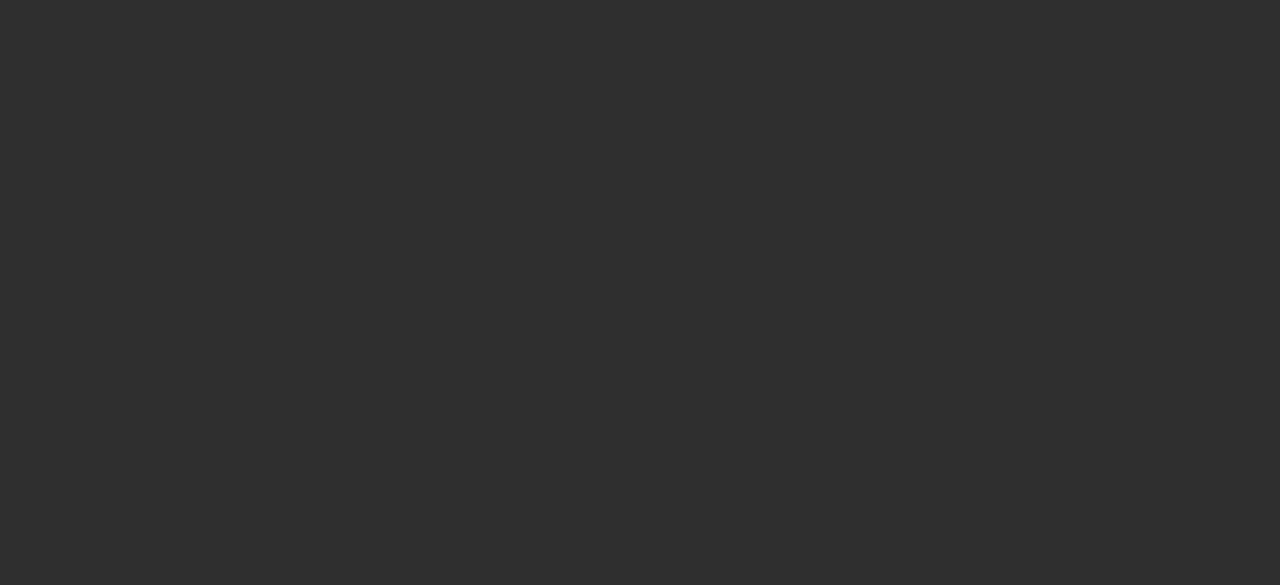 scroll, scrollTop: 0, scrollLeft: 0, axis: both 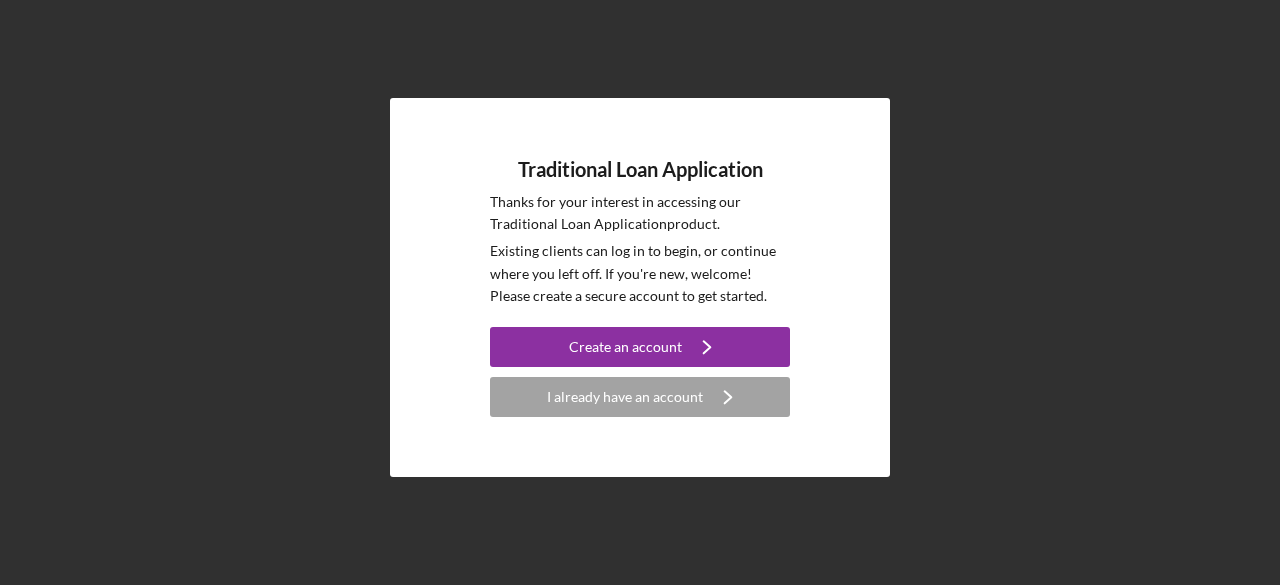 click on "Traditional Loan Application Thanks for your interest in accessing our   Traditional Loan Application  product. Existing clients can log in to begin, or continue where you left off. If you're new, welcome! Please create a secure account to get started. Create an account Icon/Navigate I already have an account Icon/Navigate" at bounding box center (640, 287) 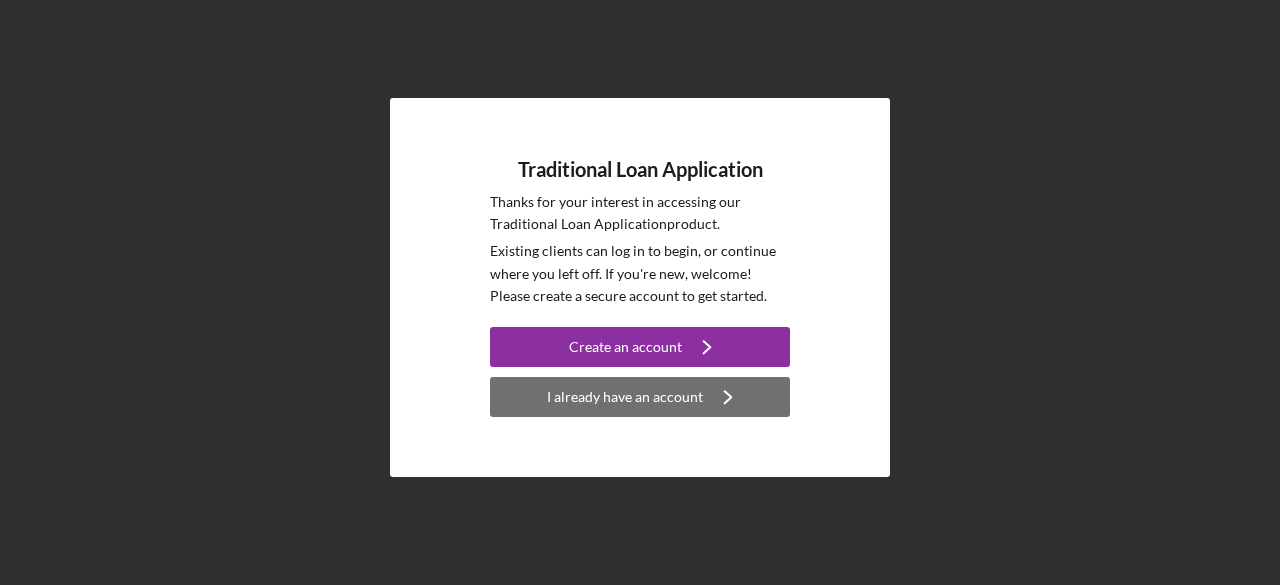 click on "I already have an account" at bounding box center [625, 397] 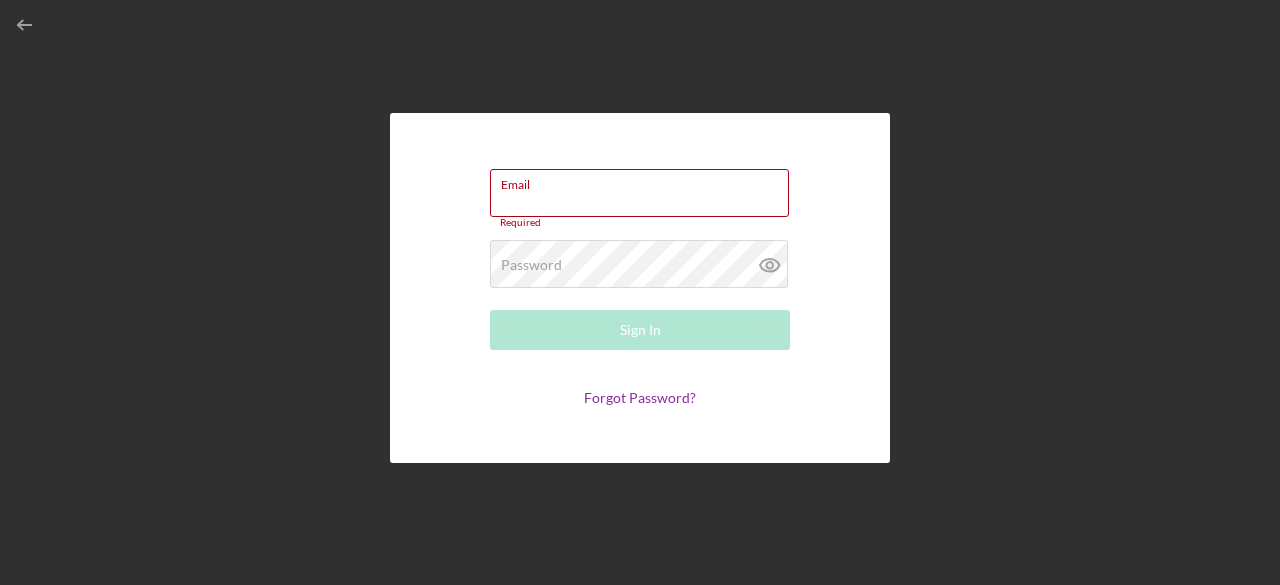 click on "Email Required Password Required Sign In Forgot Password?" at bounding box center [640, 288] 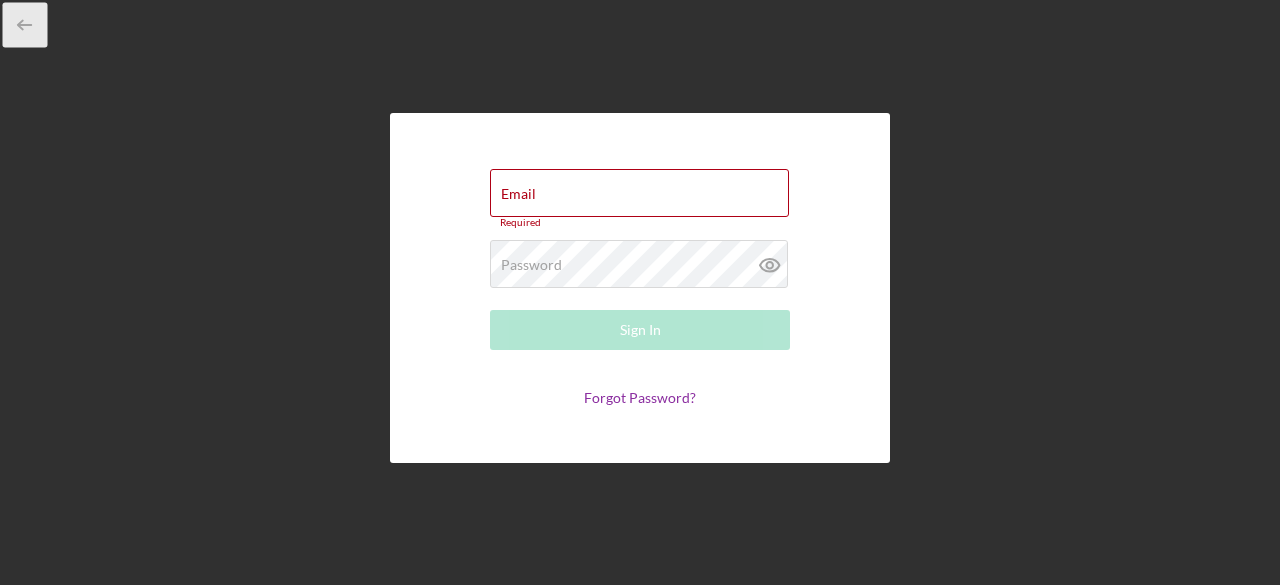 click 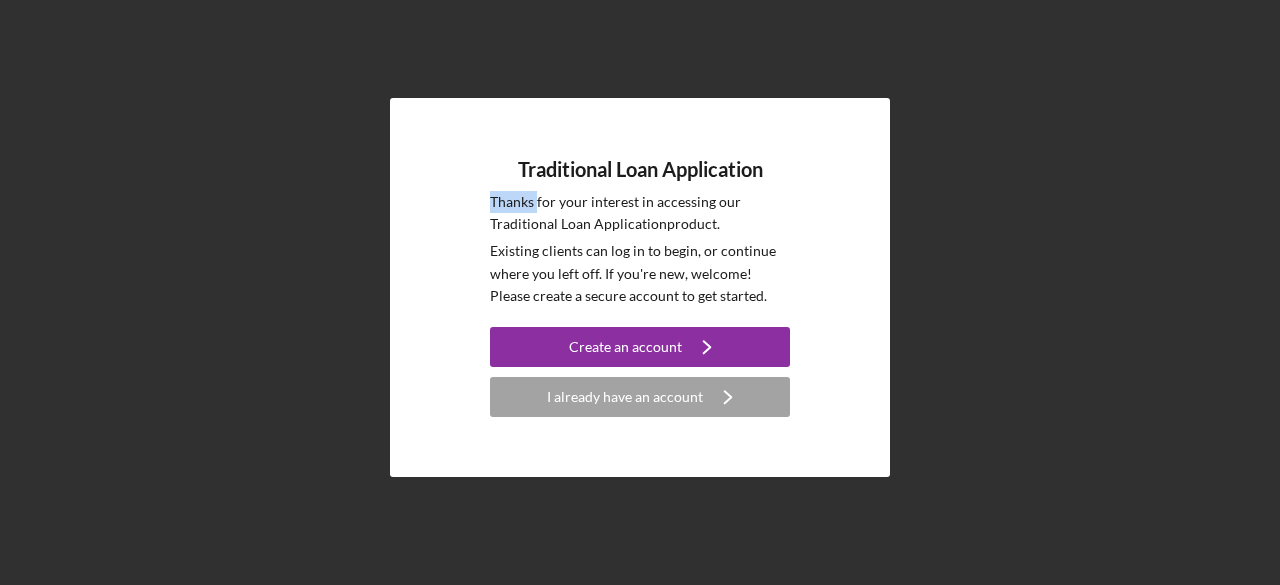click on "Traditional Loan Application Thanks for your interest in accessing our   Traditional Loan Application  product. Existing clients can log in to begin, or continue where you left off. If you're new, welcome! Please create a secure account to get started. Create an account Icon/Navigate I already have an account Icon/Navigate" at bounding box center [640, 287] 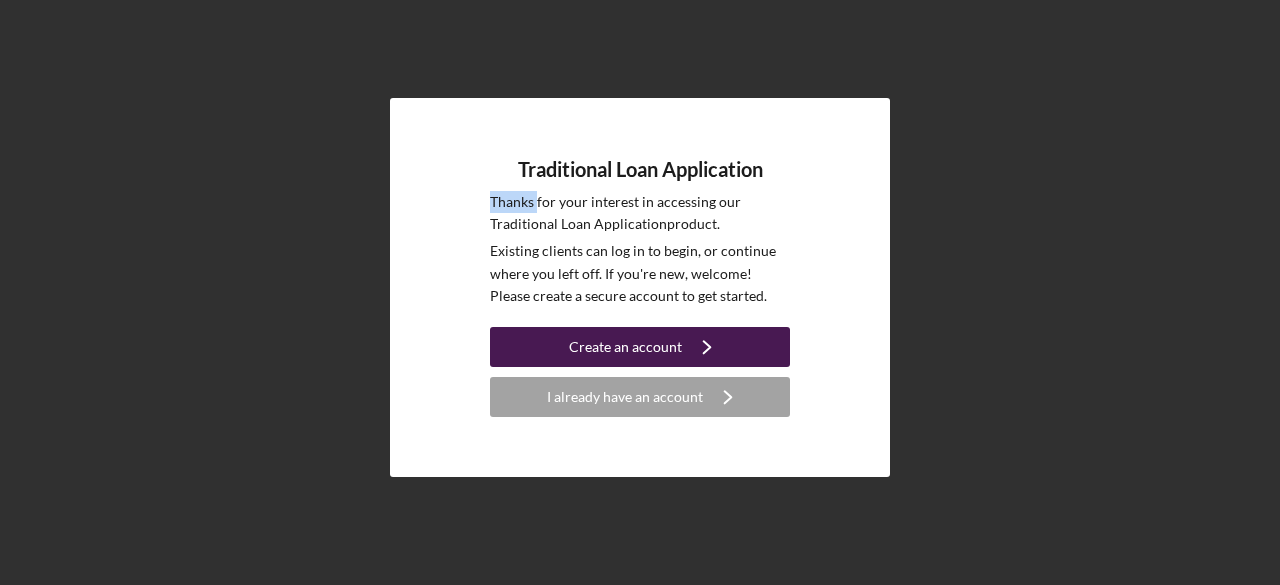 click on "Create an account" at bounding box center [625, 347] 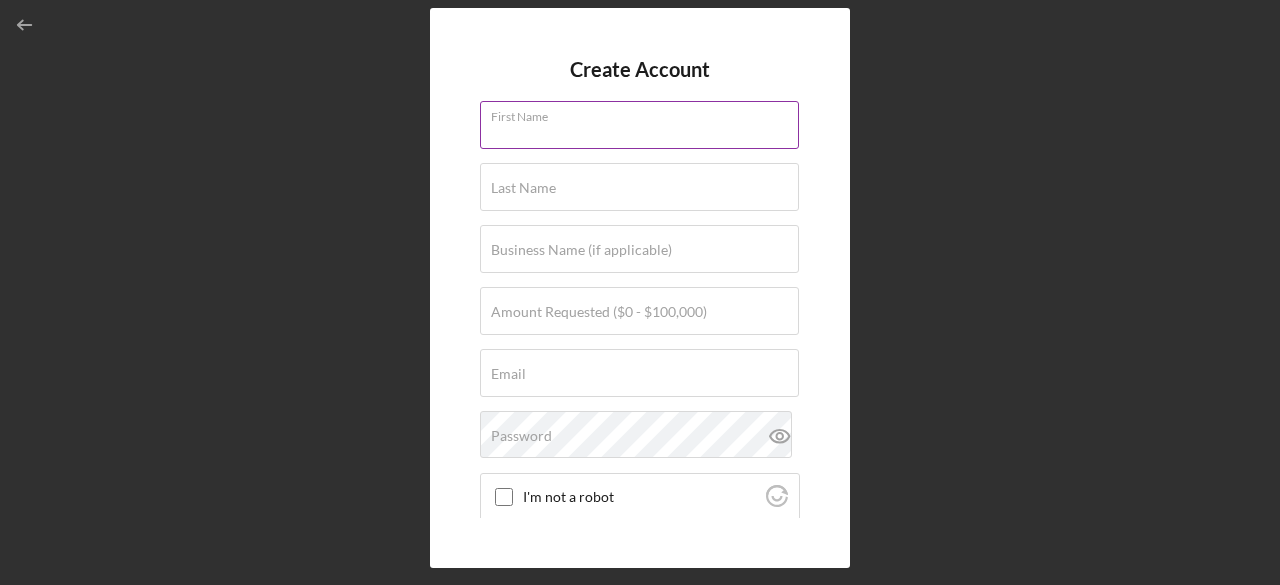 click on "First Name" at bounding box center (639, 125) 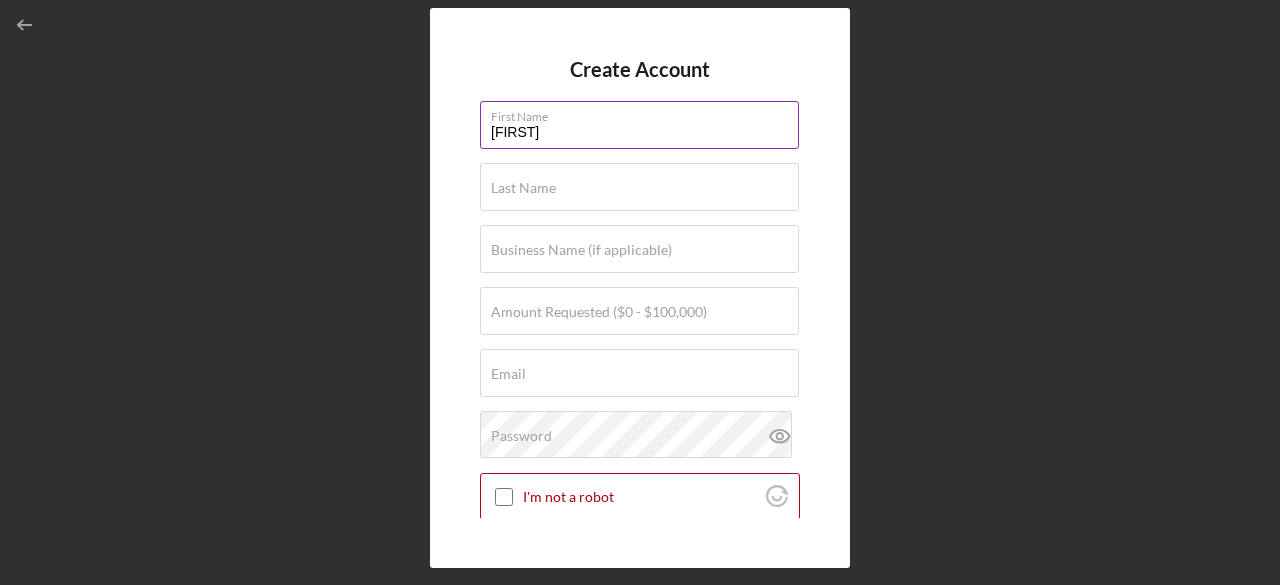 type on "[FIRST]" 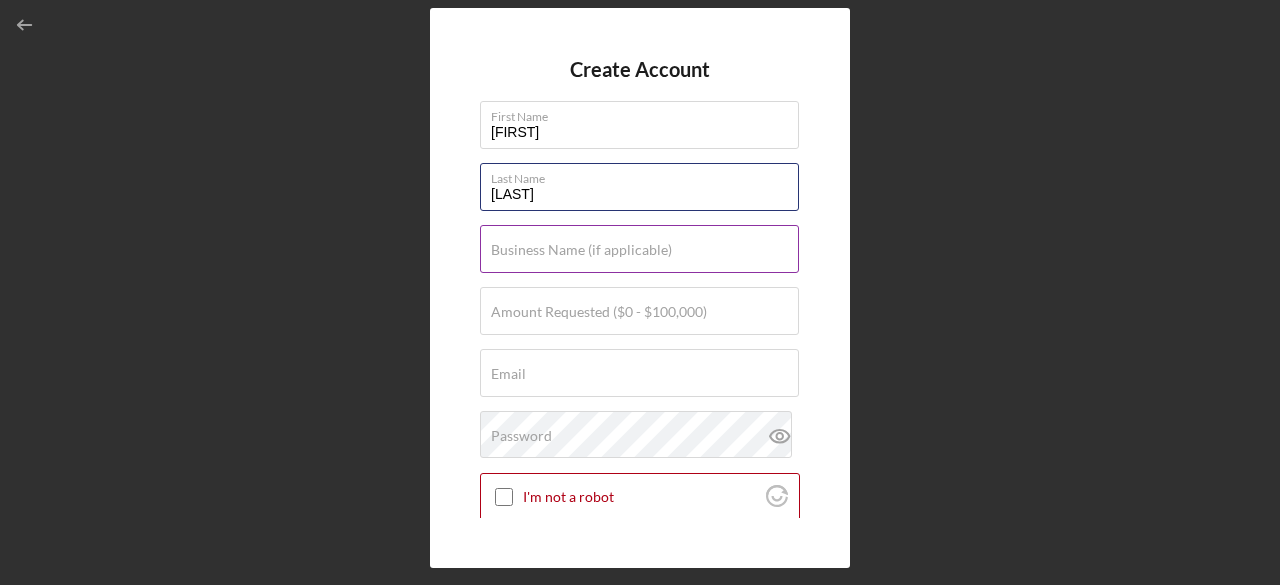 type on "[LAST]" 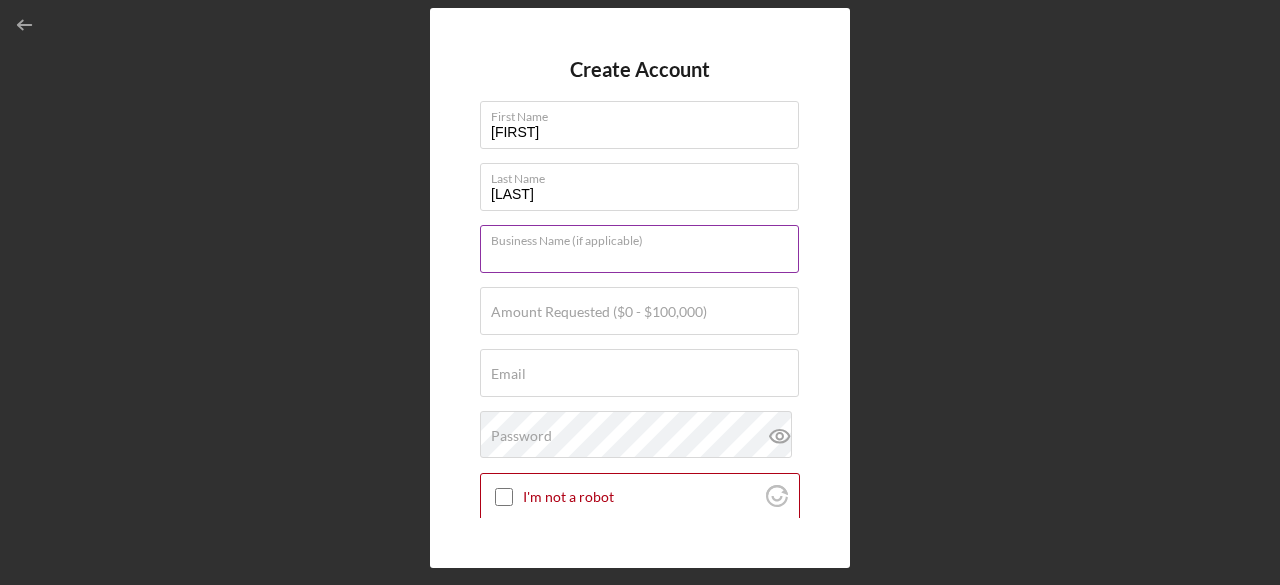 click on "Business Name (if applicable)" at bounding box center [640, 250] 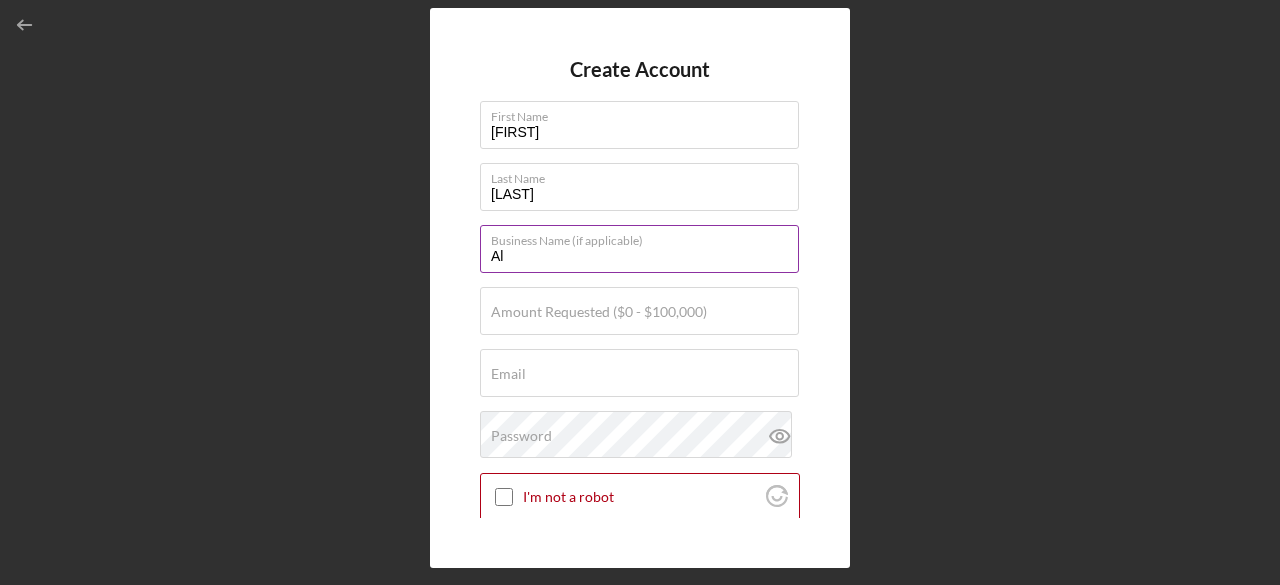 type on "A" 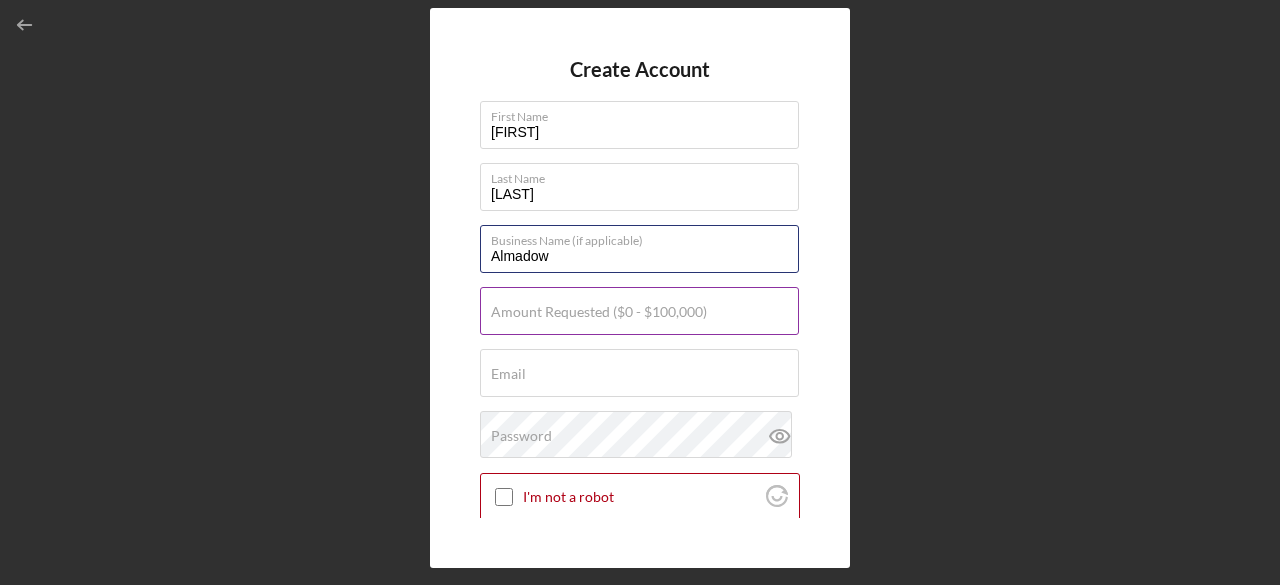type on "Almadow" 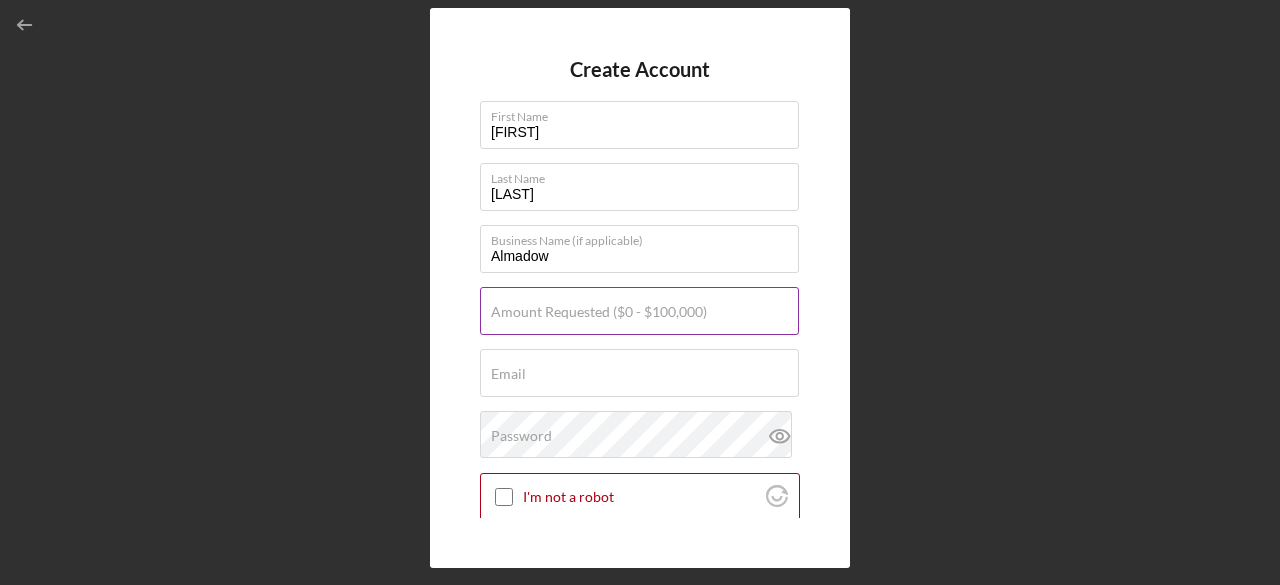click on "Amount Requested ($0 - $100,000)" at bounding box center (639, 311) 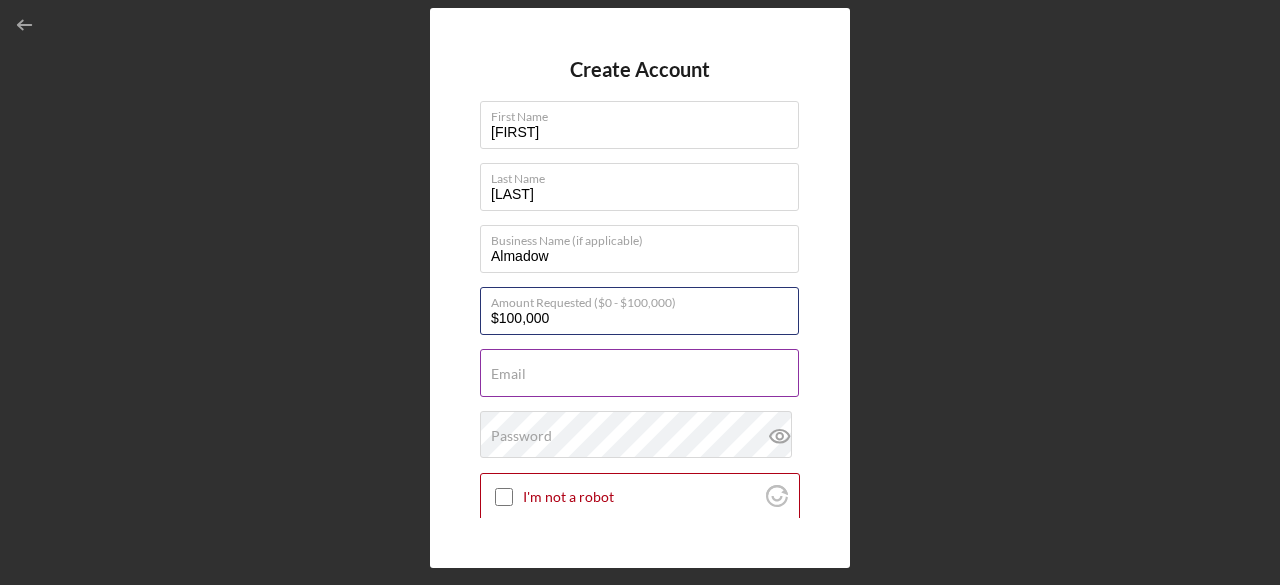 type on "$100,000" 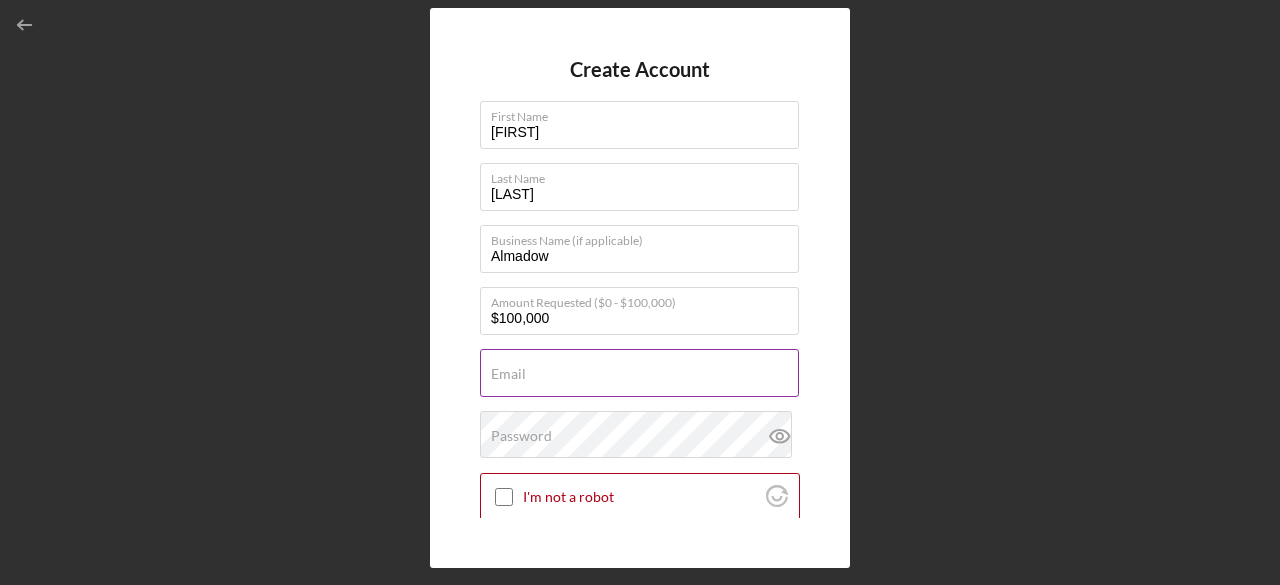 click on "Email" at bounding box center (639, 373) 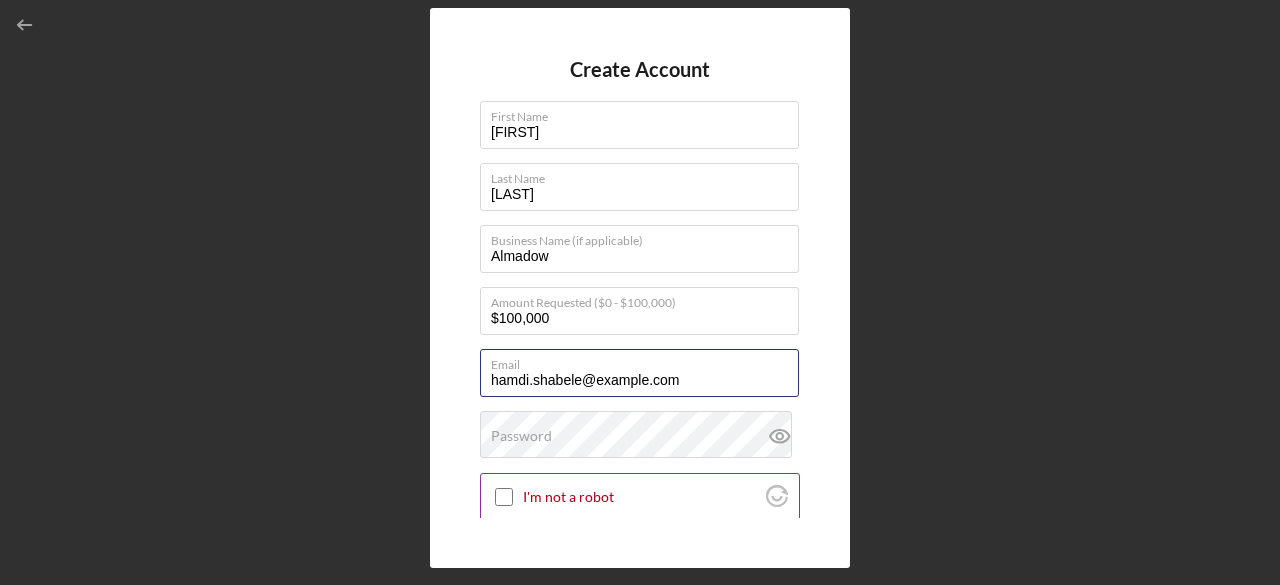 type on "hamdi.shabele@example.com" 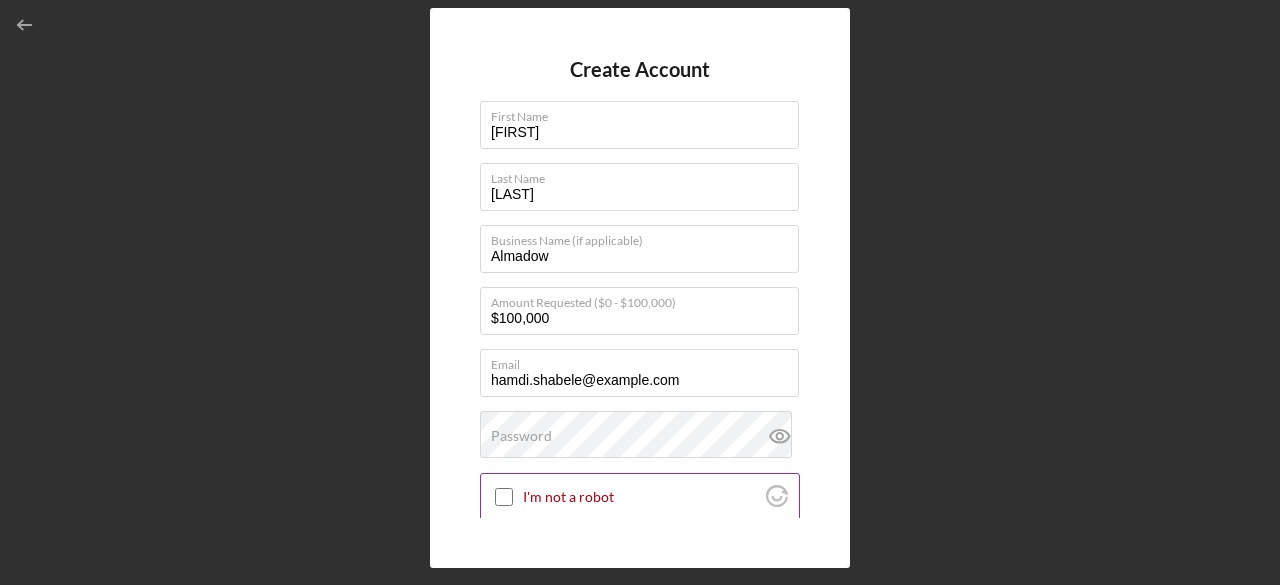 click on "I'm not a robot" at bounding box center (504, 497) 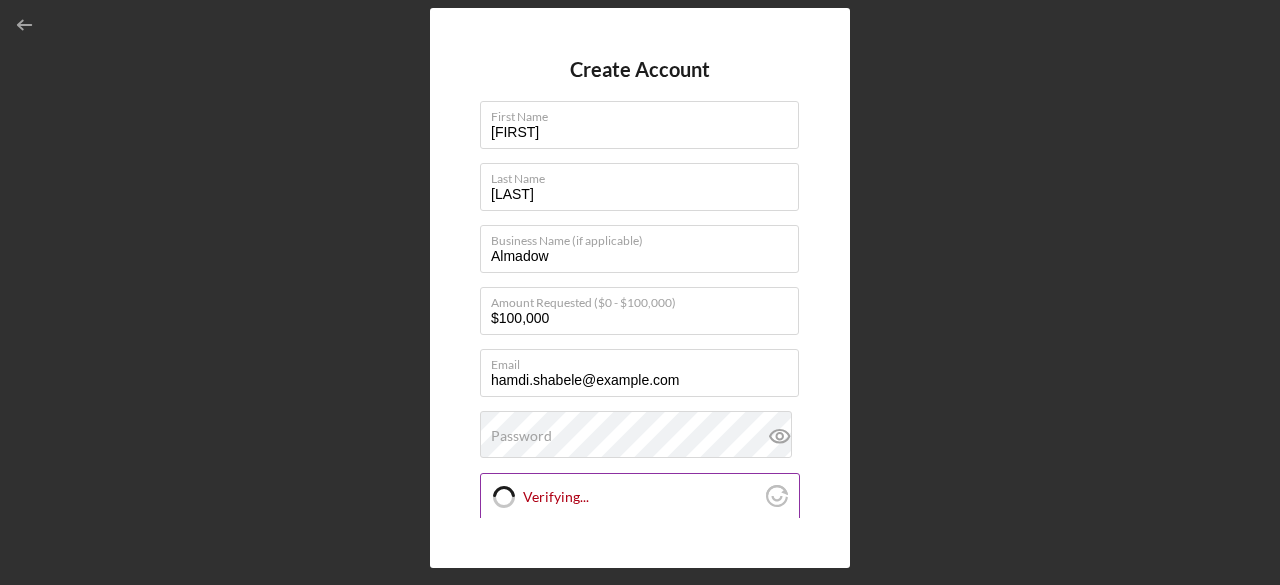 checkbox on "true" 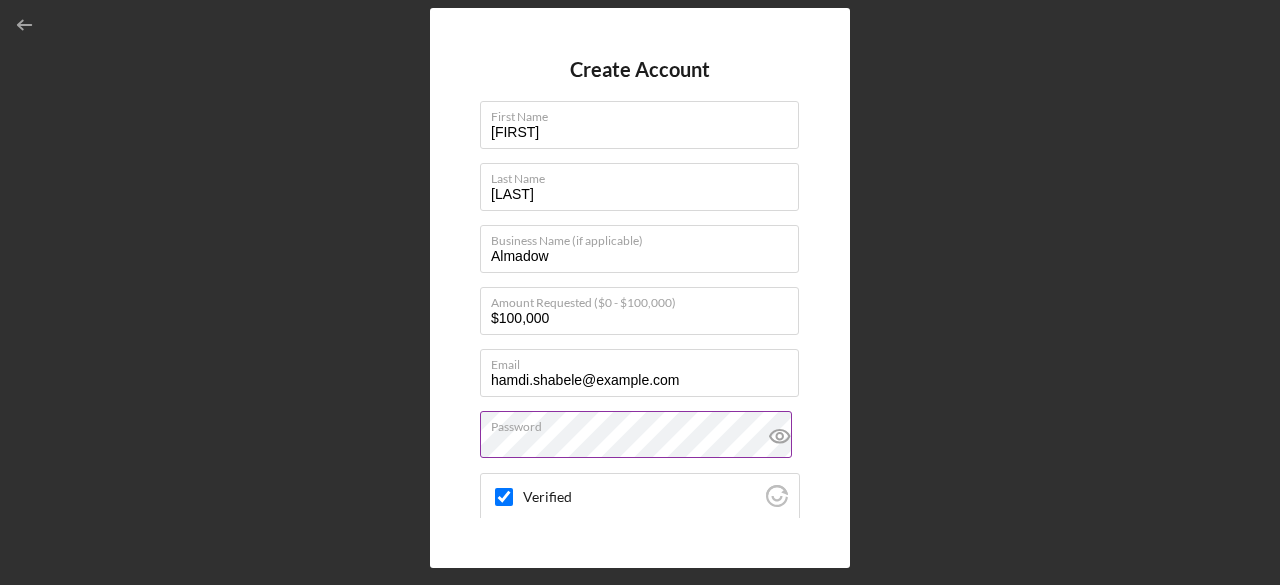 click 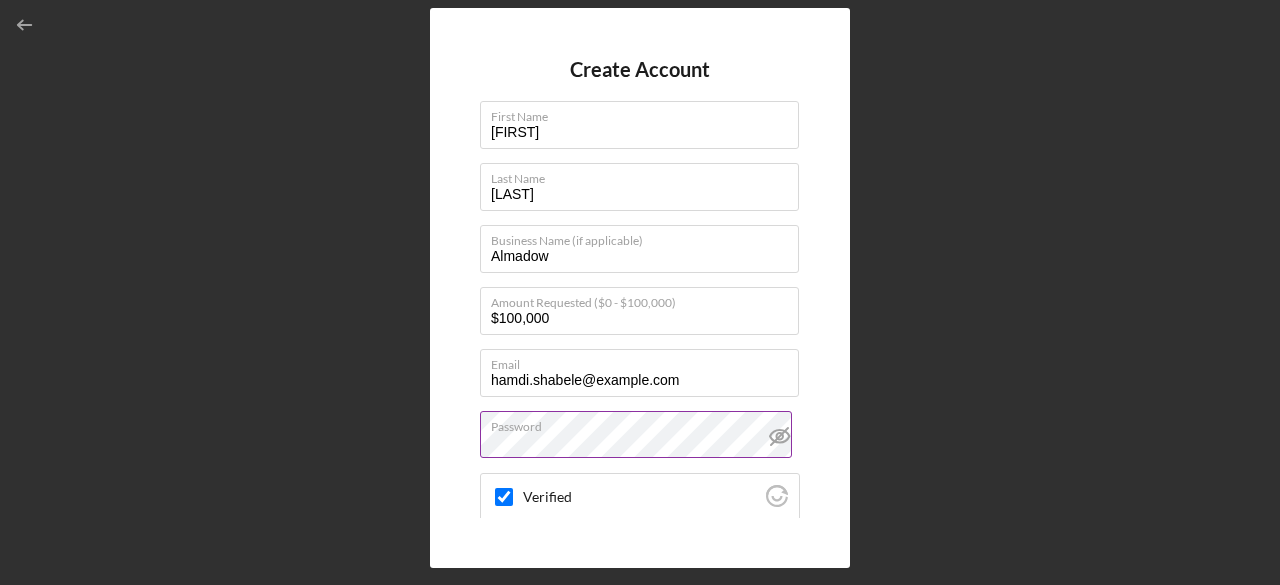 click 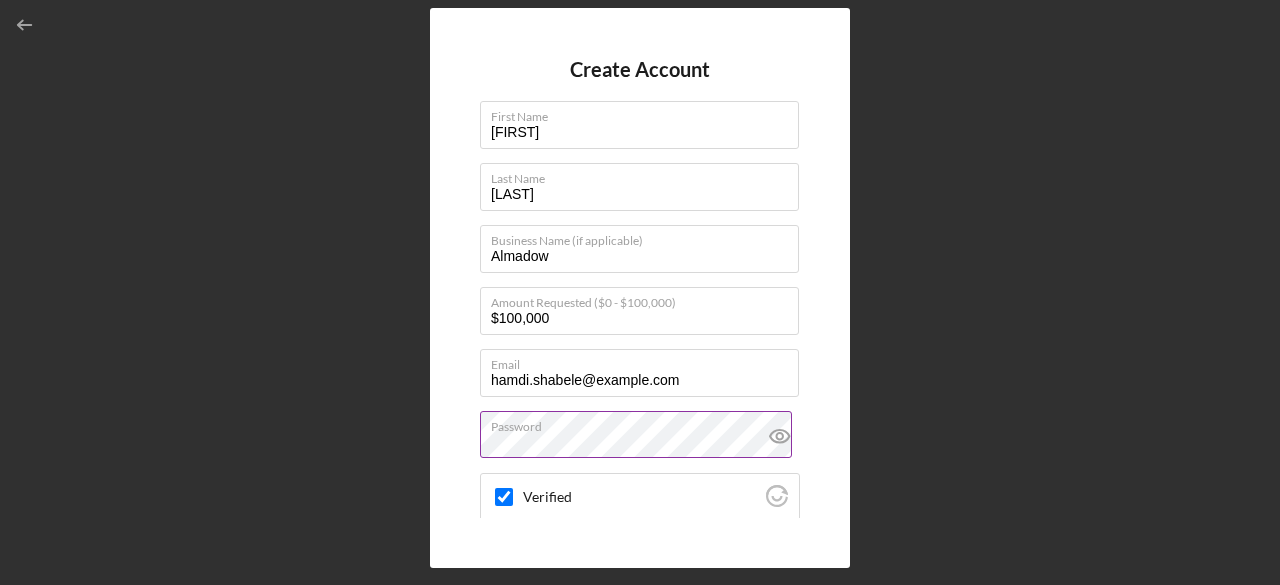 scroll, scrollTop: 34, scrollLeft: 0, axis: vertical 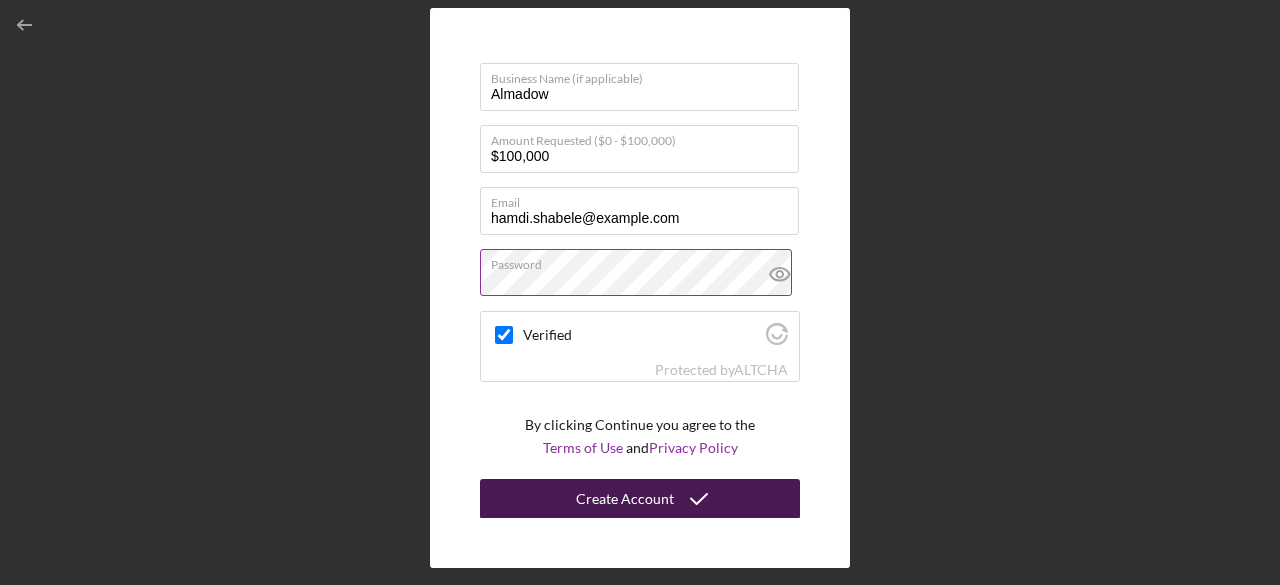click on "Create Account" at bounding box center (625, 499) 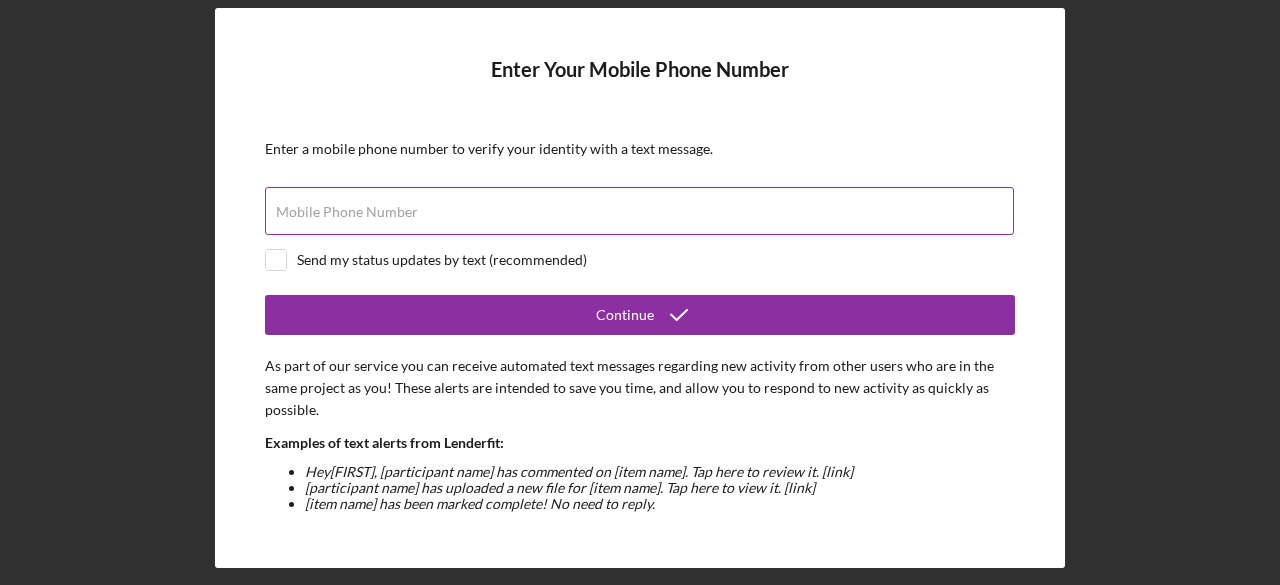 click on "Mobile Phone Number" at bounding box center [639, 211] 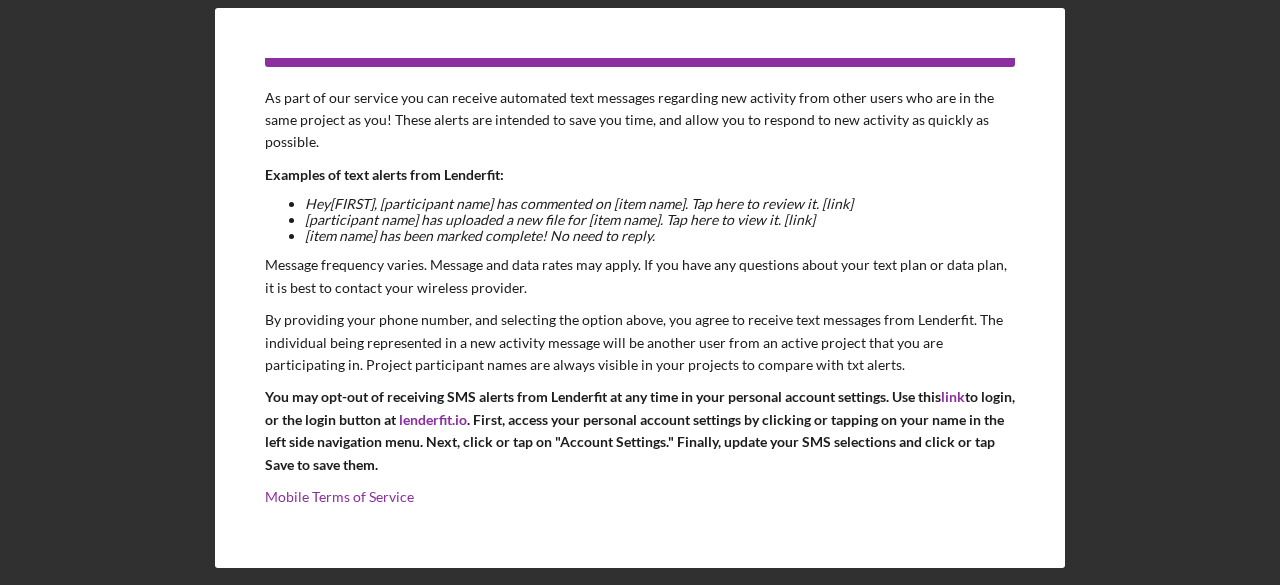 scroll, scrollTop: 0, scrollLeft: 0, axis: both 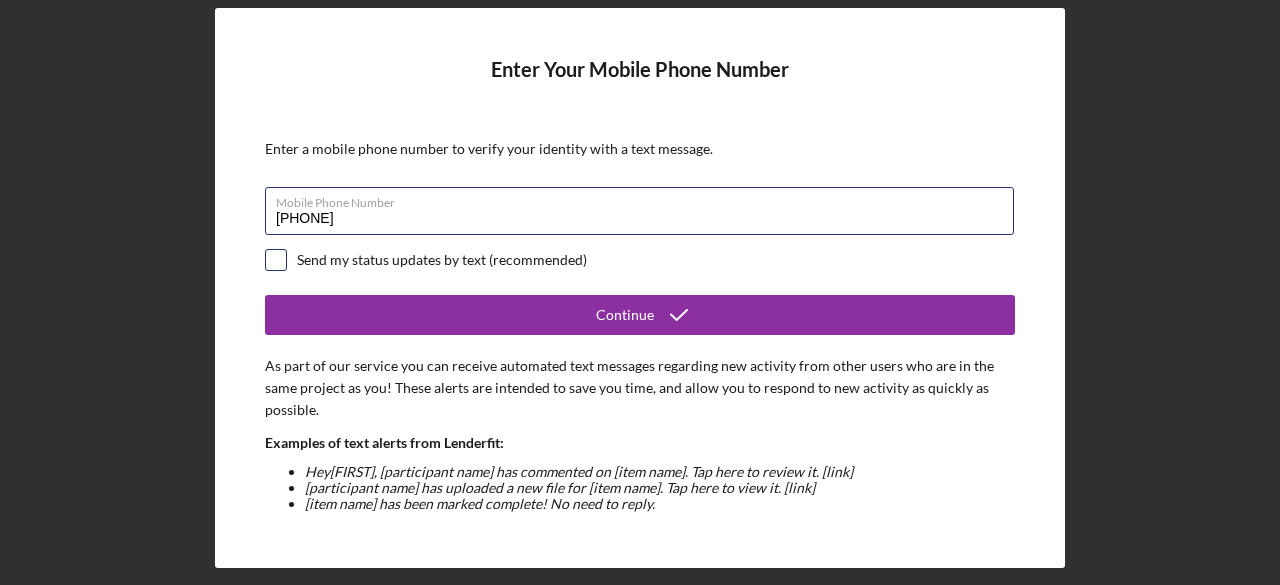 type on "[PHONE]" 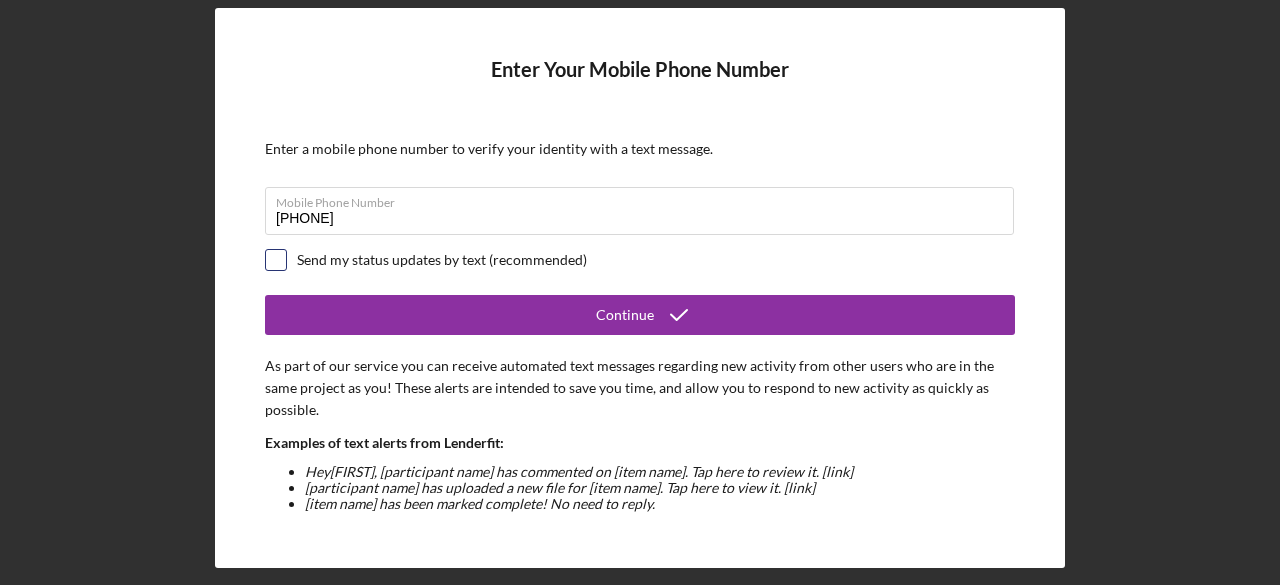 click at bounding box center (276, 260) 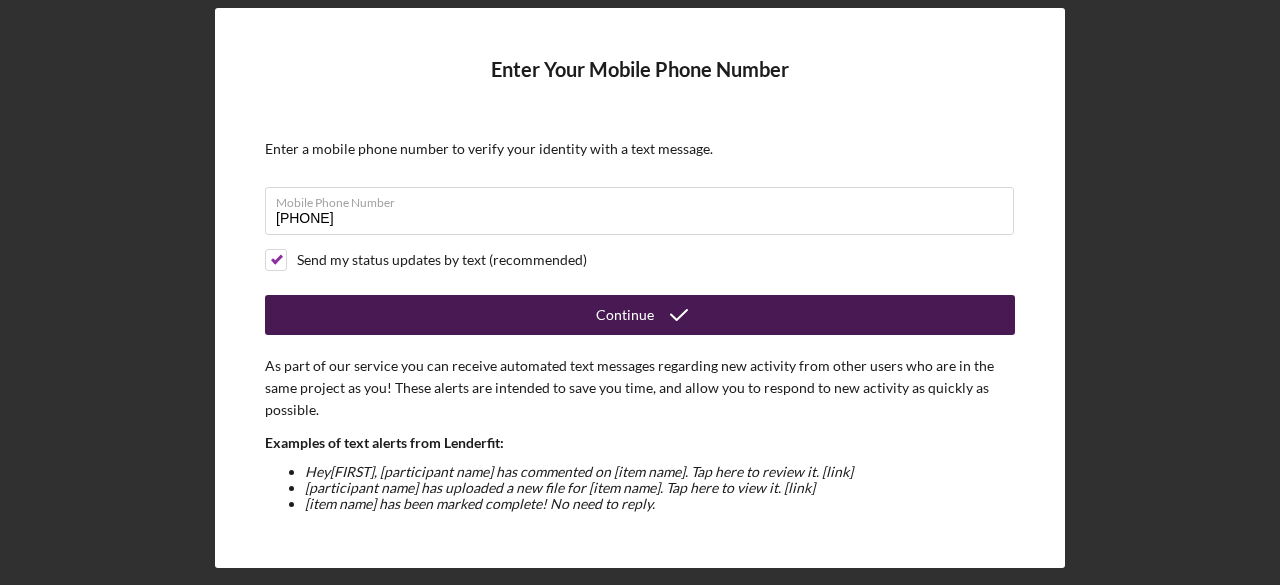 click on "Continue" at bounding box center [640, 315] 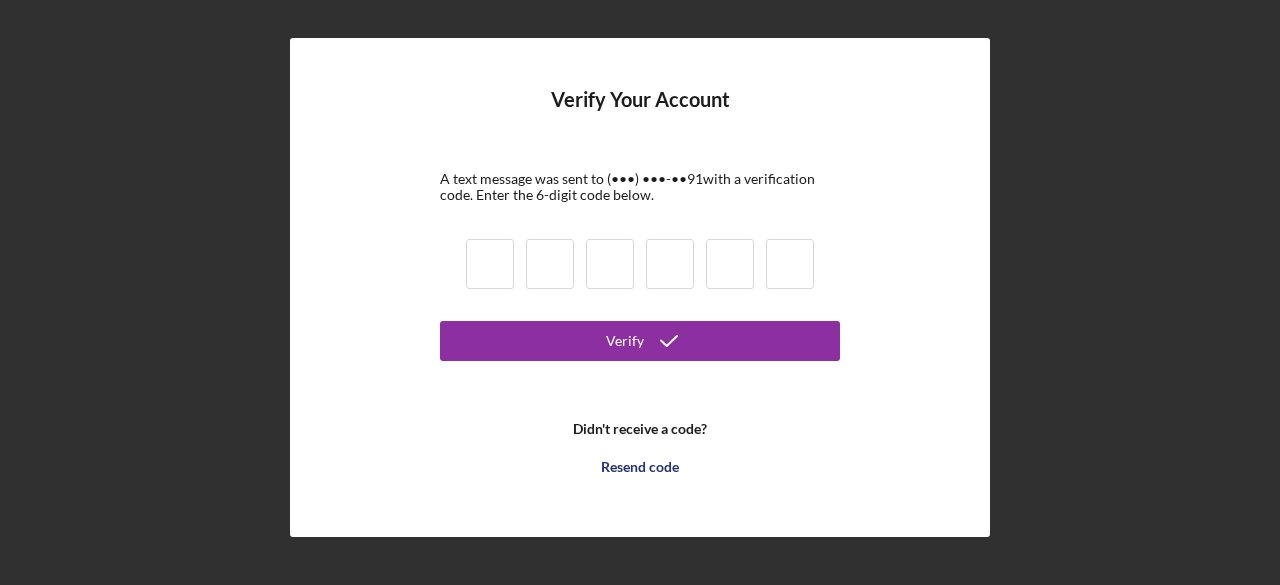 click at bounding box center (490, 264) 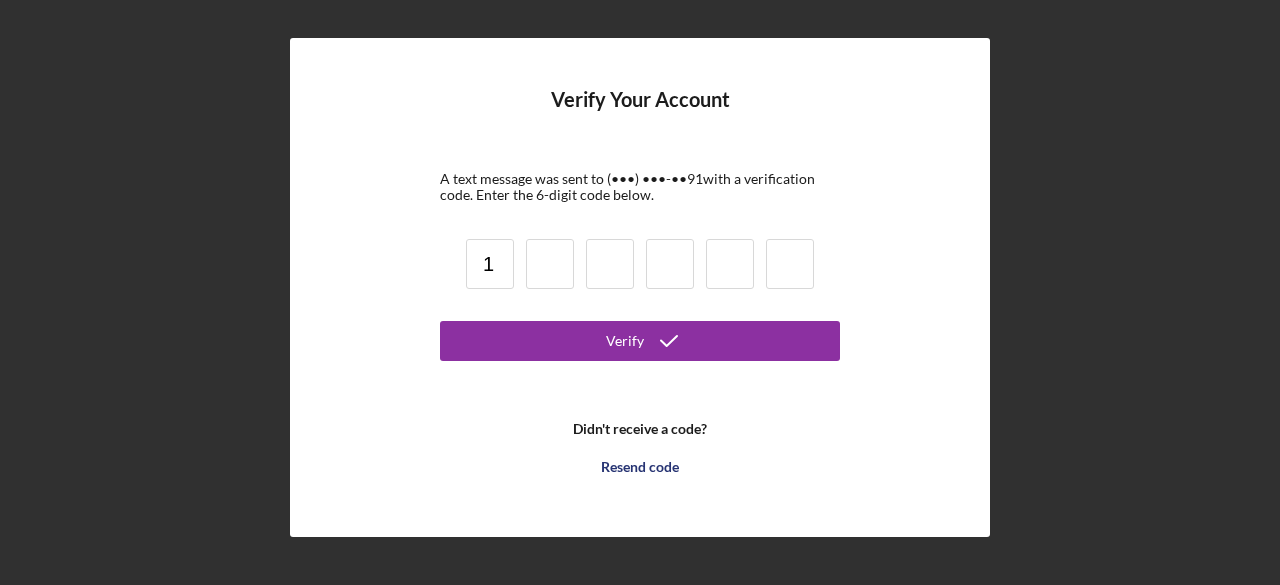 type on "1" 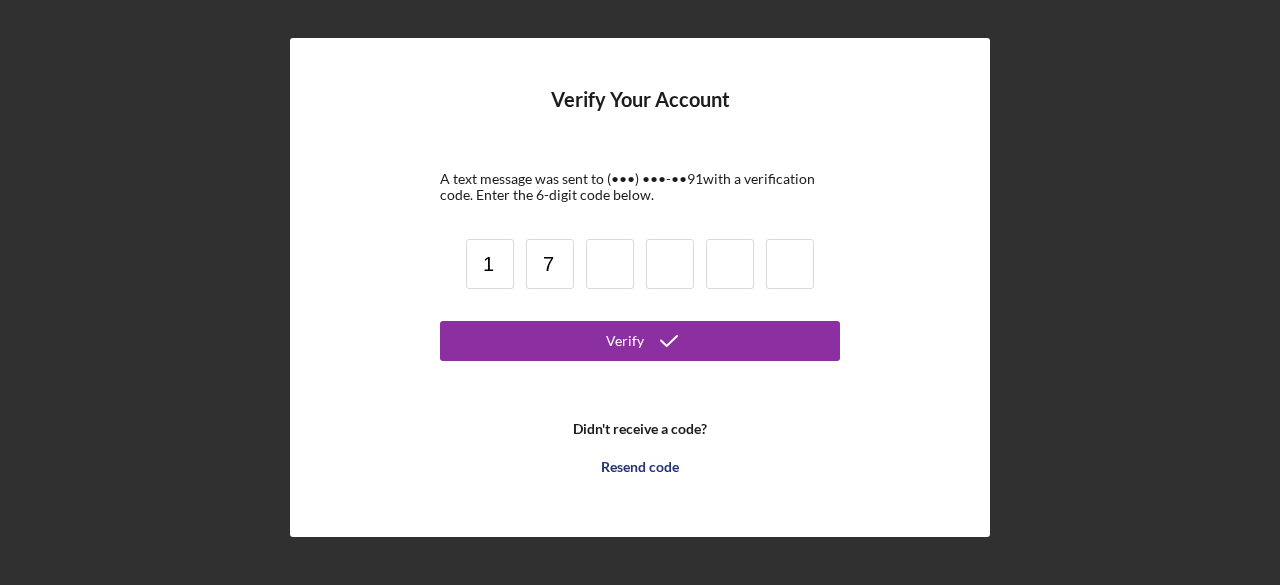 type on "7" 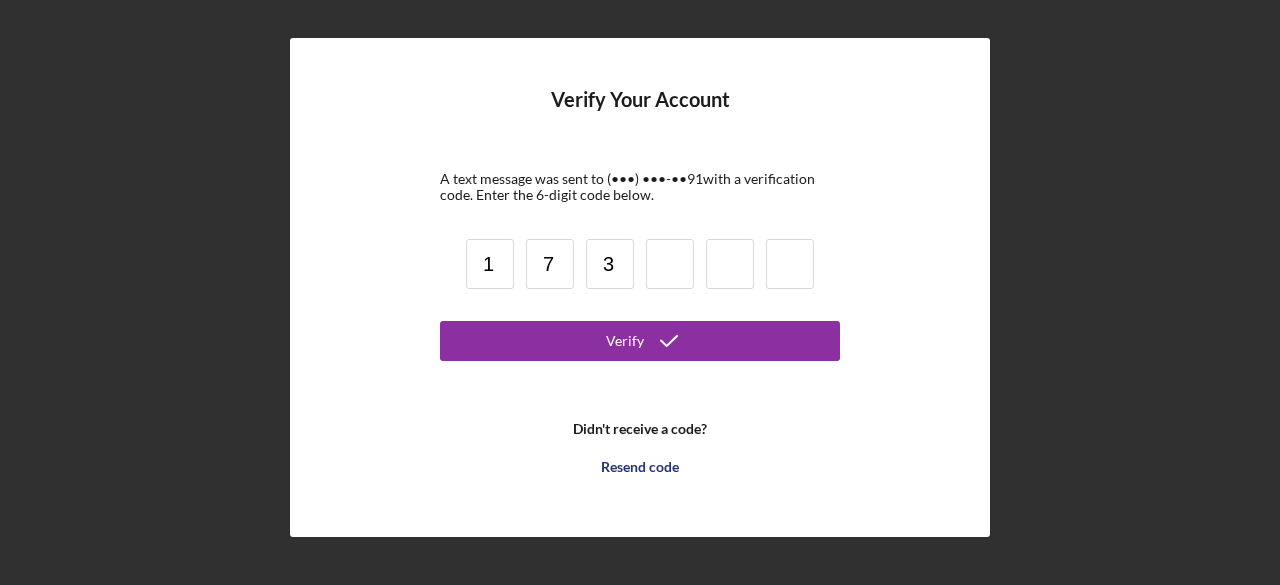 type on "3" 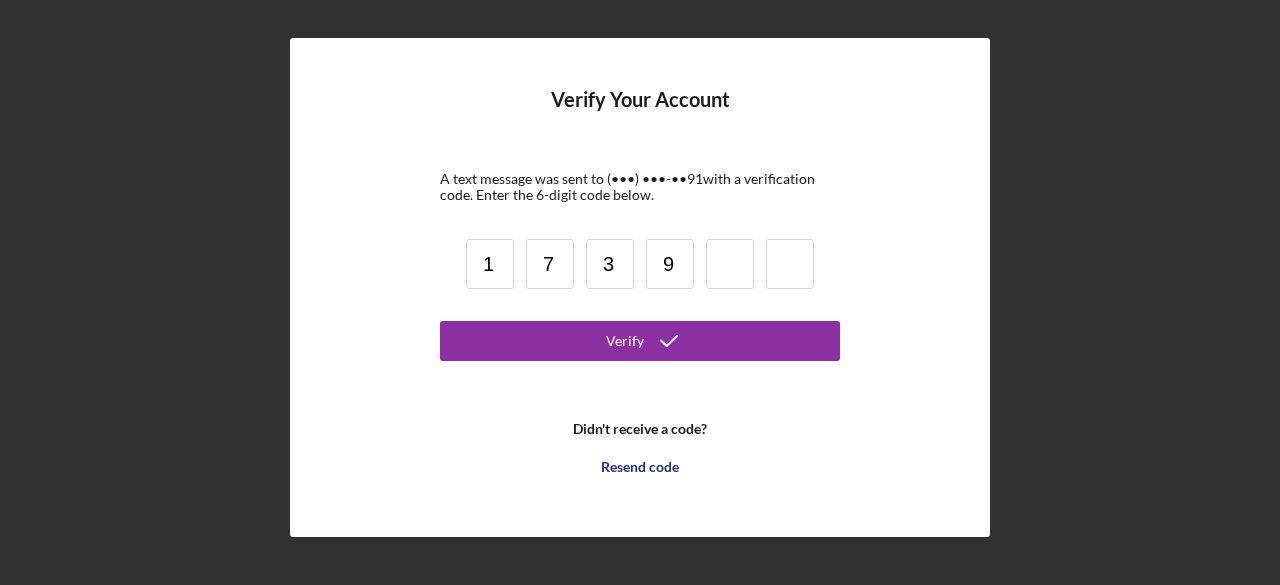 type on "9" 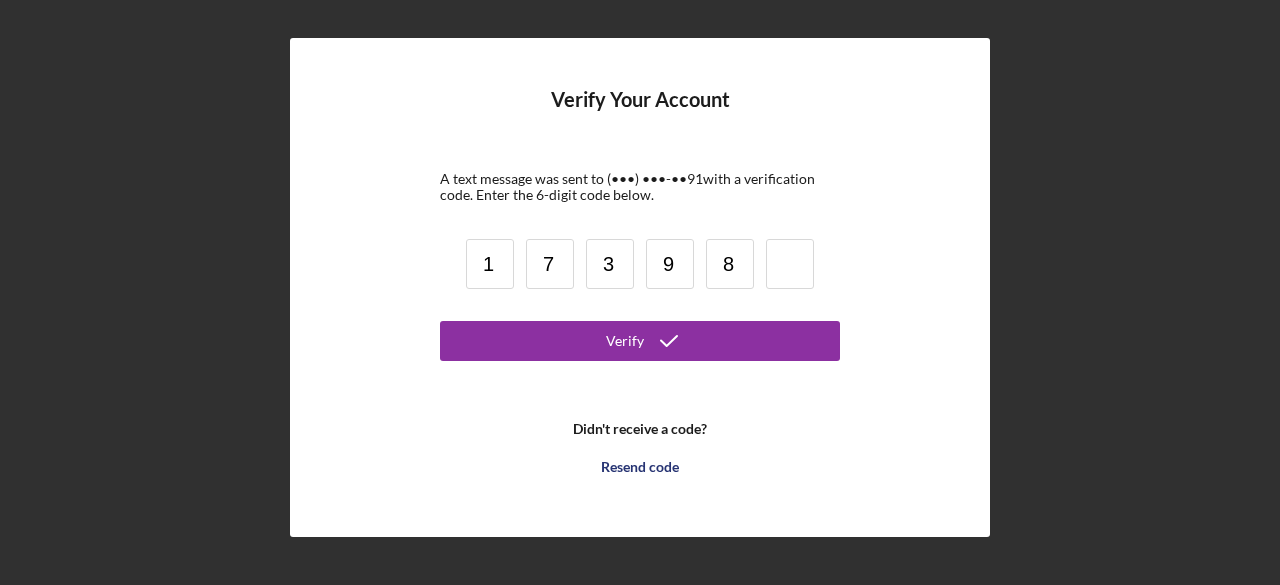 type on "8" 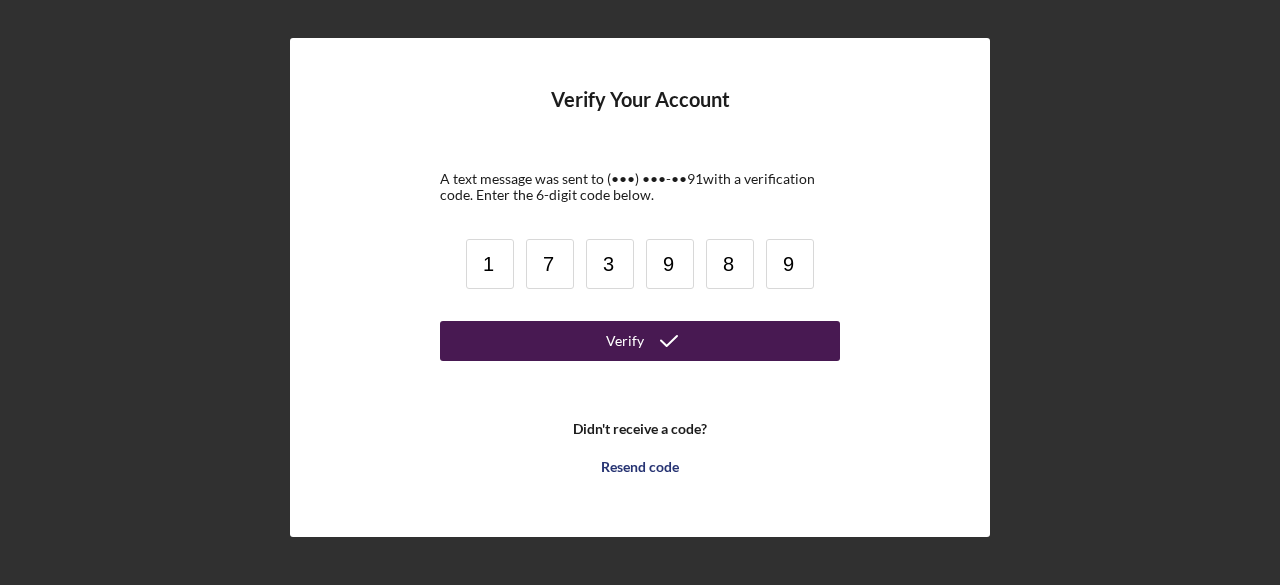 type on "9" 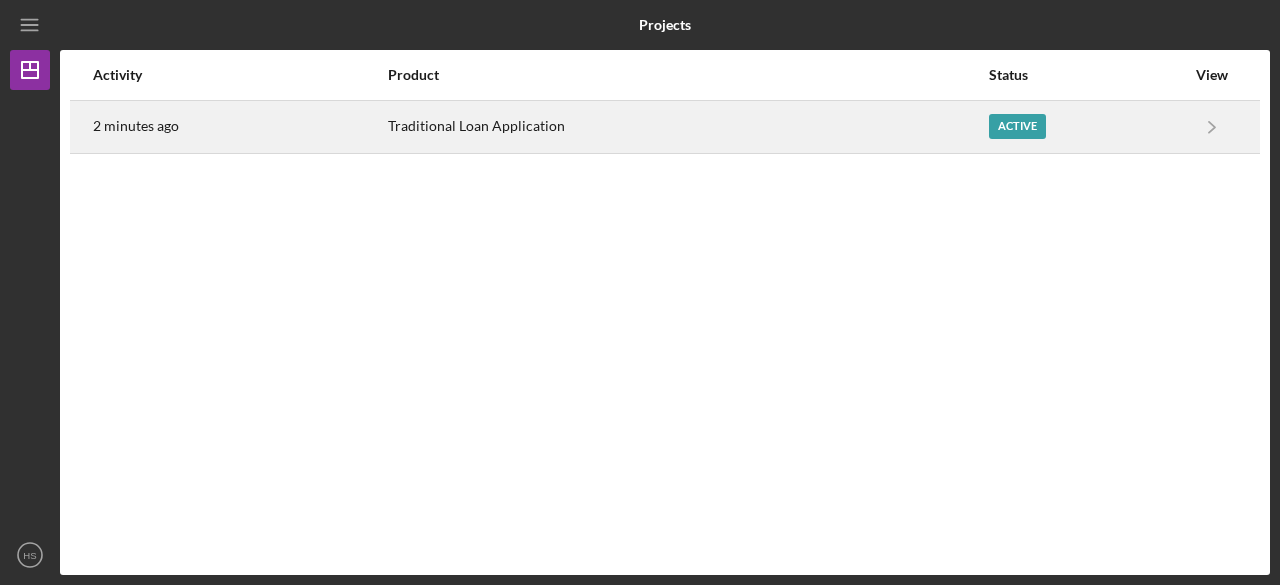 click on "Active" at bounding box center (1087, 127) 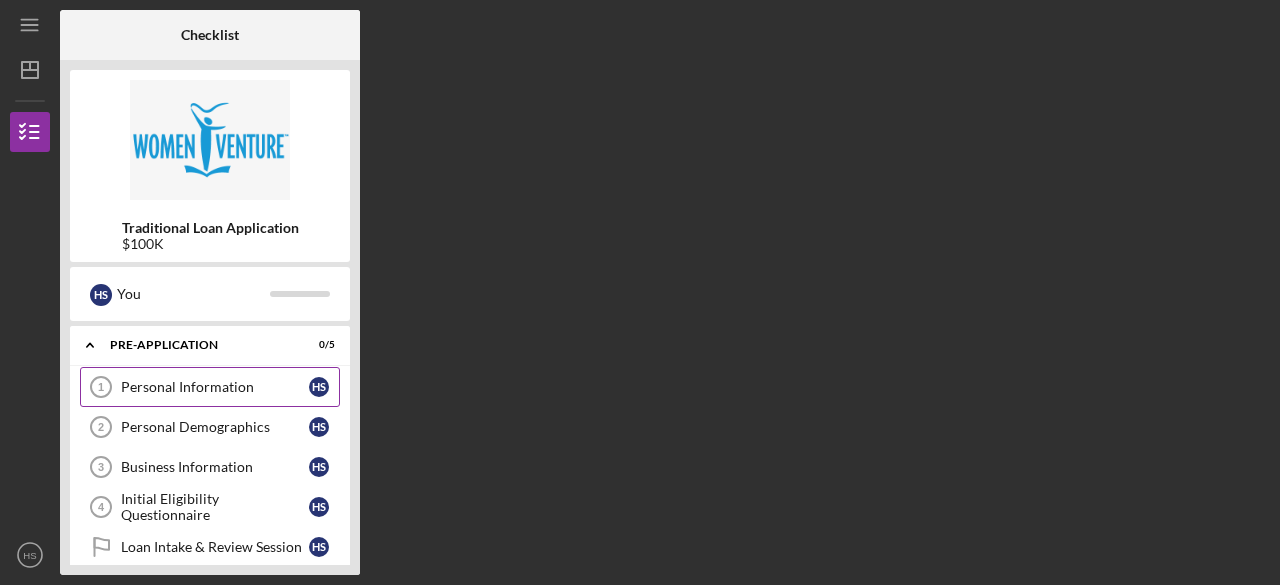 click on "Personal Information" at bounding box center (215, 387) 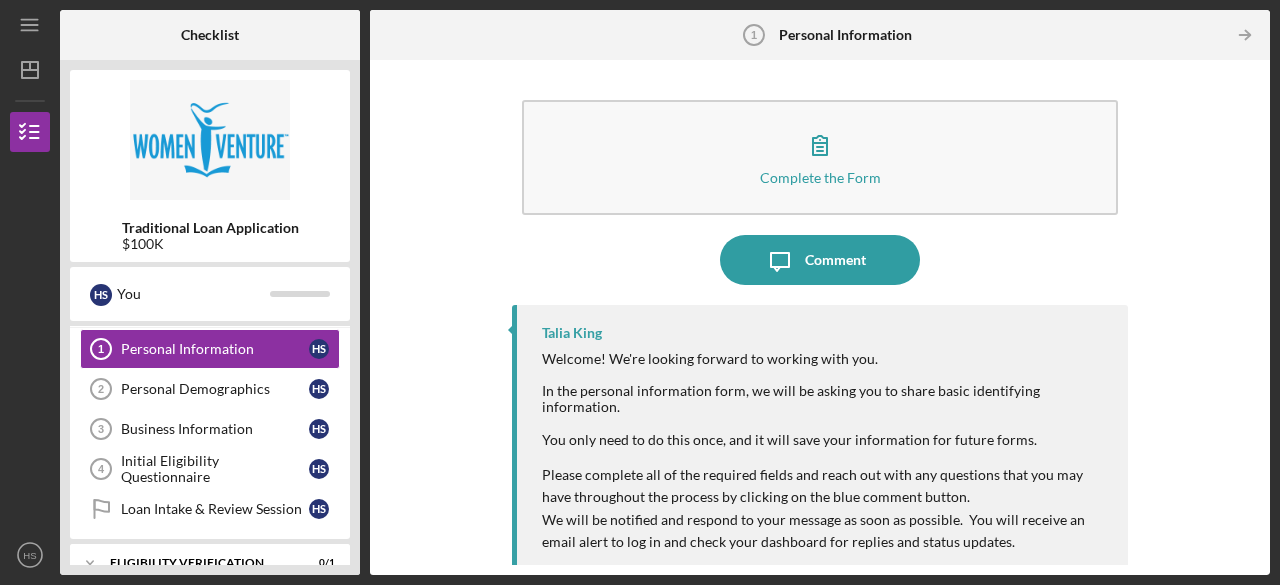 scroll, scrollTop: 0, scrollLeft: 0, axis: both 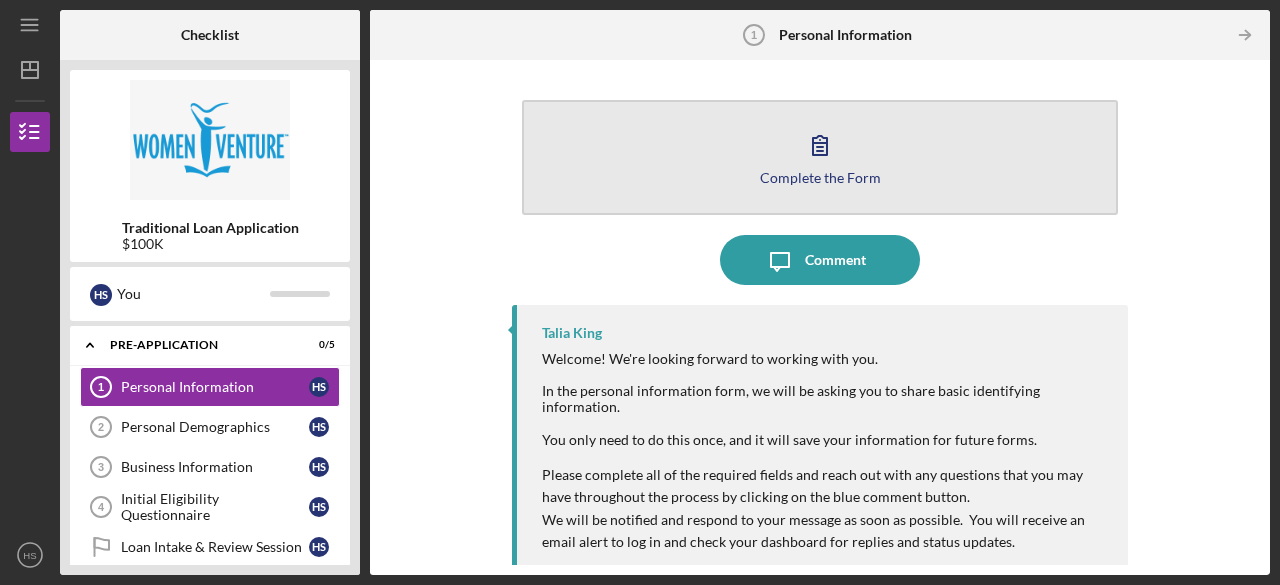 click on "Complete the Form Form" at bounding box center [820, 157] 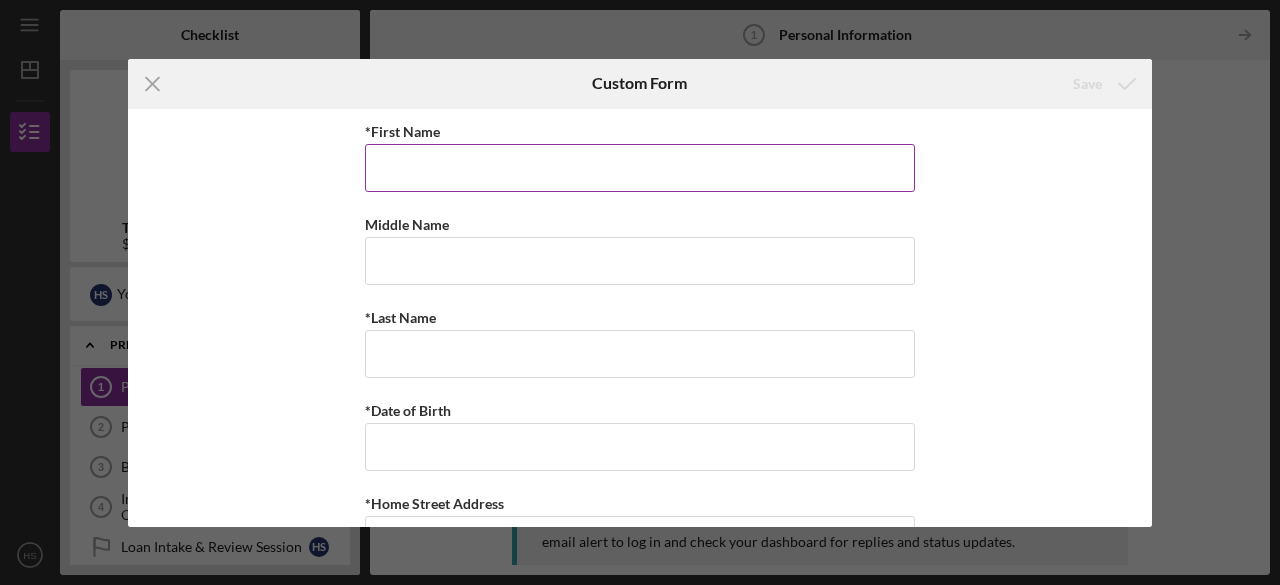 click on "*First Name" at bounding box center [640, 131] 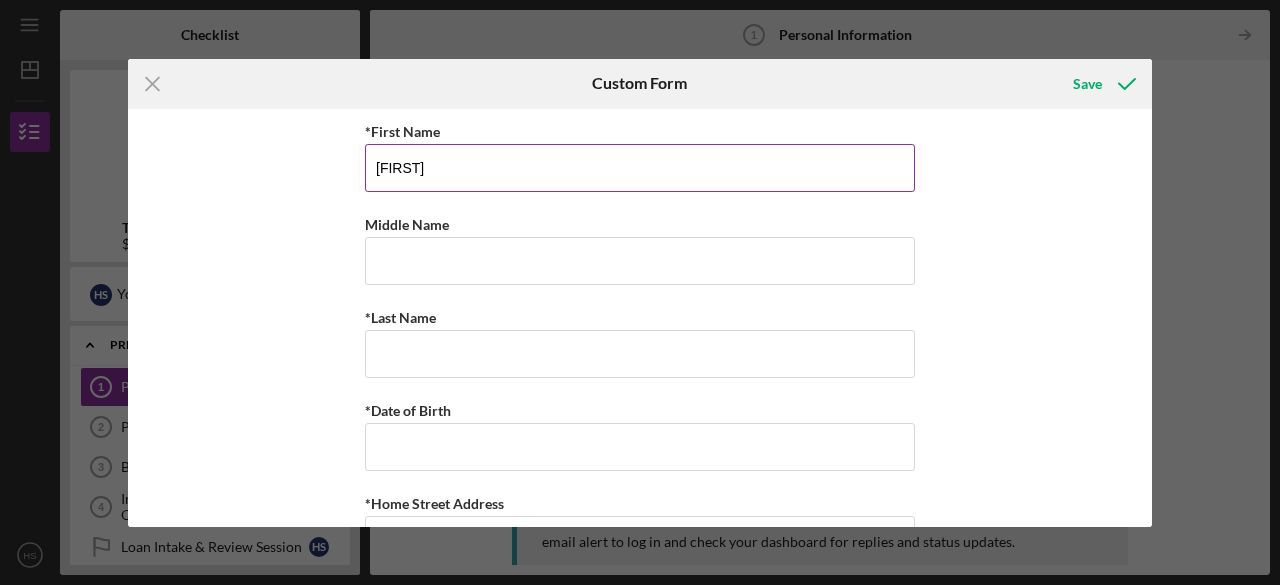 type on "[FIRST]" 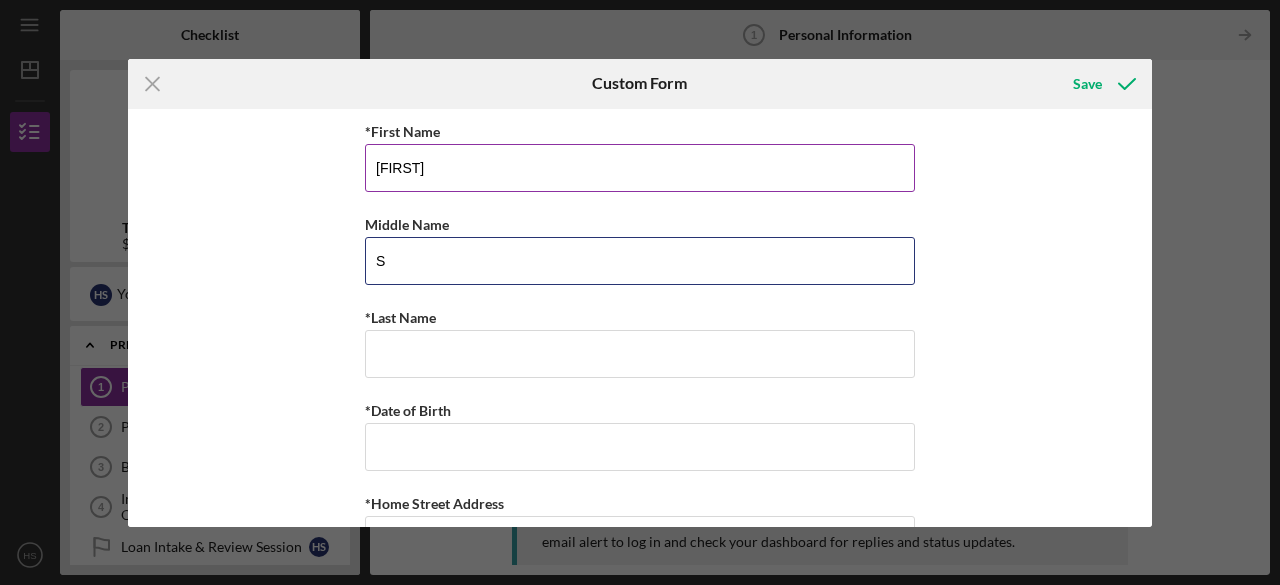 type on "S" 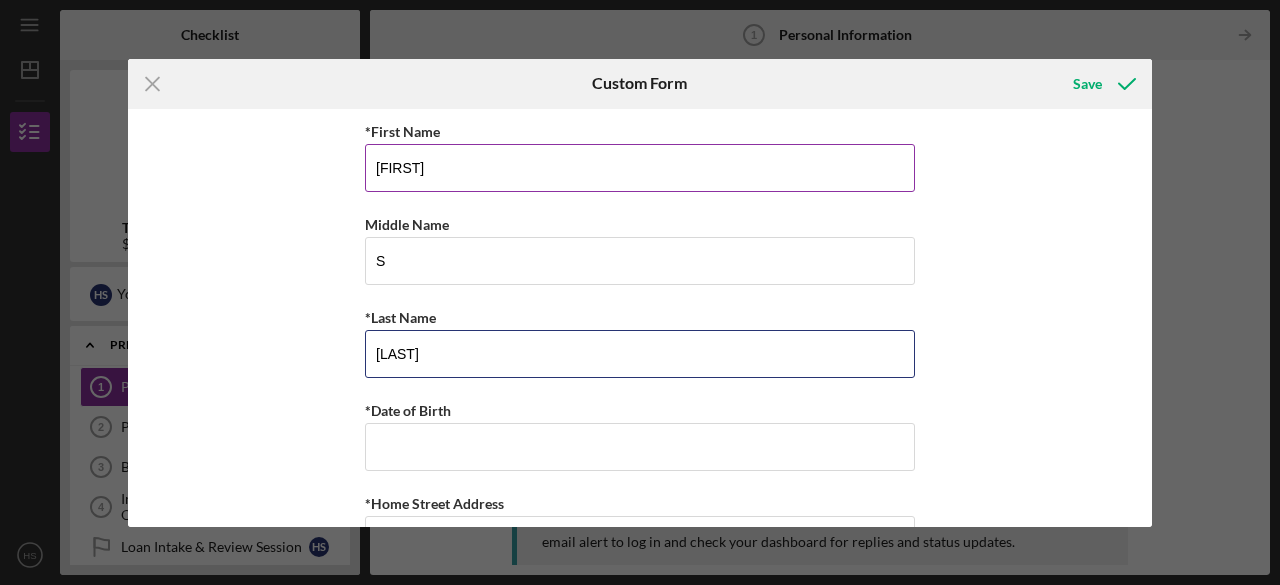 type on "[LAST]" 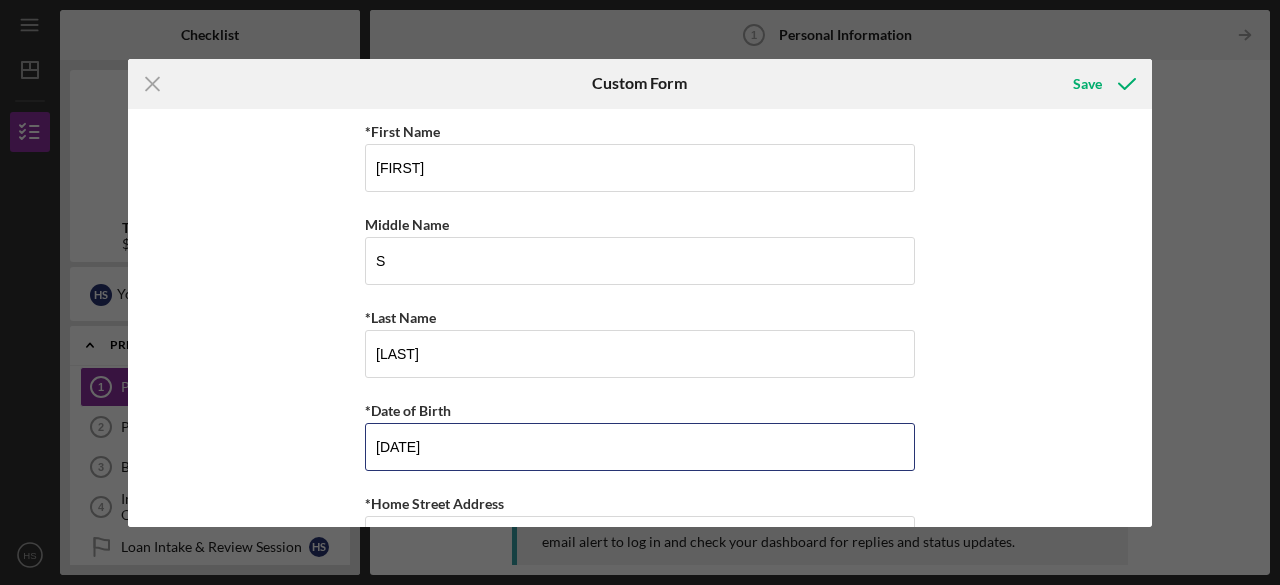 type on "[DATE]" 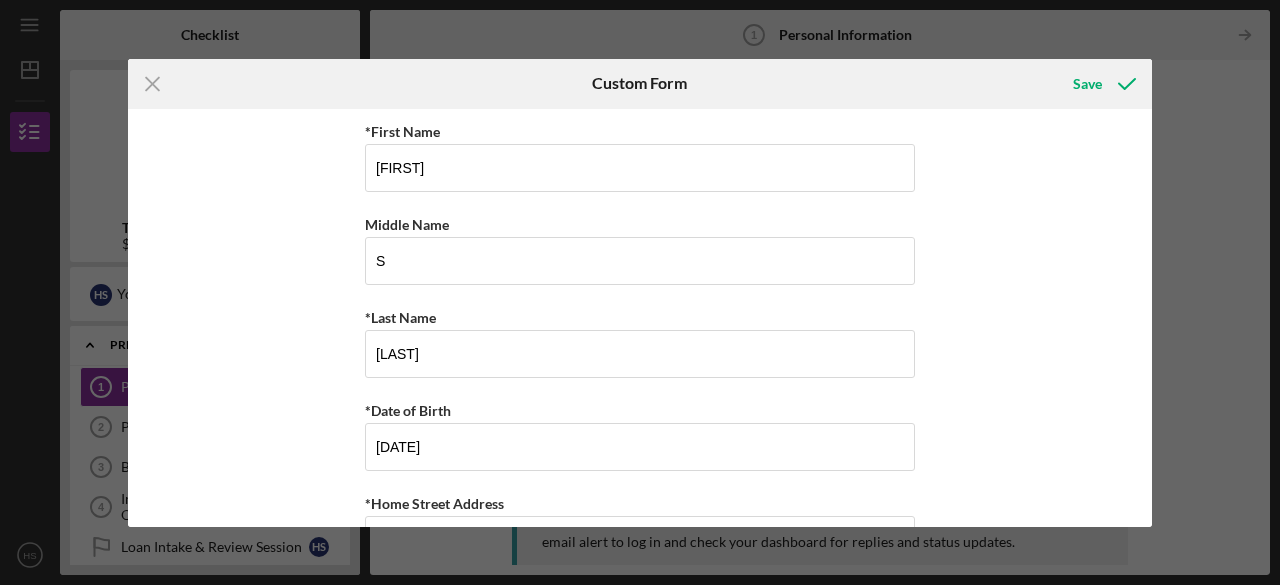 click on "*First Name [FIRST] Middle Name S *Last Name [LAST] *Date of Birth 01/01/1965 *Home Street Address Required *City Required *State Required *Zip Code Required *County Required *Phone Number Alternative Phone Number *Email Address Required" at bounding box center [640, 318] 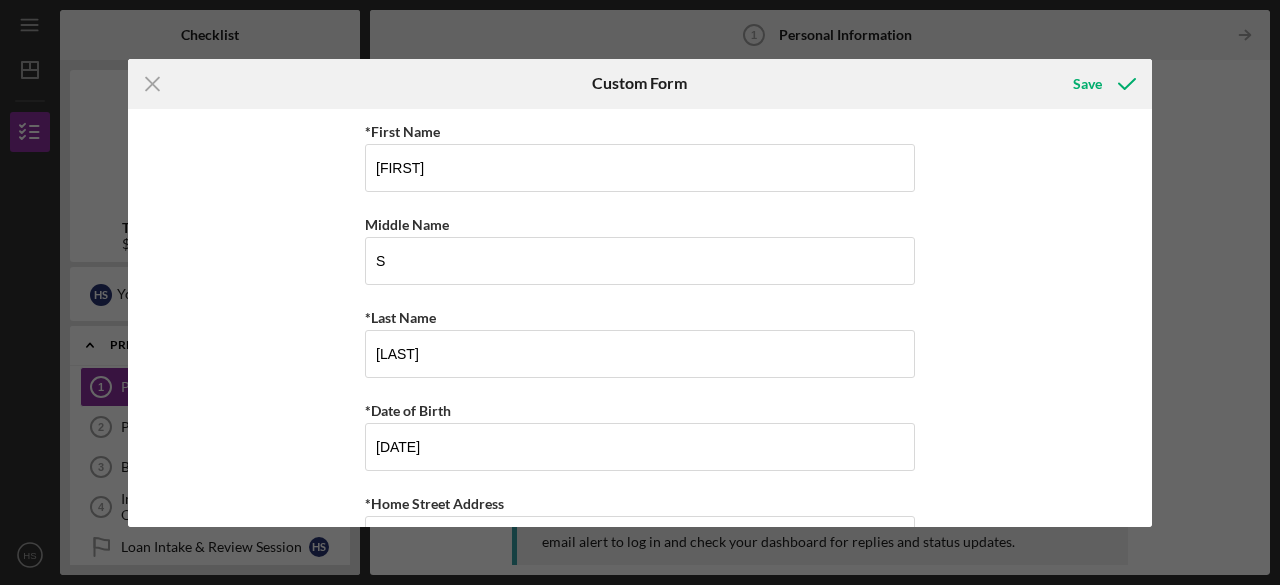 click on "*First Name [FIRST] Middle Name S *Last Name [LAST] *Date of Birth 01/01/1965 *Home Street Address Required *City Required *State Required *Zip Code Required *County Required *Phone Number Alternative Phone Number *Email Address Required" at bounding box center [640, 318] 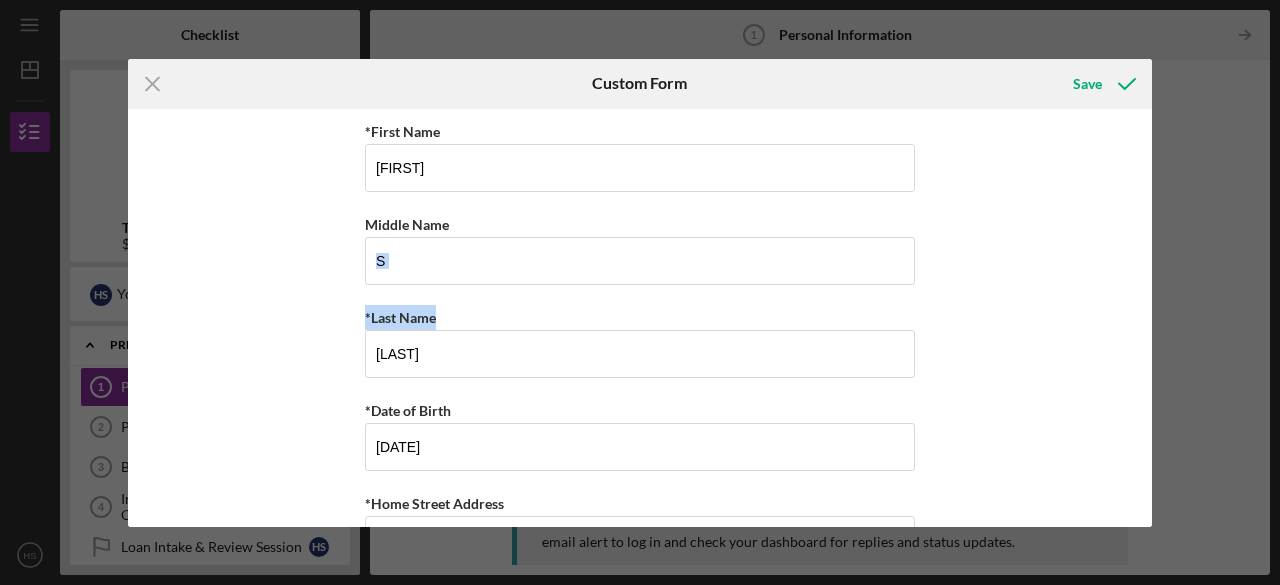 drag, startPoint x: 1142, startPoint y: 227, endPoint x: 1150, endPoint y: 295, distance: 68.46897 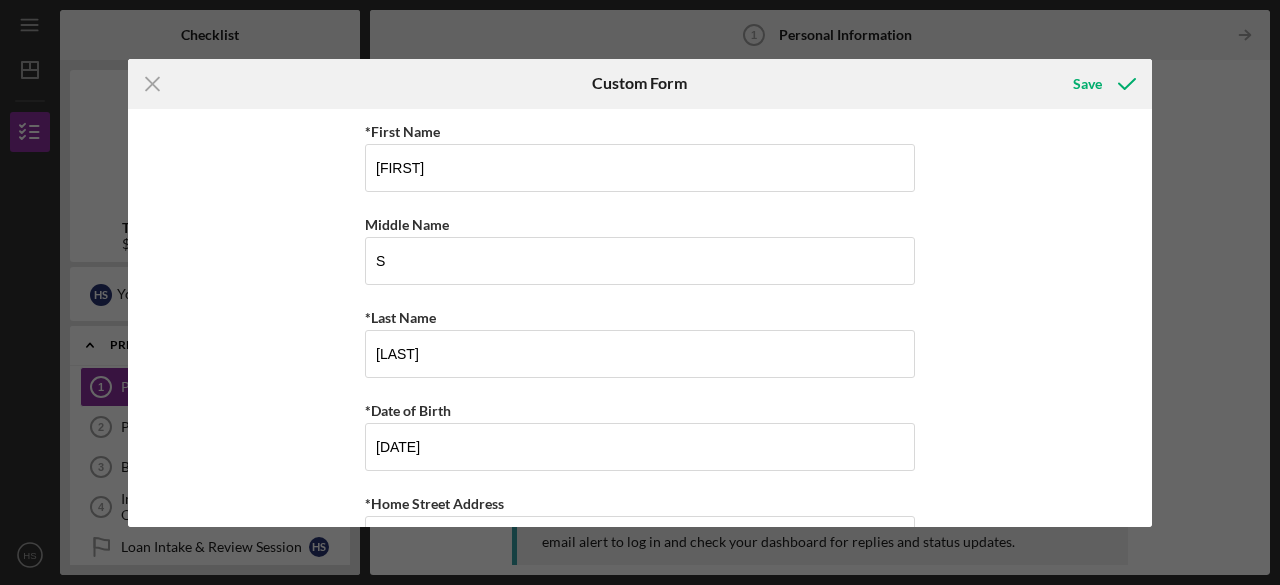 drag, startPoint x: 1150, startPoint y: 295, endPoint x: 1078, endPoint y: 177, distance: 138.23169 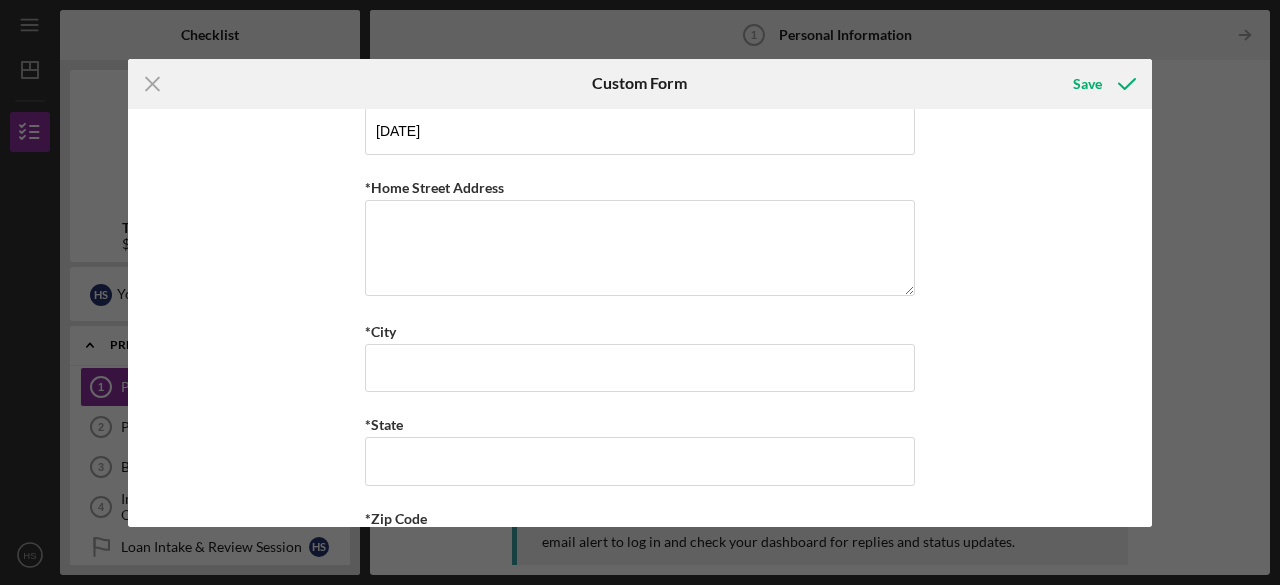 scroll, scrollTop: 308, scrollLeft: 0, axis: vertical 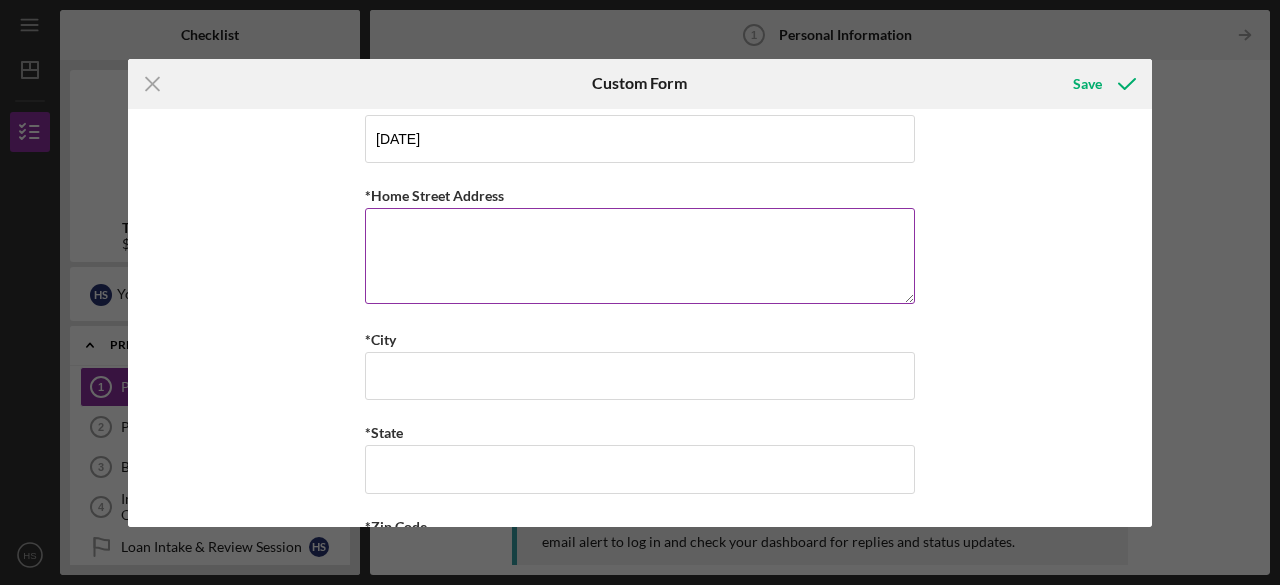 click on "*Home Street Address" at bounding box center [640, 256] 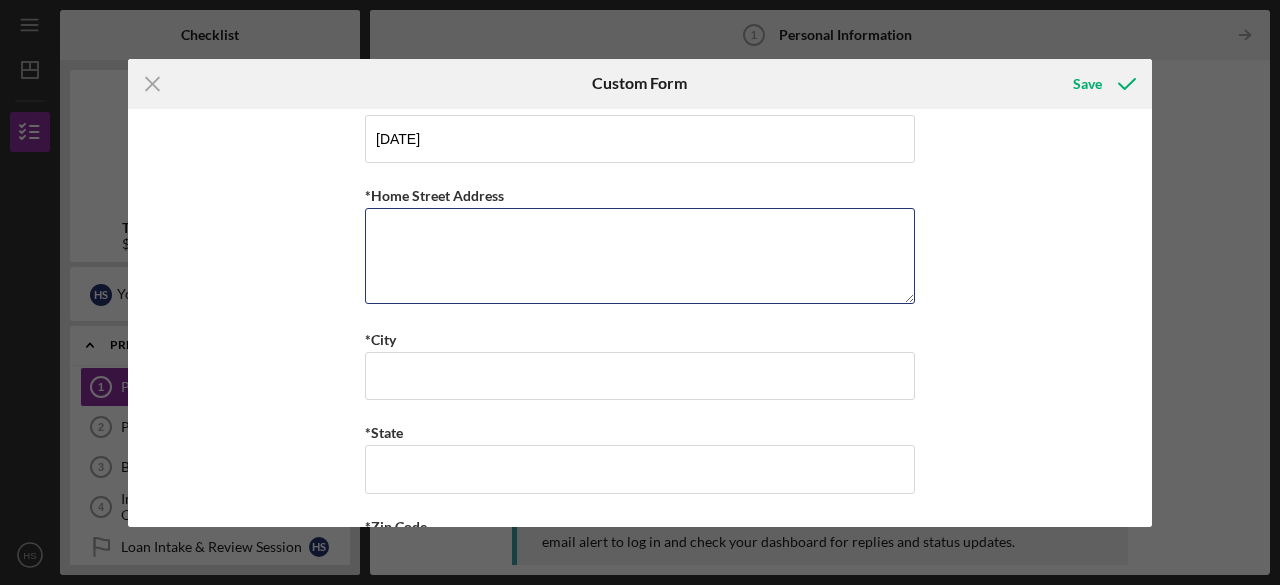 type on "[NUMBER] [STREET]" 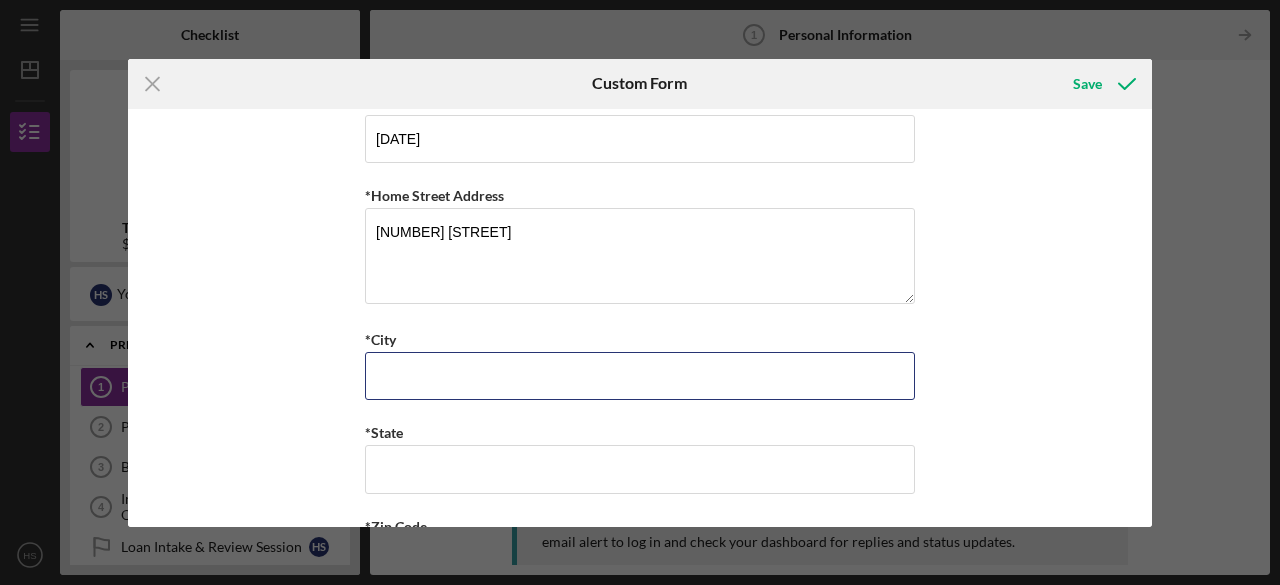 type on "Woodbury" 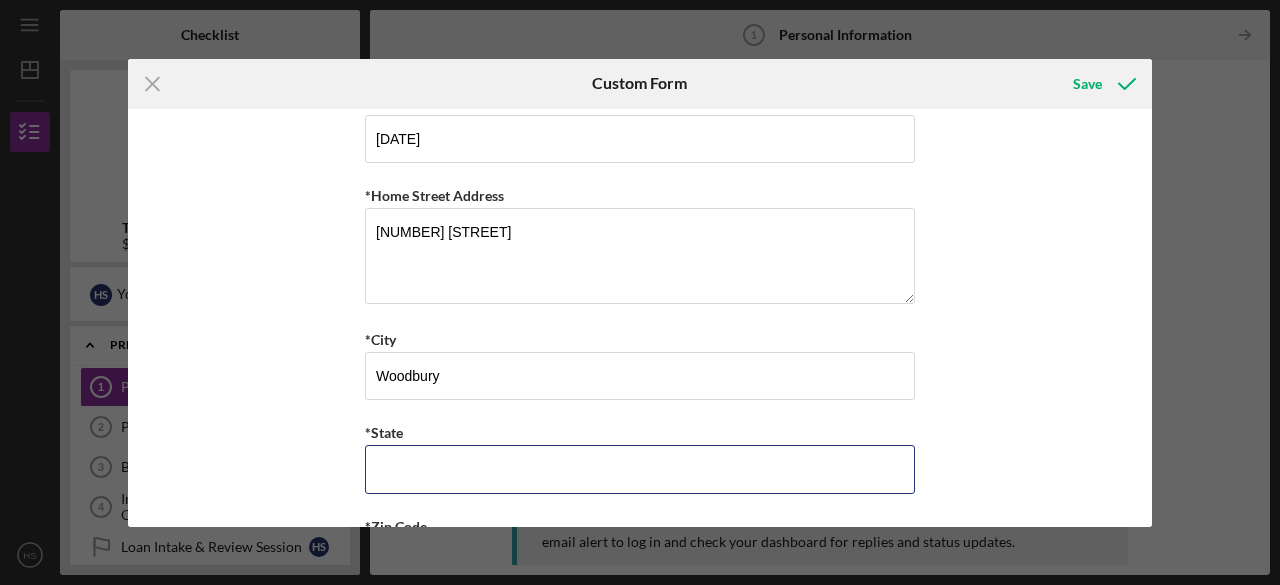 type on "MN" 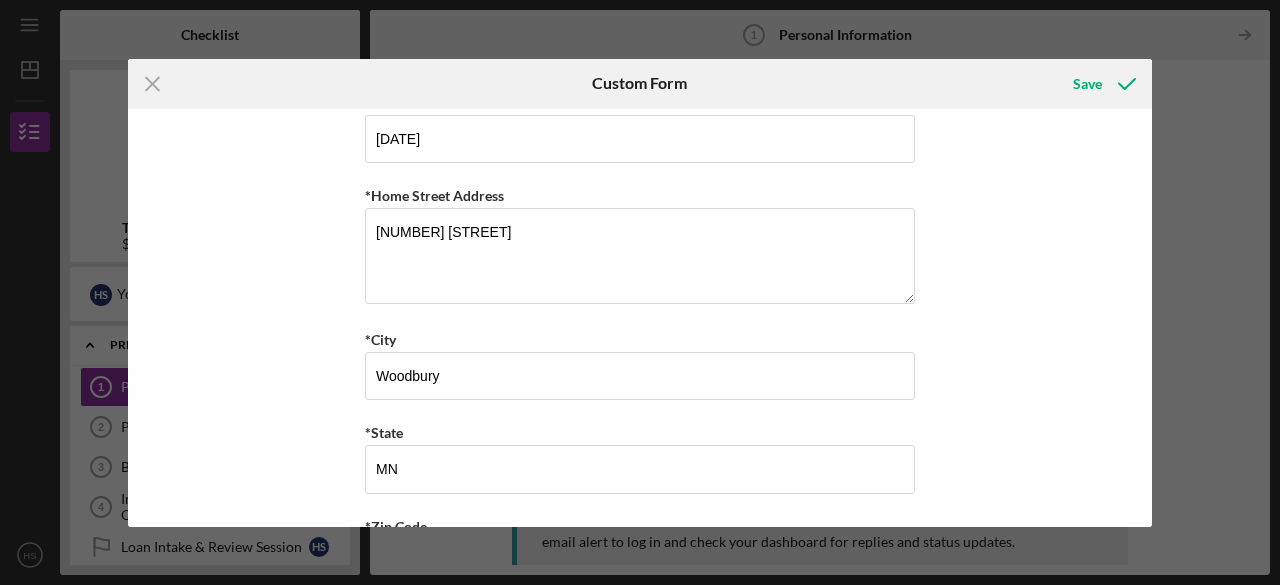 type on "[ZIP]" 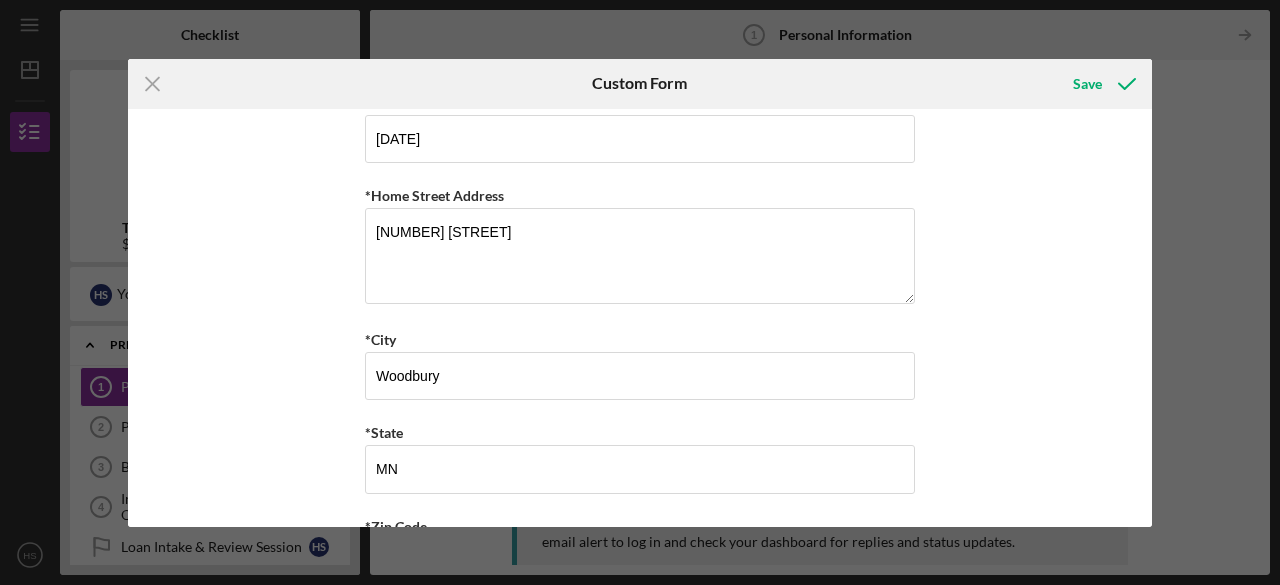 click on "*First Name [FIRST] Middle Name S *Last Name [LAST] *Date of Birth [DATE] *Home Street Address [NUMBER] [STREET] *City [CITY] *State [STATE] *Zip Code [ZIP] *County [STATE] *Phone Number [PHONE] Alternative Phone Number *Email Address [EMAIL]" at bounding box center (640, 318) 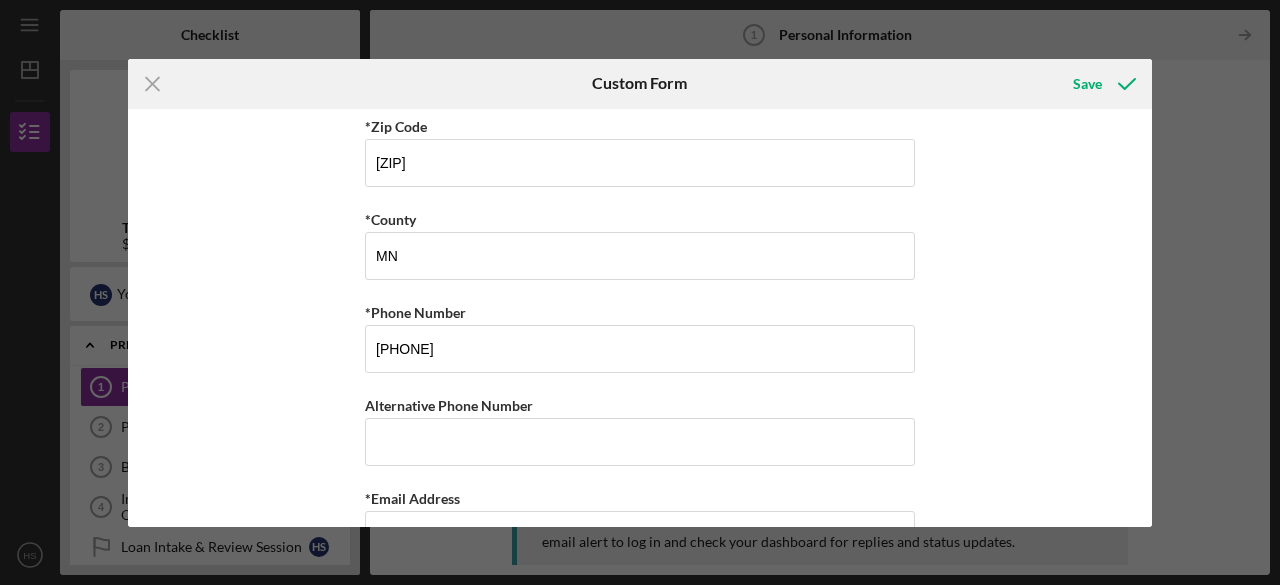 scroll, scrollTop: 762, scrollLeft: 0, axis: vertical 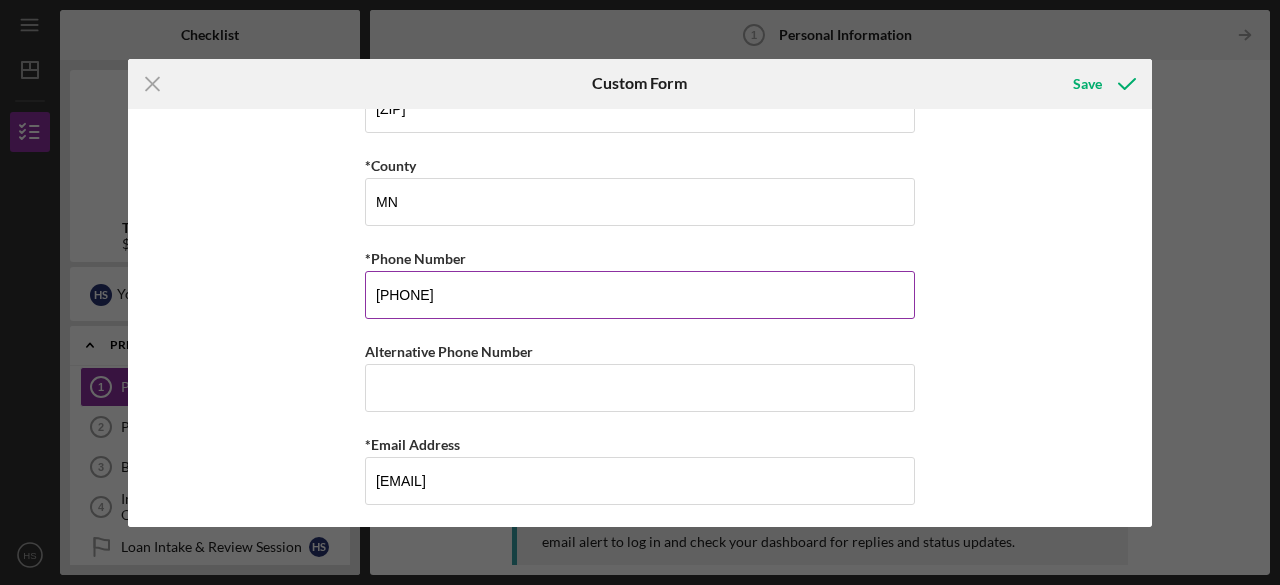 click on "[PHONE]" at bounding box center [640, 295] 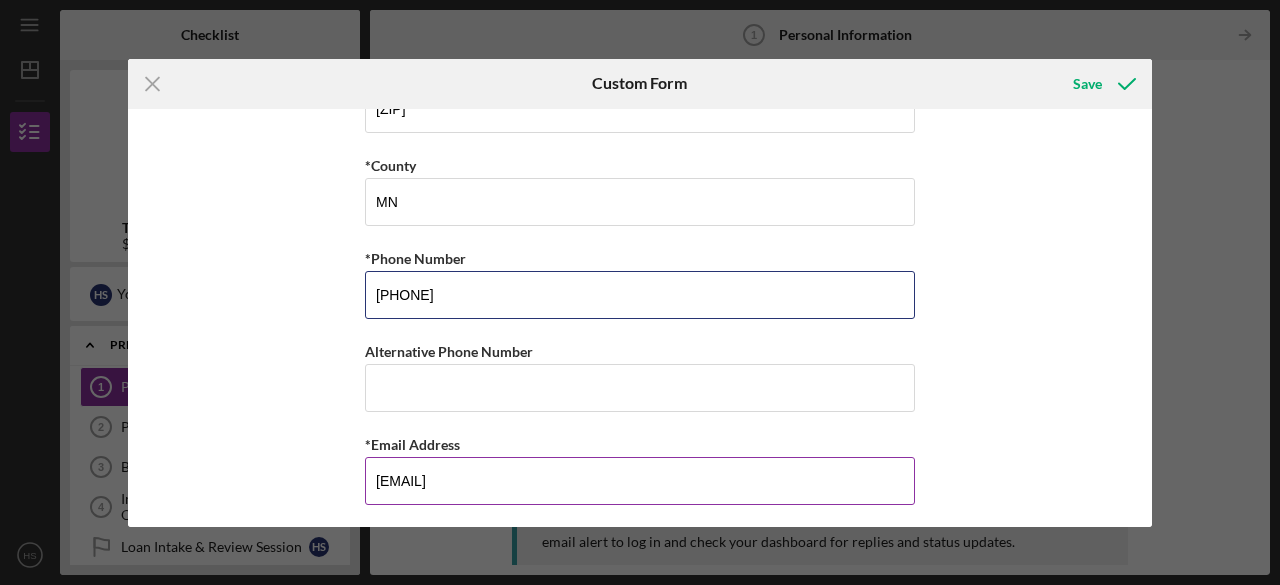 type on "[PHONE]" 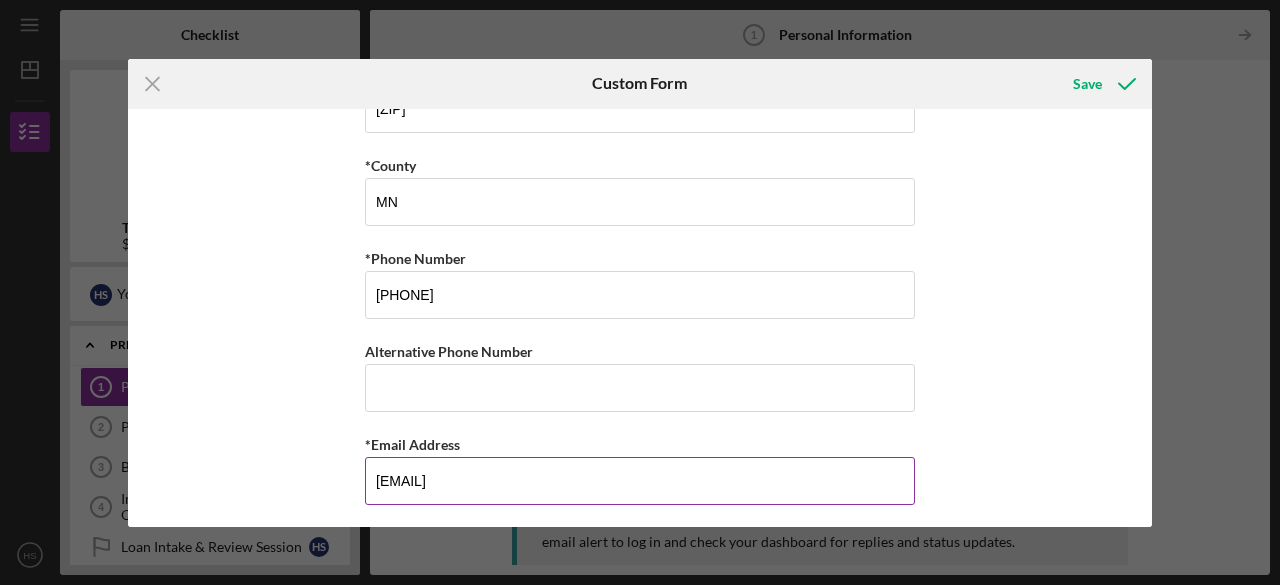 click on "[EMAIL]" at bounding box center (640, 481) 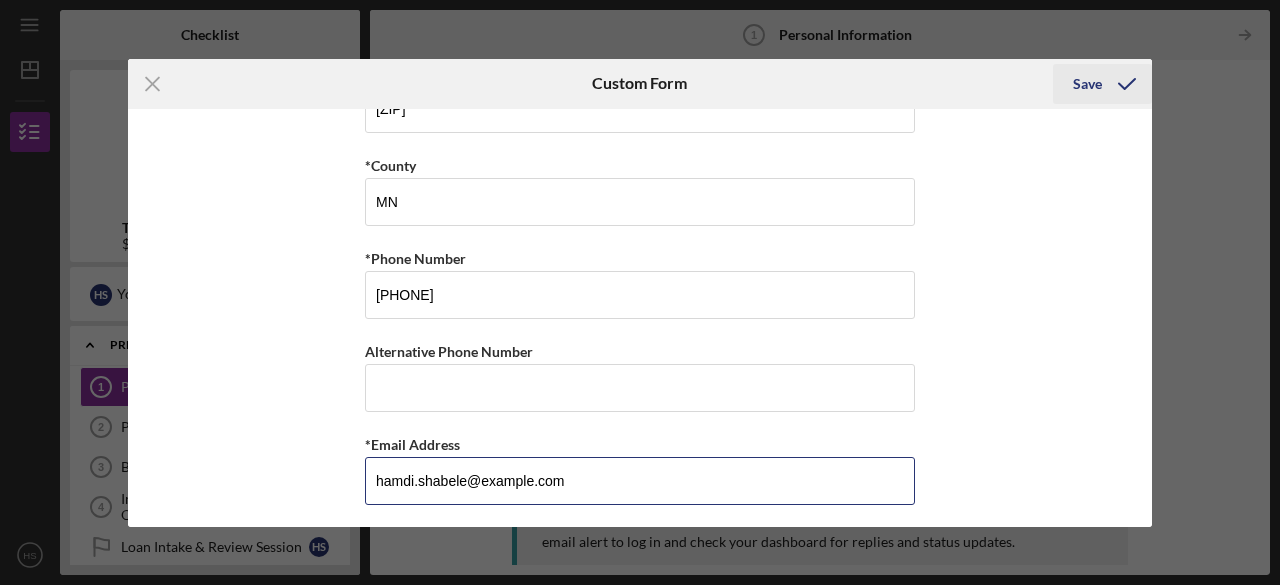 type on "hamdi.shabele@example.com" 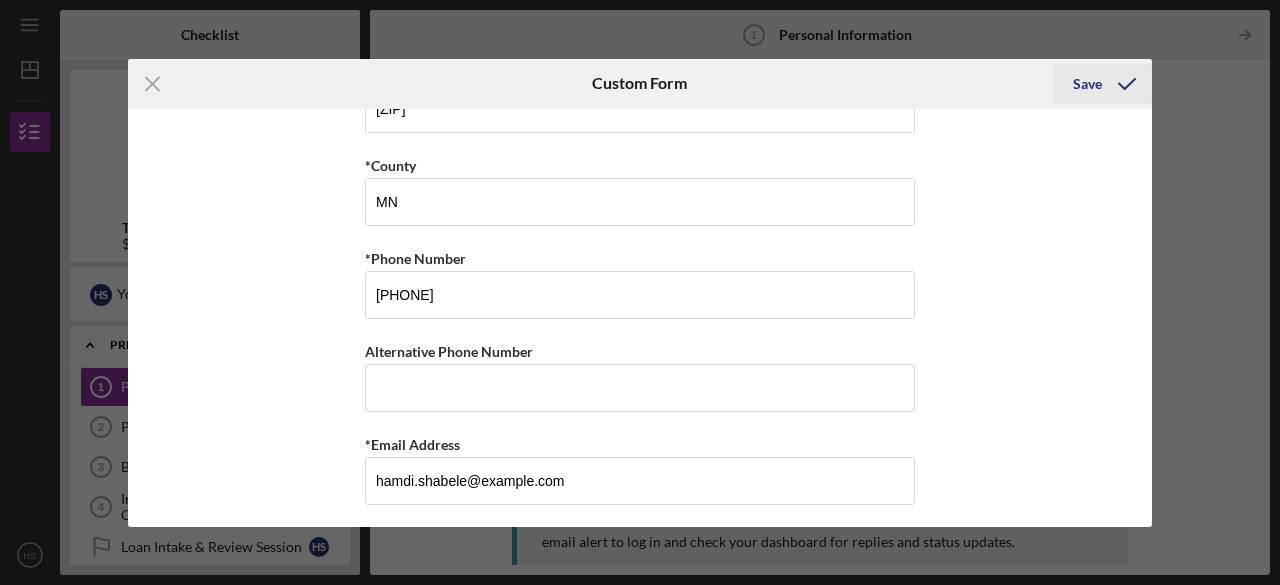 click on "Save" at bounding box center [1087, 84] 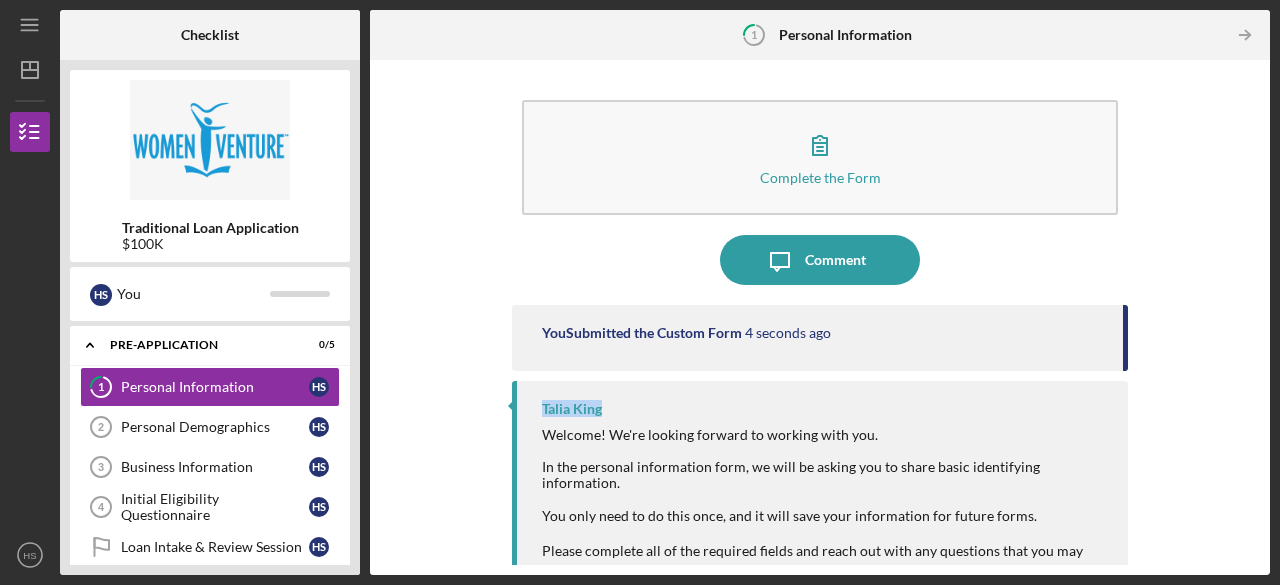 drag, startPoint x: 1252, startPoint y: 347, endPoint x: 1266, endPoint y: 401, distance: 55.7853 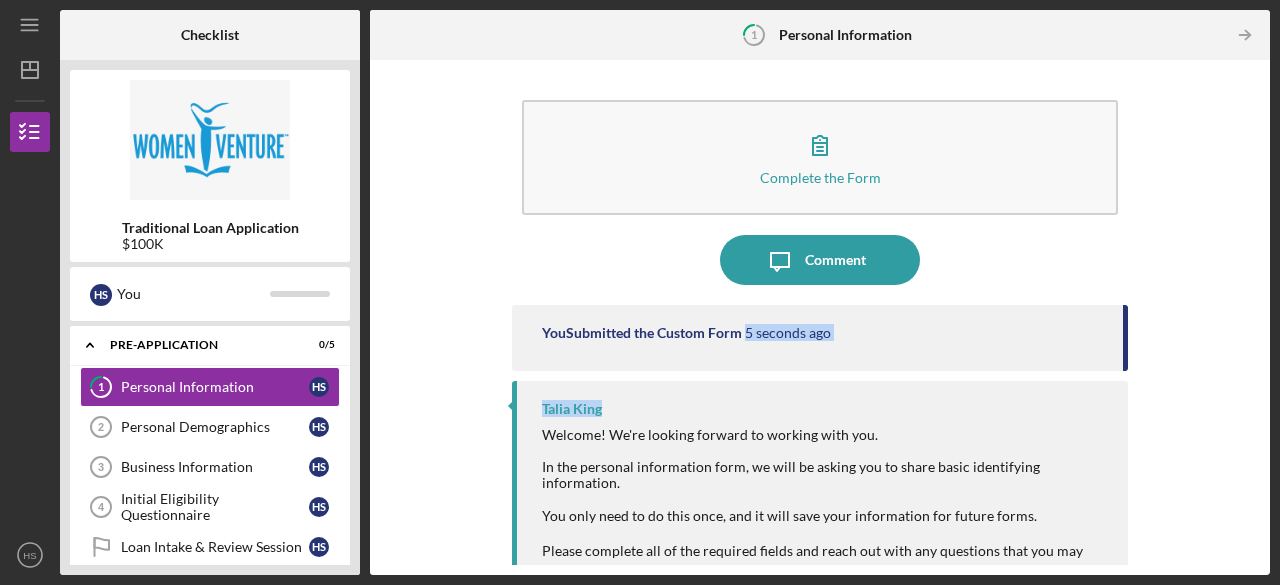 click on "Complete the Form Form Icon/Message Comment You  Submitted the Custom Form   5 seconds ago [FIRST] [LAST]   Welcome! We're looking forward to working with you.
In the personal information form, we will be asking you to share basic identifying information.
You only need to do this once, and it will save your information for future forms.
Please complete all of the required fields and reach out with any questions that you may have throughout the process by clicking on the blue comment button.
We will be notified and respond to your message as soon as possible.  You will receive an email alert to log in and check your dashboard for replies and status updates.
Please click on the form to begin.
Note: The sooner you complete the pre-application items, the sooner we can review, and move you to the next step in the application process." at bounding box center [820, 317] 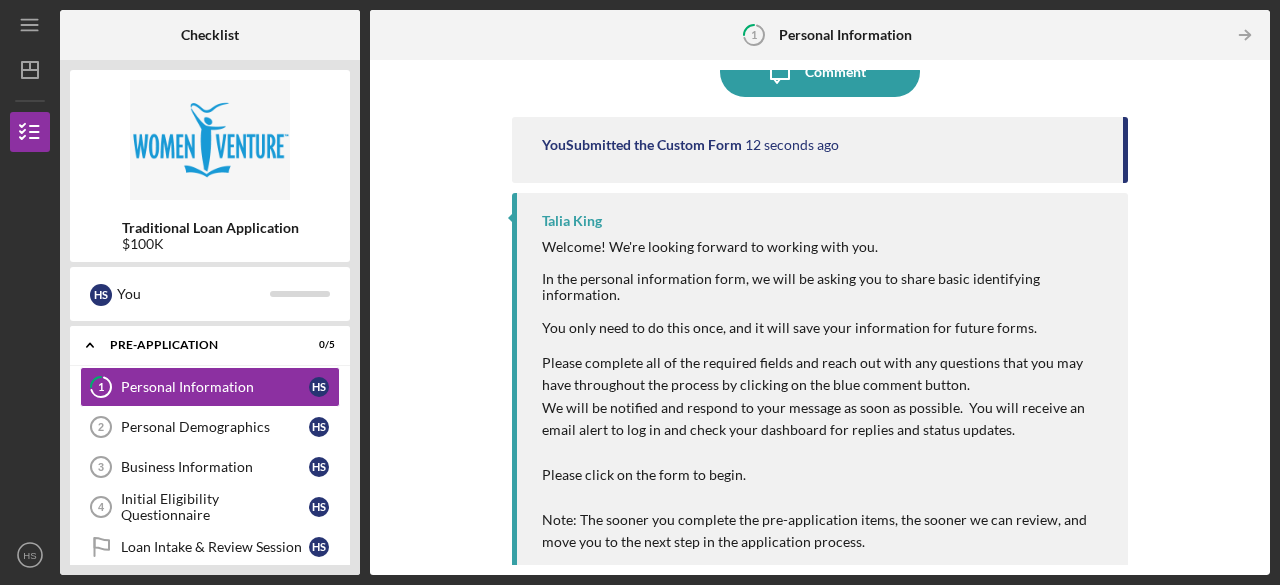 scroll, scrollTop: 201, scrollLeft: 0, axis: vertical 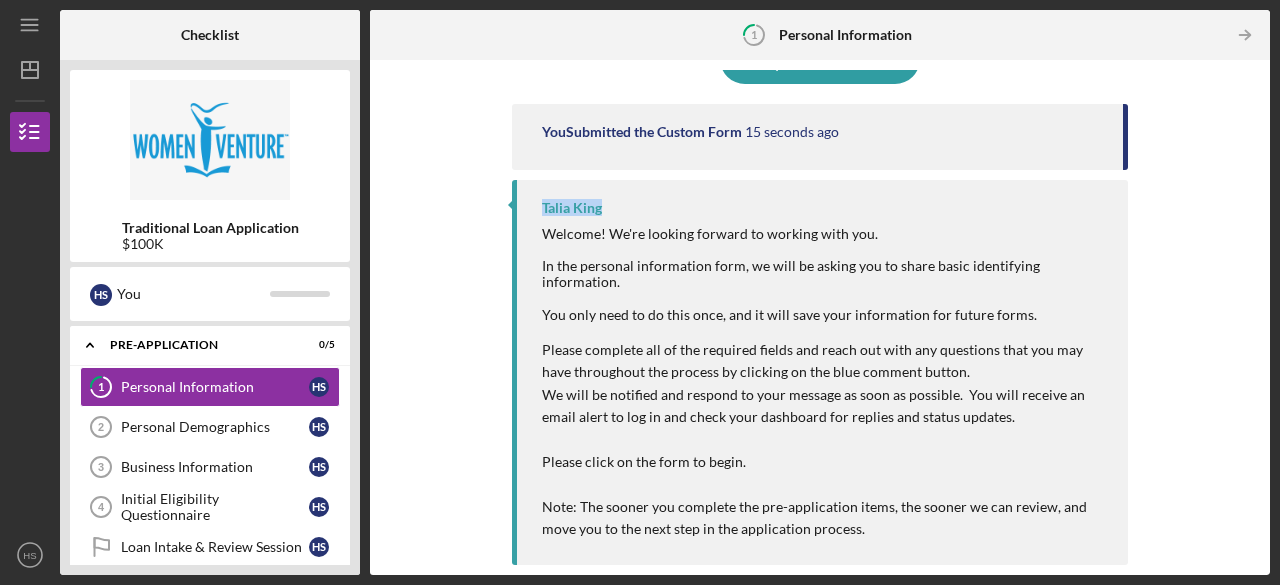 drag, startPoint x: 1119, startPoint y: 154, endPoint x: 1124, endPoint y: 195, distance: 41.303753 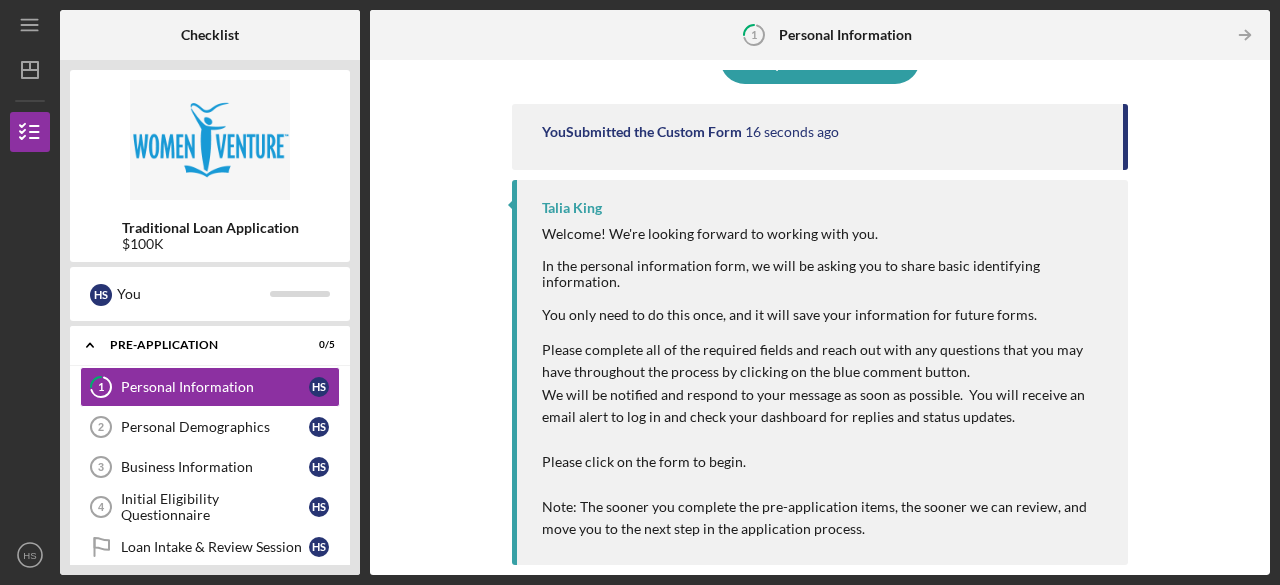 click on "In the personal information form, we will be asking you to share basic identifying information." at bounding box center (825, 274) 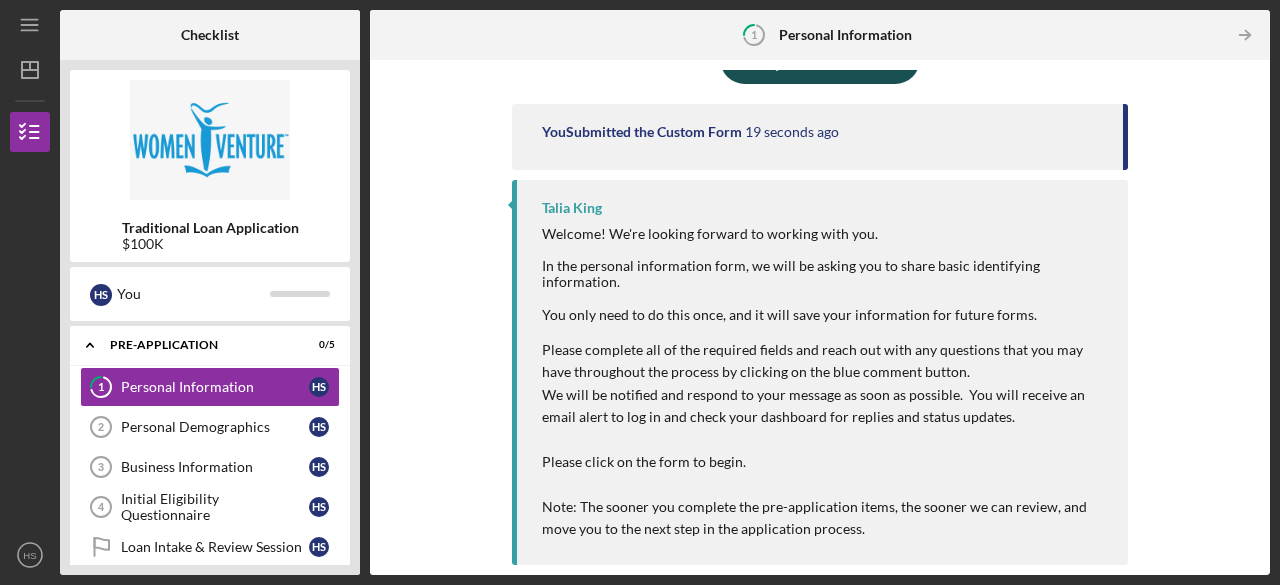 click on "Comment" at bounding box center [835, 59] 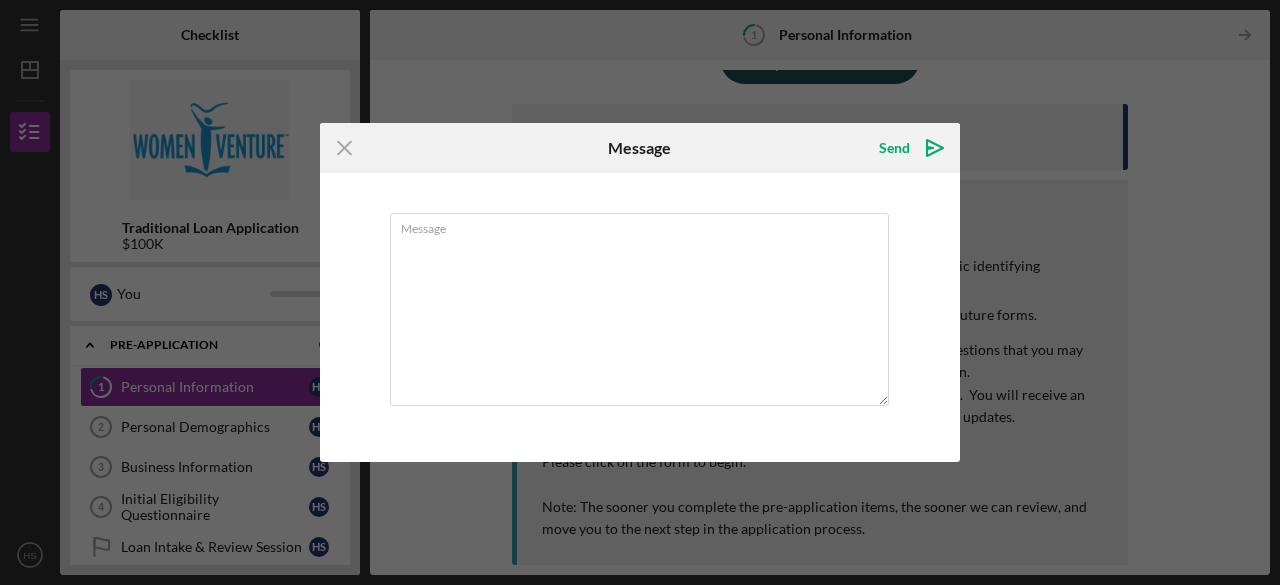 scroll, scrollTop: 0, scrollLeft: 0, axis: both 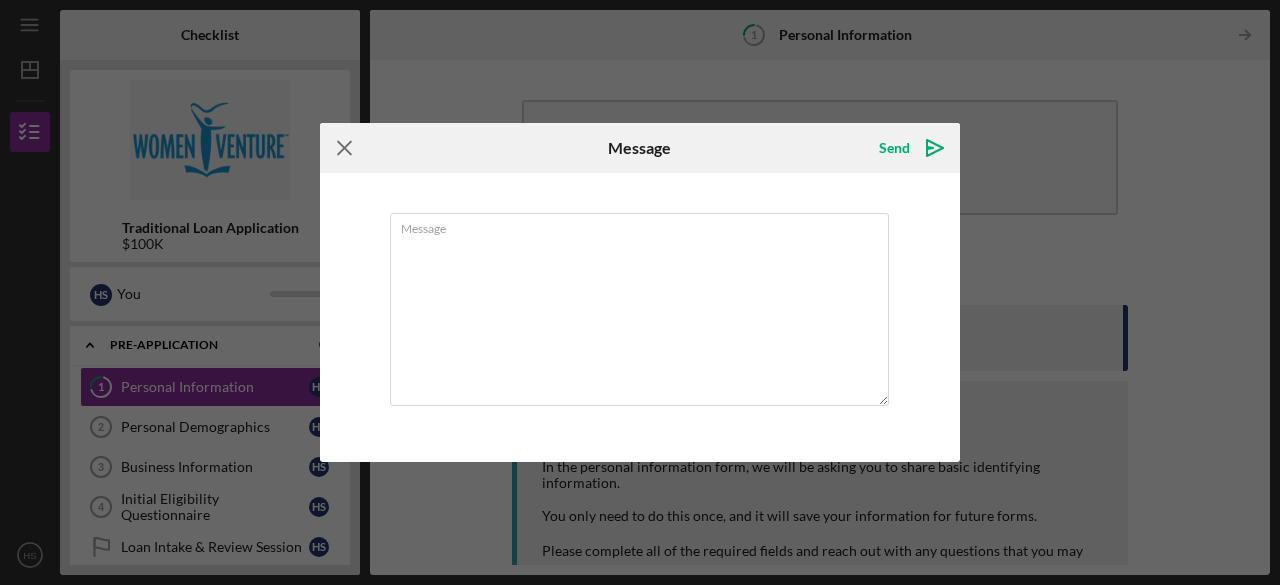 click on "Icon/Menu Close" 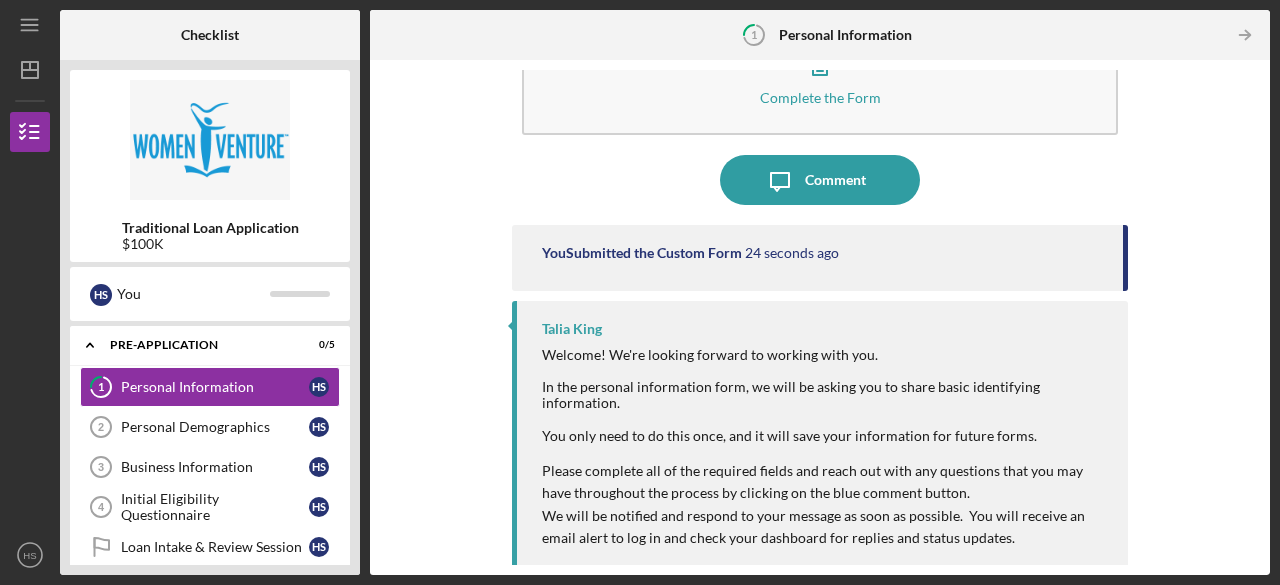 scroll, scrollTop: 0, scrollLeft: 0, axis: both 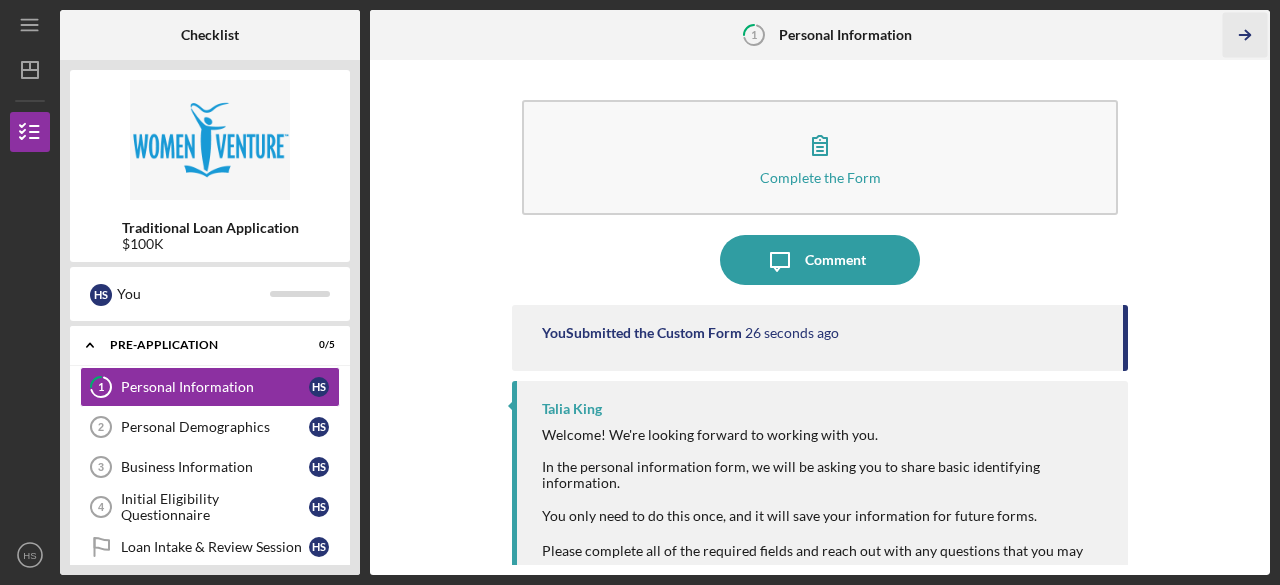 click on "Icon/Table Pagination Arrow" 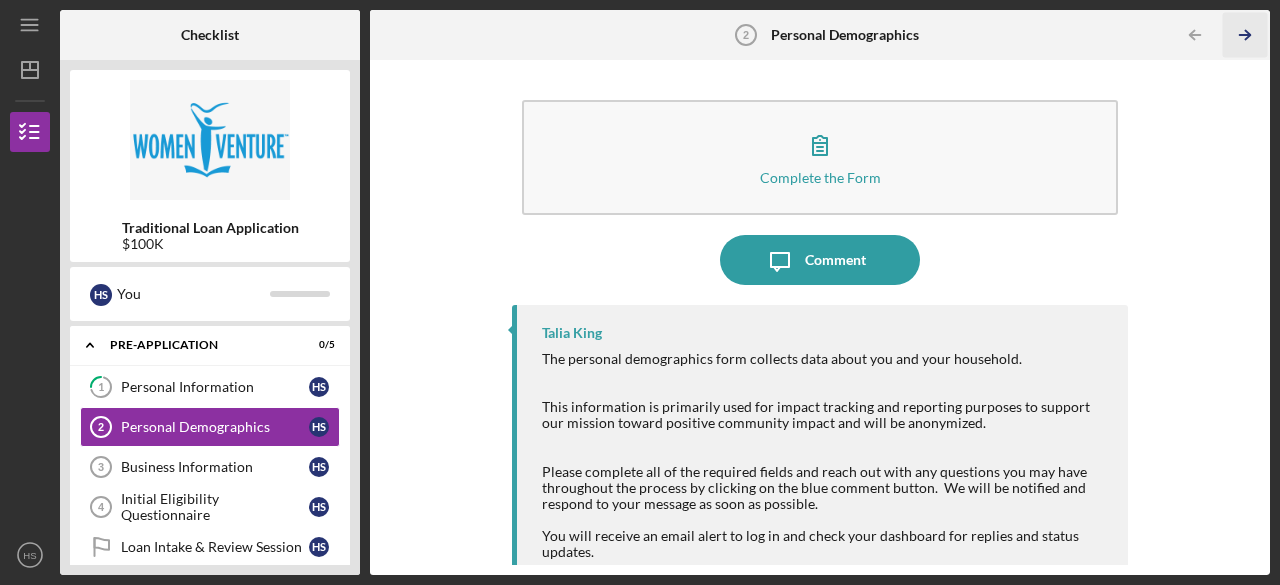click on "Icon/Table Pagination Arrow" 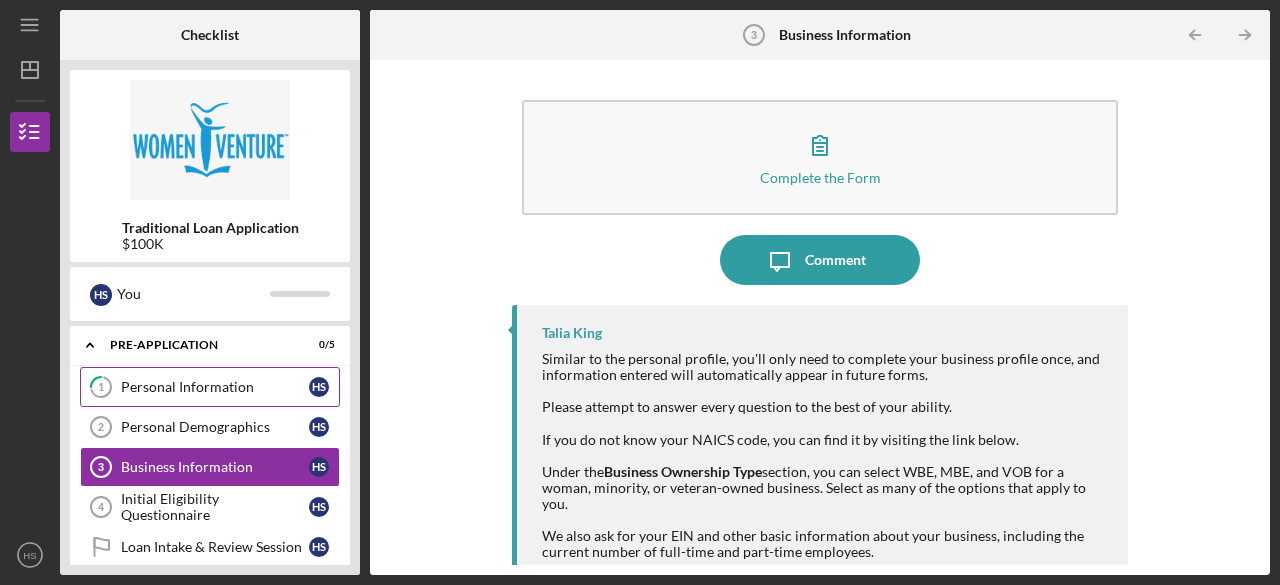 click on "Personal Information" at bounding box center [215, 387] 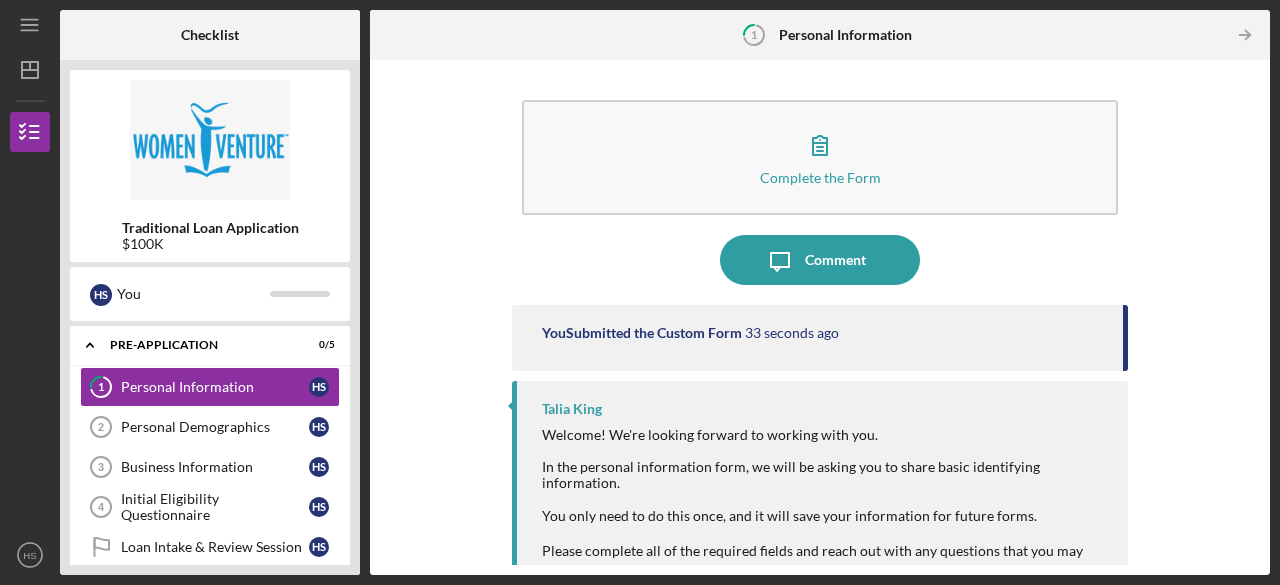 click on "You  Submitted the Custom Form   33 seconds ago" at bounding box center [820, 338] 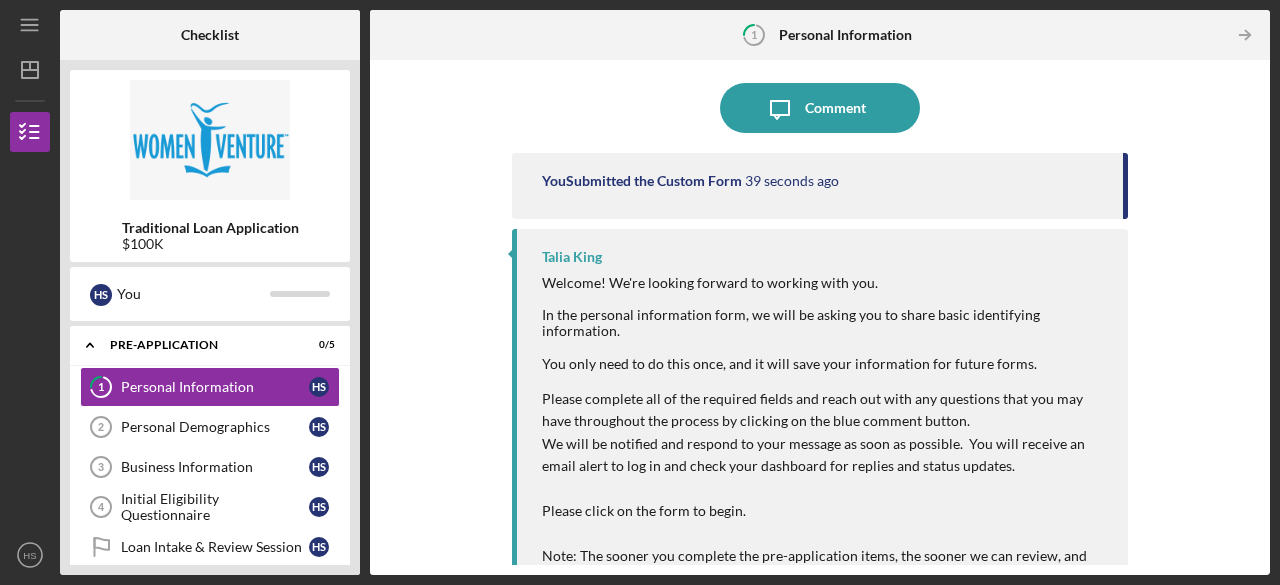 scroll, scrollTop: 201, scrollLeft: 0, axis: vertical 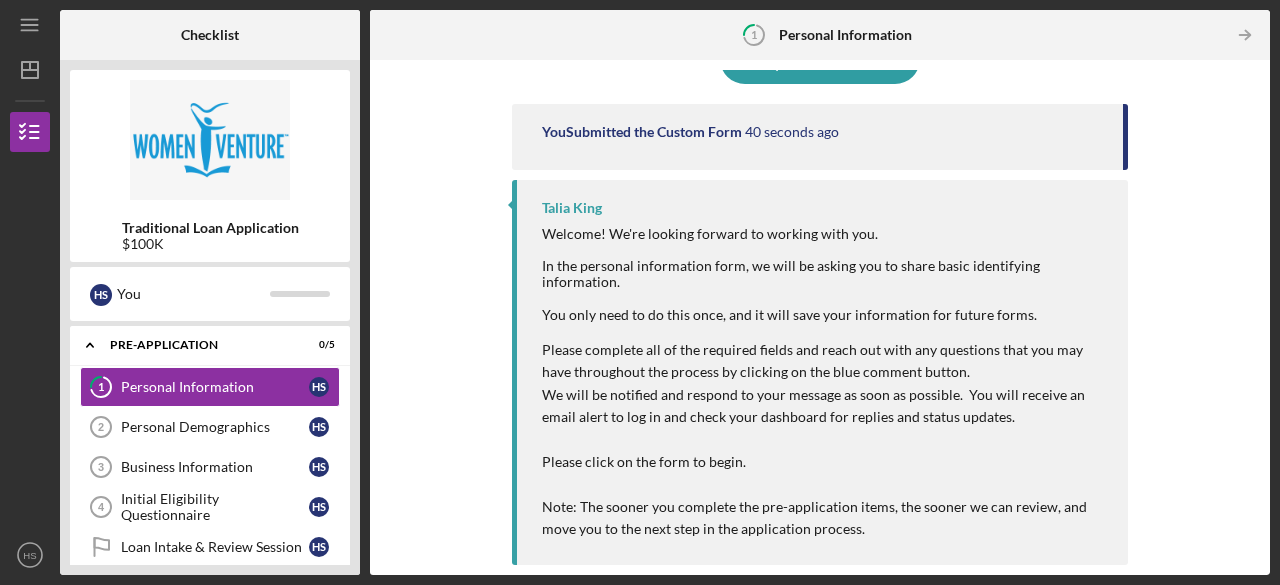 click at bounding box center [825, 331] 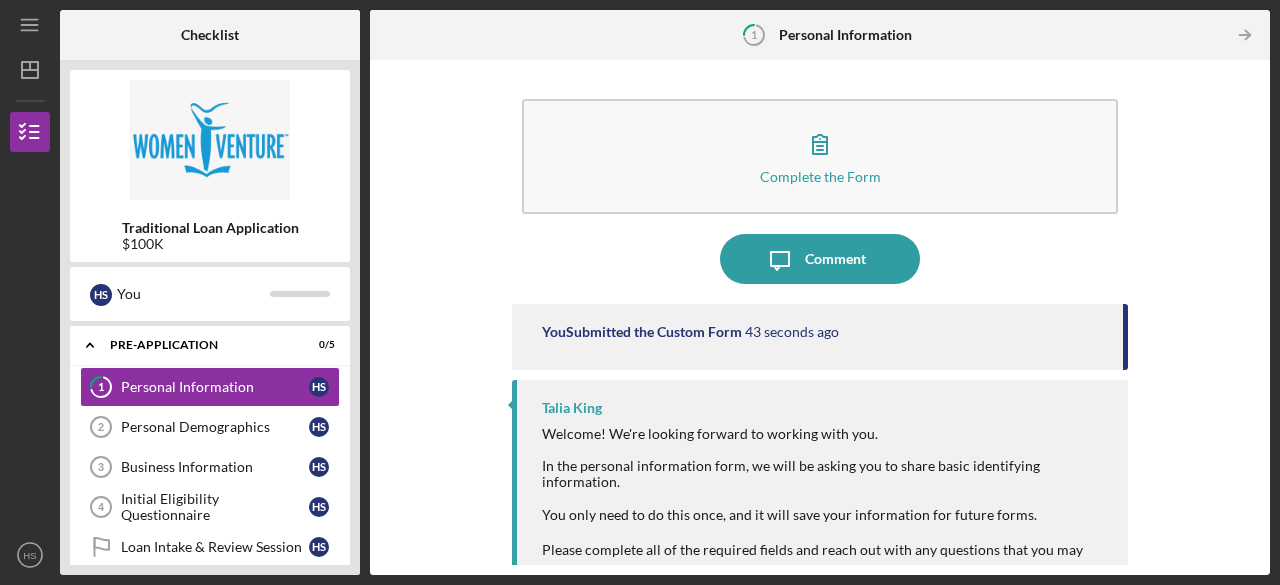 scroll, scrollTop: 0, scrollLeft: 0, axis: both 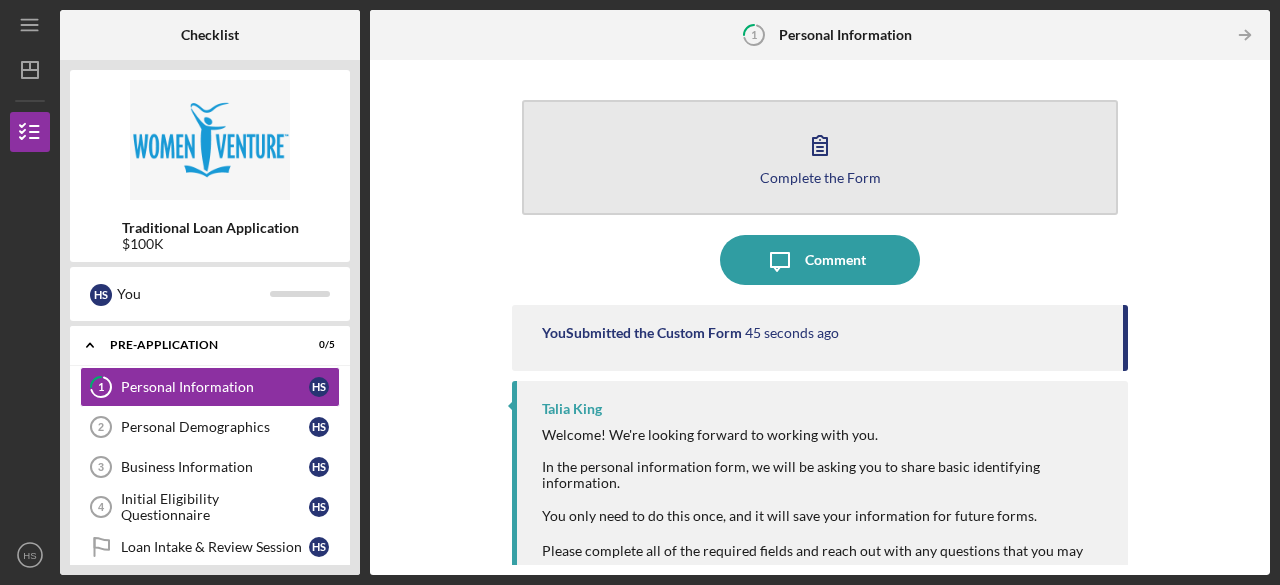 click 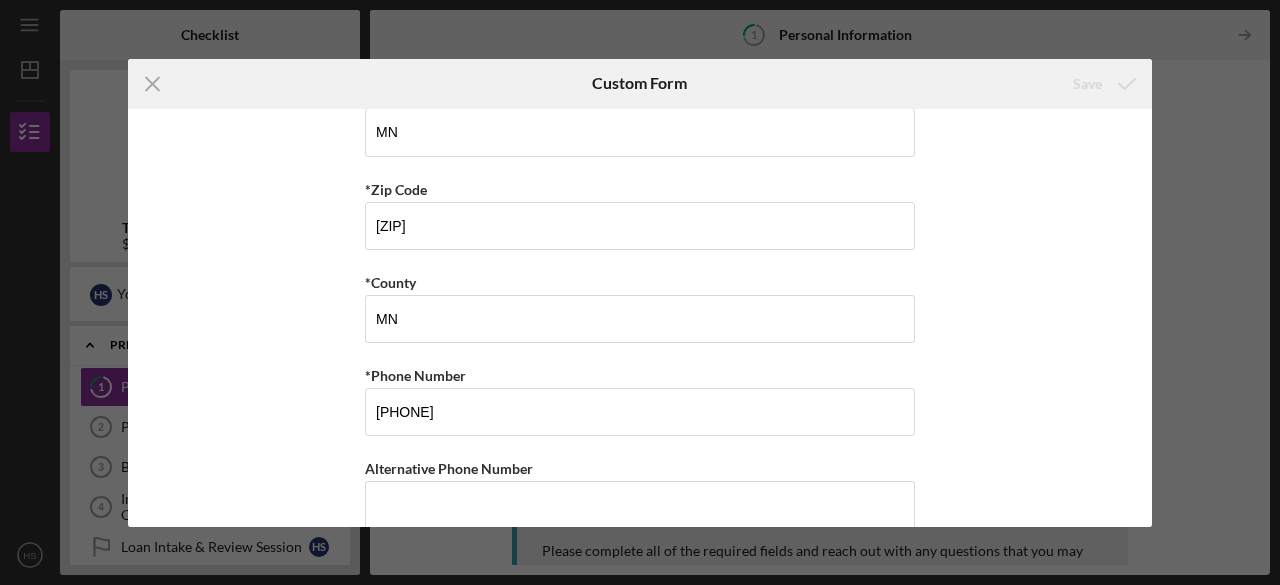 scroll, scrollTop: 673, scrollLeft: 0, axis: vertical 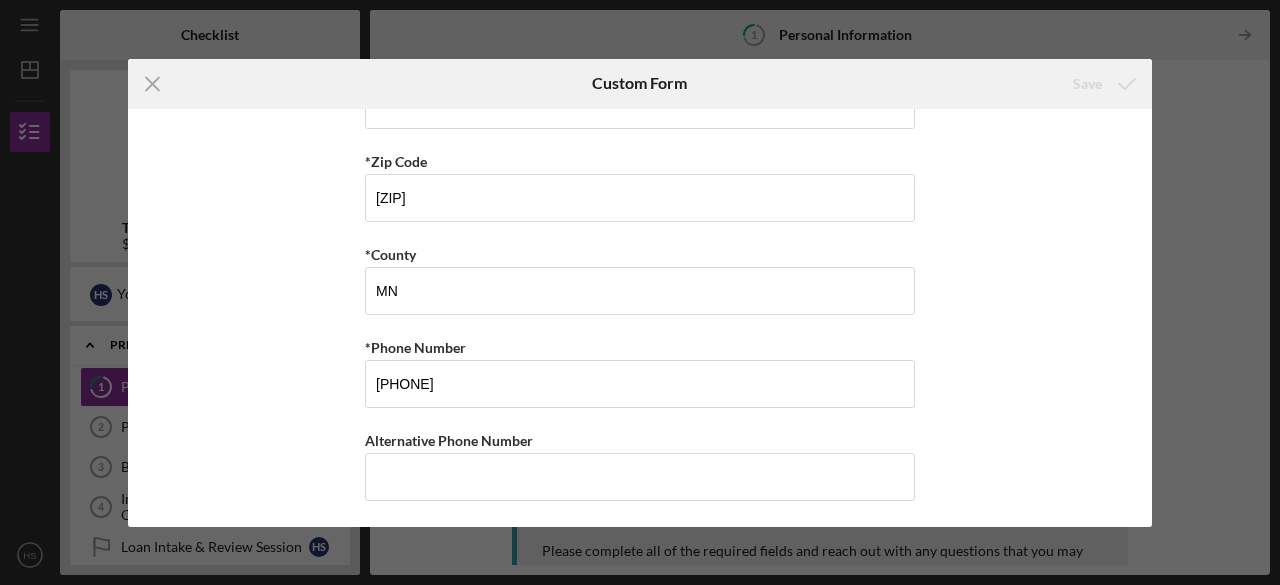 click on "Icon/Menu Close Custom Form Save *First Name Hamdi Middle Name S *Last Name Shabele *Date of Birth [DATE] *Home Street Address 3239 churchill ct *City Woodbury *State MN *Zip Code 55125 *County MN *Phone Number [PHONE] Alternative Phone Number *Email Address [EMAIL] Cancel Save" at bounding box center (640, 292) 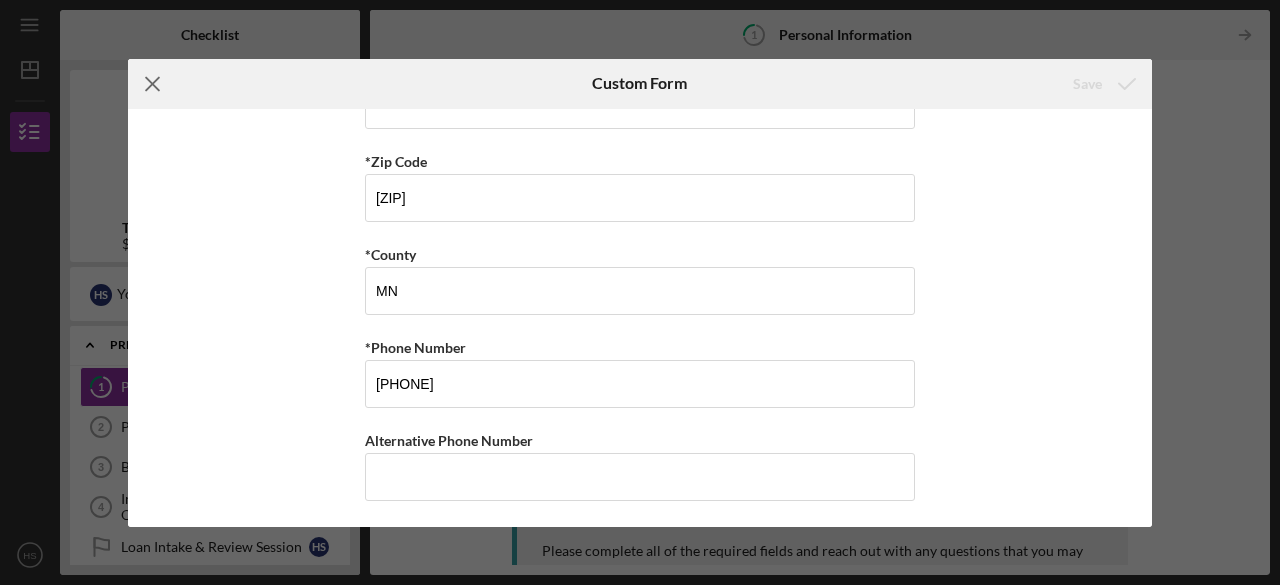 click 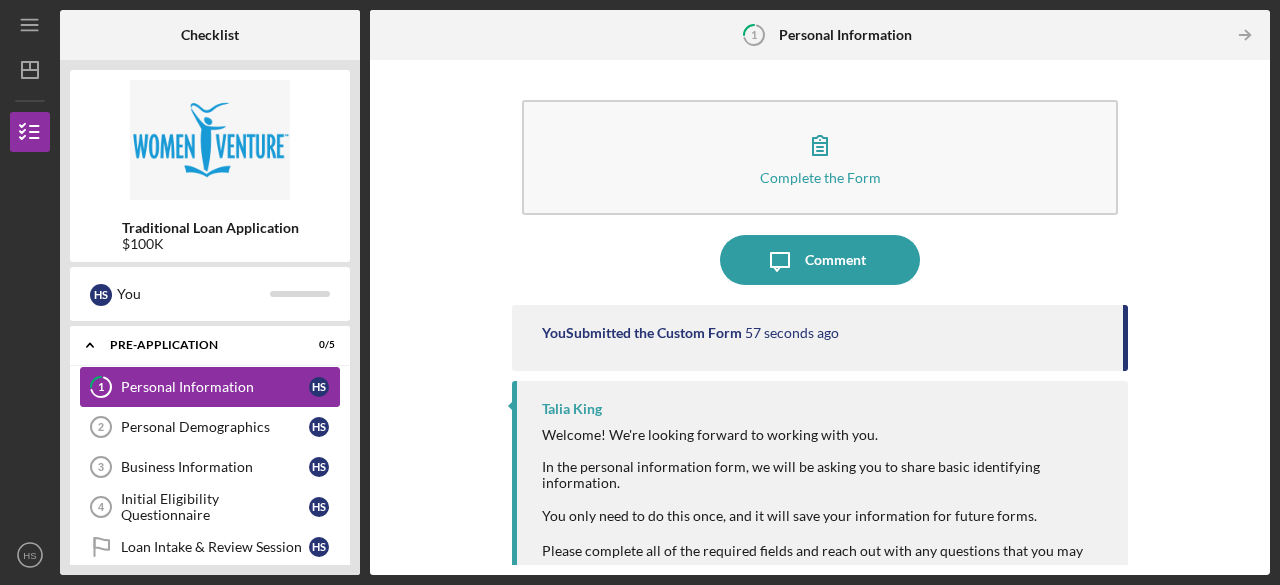 click on "1 Personal Information H S" at bounding box center (210, 387) 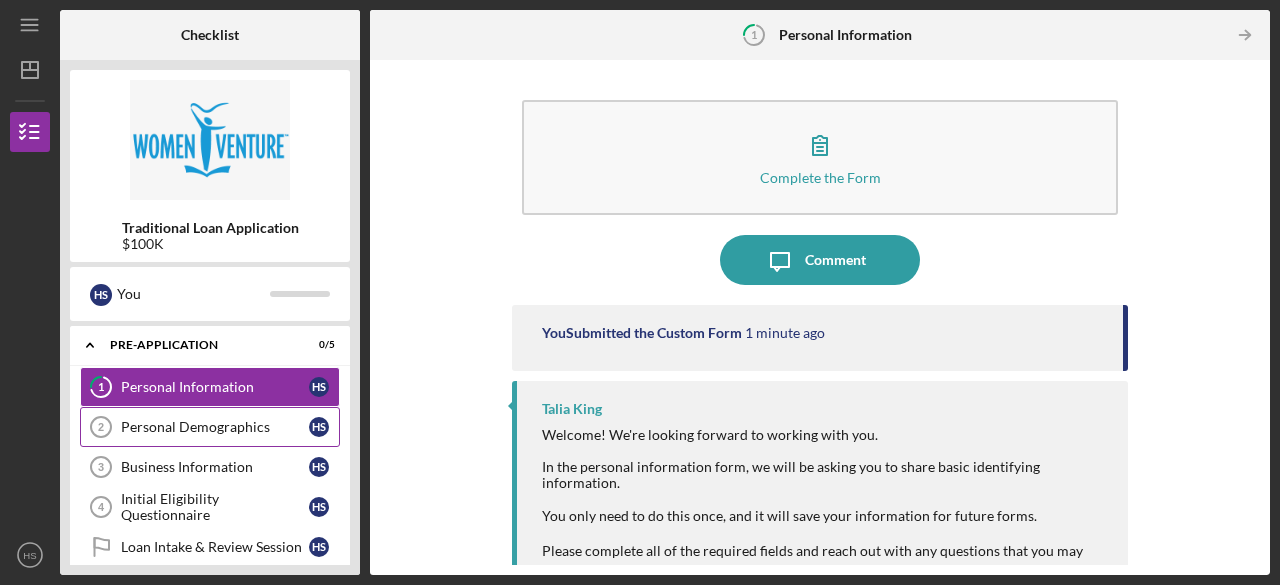 click on "Personal Demographics" at bounding box center (215, 427) 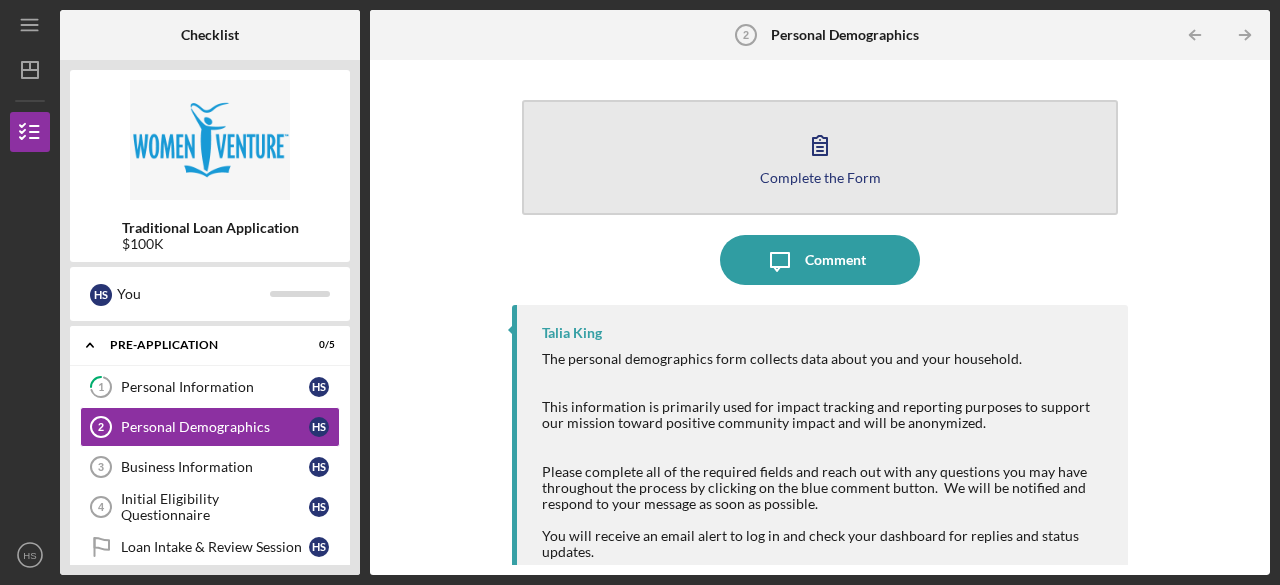click on "Complete the Form Form" at bounding box center [820, 157] 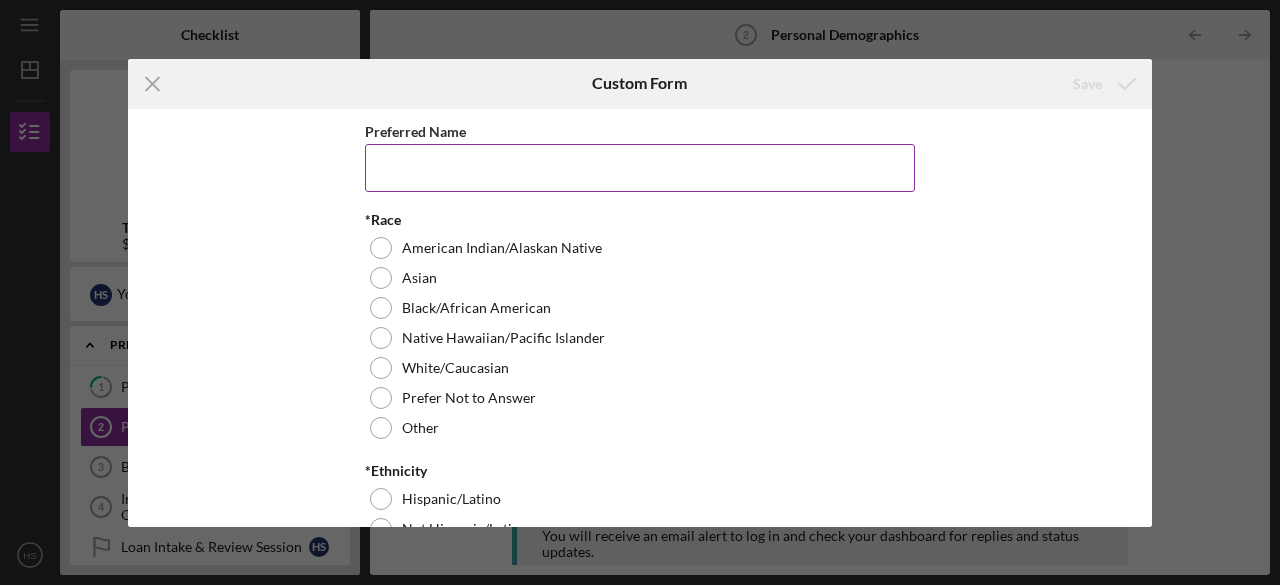 click on "Preferred Name" at bounding box center [640, 168] 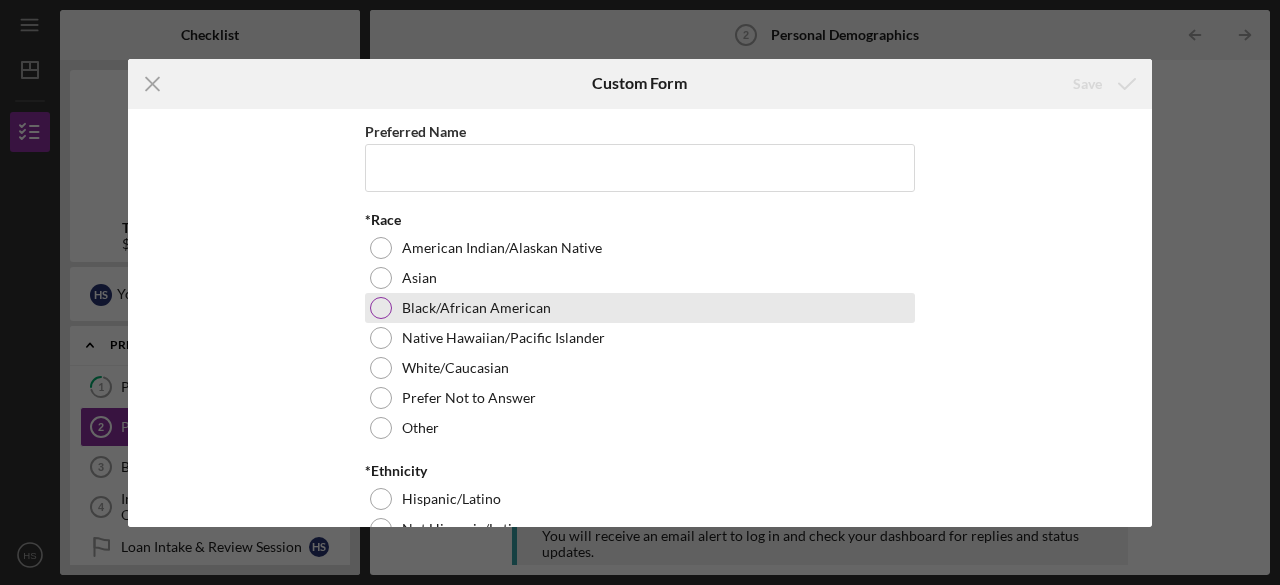 click at bounding box center [381, 308] 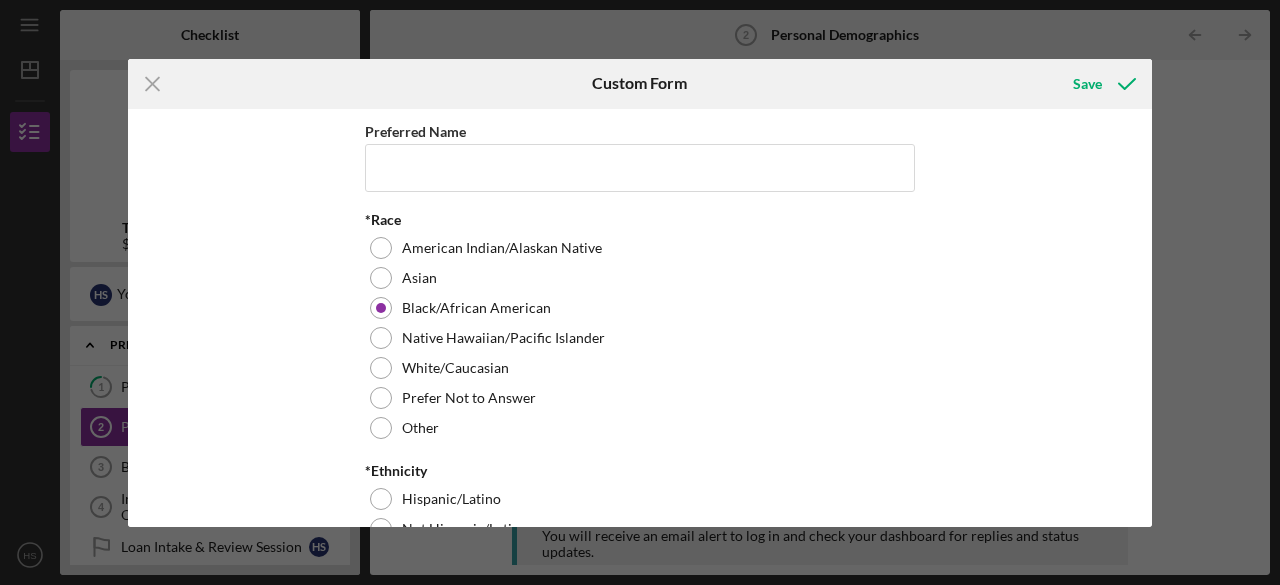 click on "Preferred Name *Race American Indian/Alaskan Native Asian Black/African American Native Hawaiian/Pacific Islander White/Caucasian Prefer Not to Answer Other *Ethnicity Hispanic/Latino Not Hispanic/Latino Prefer Not to Answer *Gender Male Female Non-Binary Prefer Not to Answer Other Pronouns She/Her He/Him They/Them Other LGBTQ Yes No Education Level Grade School High School Diploma/GED Associate's Degree/Vocational Certificate Bachelor's Degree Post Graduate Degree Do you have a disability? Yes No *U.S. Citizen/Permanent Resident (i.e. Green Card)? Verification required: U.S. Passport, Birth Certificate, Cert. of Naturalization (form N-550 or N-570), Certificate of Citizenship (Form N-560 or N-561), Consular Report of Birth Abroad (Form FS-240), U.S. Citizenship Identification Card (Form I-797 or Form I-179), Social Security Card and Drivers License or State ID (may be required in conjunction with documents listed above) Yes No Other *Marital Status Divorced Domestic Partnership Married Separated Single Other" at bounding box center (640, 318) 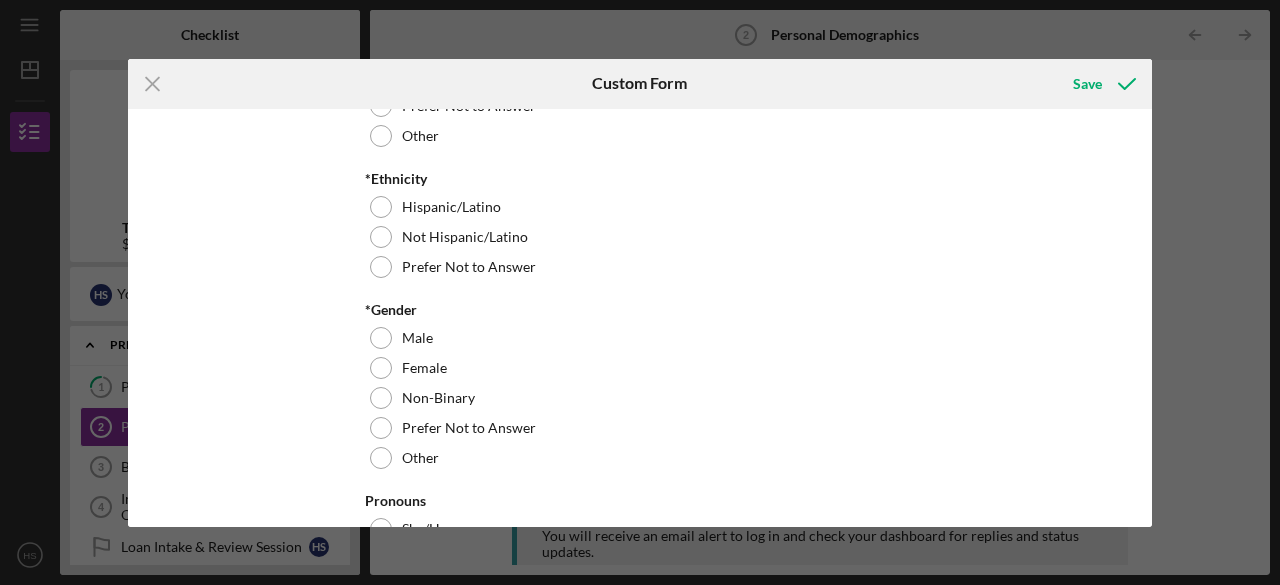 scroll, scrollTop: 284, scrollLeft: 0, axis: vertical 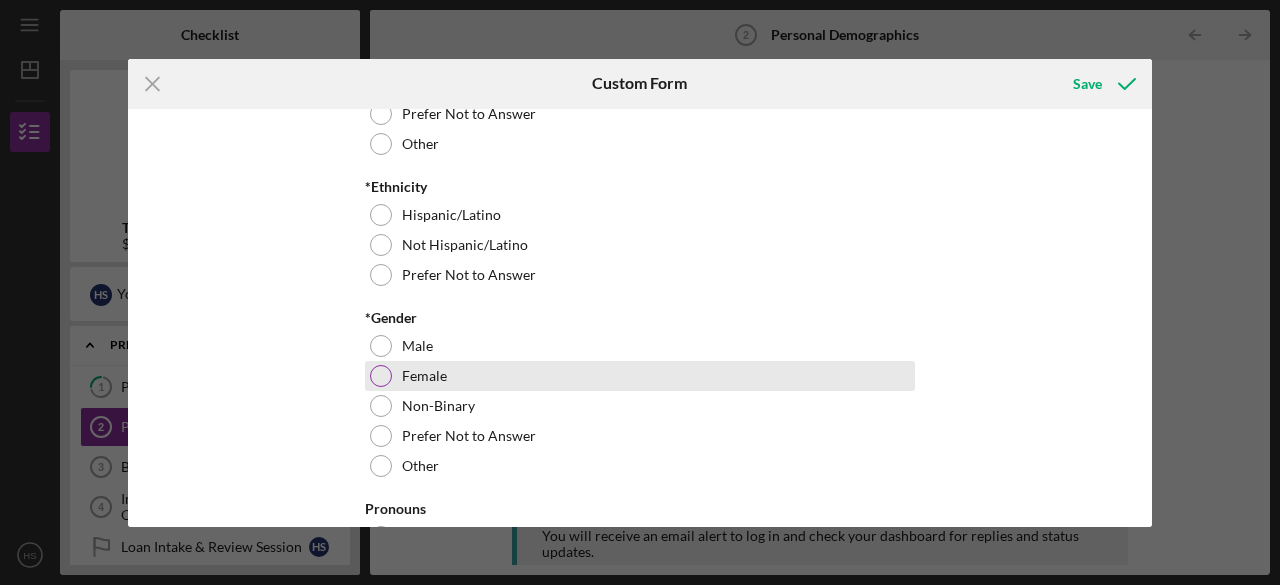 click on "Female" at bounding box center (640, 376) 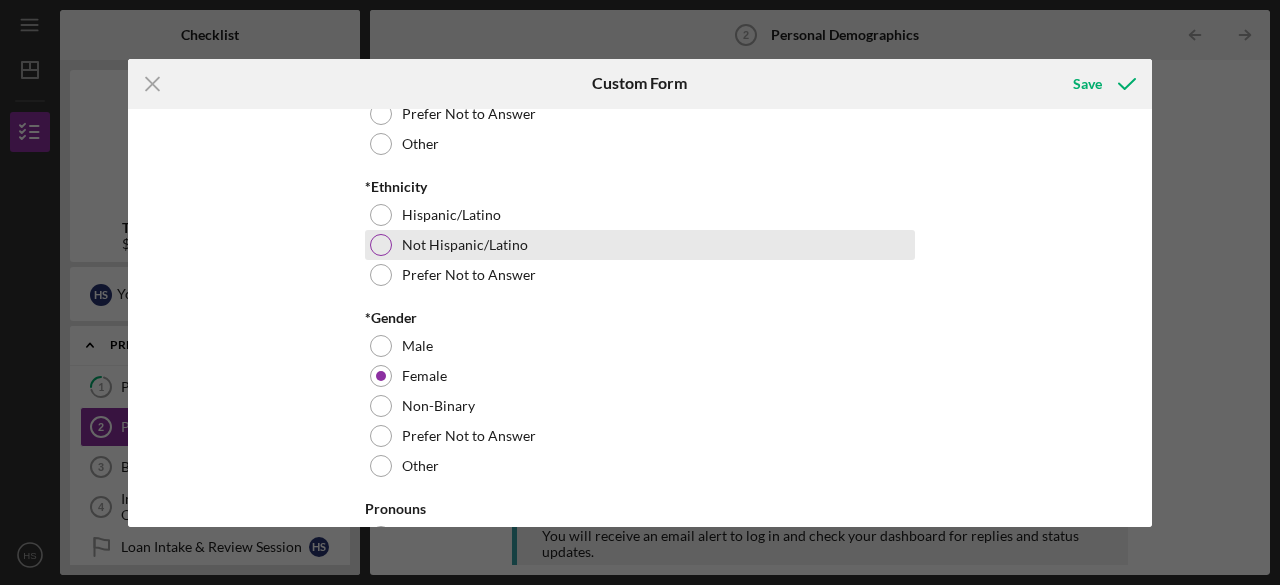 click at bounding box center (381, 245) 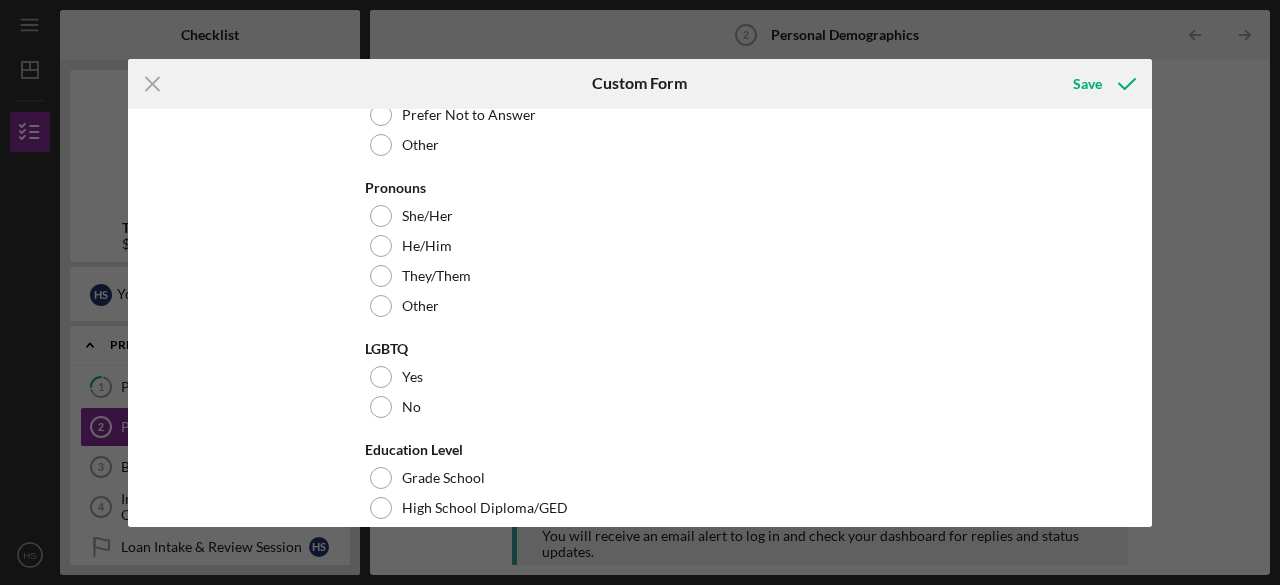 scroll, scrollTop: 609, scrollLeft: 0, axis: vertical 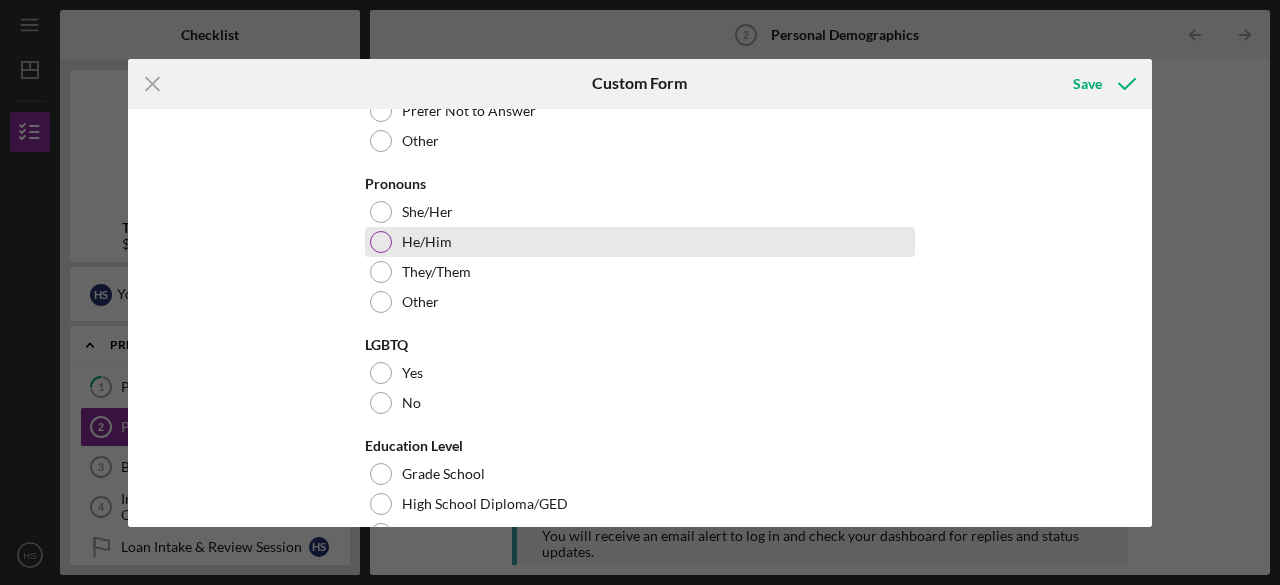 click on "He/Him" at bounding box center (640, 242) 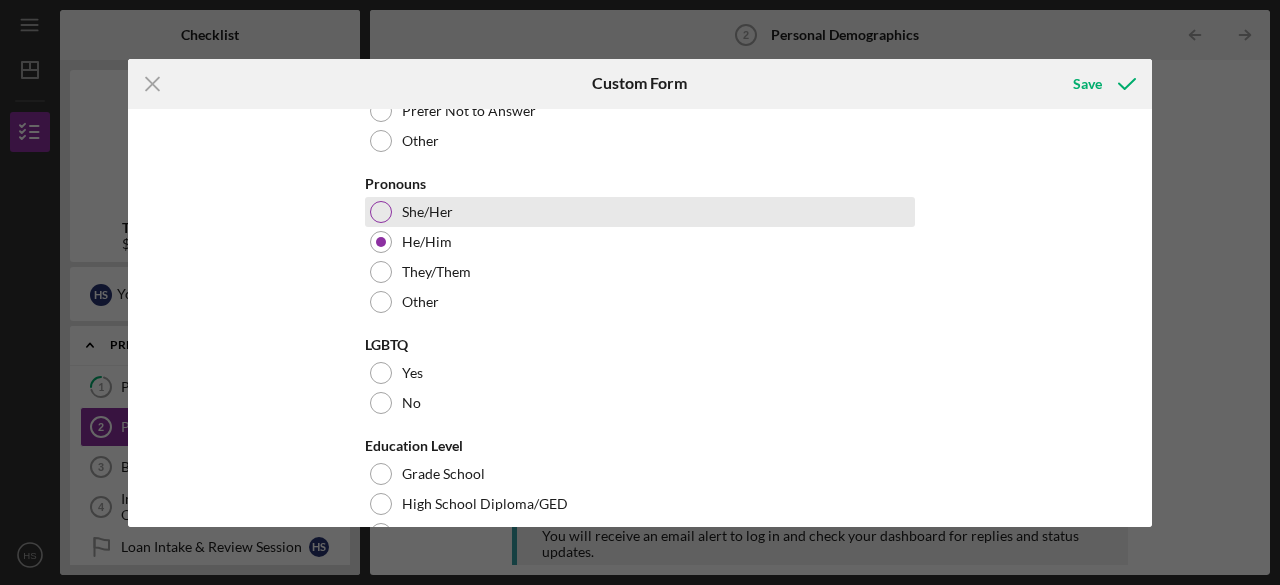 click on "She/Her" at bounding box center (427, 212) 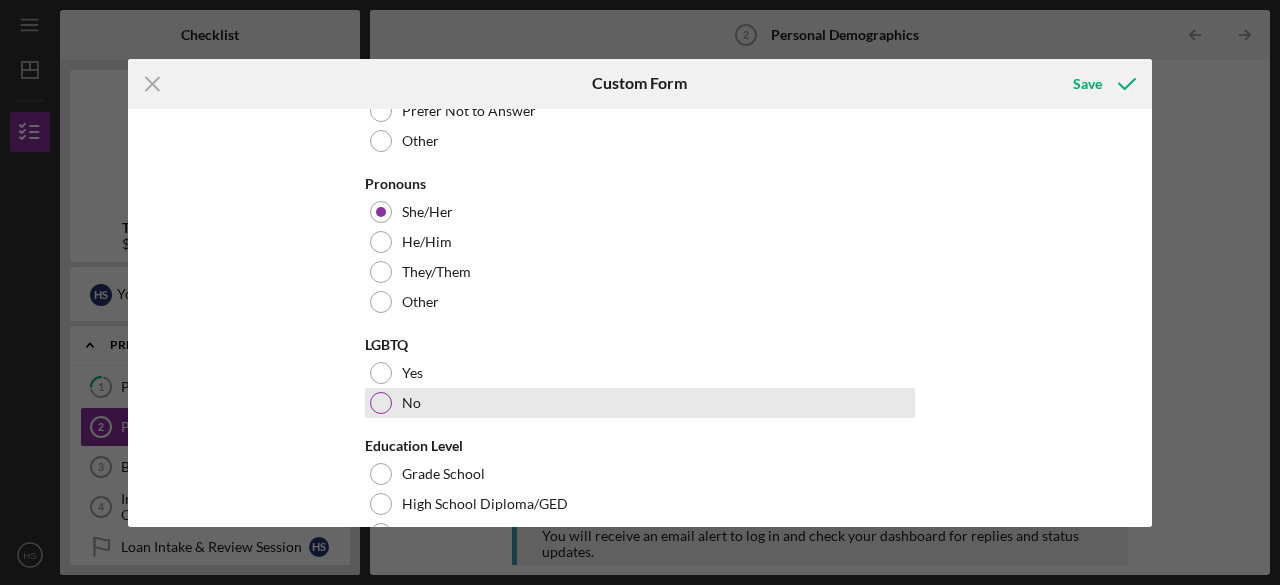 click on "No" at bounding box center [640, 403] 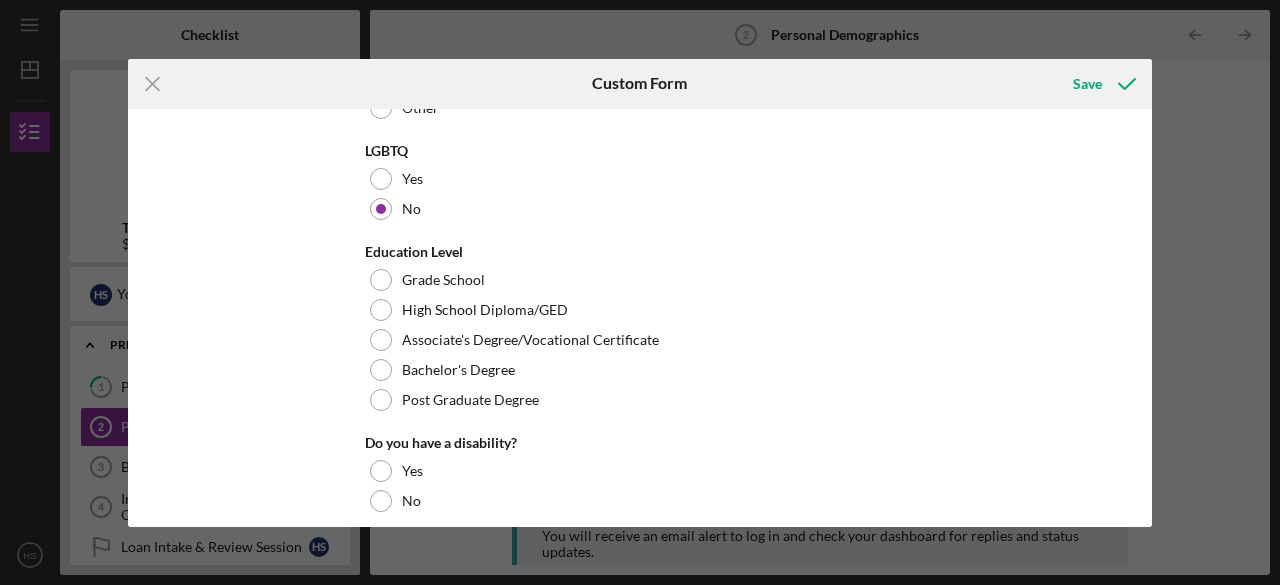 scroll, scrollTop: 852, scrollLeft: 0, axis: vertical 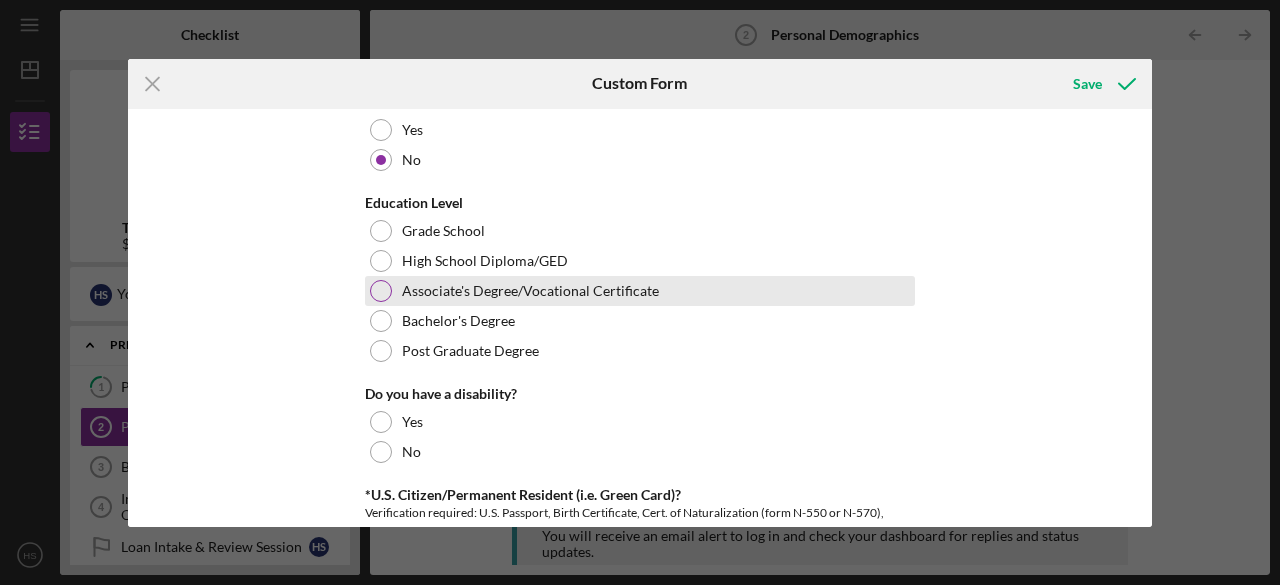 click on "Associate's Degree/Vocational Certificate" at bounding box center (640, 291) 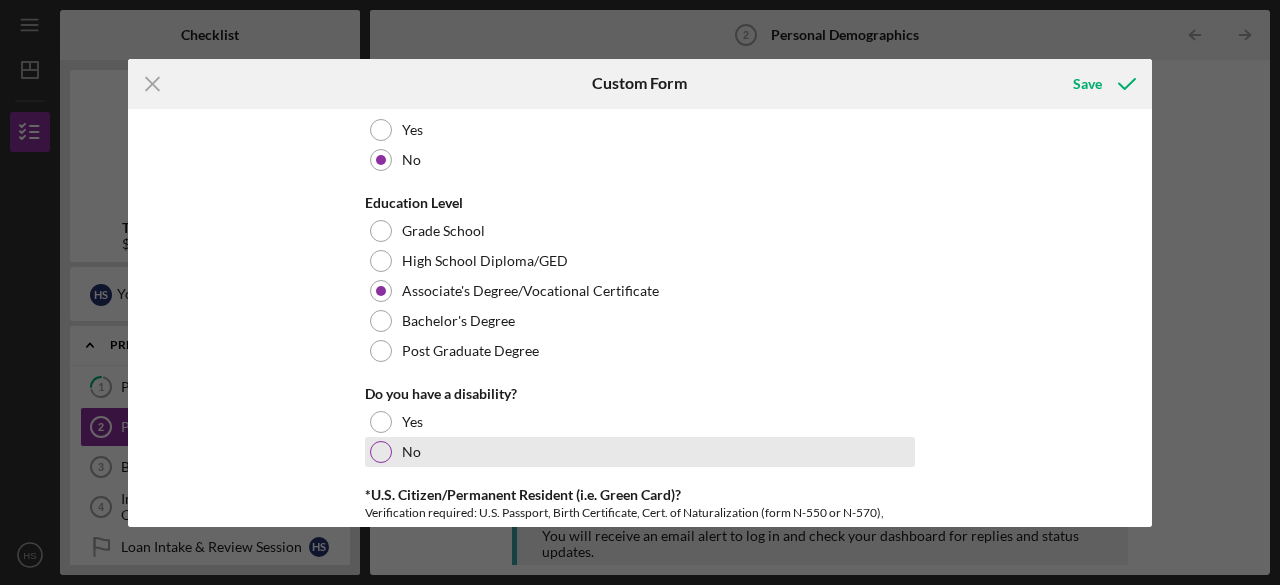 click on "No" at bounding box center [640, 452] 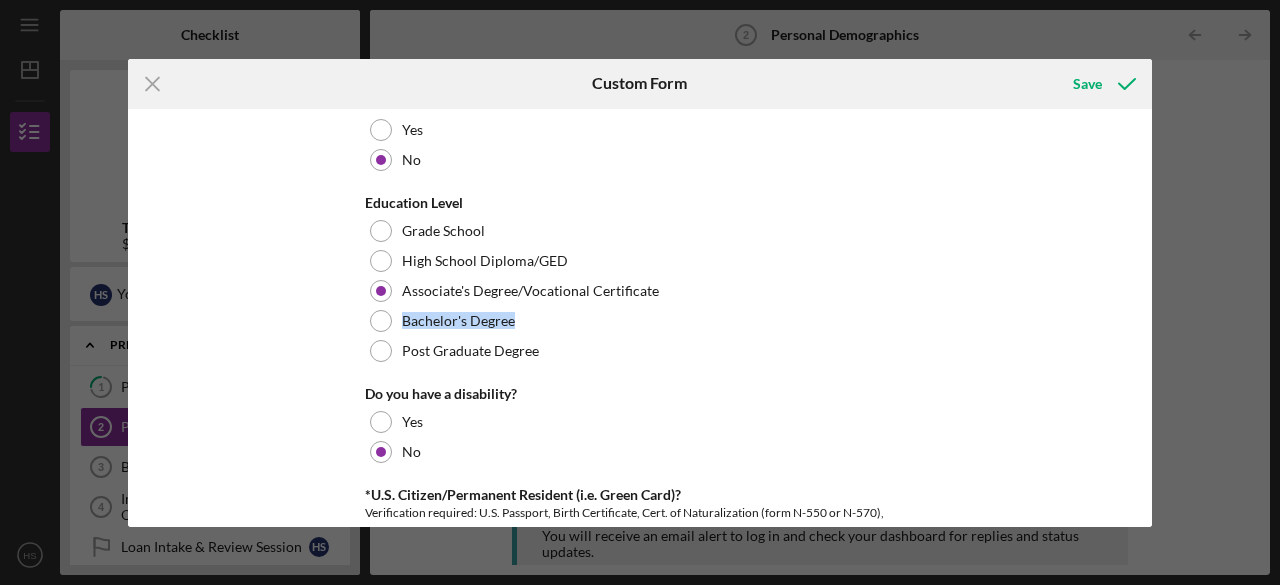 drag, startPoint x: 1145, startPoint y: 284, endPoint x: 1159, endPoint y: 321, distance: 39.56008 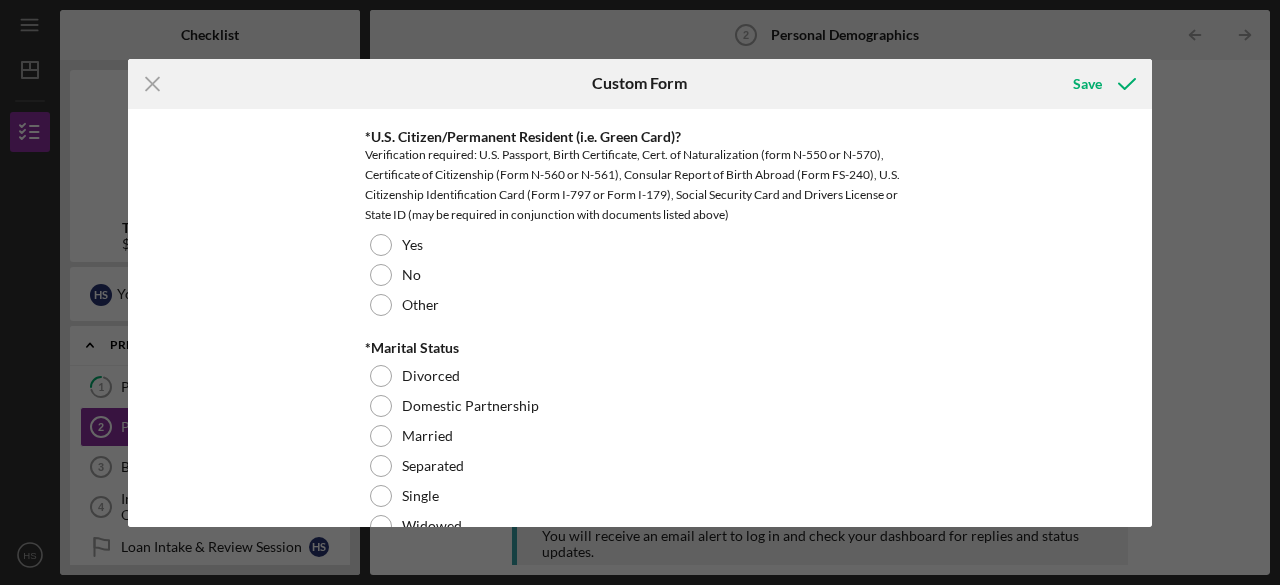 scroll, scrollTop: 1231, scrollLeft: 0, axis: vertical 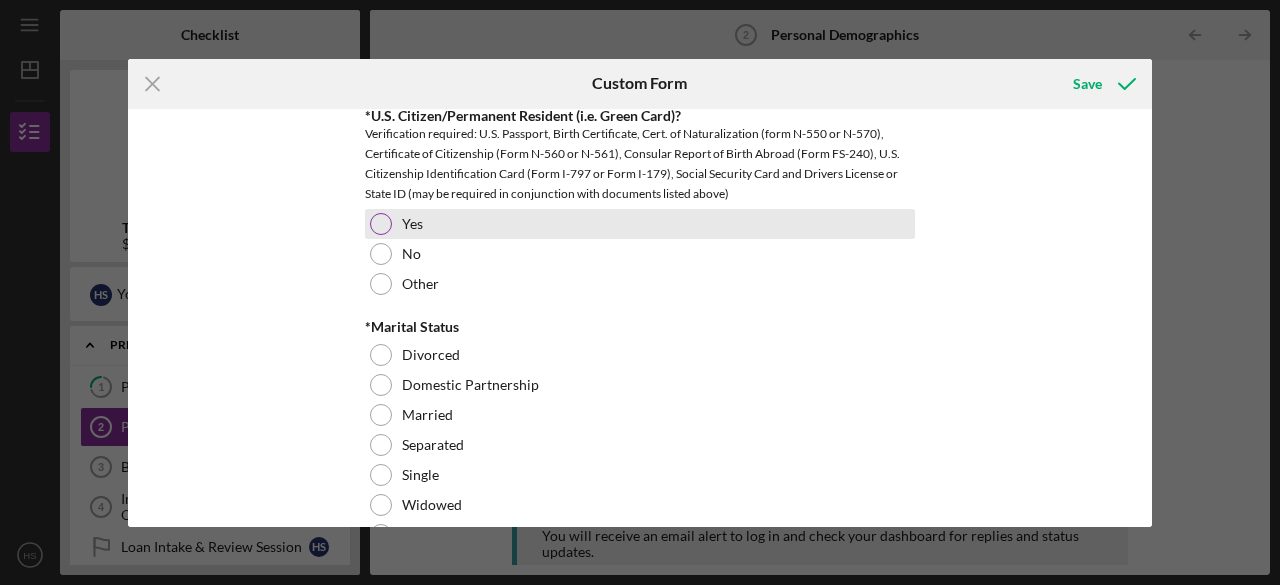 click on "Yes" at bounding box center [640, 224] 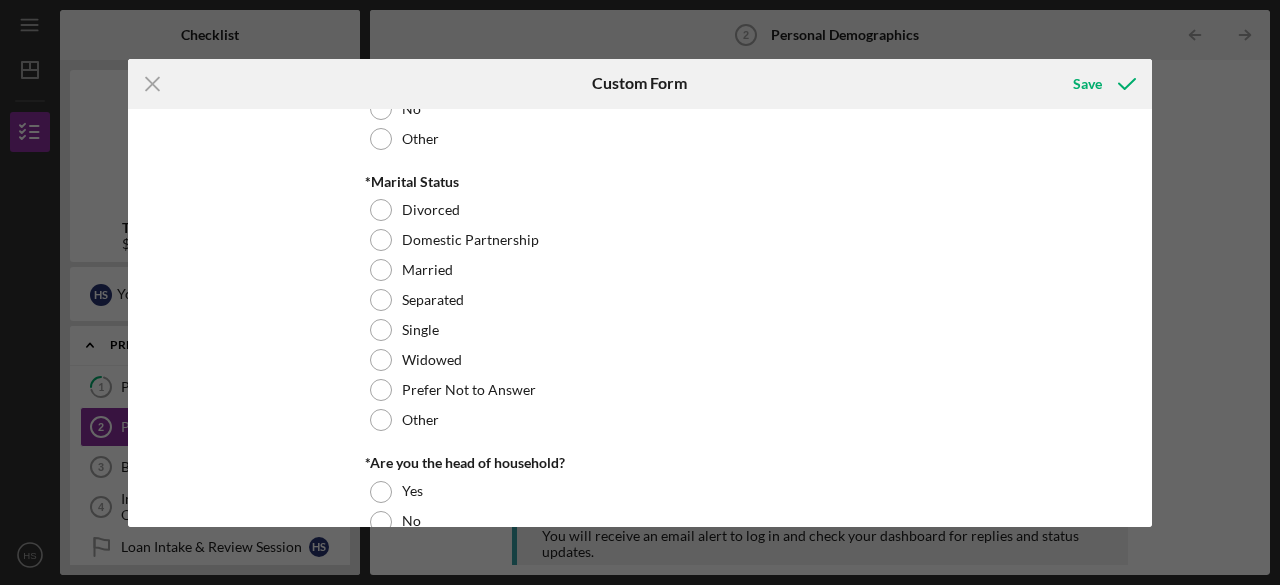 scroll, scrollTop: 1363, scrollLeft: 0, axis: vertical 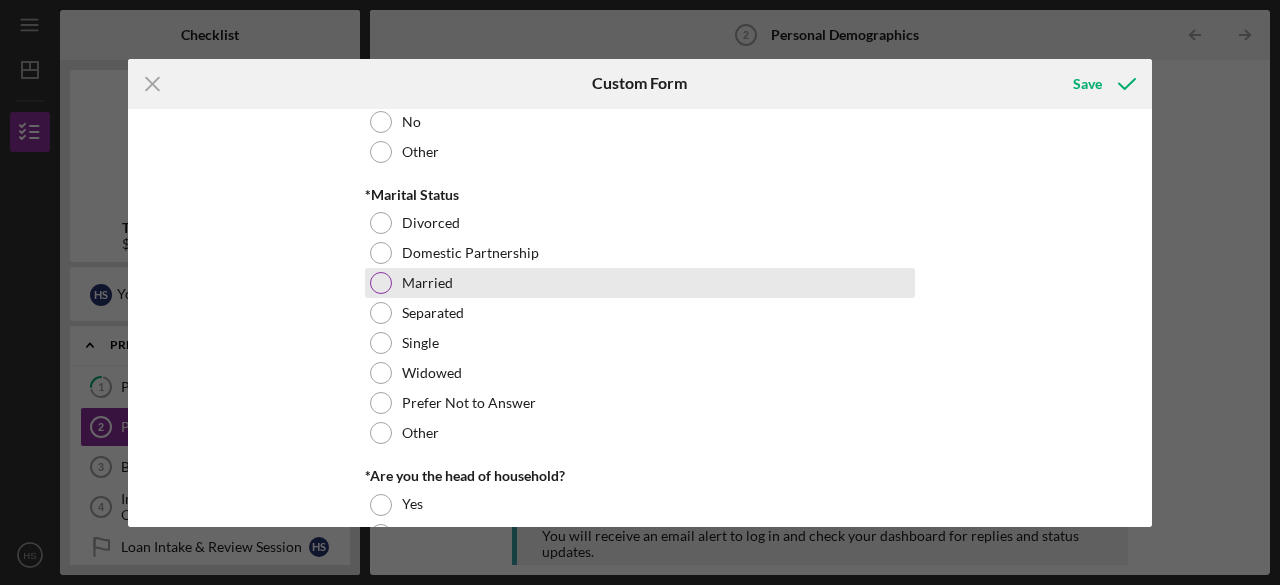 click on "Married" at bounding box center (640, 283) 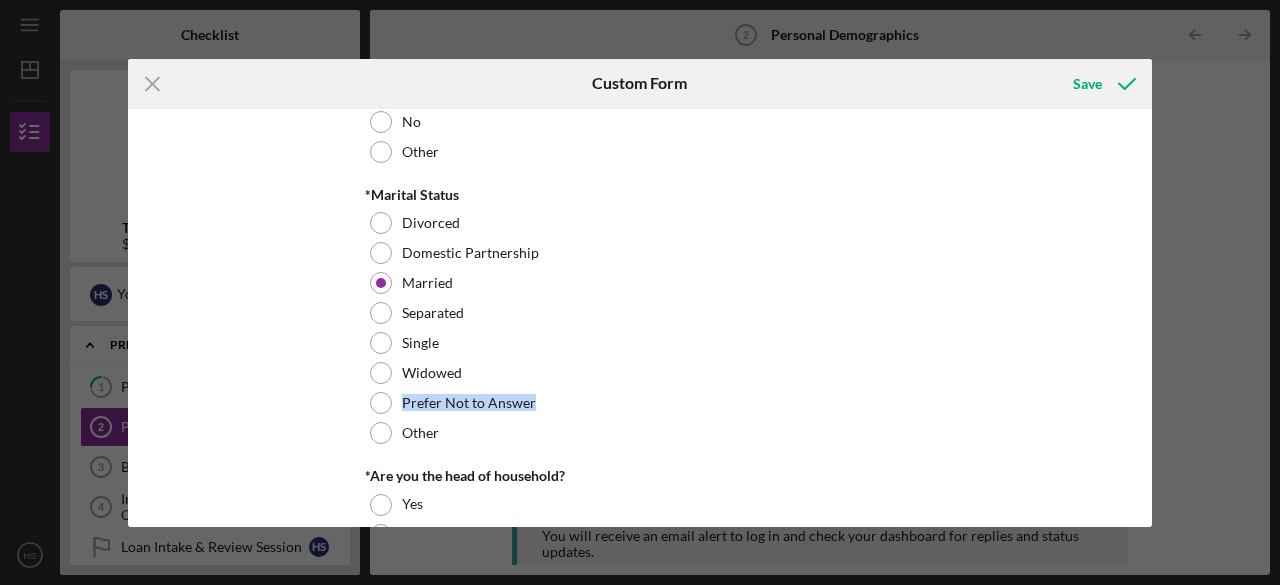 drag, startPoint x: 1144, startPoint y: 376, endPoint x: 1152, endPoint y: 405, distance: 30.083218 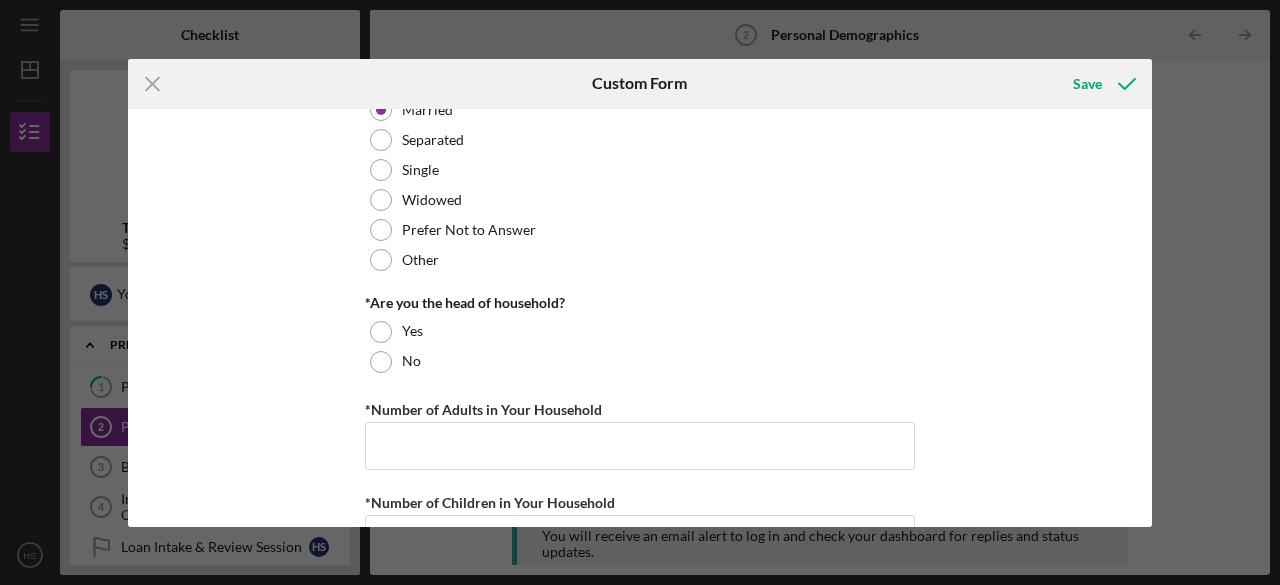 scroll, scrollTop: 1577, scrollLeft: 0, axis: vertical 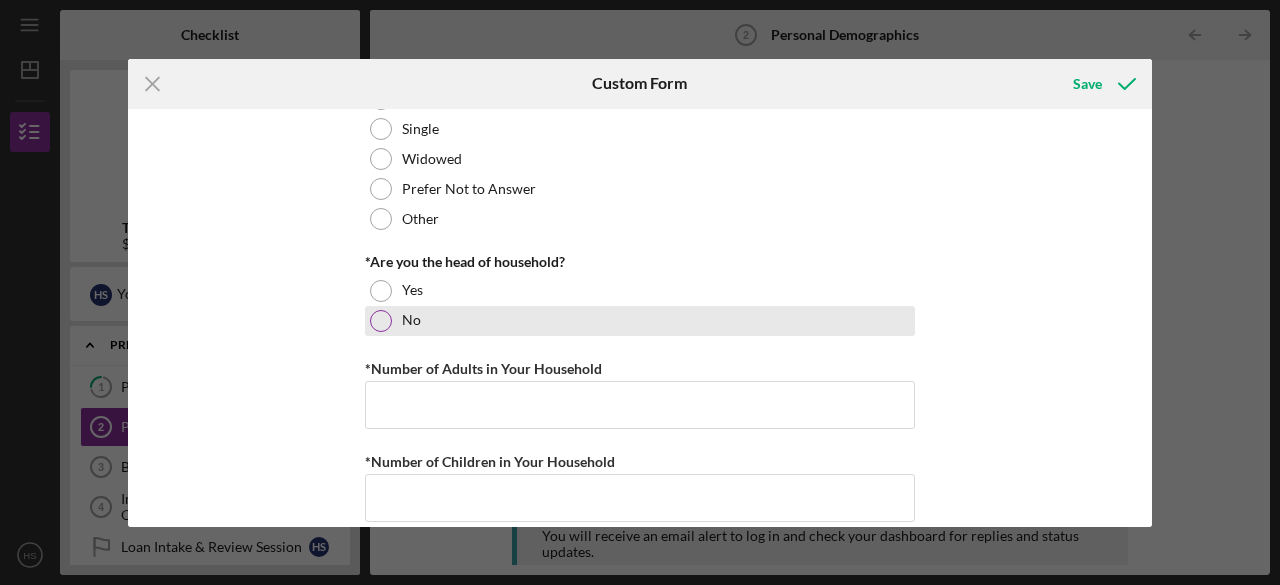 click on "No" at bounding box center (640, 321) 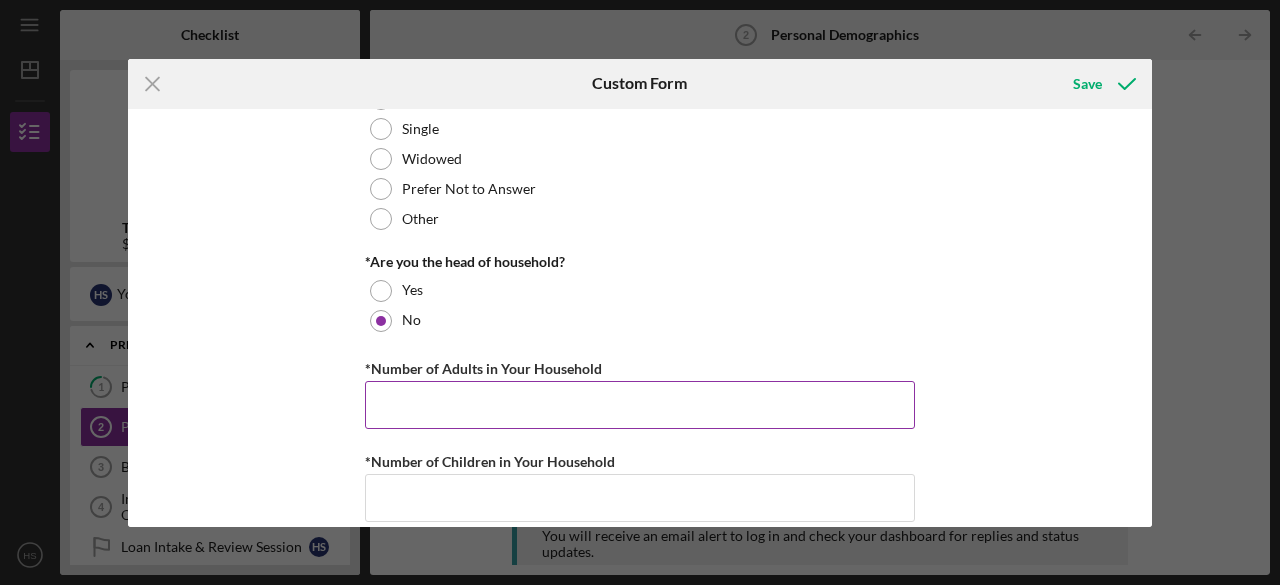 click on "*Number of Adults in Your Household" at bounding box center [640, 405] 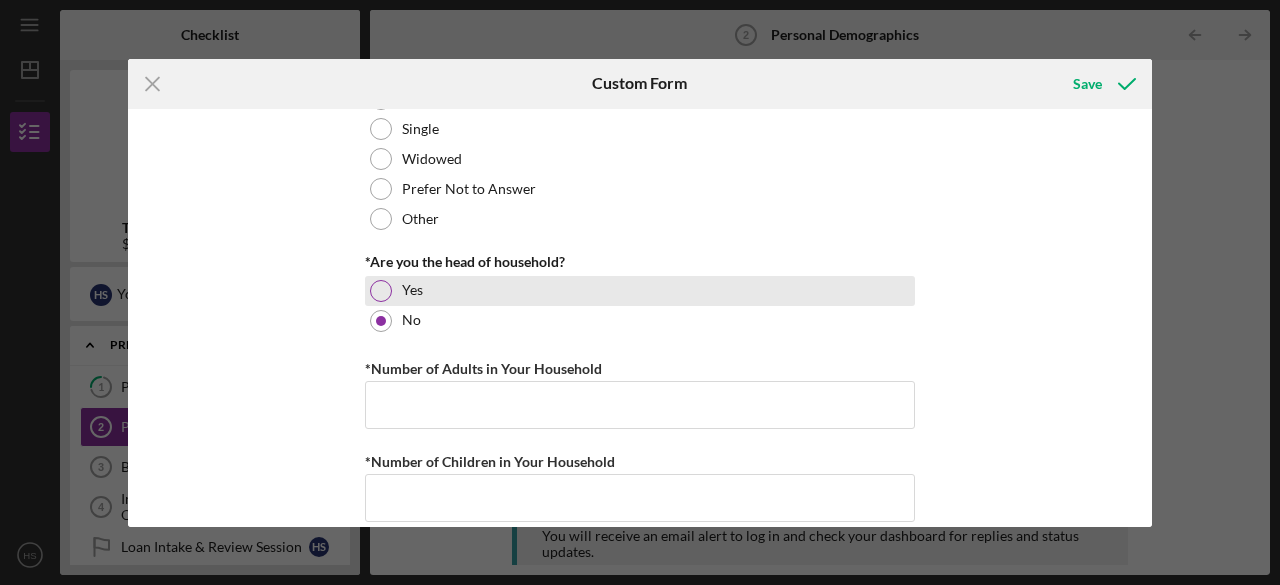 click on "Yes" at bounding box center [640, 291] 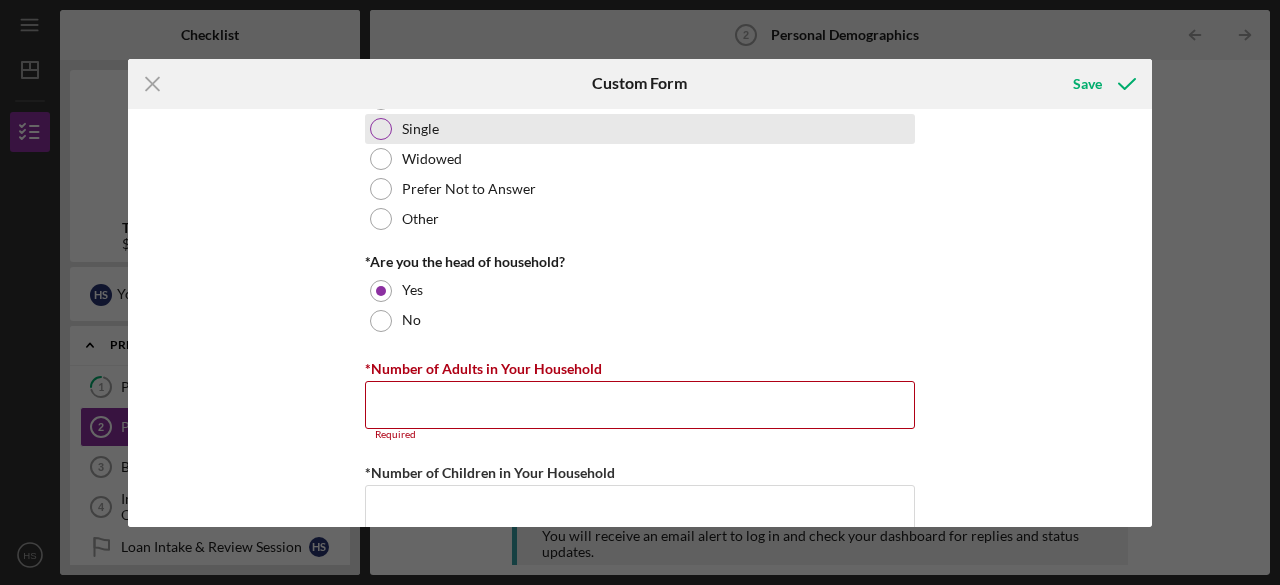 click on "Single" at bounding box center (640, 129) 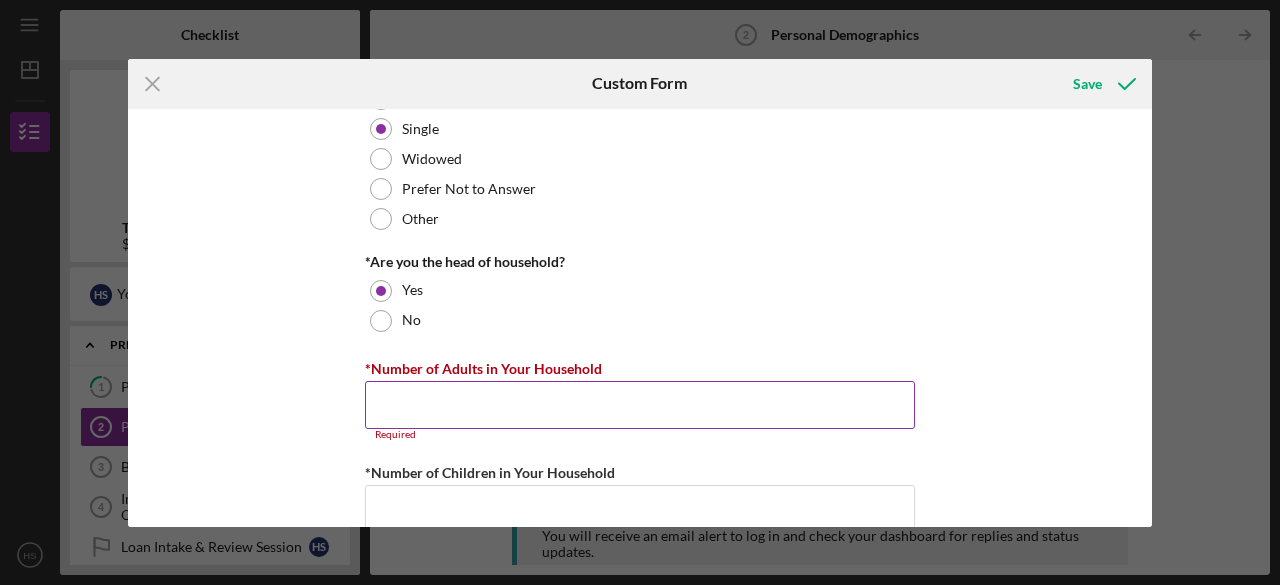 click on "*Number of Adults in Your Household" at bounding box center [640, 405] 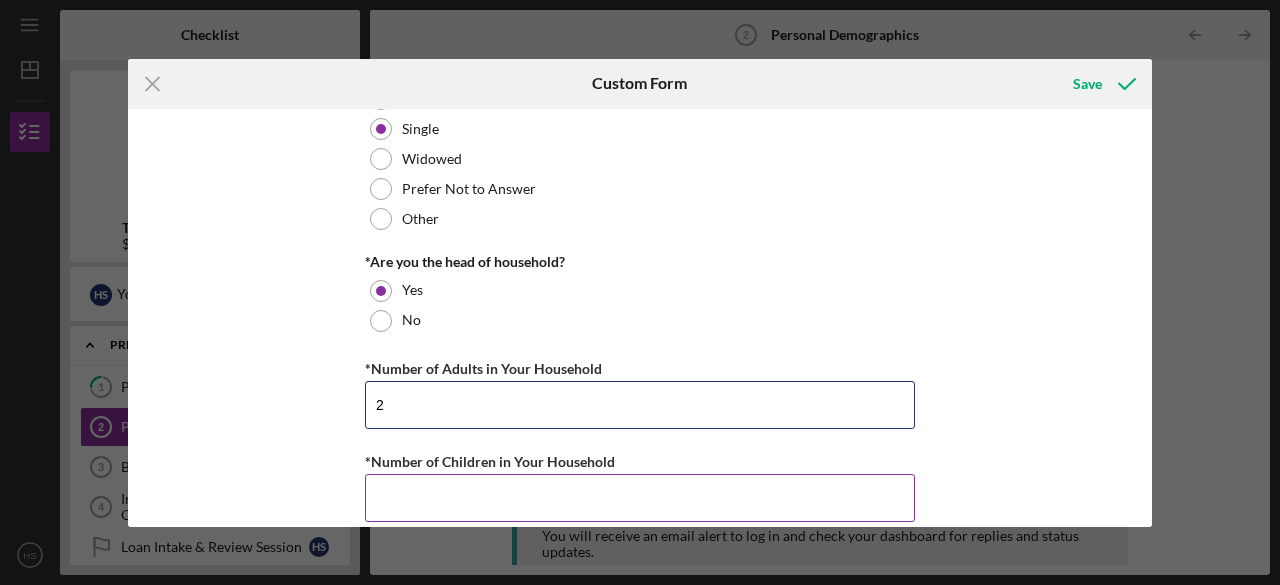type on "2" 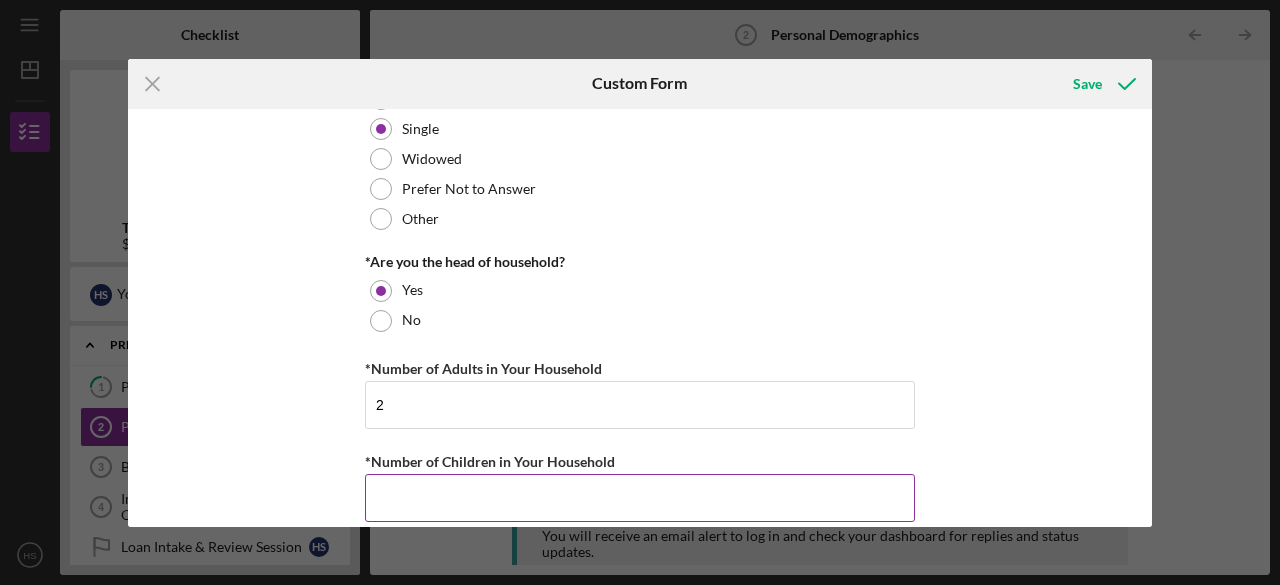 click on "*Number of Children in Your Household" at bounding box center (640, 498) 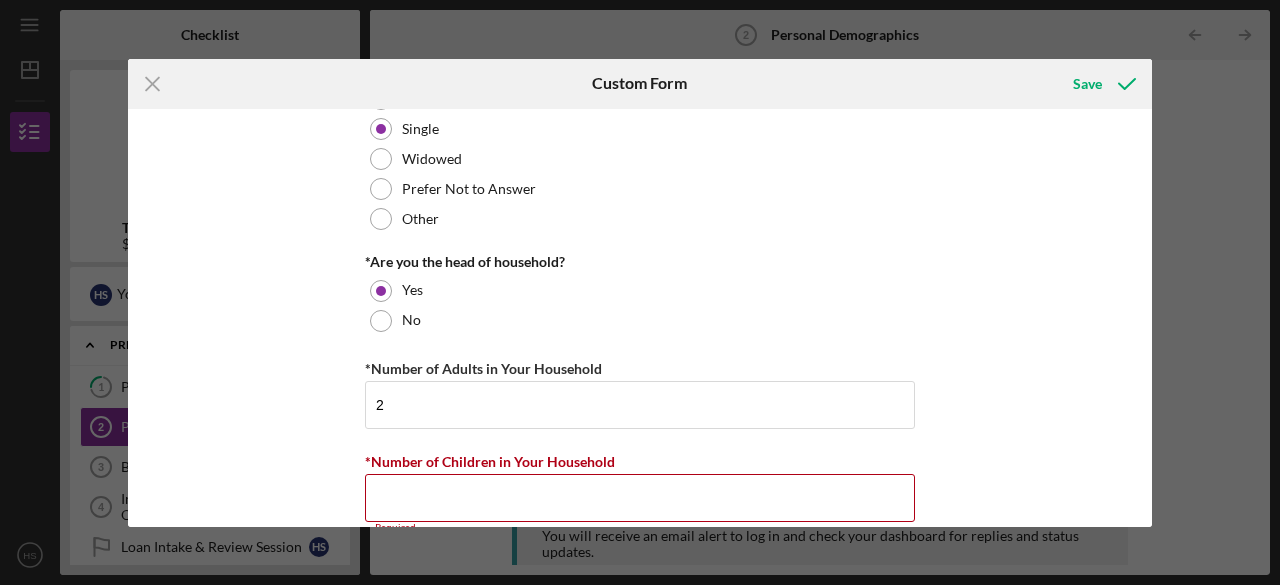 drag, startPoint x: 1143, startPoint y: 388, endPoint x: 1154, endPoint y: 425, distance: 38.600517 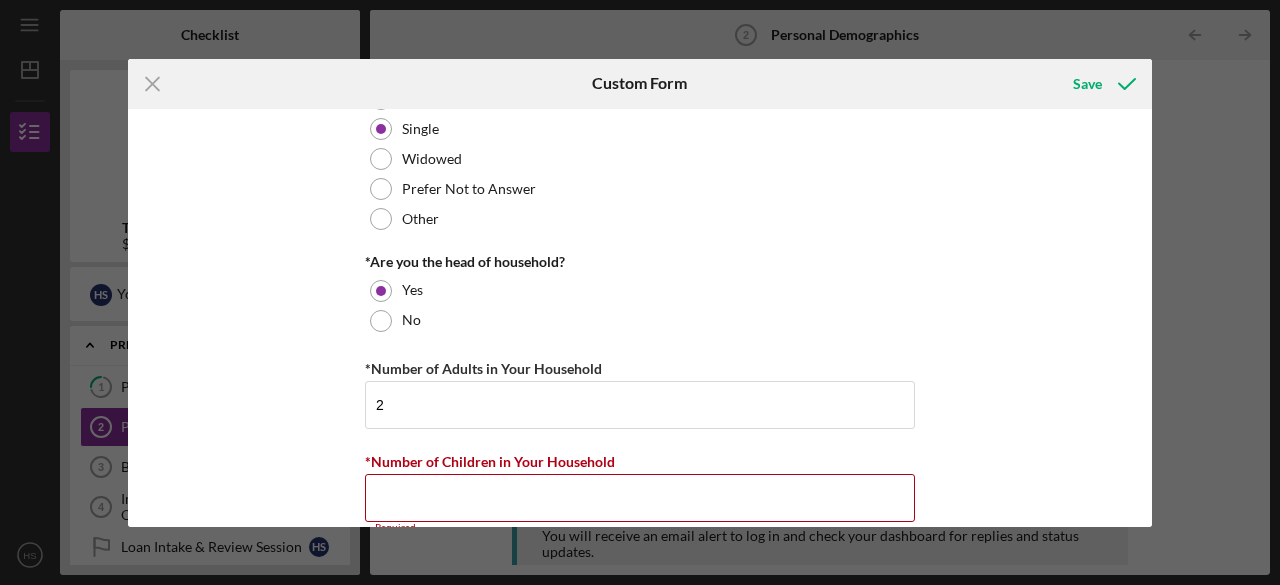 click on "Preferred Name *Race American Indian/Alaskan Native Asian Black/African American Native Hawaiian/Pacific Islander White/Caucasian Prefer Not to Answer Other *Ethnicity Hispanic/Latino Not Hispanic/Latino Prefer Not to Answer *Gender Male Female Non-Binary Prefer Not to Answer Other Pronouns She/Her He/Him They/Them Other LGBTQ Yes No Education Level Grade School High School Diploma/GED Associate's Degree/Vocational Certificate Bachelor's Degree Post Graduate Degree Do you have a disability? Yes No *U.S. Citizen/Permanent Resident (i.e. Green Card)? Verification required: U.S. Passport, Birth Certificate, Cert. of Naturalization (form N-550 or N-570), Certificate of Citizenship (Form N-560 or N-561), Consular Report of Birth Abroad (Form FS-240), U.S. Citizenship Identification Card (Form I-797 or Form I-179), Social Security Card and Drivers License or State ID (may be required in conjunction with documents listed above) Yes No Other *Marital Status Divorced Domestic Partnership Married Separated Single Other" at bounding box center (640, 318) 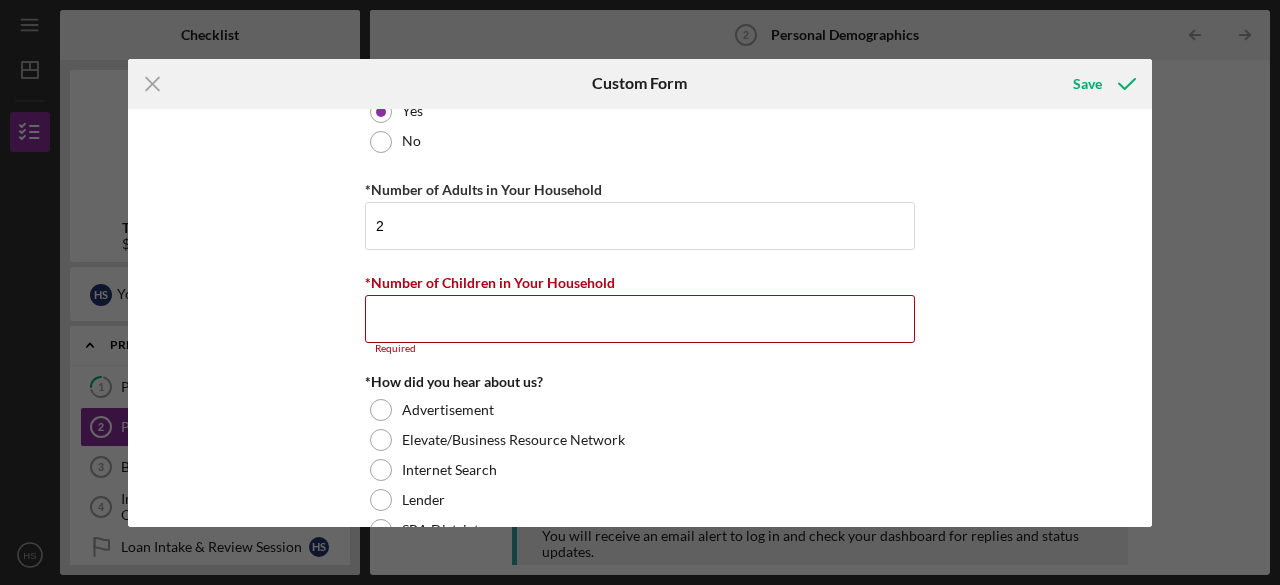 scroll, scrollTop: 1847, scrollLeft: 0, axis: vertical 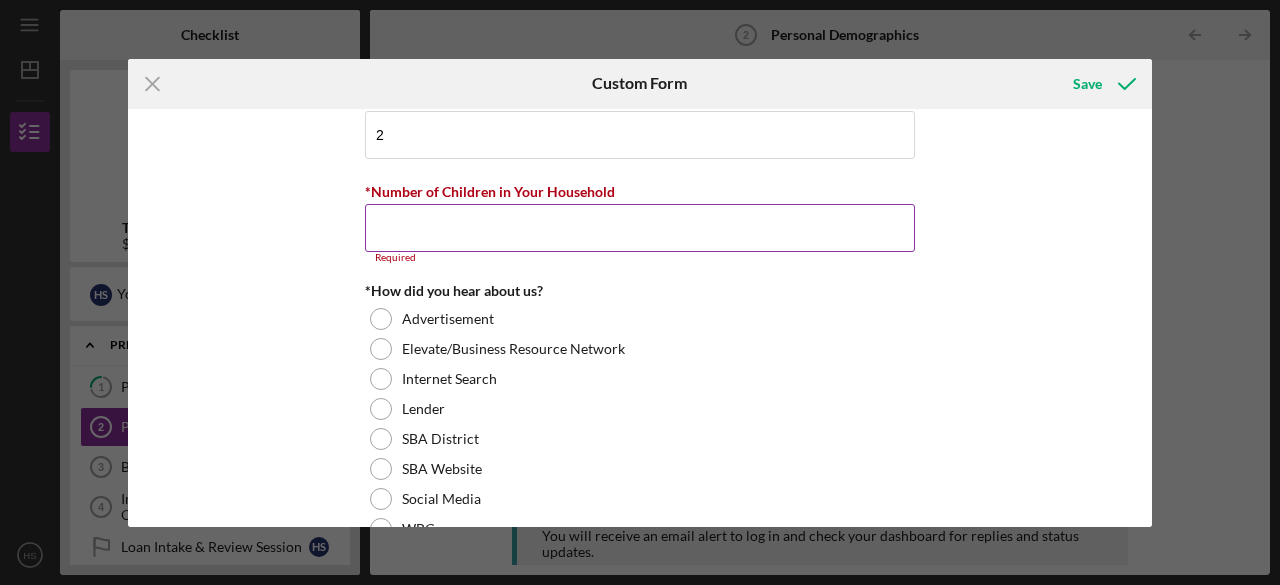 click on "*Number of Children in Your Household" at bounding box center [640, 228] 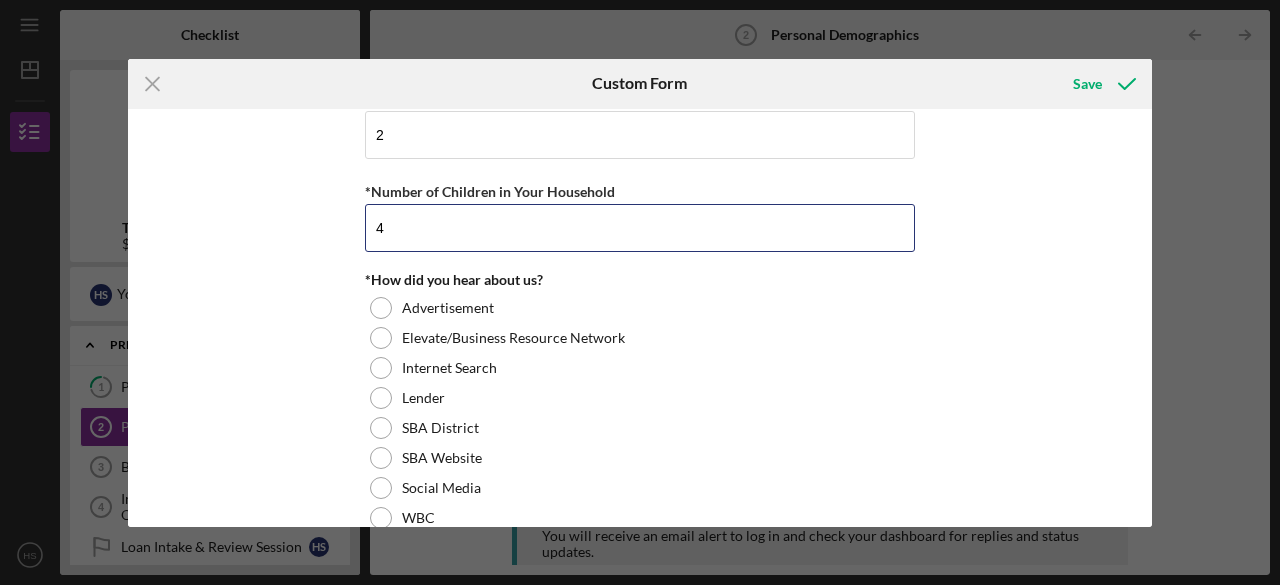 type on "4" 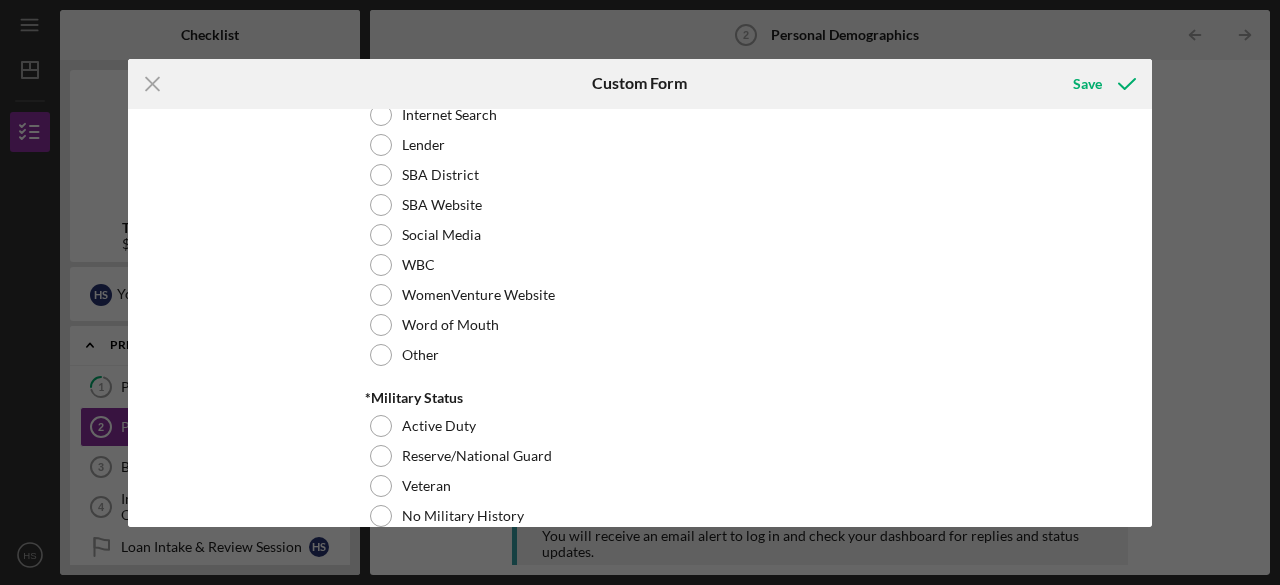 scroll, scrollTop: 2105, scrollLeft: 0, axis: vertical 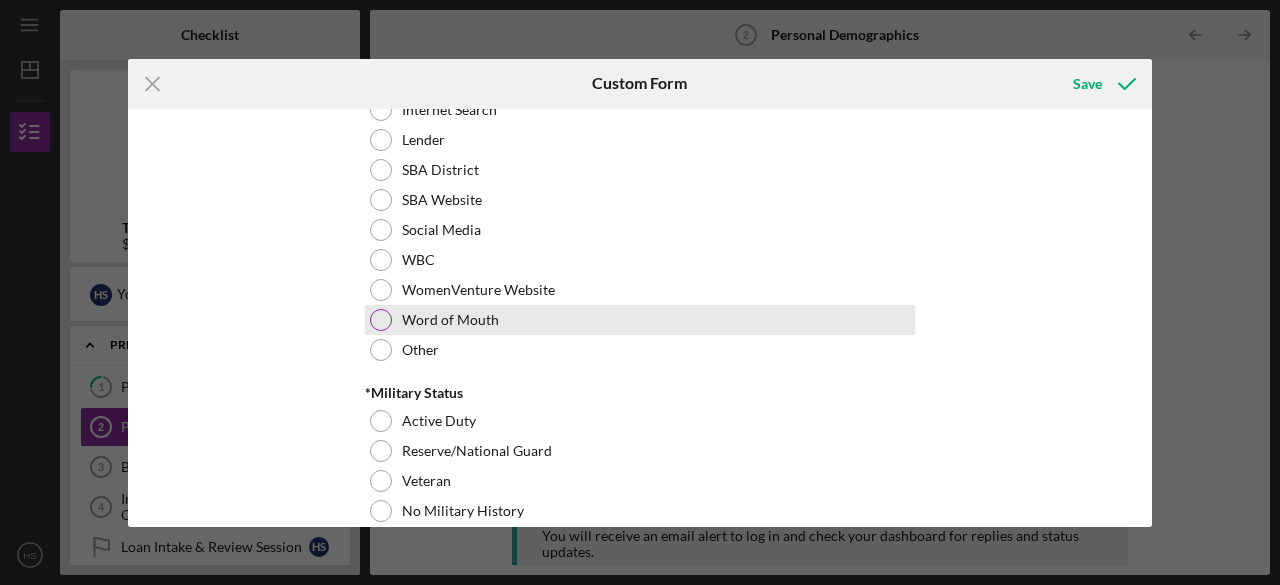 click on "Word of Mouth" at bounding box center [450, 320] 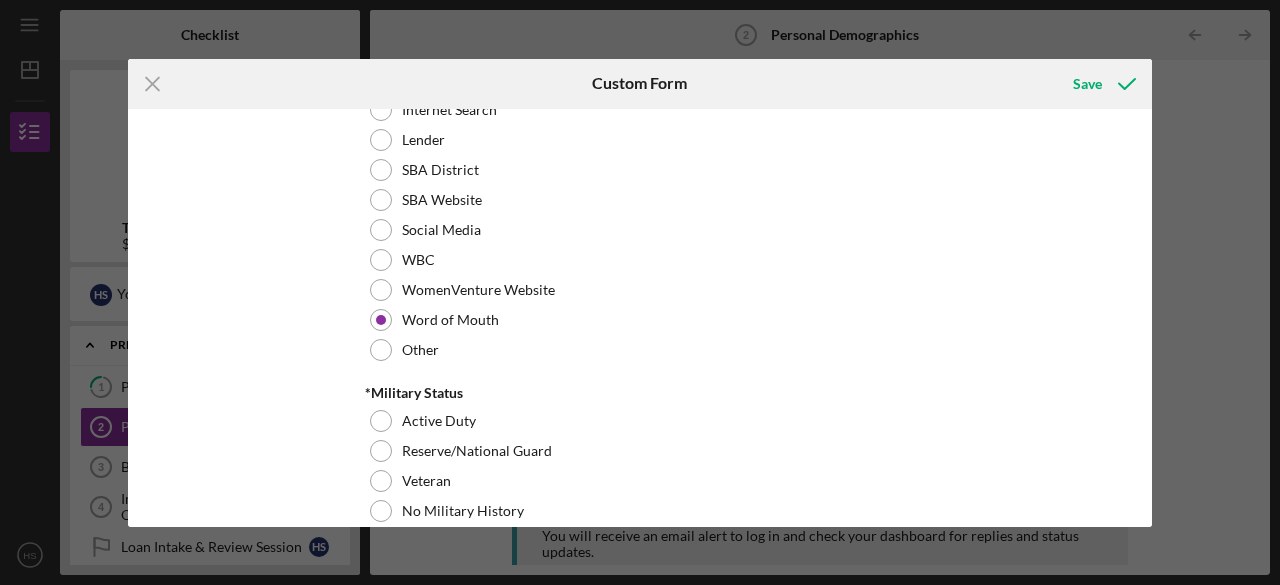 scroll, scrollTop: 2162, scrollLeft: 0, axis: vertical 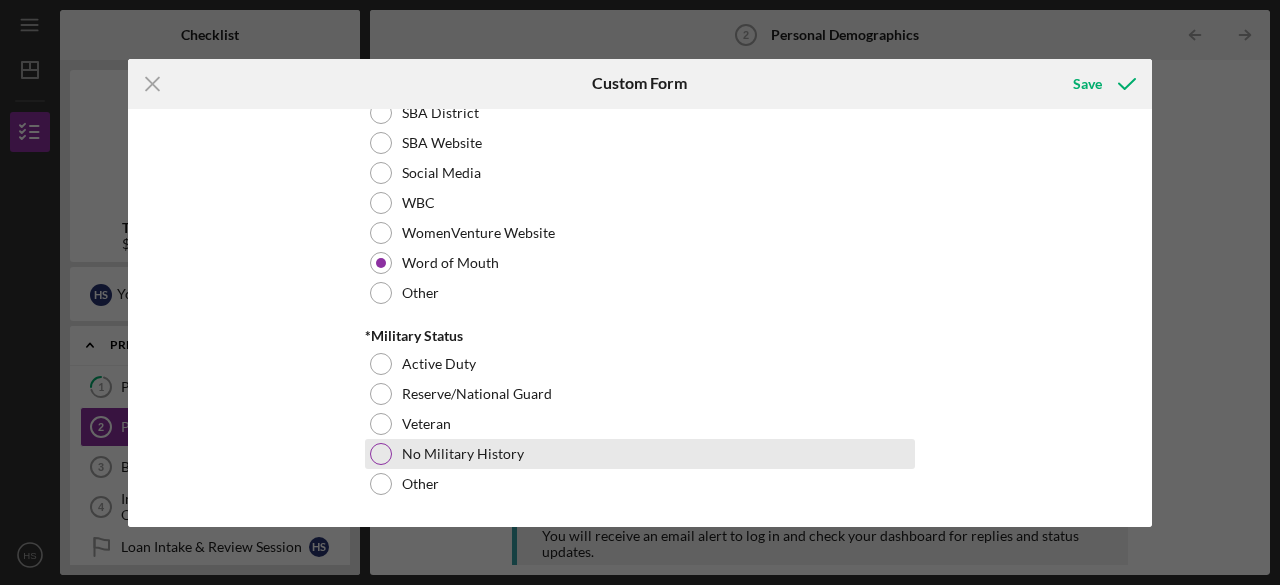 click on "No Military History" at bounding box center [463, 454] 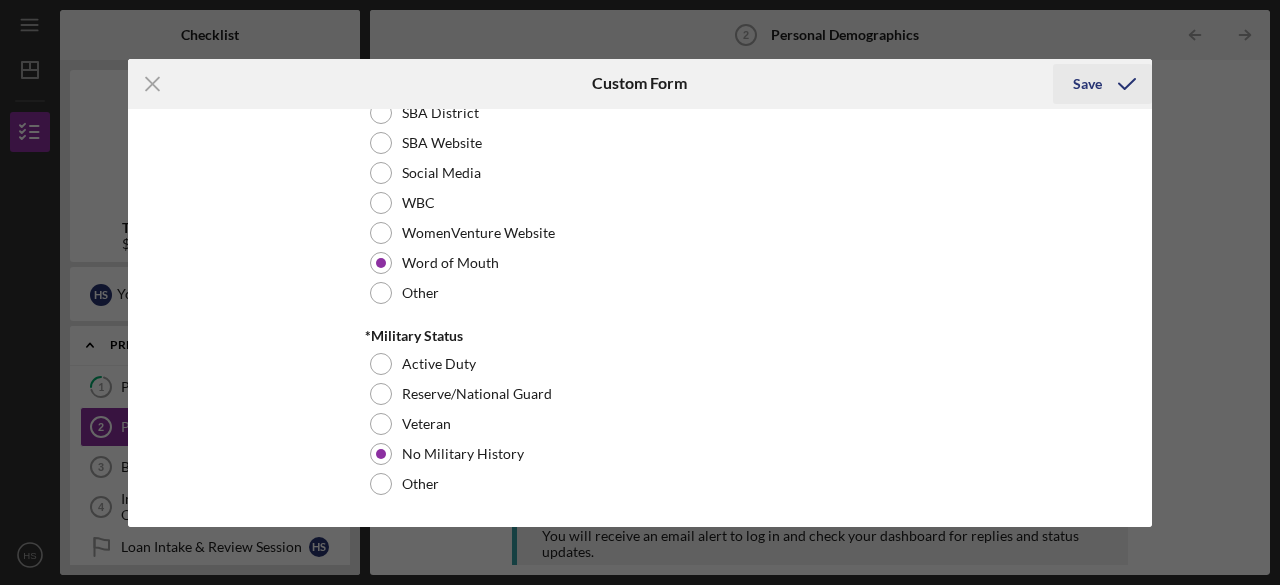 click 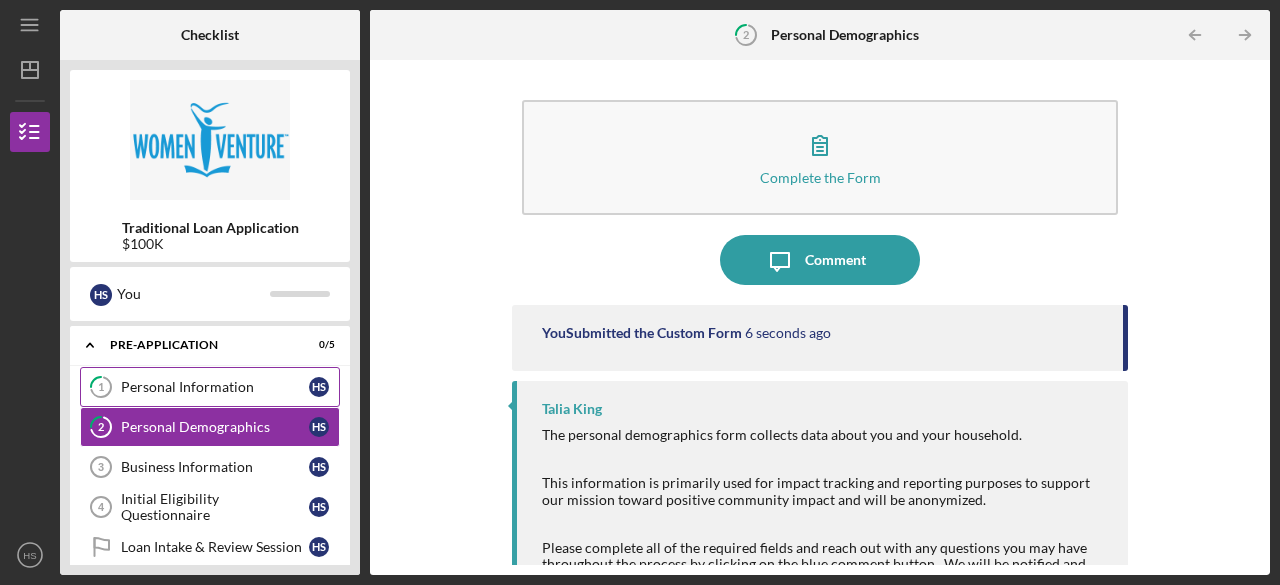 type 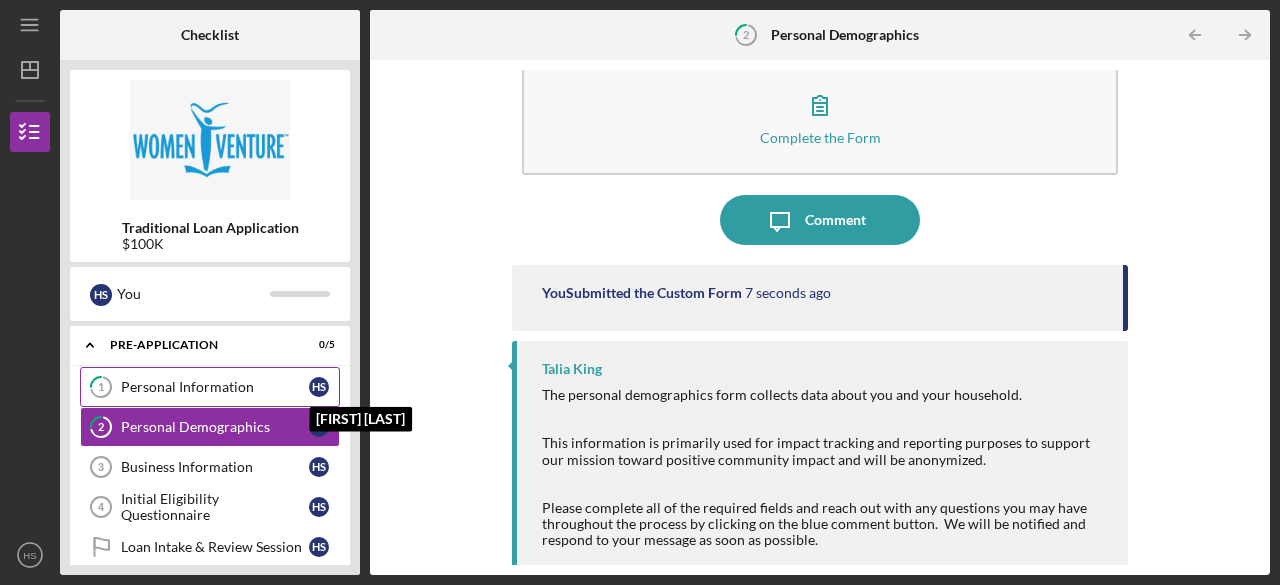 scroll, scrollTop: 80, scrollLeft: 0, axis: vertical 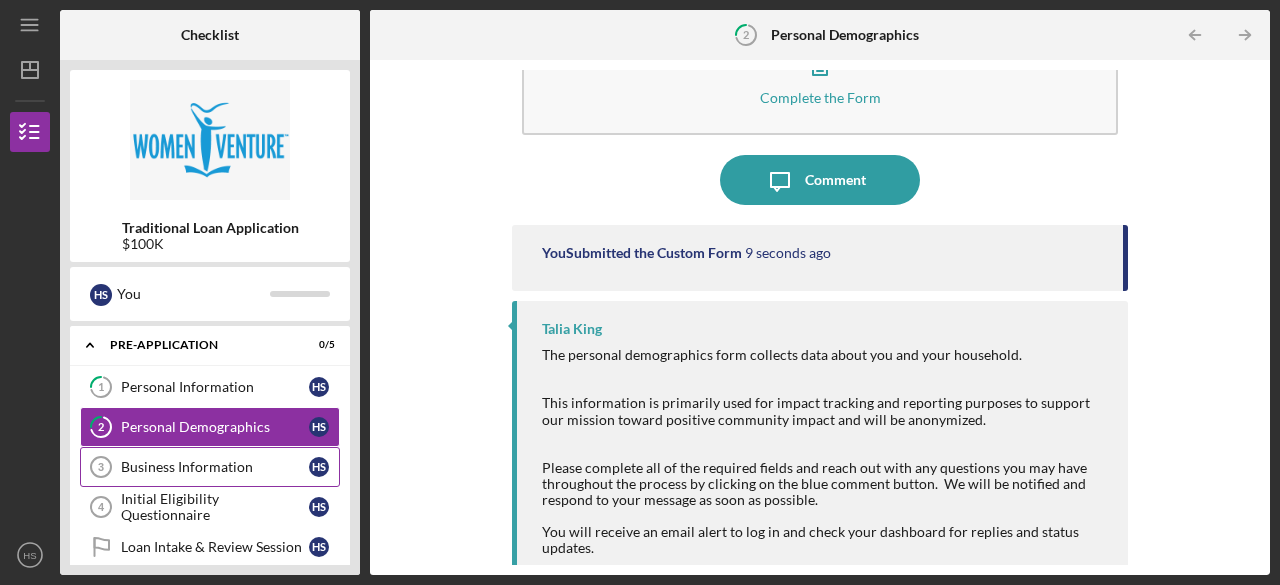 click on "Business Information" at bounding box center [215, 467] 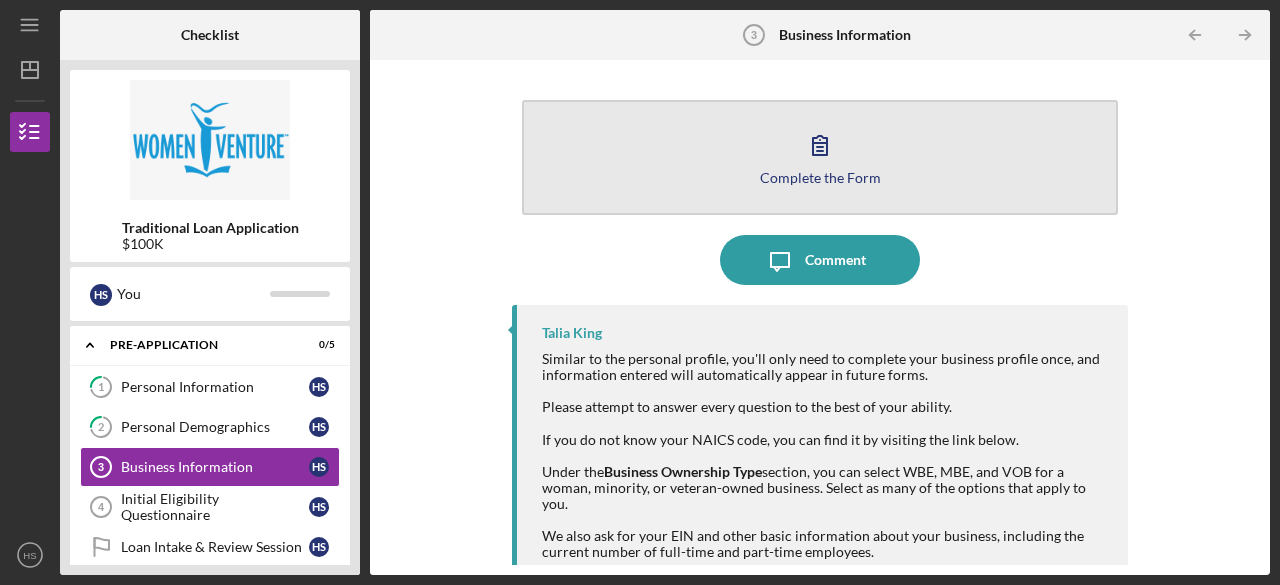 click on "Complete the Form Form" at bounding box center (820, 157) 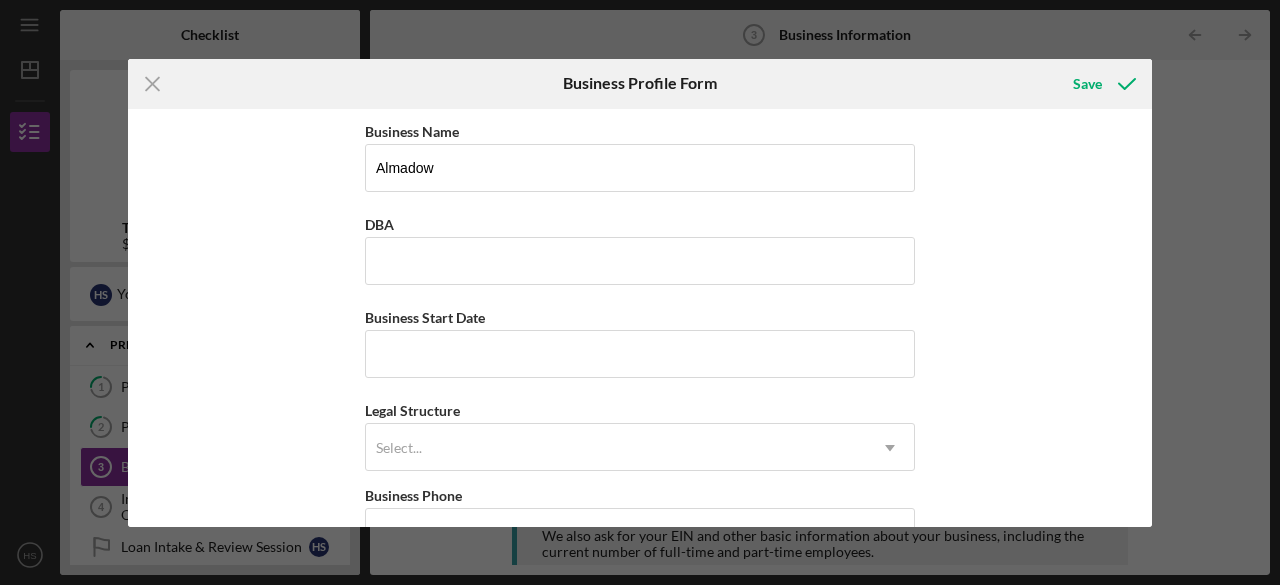 click on "Business Name Almadow DBA Business Start Date Legal Structure Select... Icon/Dropdown Arrow Business Phone Business Email [EMAIL] Website Industry Industry NAICS Code EIN Ownership Business Ownership Type Select... Icon/Dropdown Arrow Do you own 100% of the business? Yes No Business Street Address City State Select... Icon/Dropdown Arrow Zip County Is your Mailing Address the same as your Business Address? Yes No Do you own or lease your business premisses? Select... Icon/Dropdown Arrow Annual Gross Revenue Number of Full-Time Employees Number of Part-Time Employees" at bounding box center [640, 318] 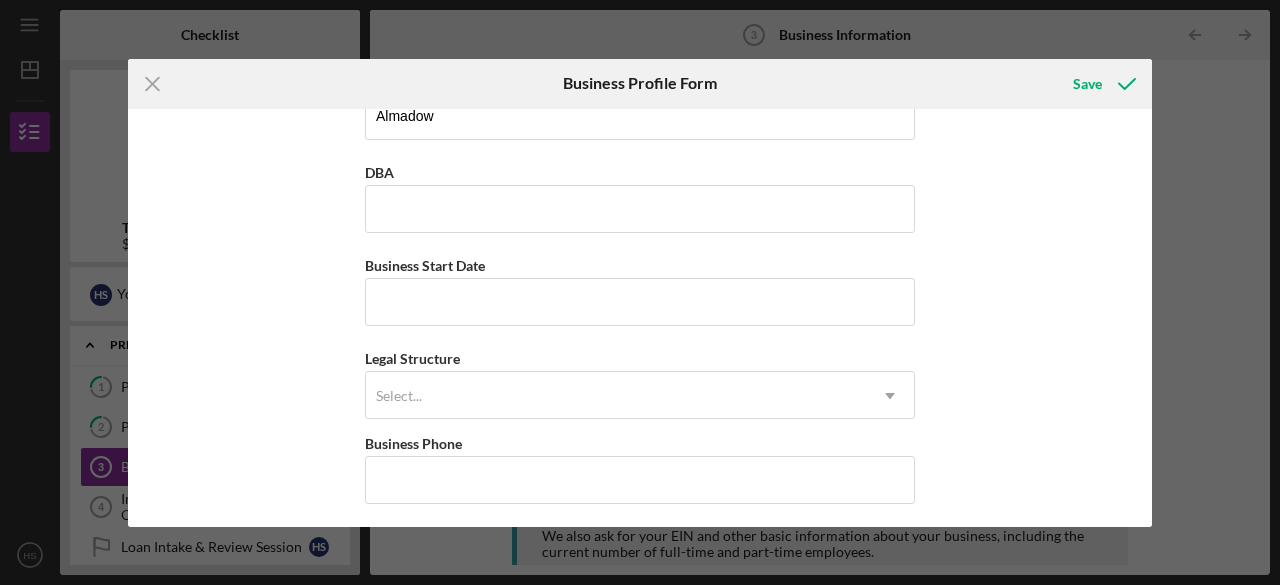 scroll, scrollTop: 0, scrollLeft: 0, axis: both 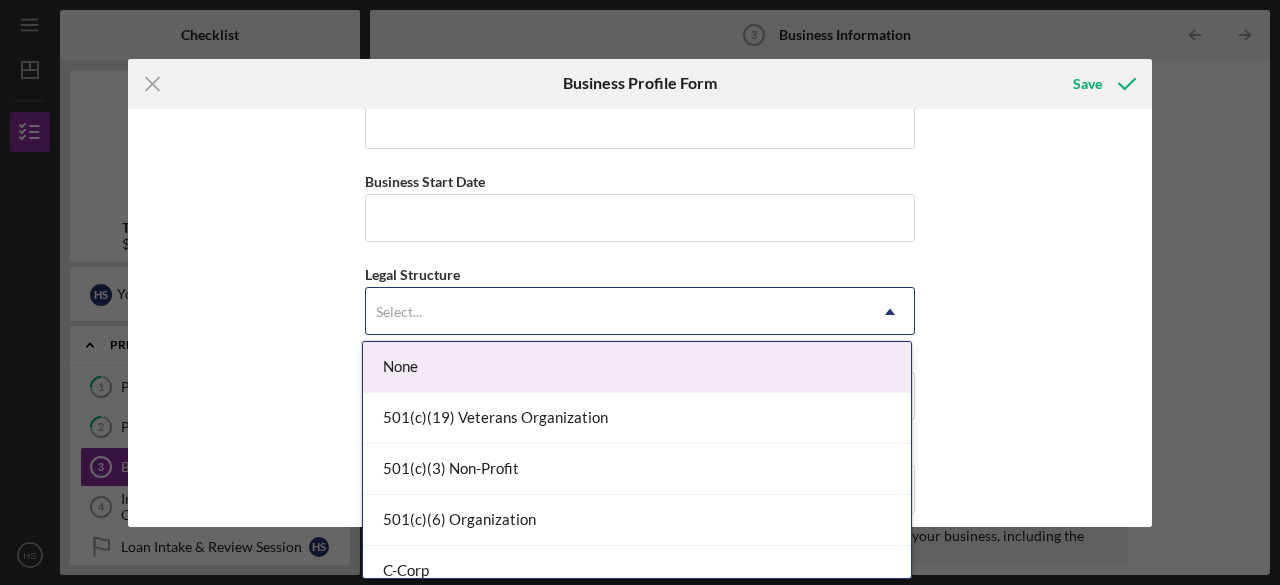 click on "Select..." at bounding box center (616, 312) 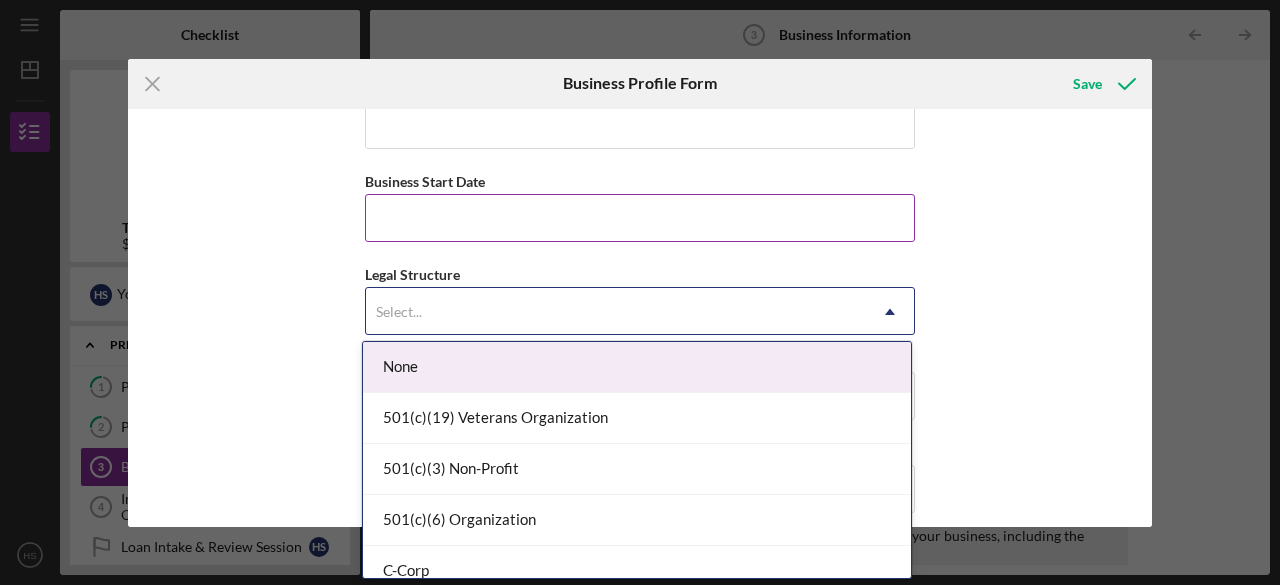 click on "Business Start Date" at bounding box center [640, 218] 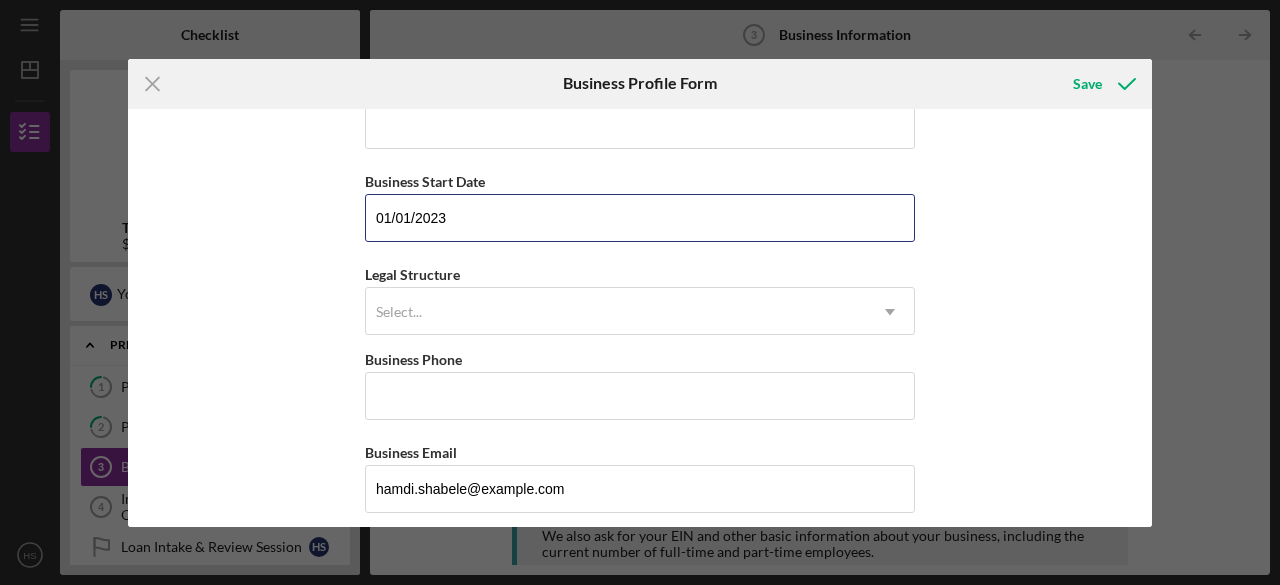 type on "01/01/2023" 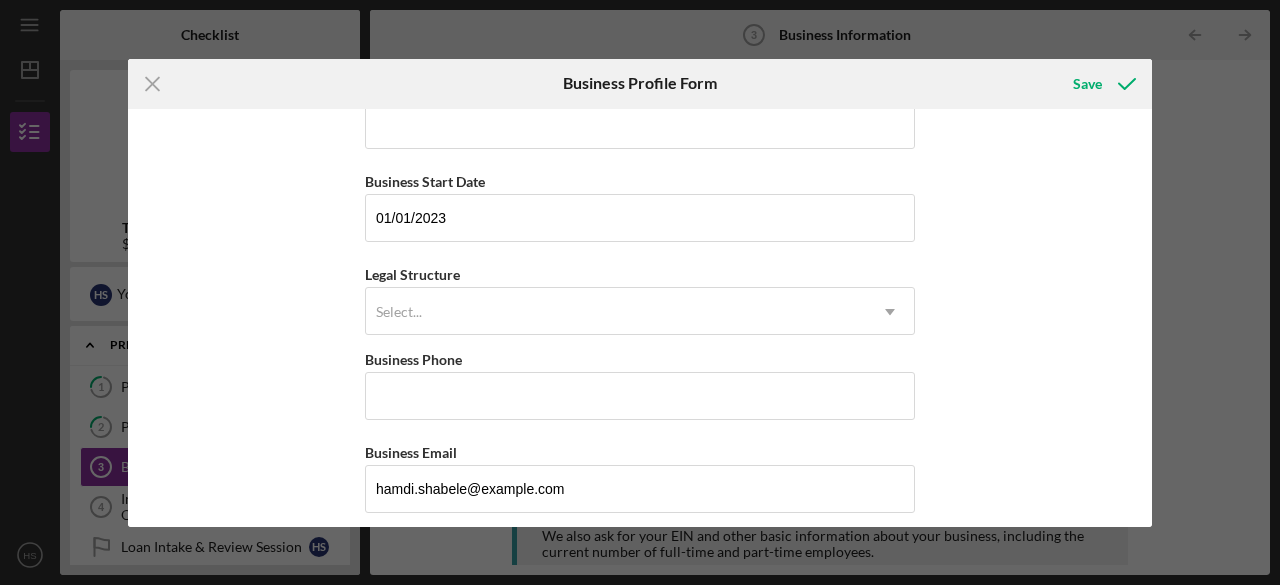 scroll, scrollTop: 0, scrollLeft: 0, axis: both 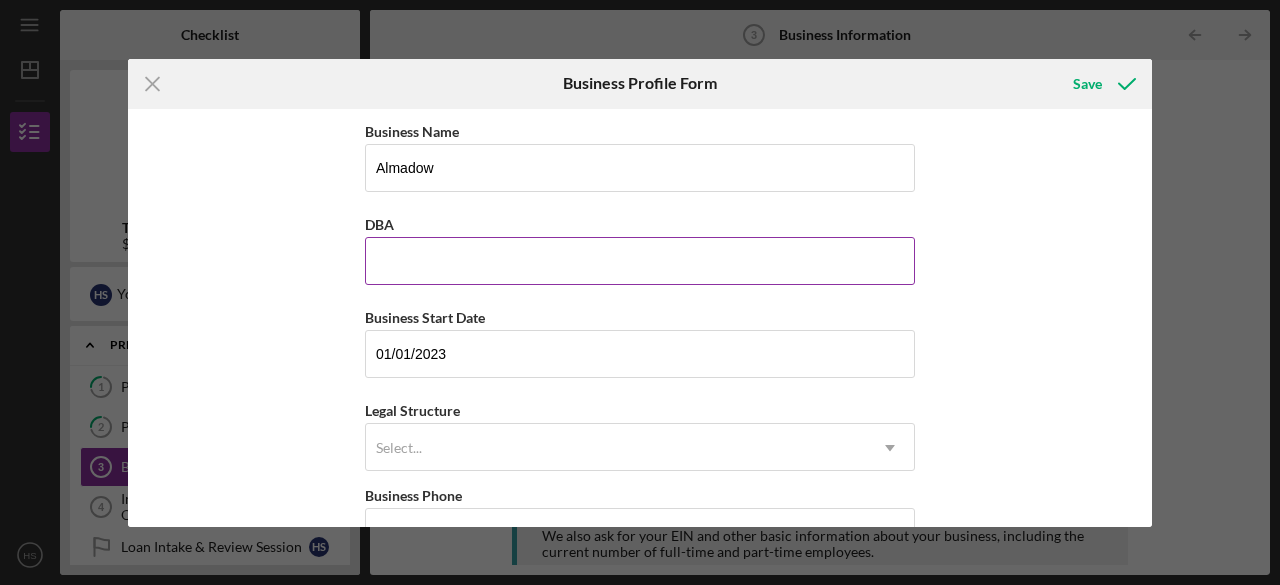 click on "DBA" at bounding box center [640, 261] 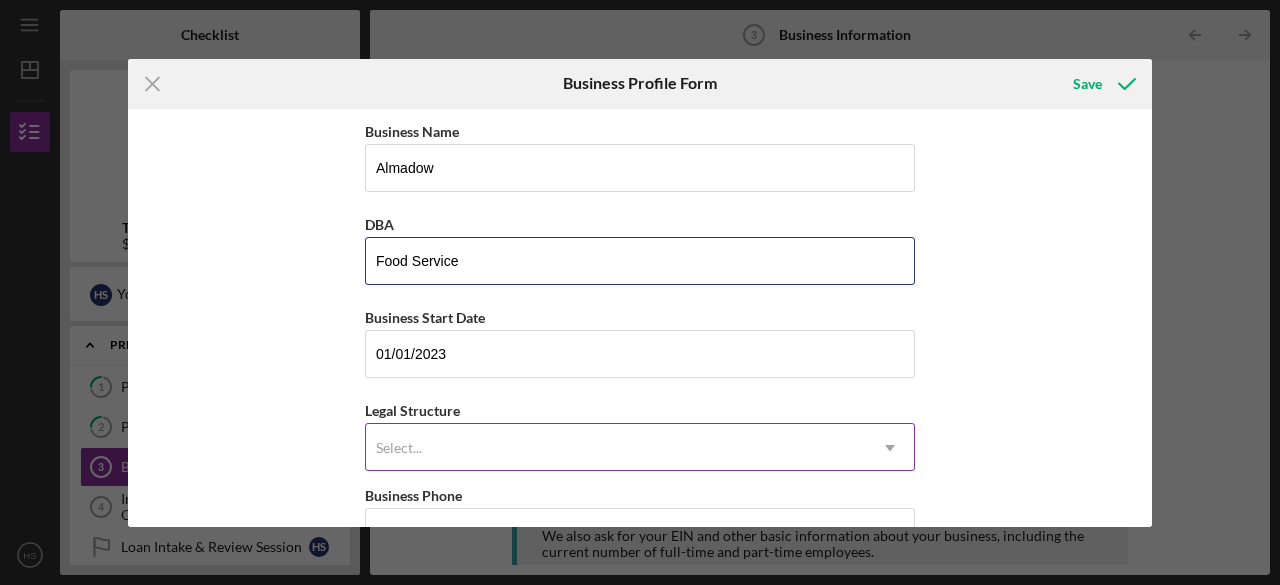 type on "Food Service" 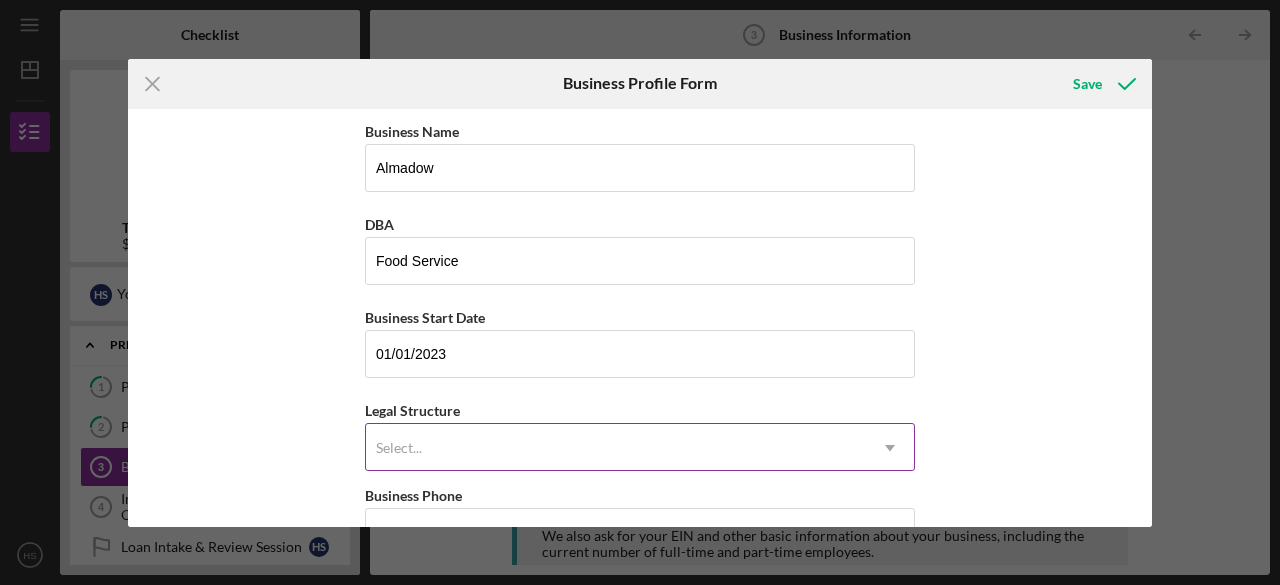 click on "Select..." at bounding box center (616, 448) 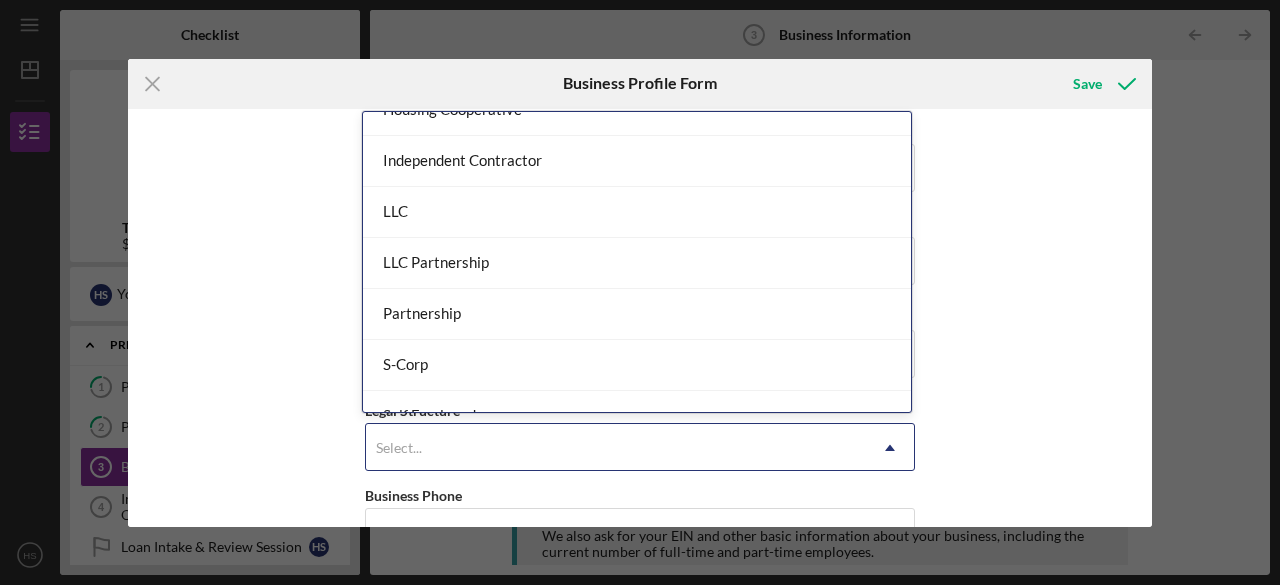 scroll, scrollTop: 269, scrollLeft: 0, axis: vertical 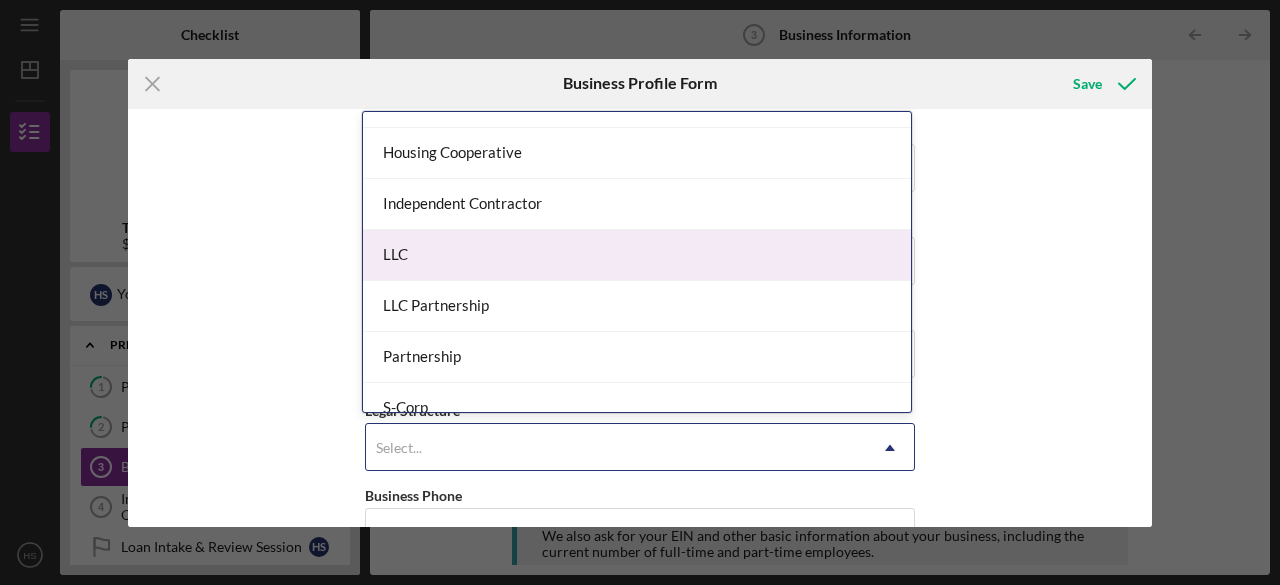 click on "LLC" at bounding box center (637, 255) 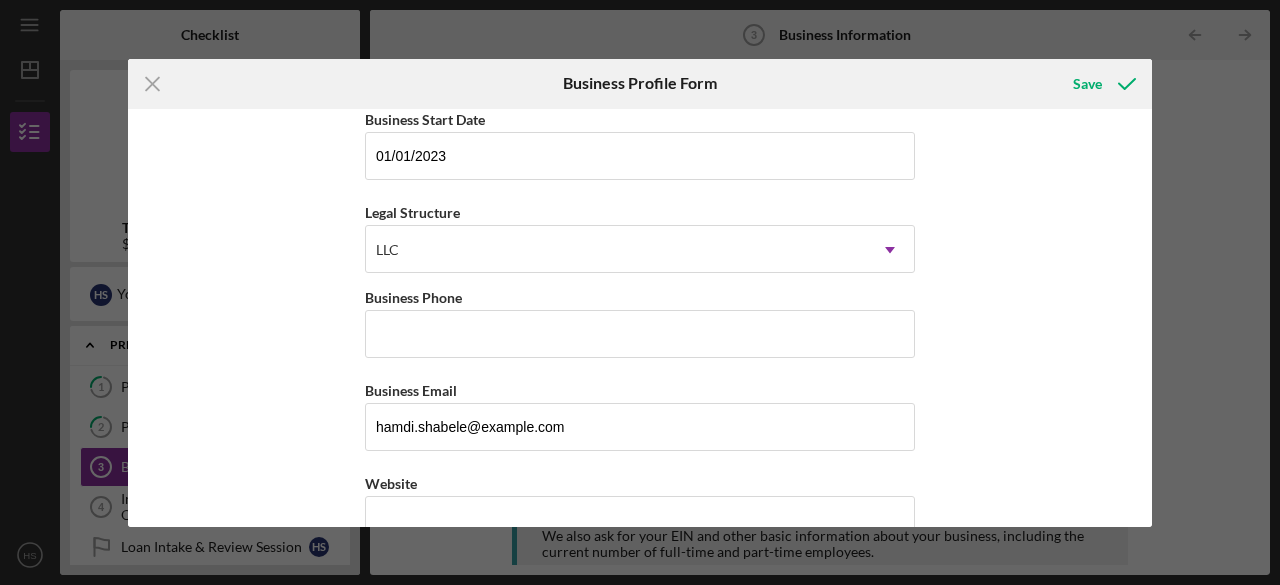 scroll, scrollTop: 220, scrollLeft: 0, axis: vertical 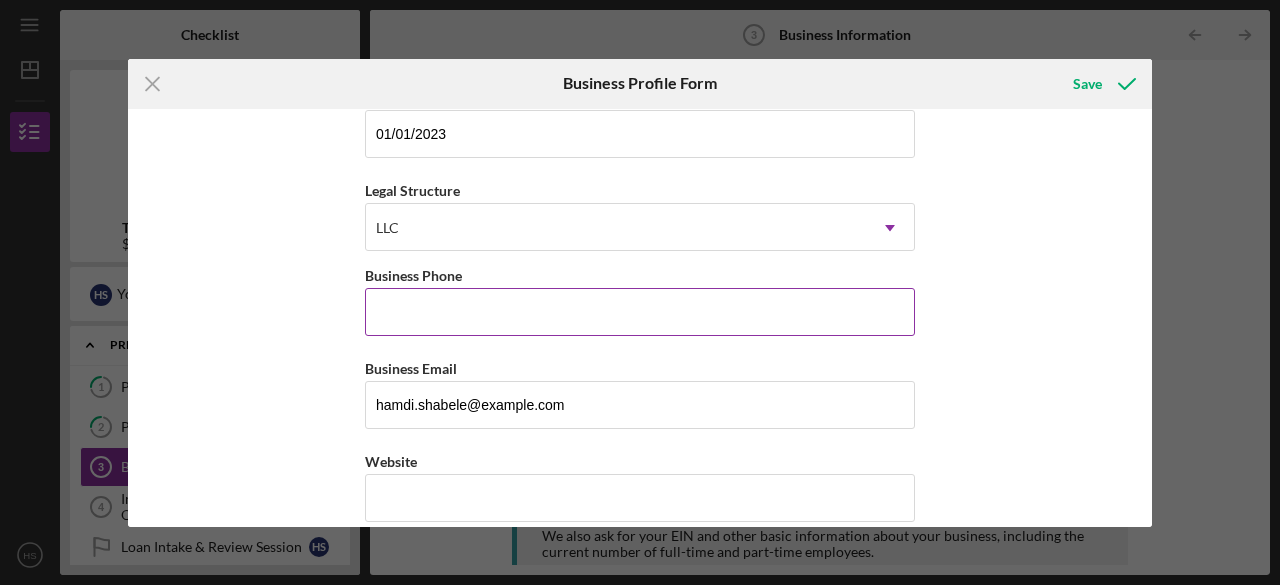 click on "Business Phone" at bounding box center [640, 312] 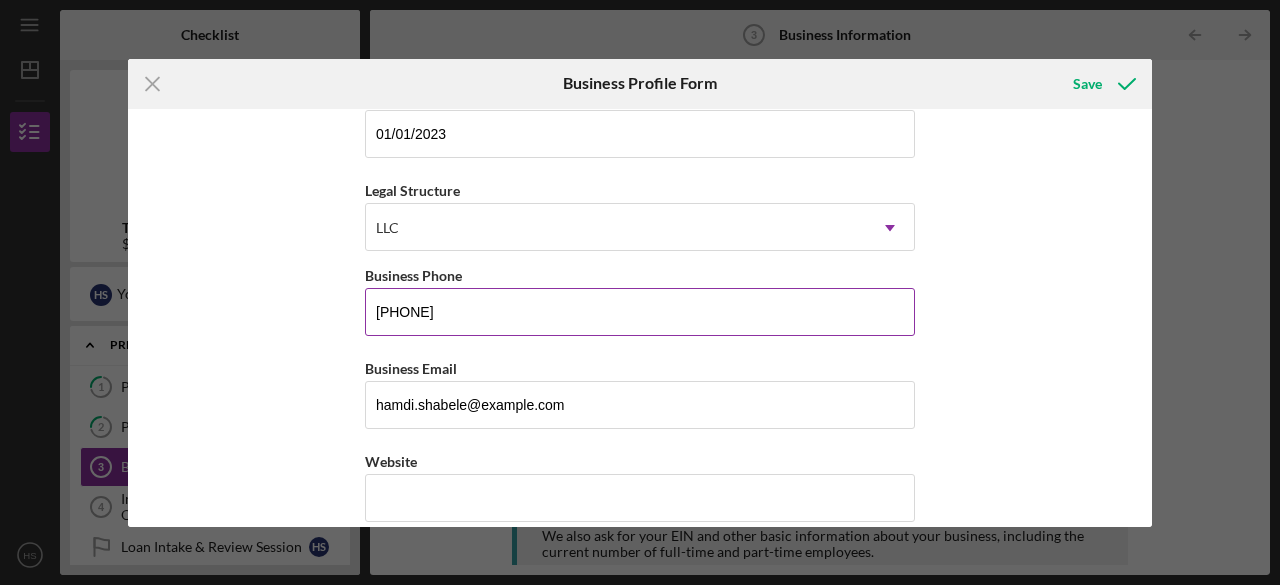 type on "[NUMBER] [STREET]" 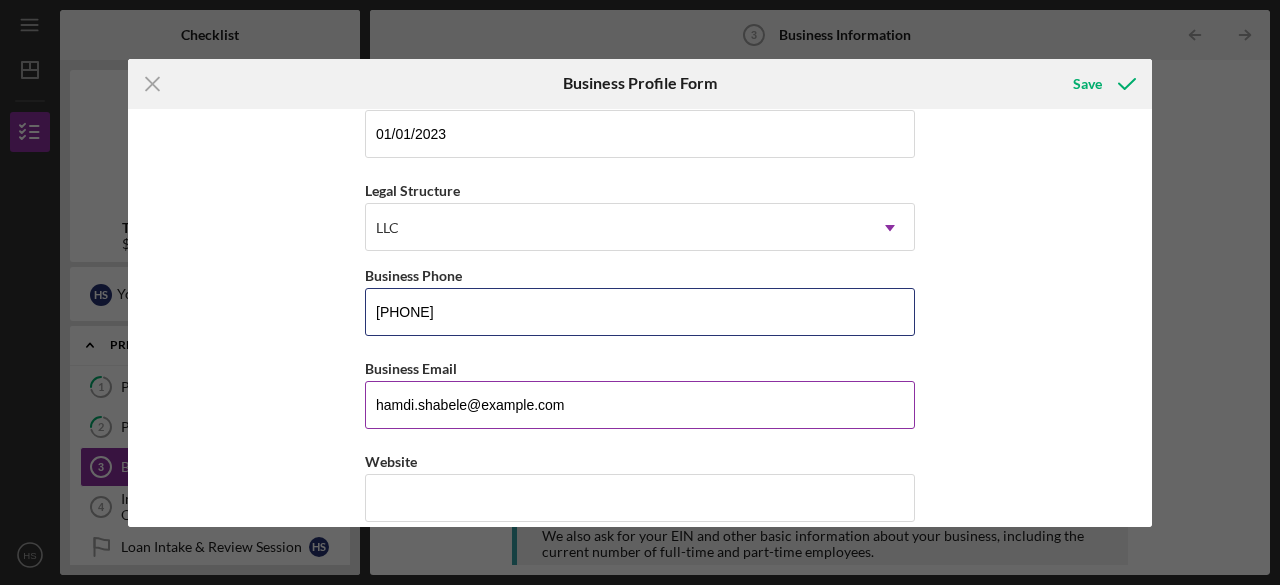 type on "[PHONE]" 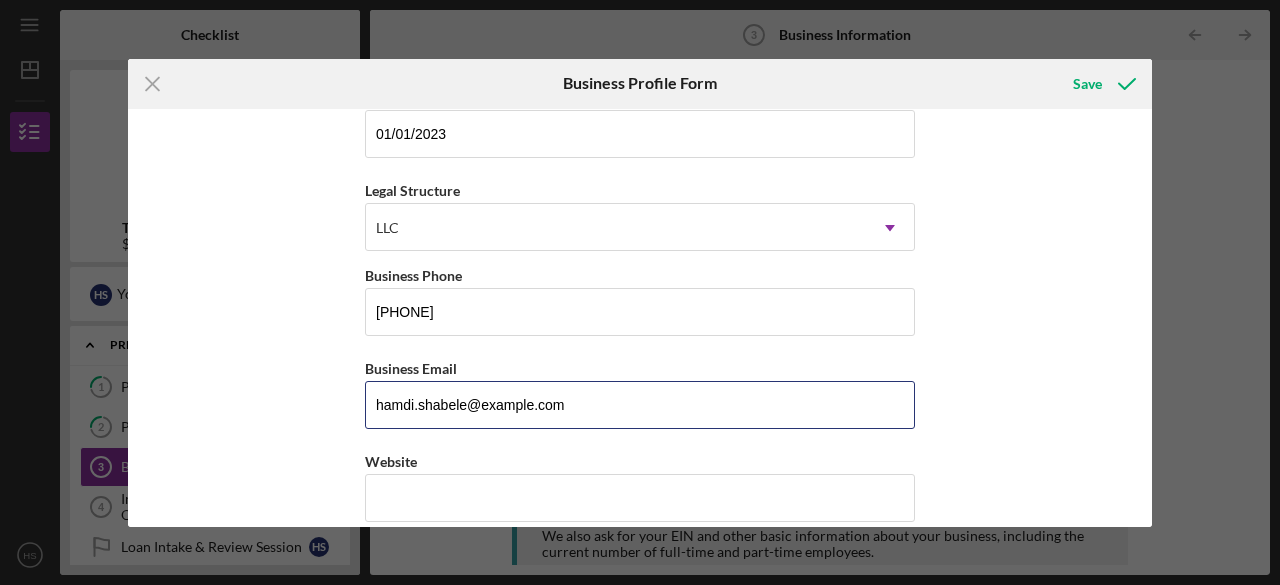drag, startPoint x: 558, startPoint y: 402, endPoint x: 257, endPoint y: 380, distance: 301.80292 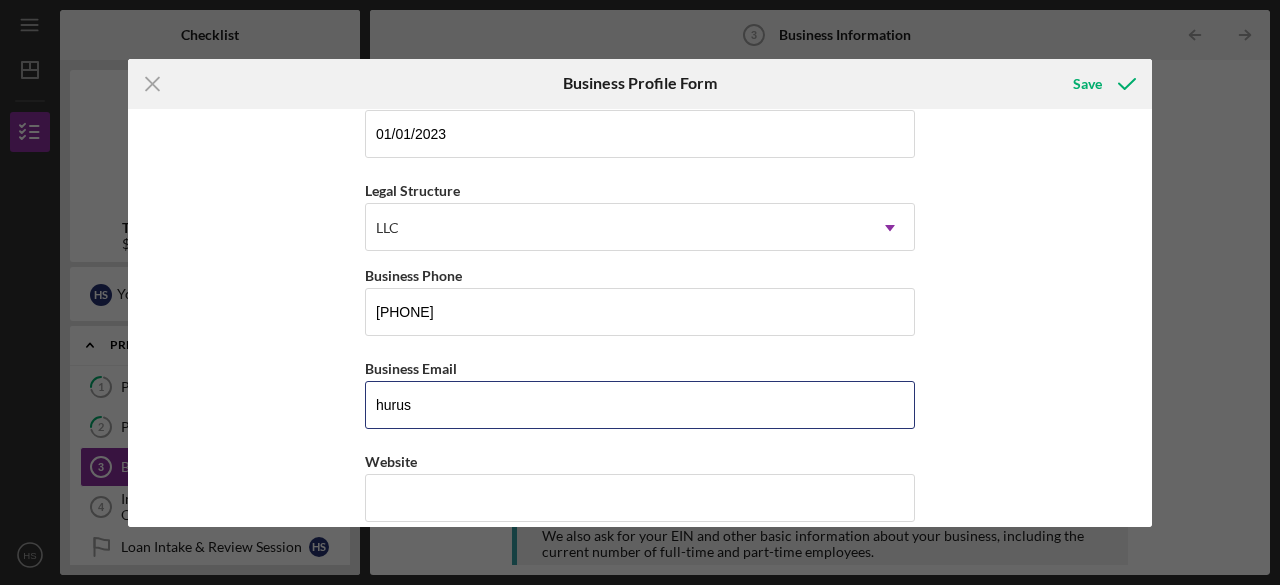 type on "[EMAIL]" 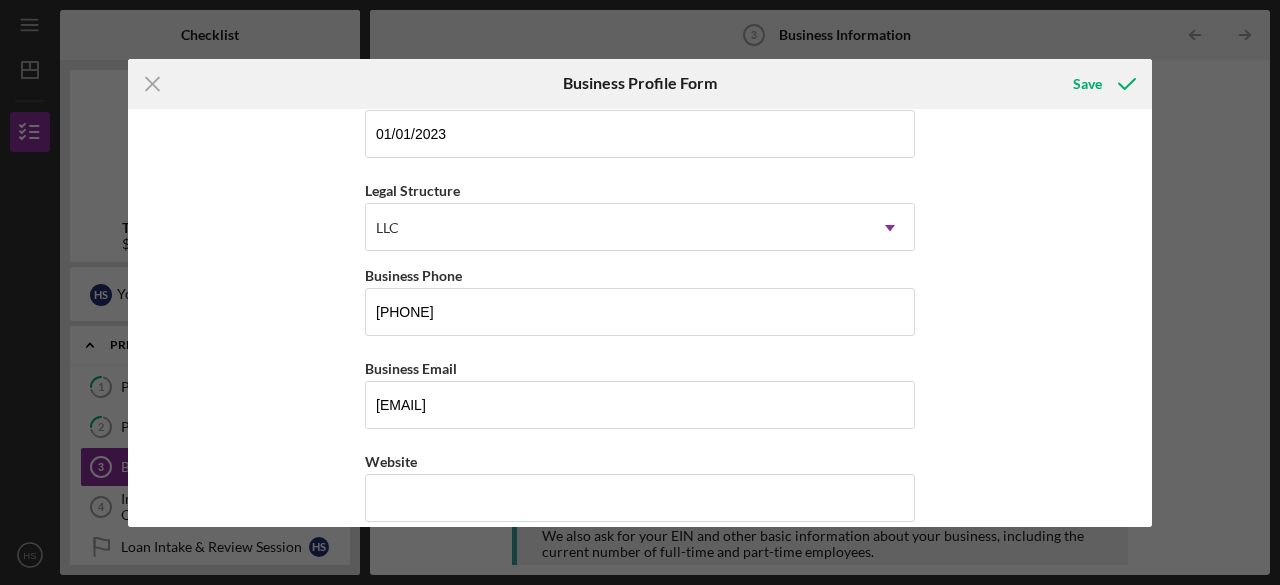click on "Business Name Almadow DBA Food Service Business Start Date [DATE] Legal Structure LLC Icon/Dropdown Arrow Business Phone [PHONE] Business Email [EMAIL] Website Industry Industry NAICS Code EIN Ownership Business Ownership Type Select... Icon/Dropdown Arrow Do you own 100% of the business? Yes No Business Street Address [NUMBER] [STREET] City [CITY] State [STATE] Icon/Dropdown Arrow Zip [ZIP] County [STATE] Is your Mailing Address the same as your Business Address? Yes No Do you own or lease your business premisses? Select... Icon/Dropdown Arrow Annual Gross Revenue Number of Full-Time Employees Number of Part-Time Employees" at bounding box center [640, 318] 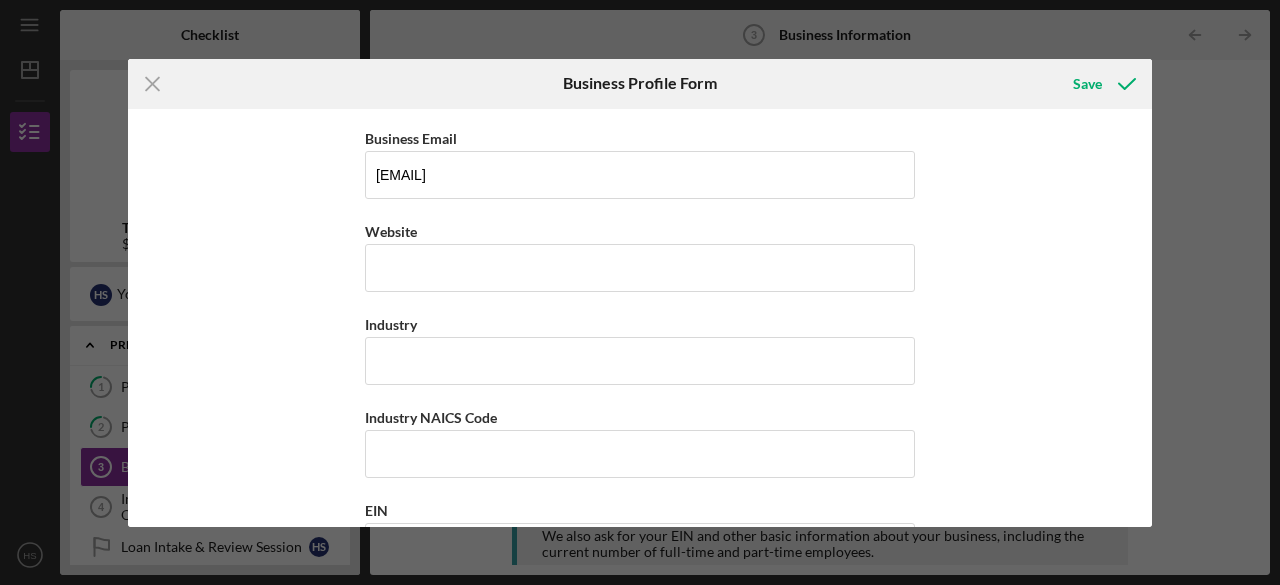scroll, scrollTop: 444, scrollLeft: 0, axis: vertical 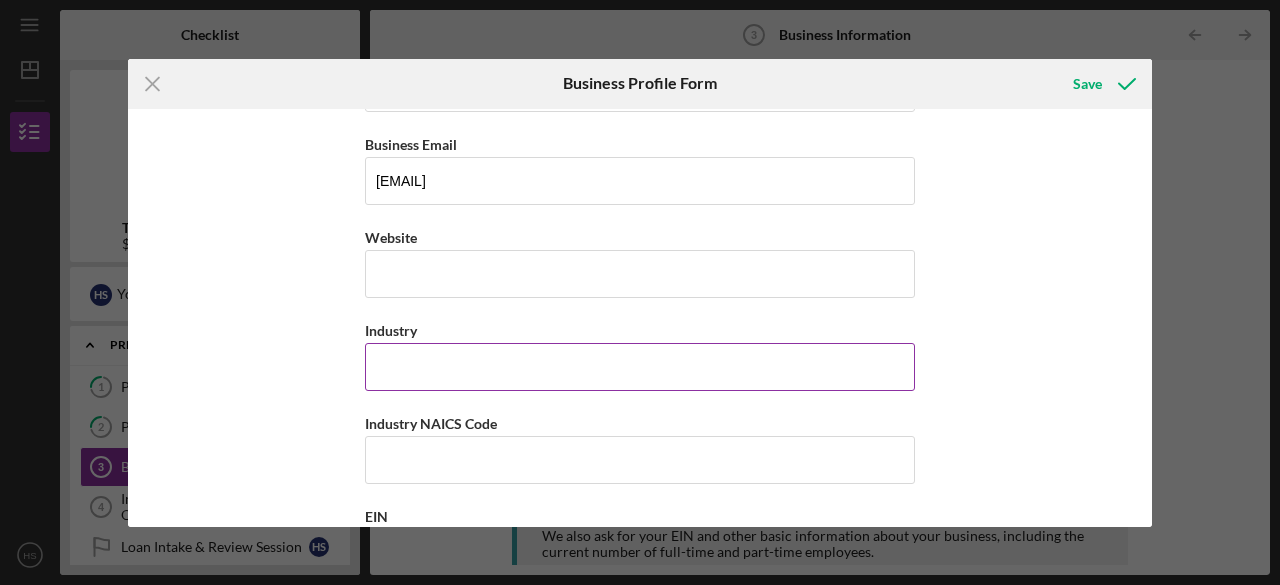 click on "Industry" at bounding box center [640, 367] 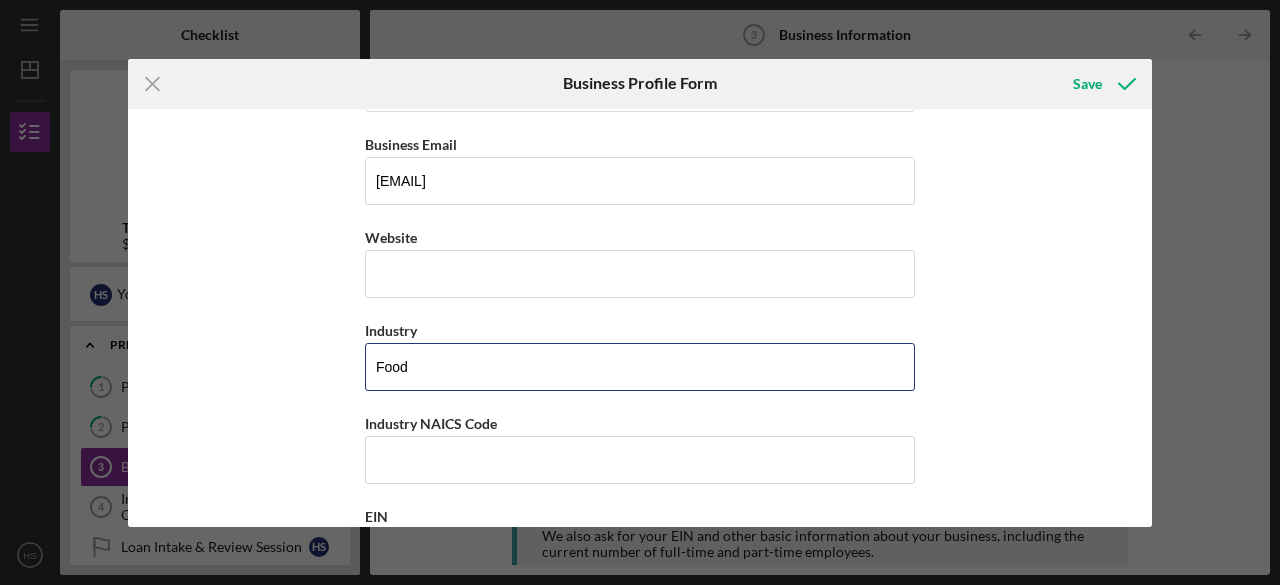 type on "Food" 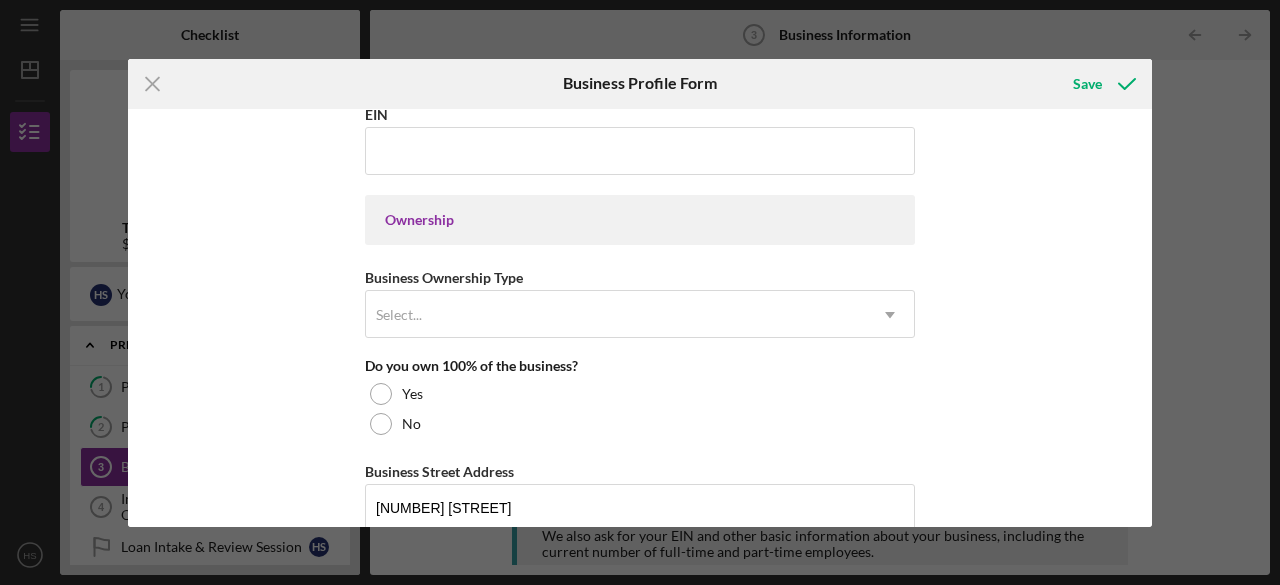 scroll, scrollTop: 863, scrollLeft: 0, axis: vertical 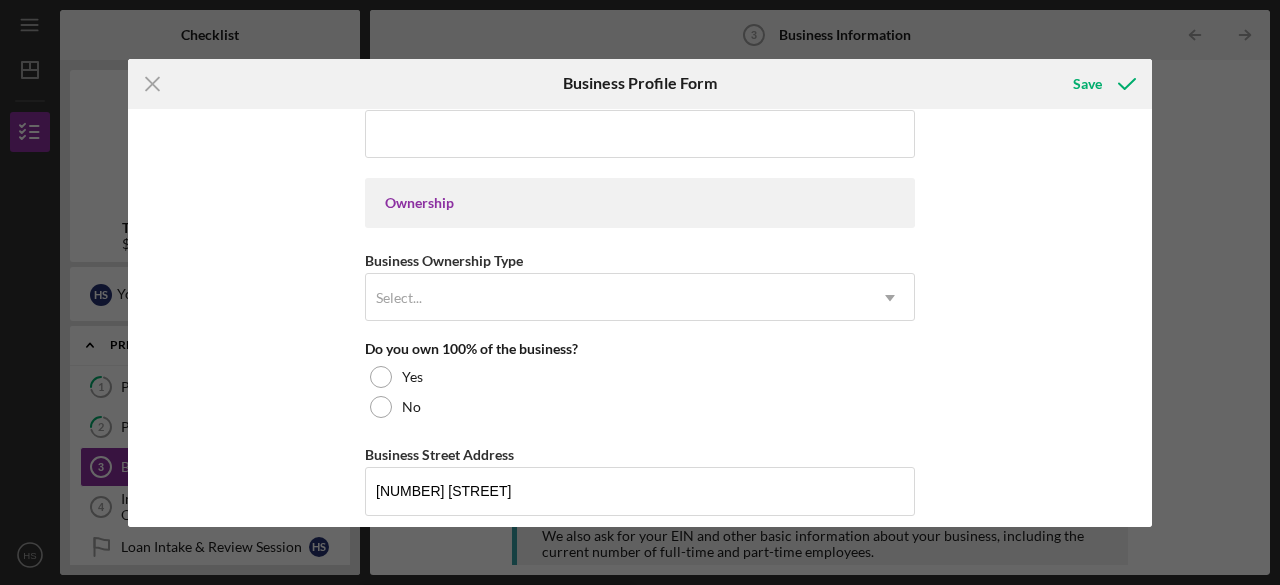 click on "Business Name Almadow DBA Food Service Business Start Date [DATE] Legal Structure LLC Icon/Dropdown Arrow Business Phone [PHONE] Business Email [EMAIL] Website Industry Food Industry NAICS Code EIN Ownership Business Ownership Type Select... Icon/Dropdown Arrow Do you own 100% of the business? Yes No Business Street Address 3239 churchill ct City Woodbury State MN Icon/Dropdown Arrow Zip 55125 County MN Is your Mailing Address the same as your Business Address? Yes No Do you own or lease your business premisses? Select... Icon/Dropdown Arrow Annual Gross Revenue Number of Full-Time Employees Number of Part-Time Employees" at bounding box center [640, 268] 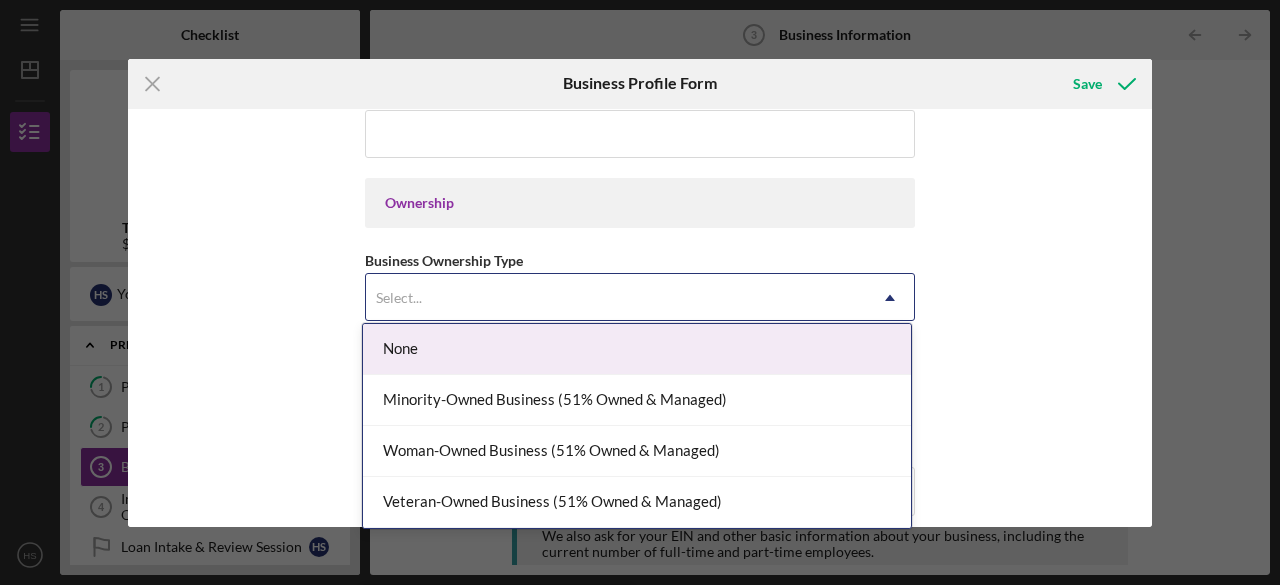 click on "Select..." at bounding box center (616, 298) 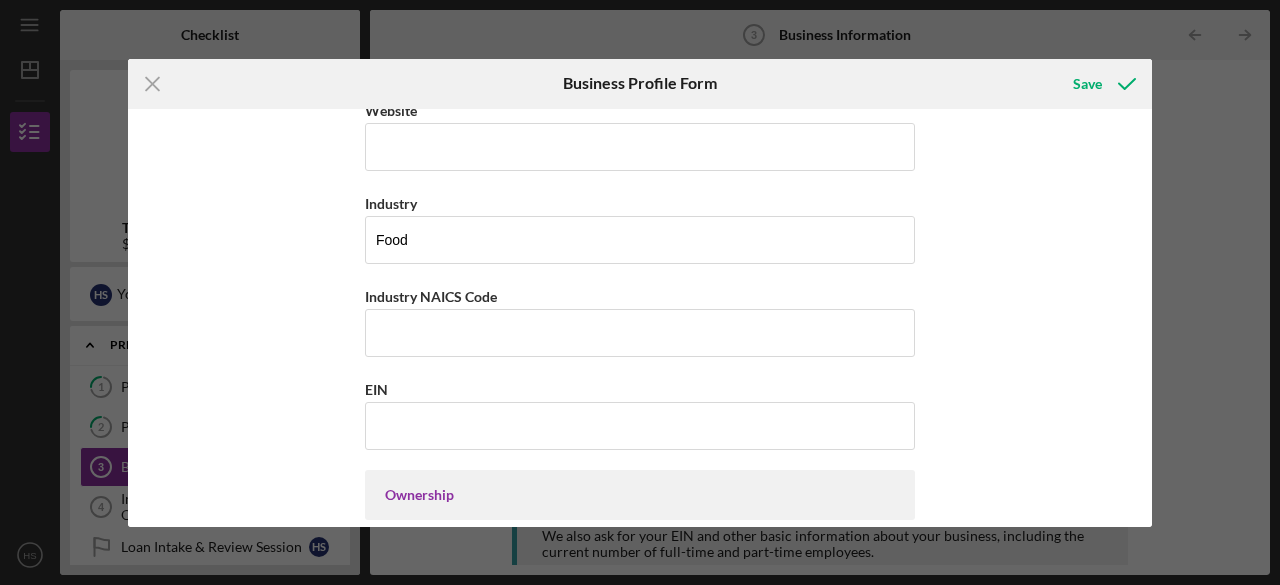 scroll, scrollTop: 542, scrollLeft: 0, axis: vertical 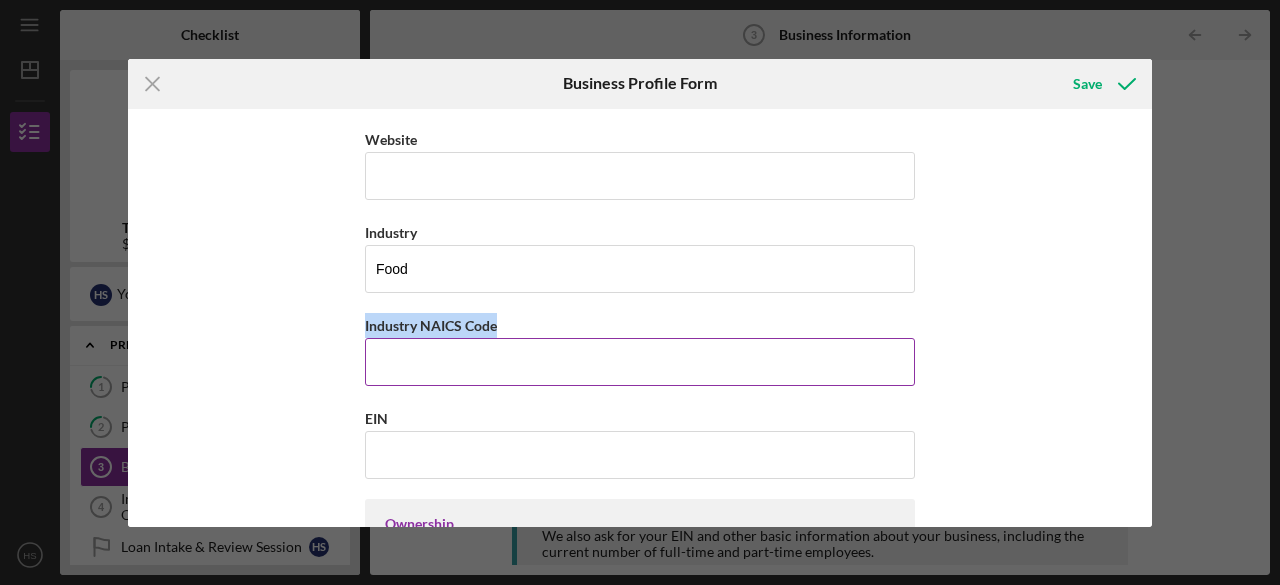drag, startPoint x: 497, startPoint y: 317, endPoint x: 362, endPoint y: 318, distance: 135.00371 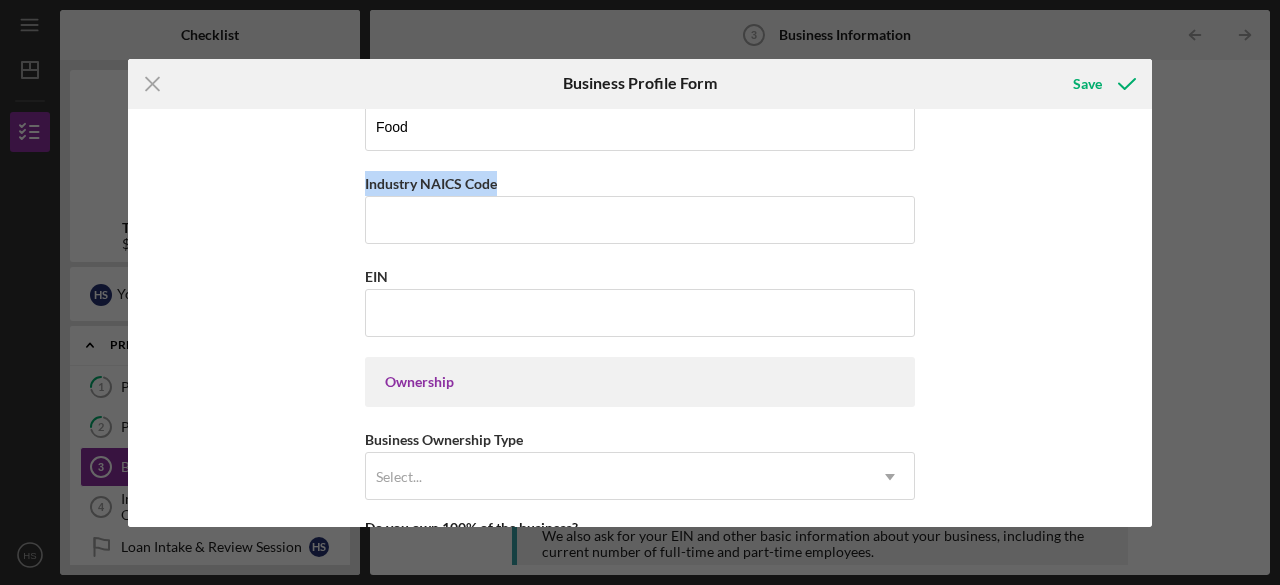 scroll, scrollTop: 678, scrollLeft: 0, axis: vertical 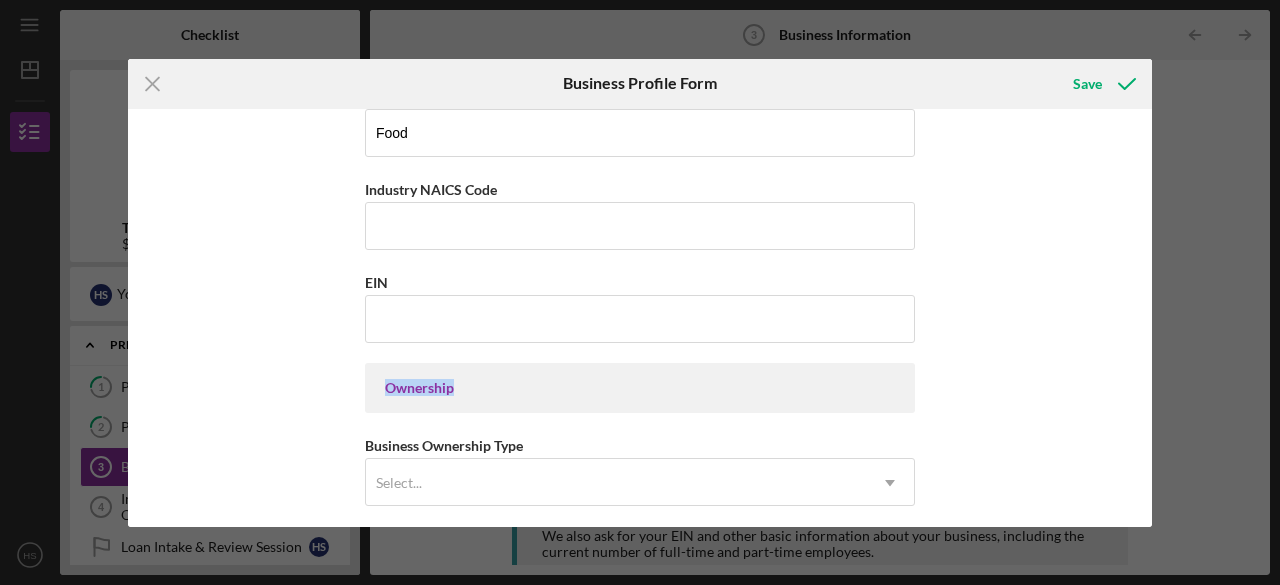 drag, startPoint x: 1144, startPoint y: 303, endPoint x: 1159, endPoint y: 343, distance: 42.72002 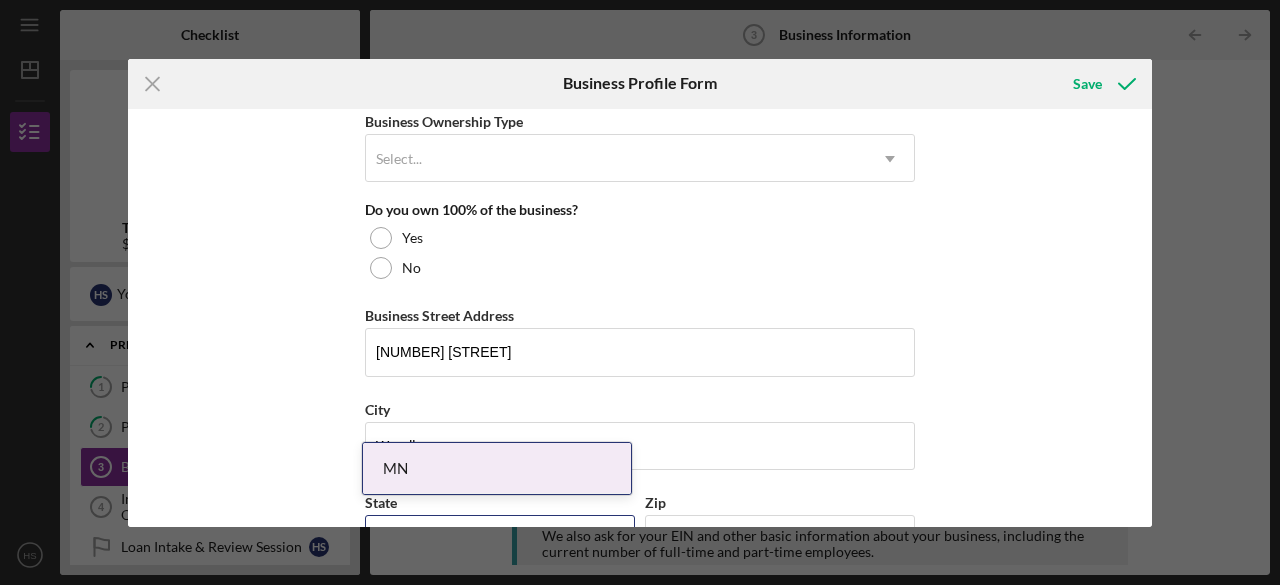 scroll, scrollTop: 996, scrollLeft: 0, axis: vertical 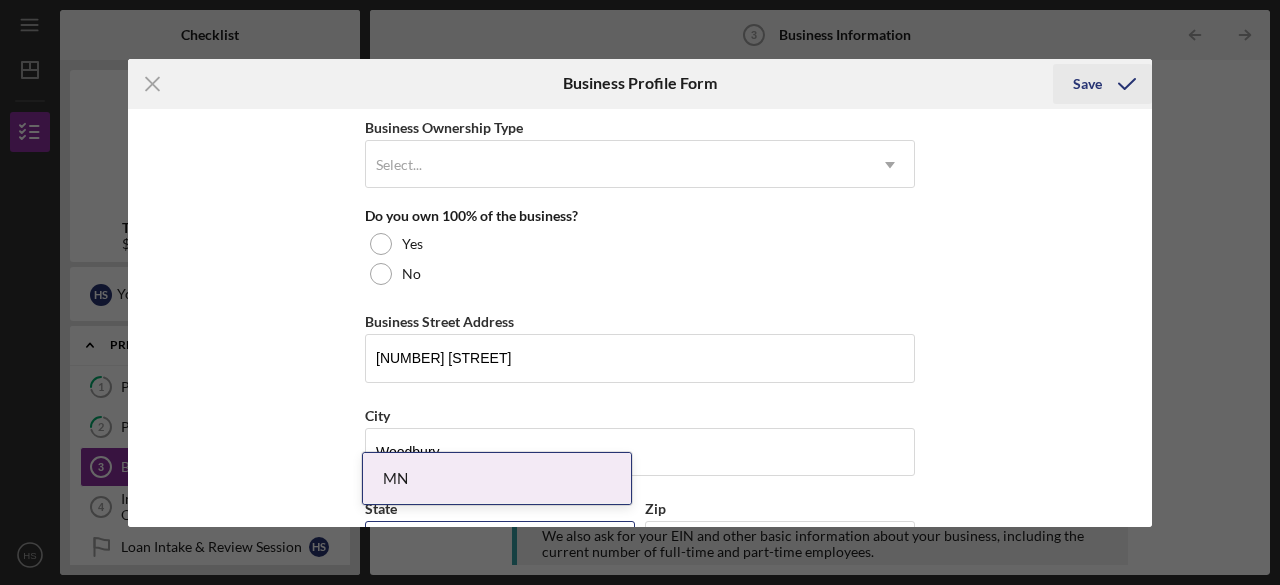 click on "Save" at bounding box center [1087, 84] 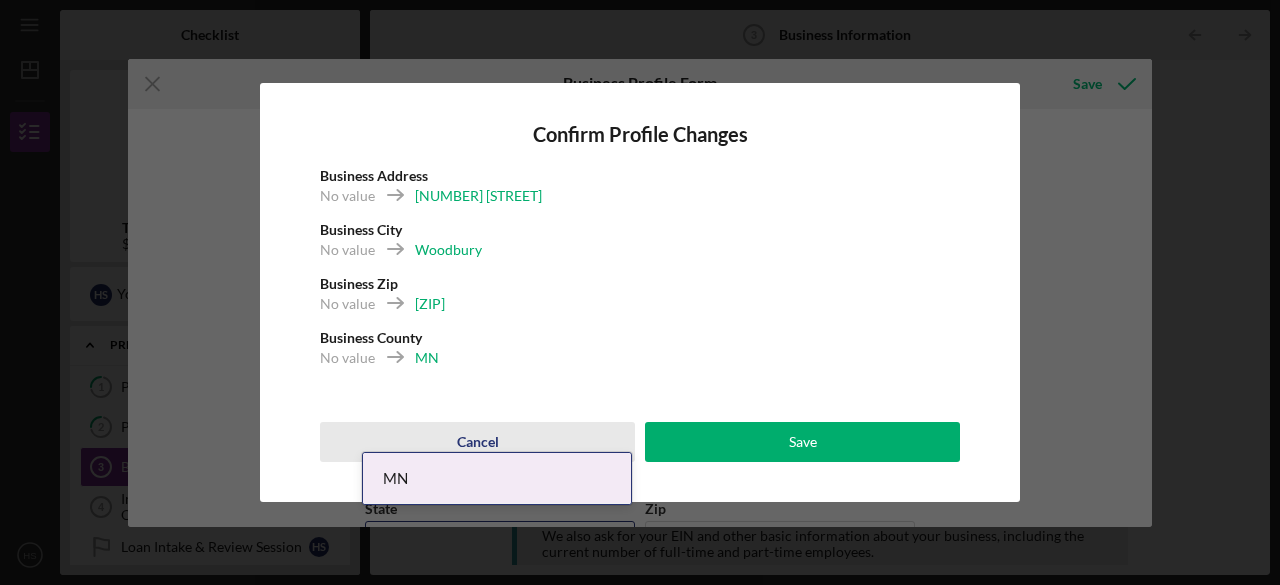 click on "Cancel" at bounding box center [477, 442] 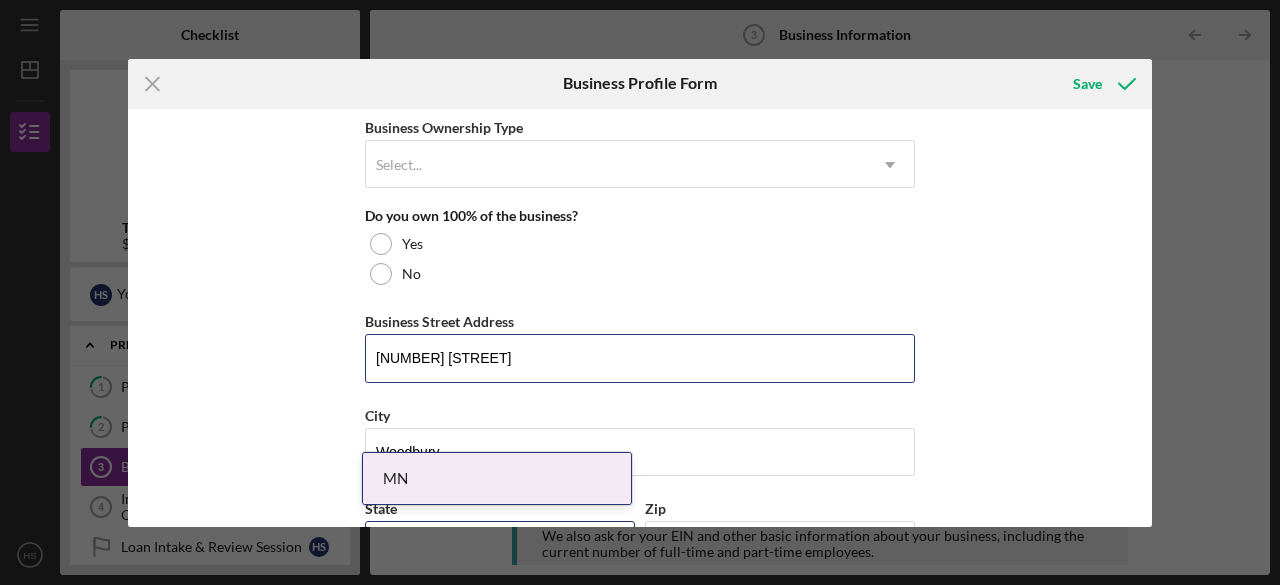 drag, startPoint x: 599, startPoint y: 357, endPoint x: 257, endPoint y: 297, distance: 347.22327 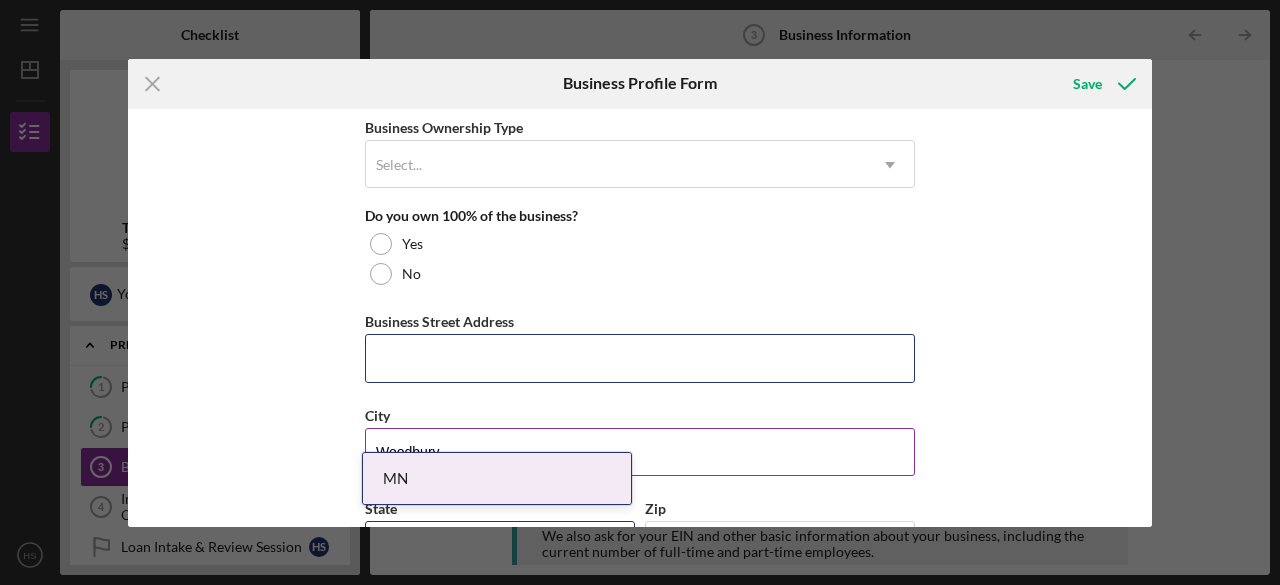 type 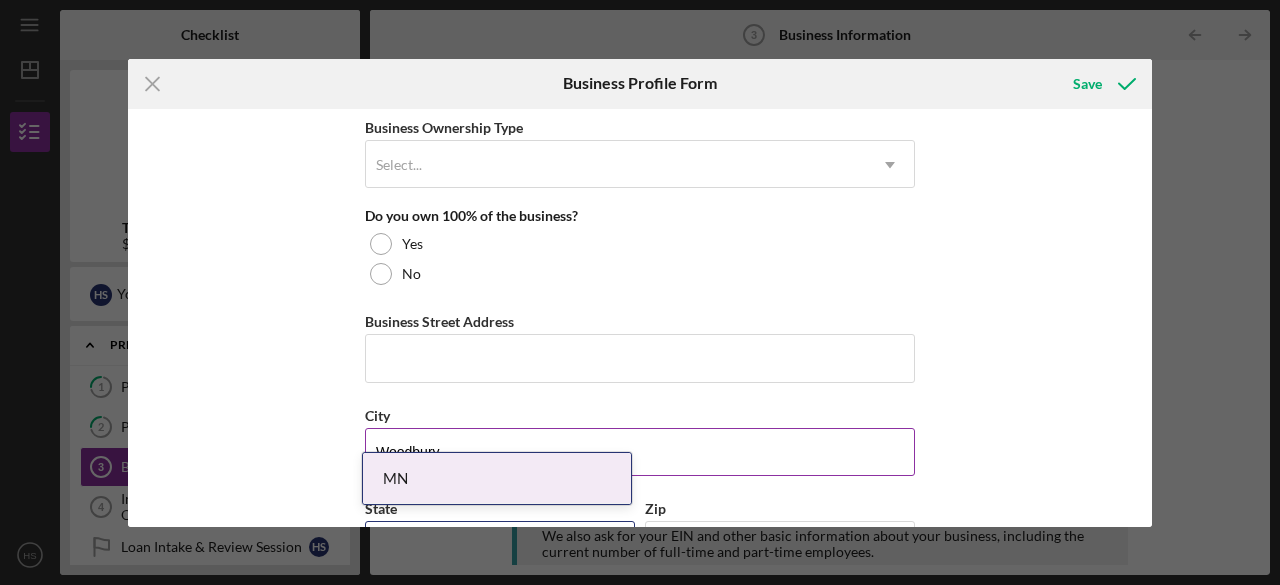 click on "Woodbury" at bounding box center [640, 452] 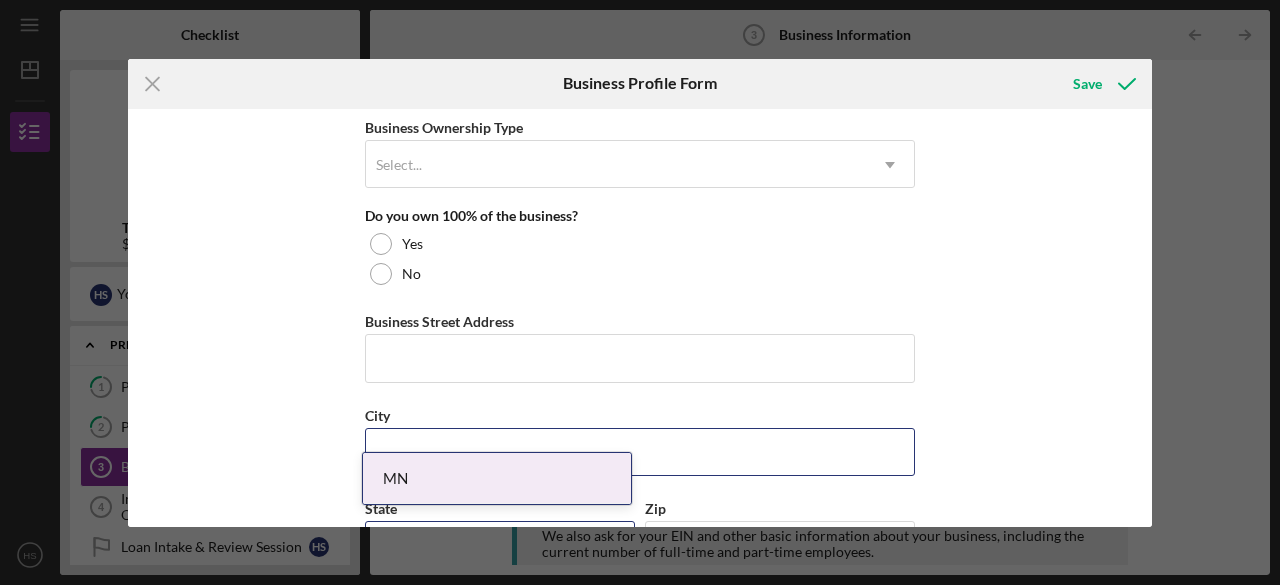 type 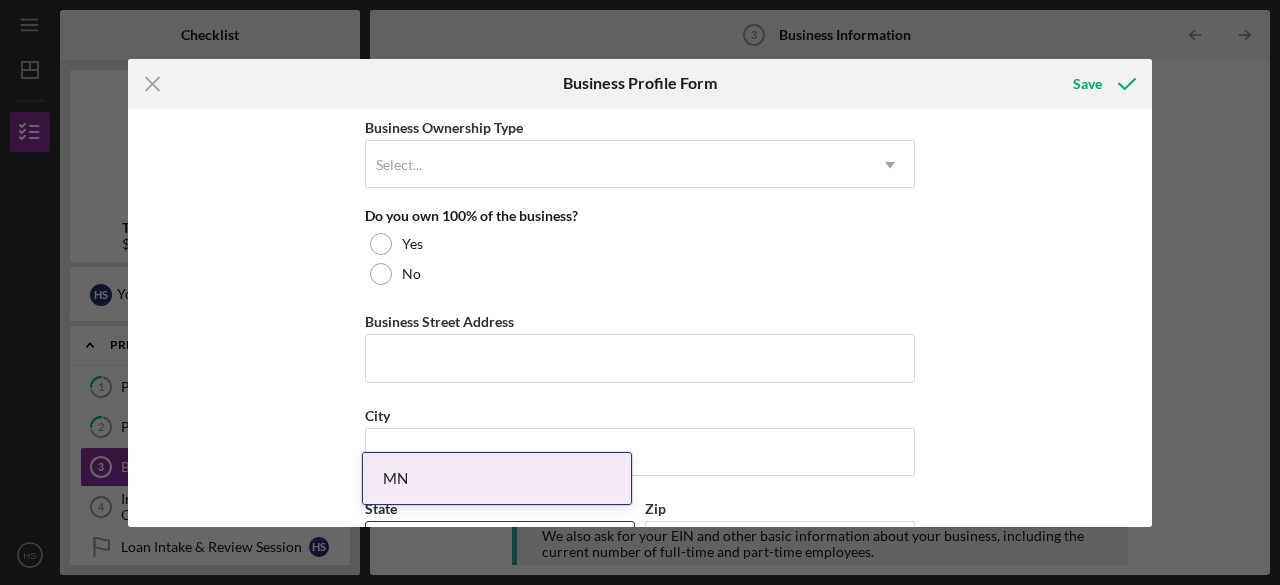 click on "Business Name Almadow DBA Food Service Business Start Date [DATE] Legal Structure LLC Icon/Dropdown Arrow Business Phone [PHONE] Business Email [EMAIL] Website Industry Food Industry NAICS Code EIN Ownership Business Ownership Type Select... Icon/Dropdown Arrow Do you own 100% of the business? Yes No Business Street Address City State MN Icon/Dropdown Arrow Zip [ZIP] County MN Is your Mailing Address the same as your Business Address? Yes No Do you own or lease your business premisses? Select... Icon/Dropdown Arrow Annual Gross Revenue Number of Full-Time Employees Number of Part-Time Employees" at bounding box center [640, 318] 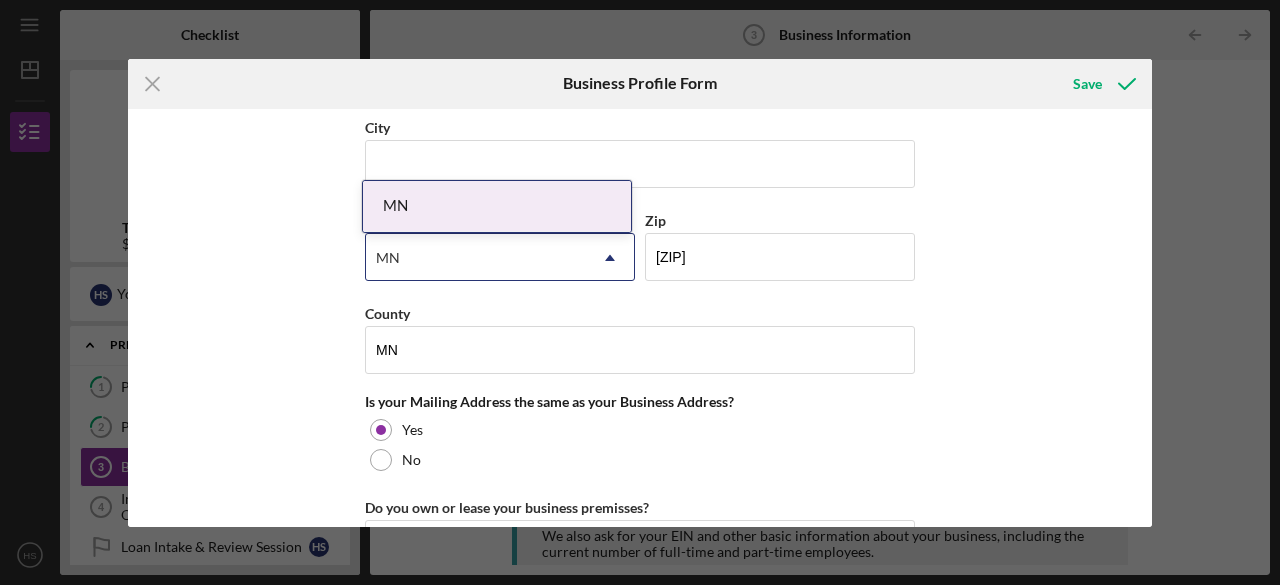 scroll, scrollTop: 1320, scrollLeft: 0, axis: vertical 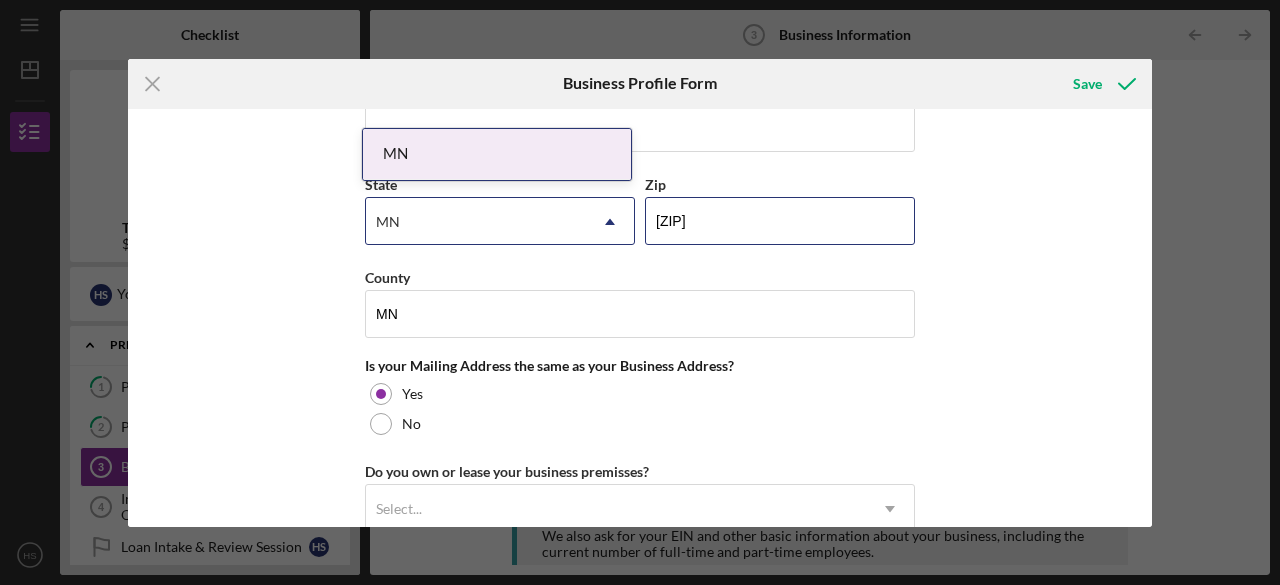 drag, startPoint x: 779, startPoint y: 199, endPoint x: 546, endPoint y: 176, distance: 234.13245 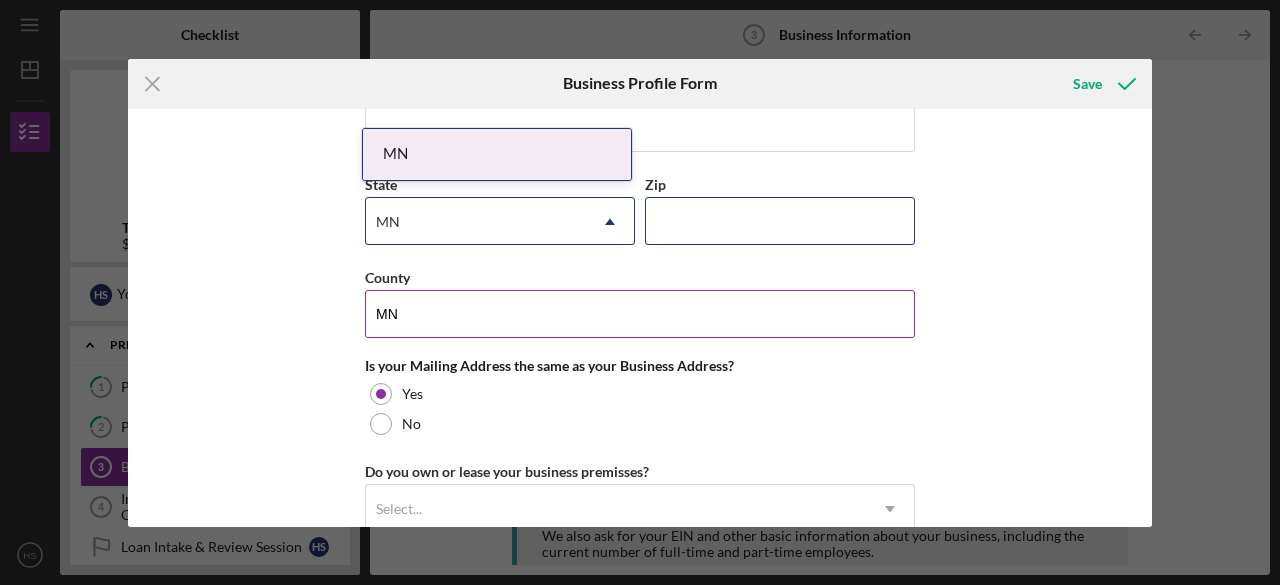 type 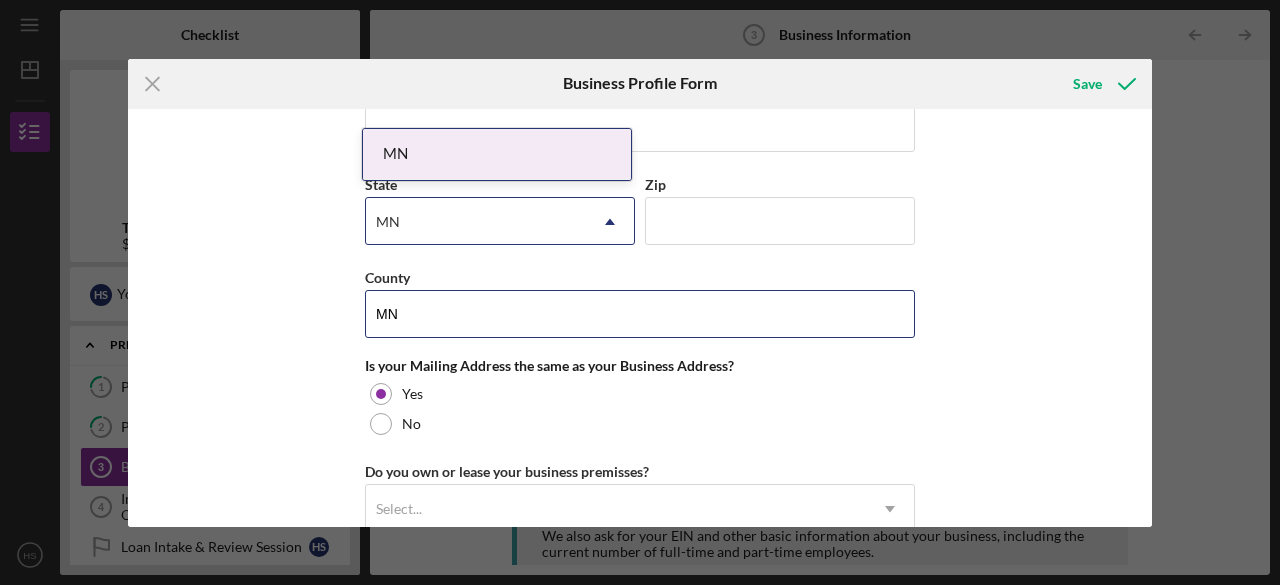 drag, startPoint x: 466, startPoint y: 309, endPoint x: 271, endPoint y: 245, distance: 205.23401 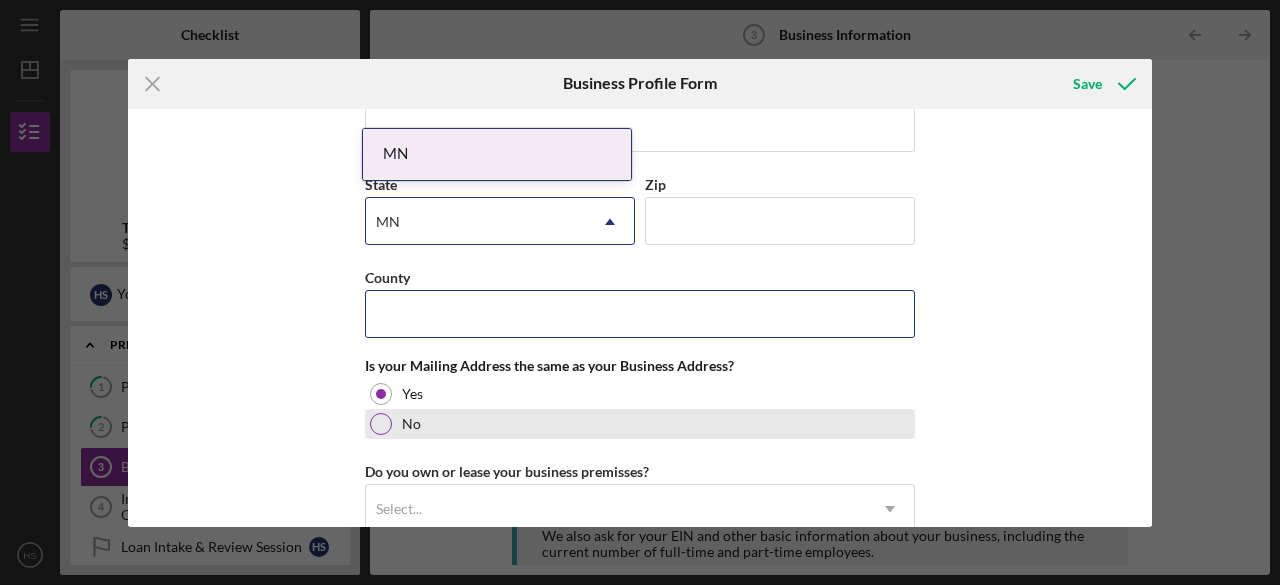 type 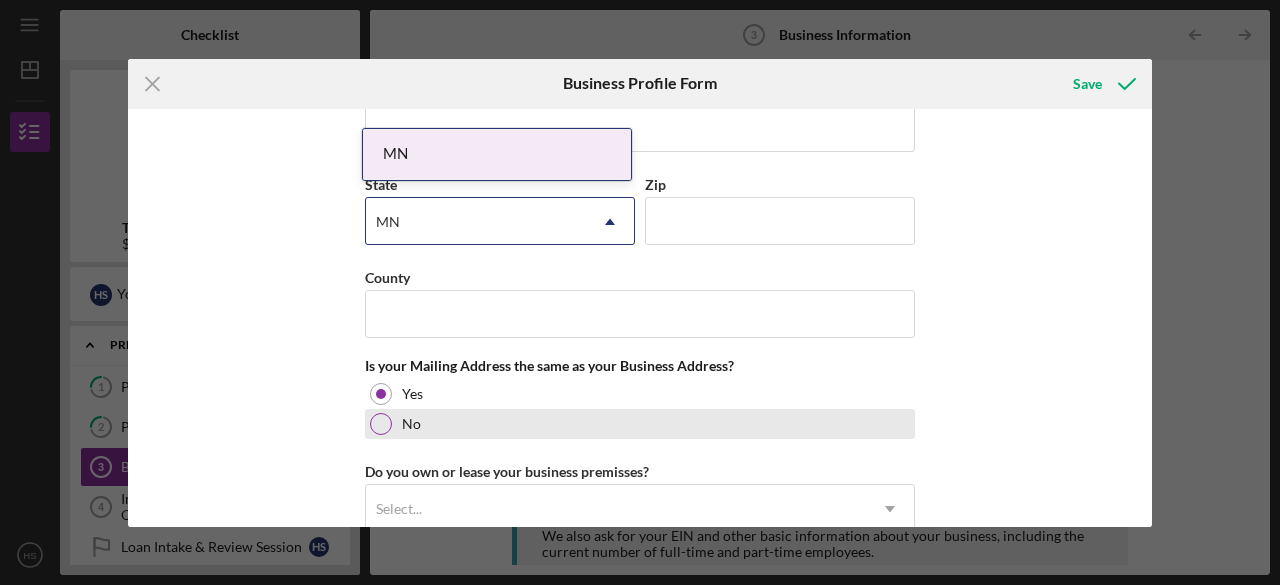 click at bounding box center (381, 424) 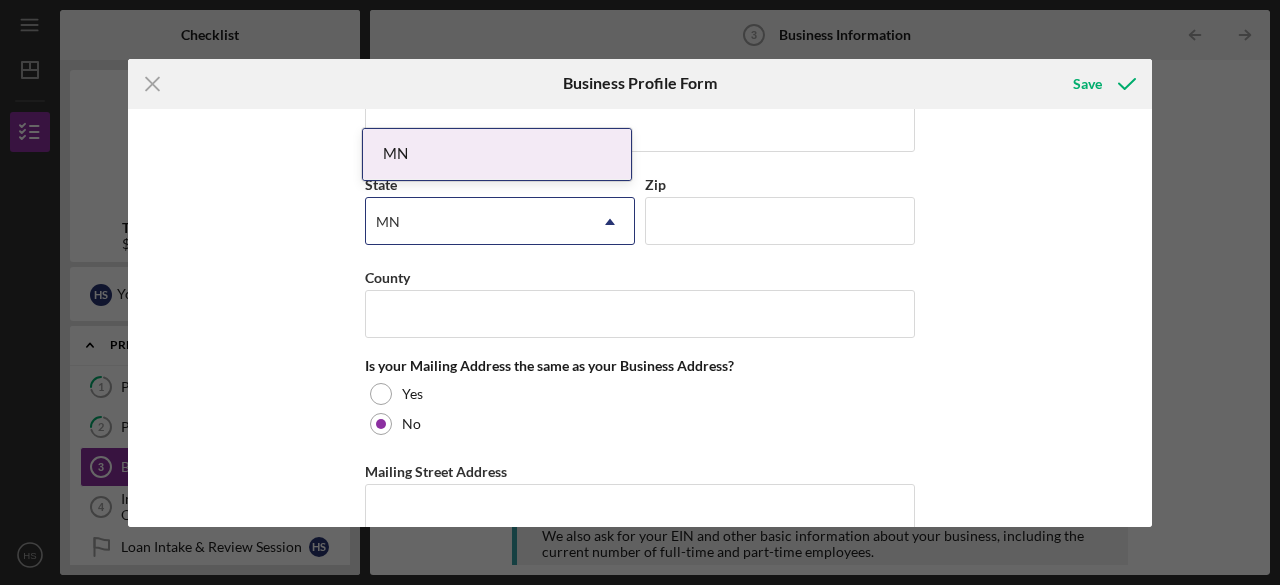 click on "Business Name Almadow DBA Food Service Business Start Date [DATE] Legal Structure LLC Icon/Dropdown Arrow Business Phone [PHONE] Business Email [EMAIL] Website Industry Food Industry NAICS Code EIN Ownership Business Ownership Type Select... Icon/Dropdown Arrow Do you own 100% of the business? Yes No Business Street Address City State [STATE] Icon/Dropdown Arrow Zip County Is your Mailing Address the same as your Business Address? Yes No Mailing Street Address City State Select... Icon/Dropdown Arrow Zip County Do you own or lease your business premisses? Select... Icon/Dropdown Arrow Annual Gross Revenue Number of Full-Time Employees Number of Part-Time Employees" at bounding box center [640, 318] 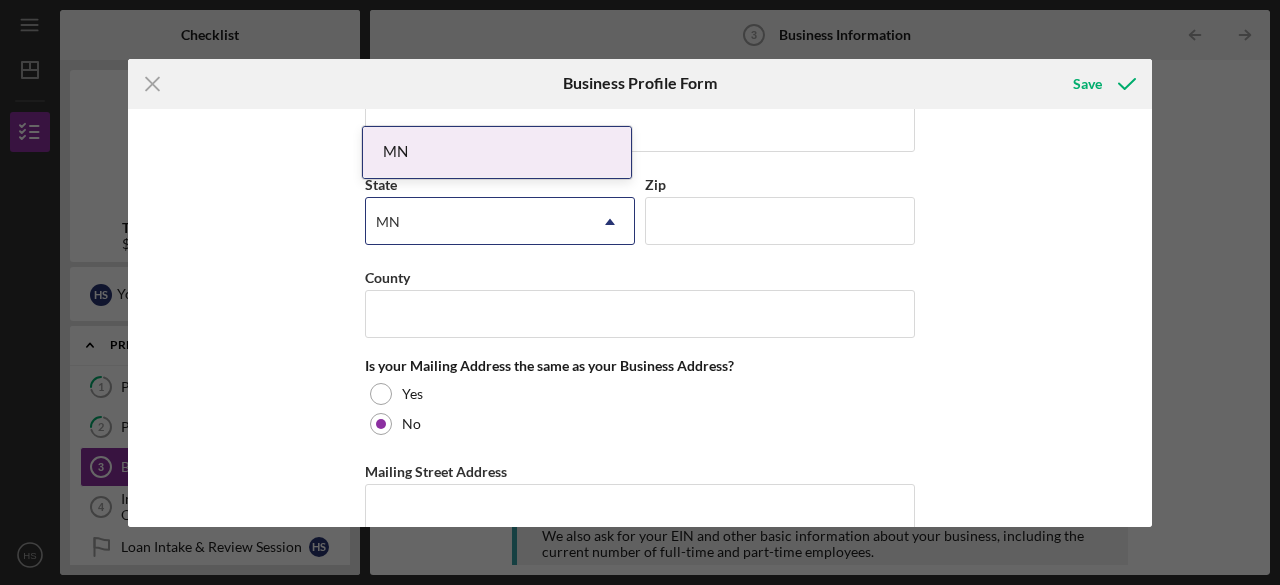 scroll, scrollTop: 1322, scrollLeft: 0, axis: vertical 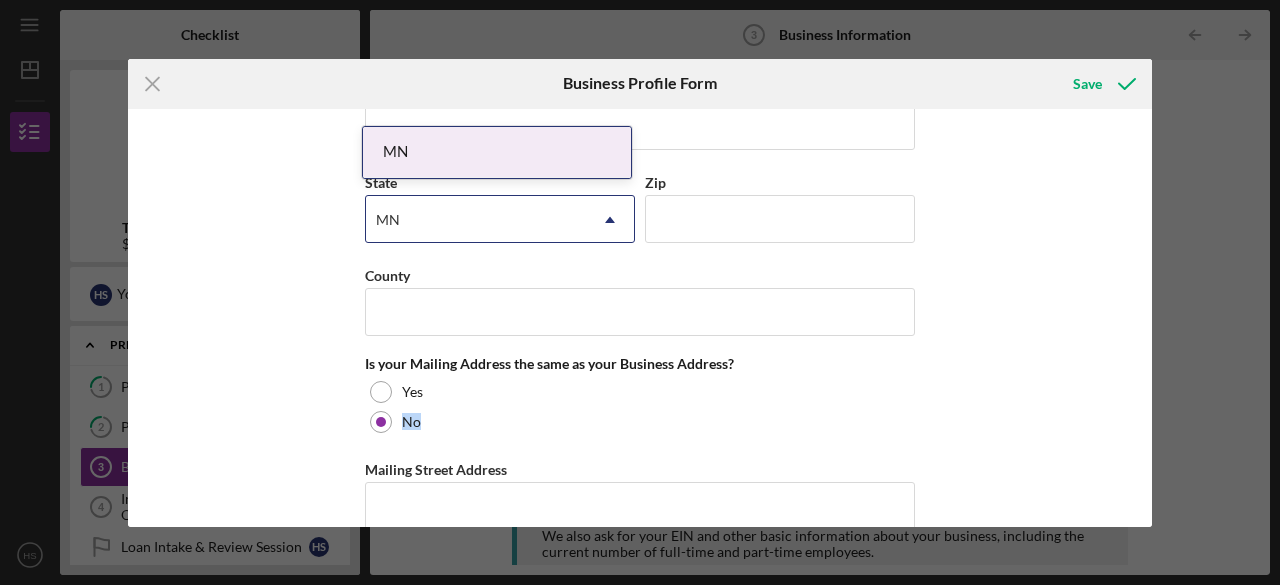 drag, startPoint x: 1144, startPoint y: 369, endPoint x: 1154, endPoint y: 423, distance: 54.91812 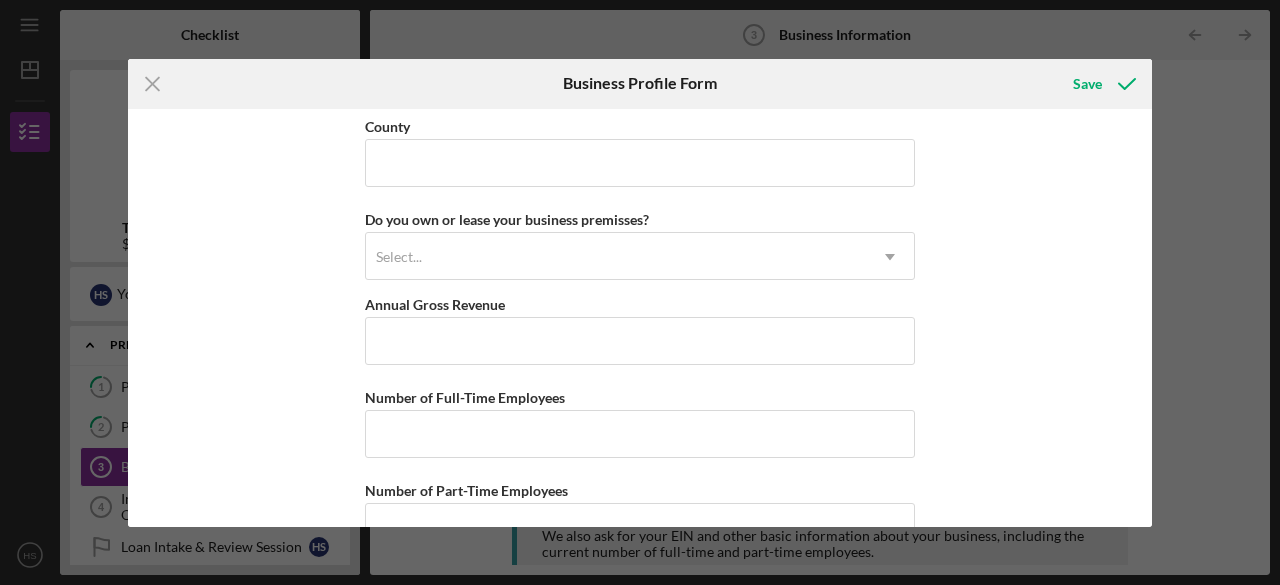 scroll, scrollTop: 1985, scrollLeft: 0, axis: vertical 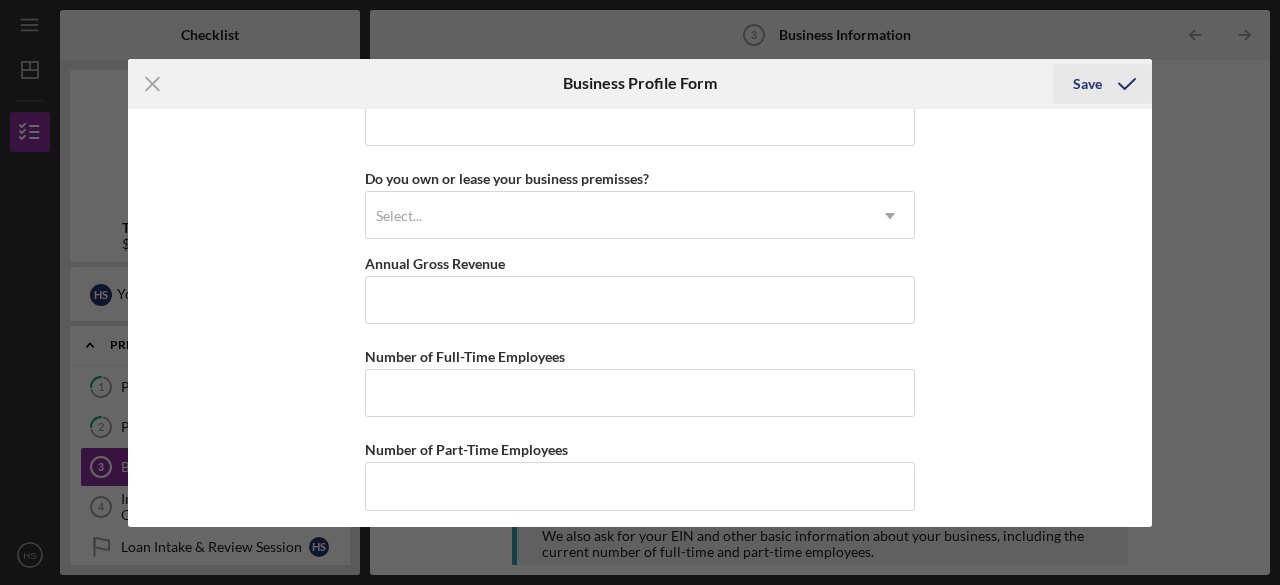 click 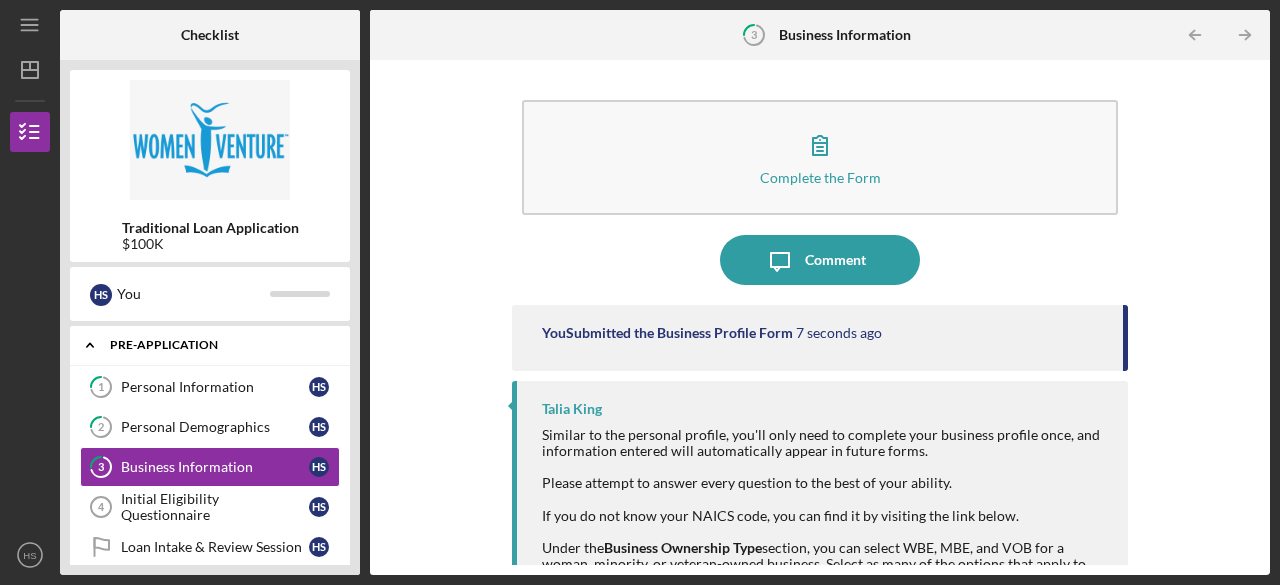 click on "Icon/Expander Pre-Application 0 / 5" at bounding box center [210, 345] 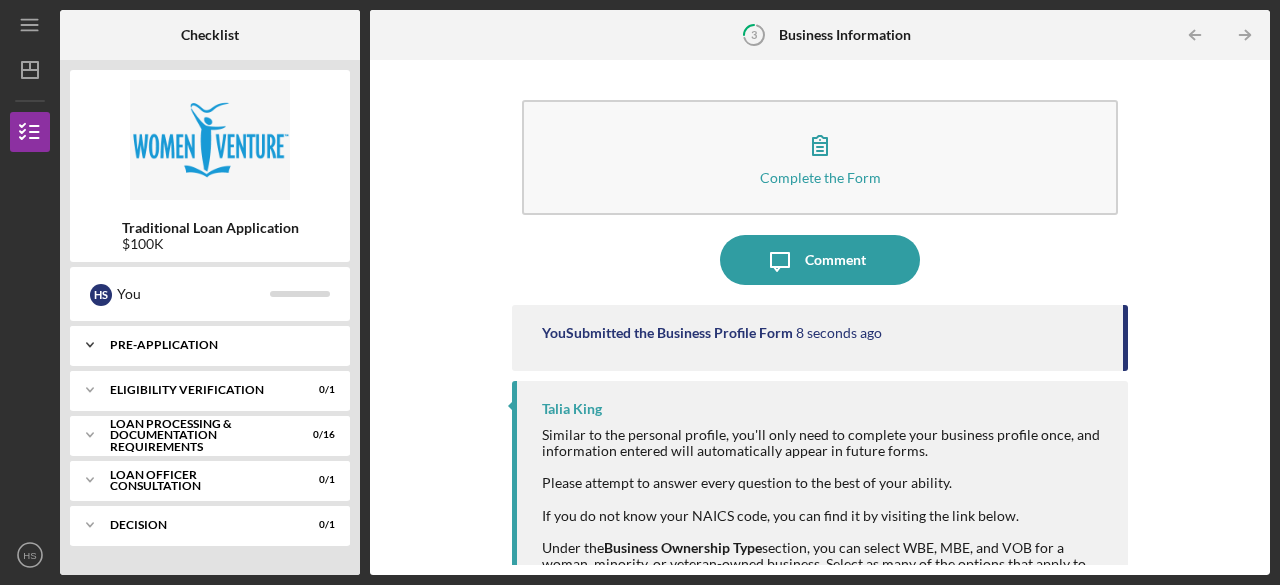 click on "Icon/Expander Pre-Application 0 / 5" at bounding box center [210, 345] 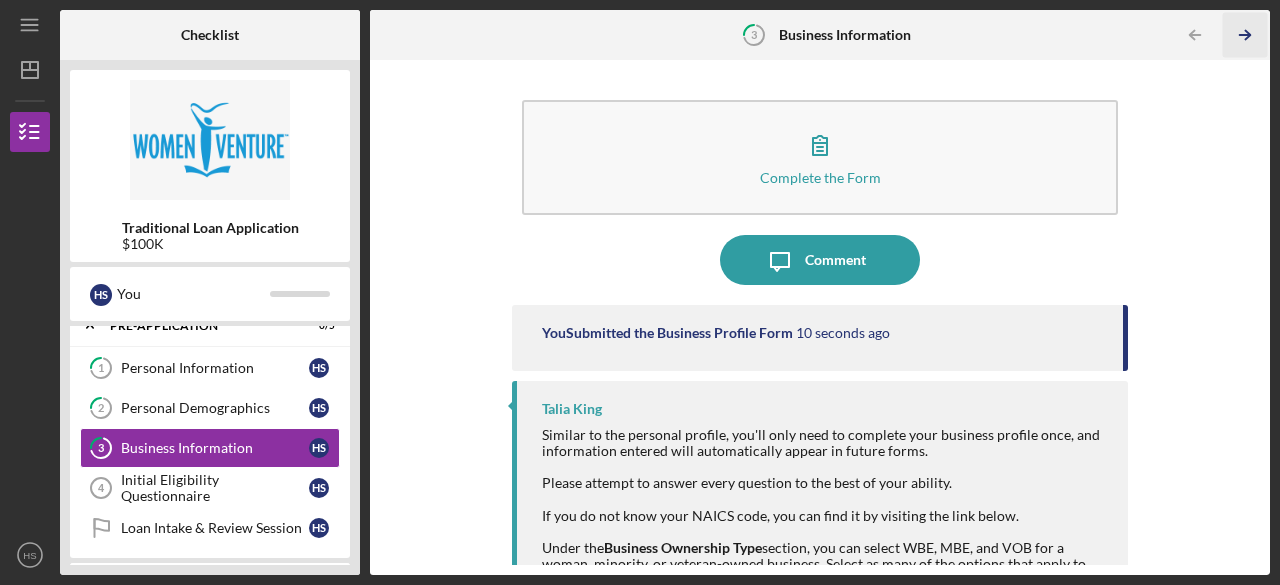 click on "Icon/Table Pagination Arrow" 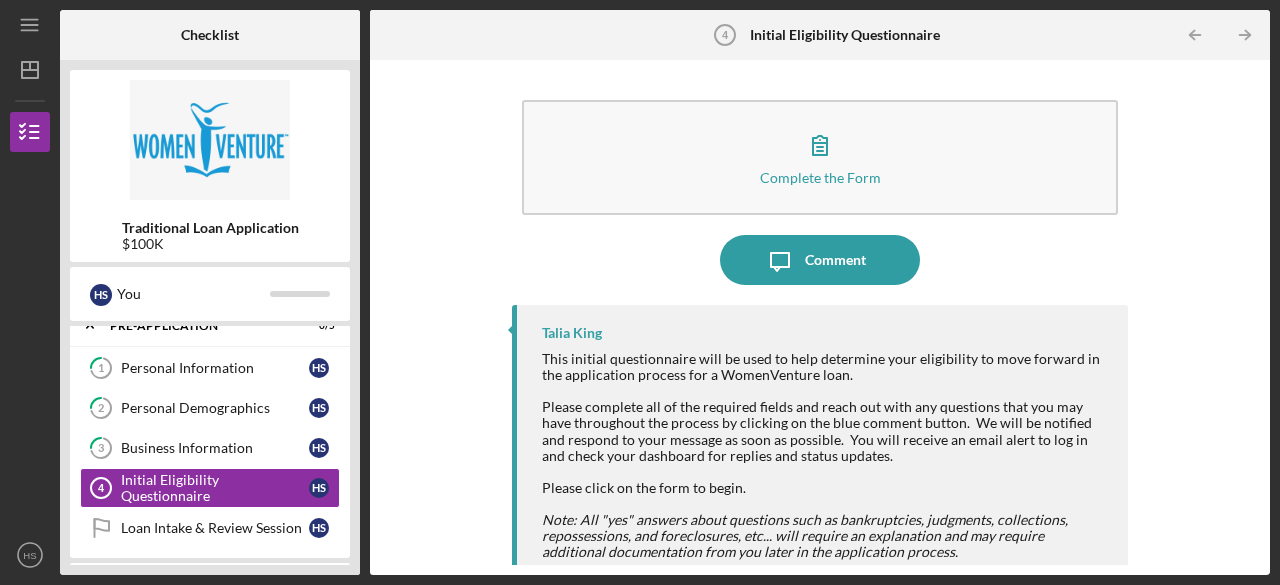 click on "Icon/Table Pagination Arrow" 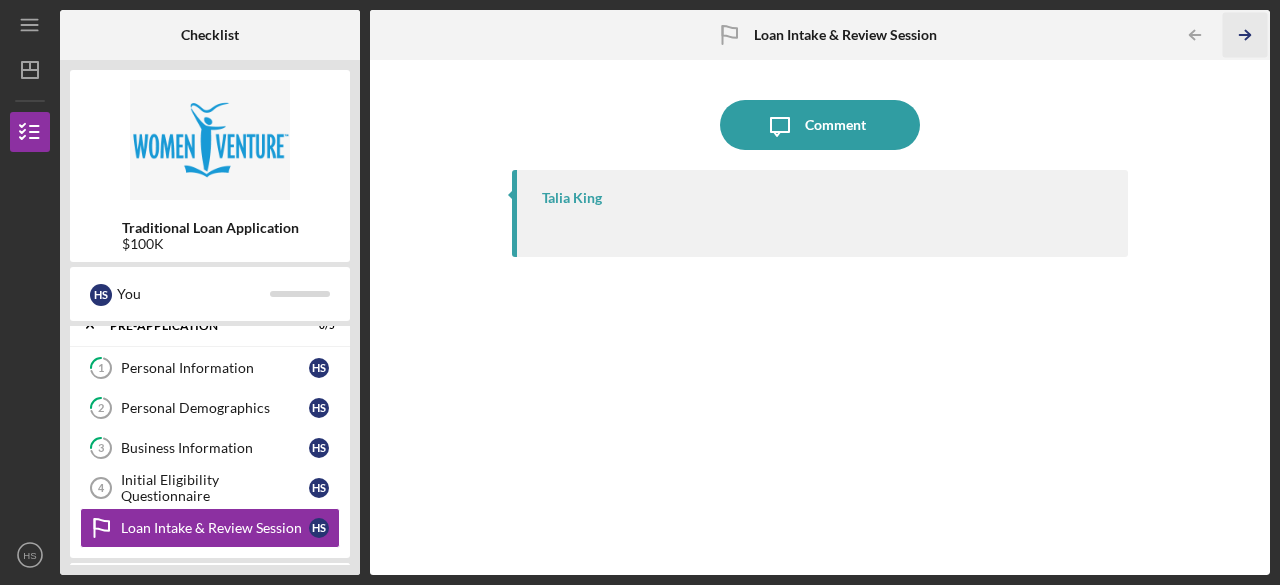 click on "Icon/Table Pagination Arrow" 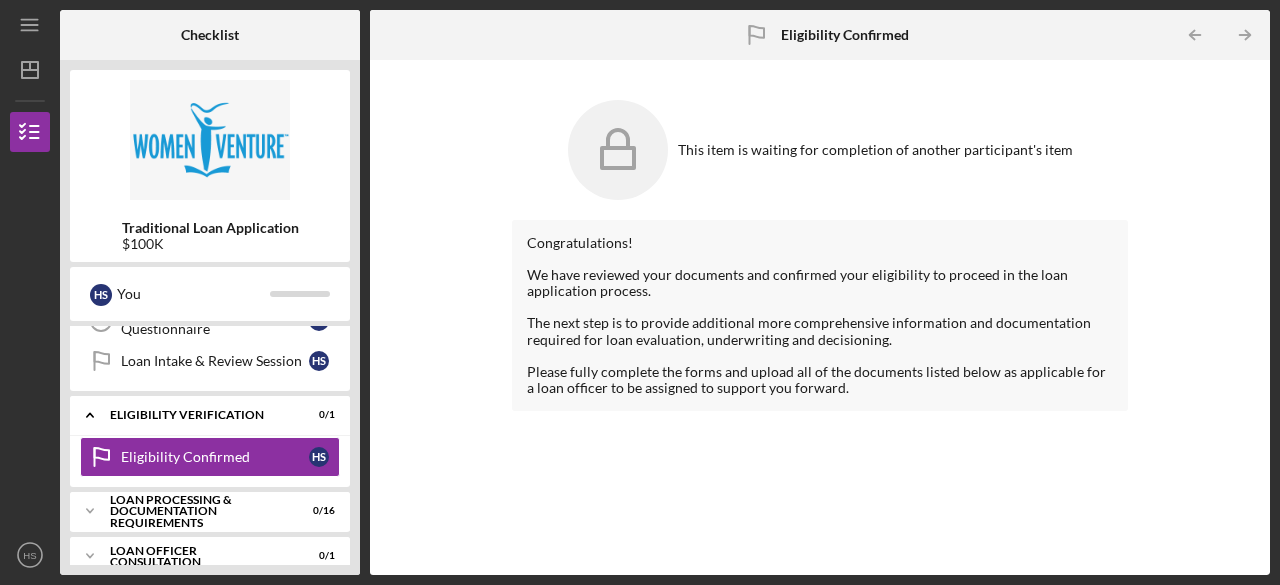 scroll, scrollTop: 193, scrollLeft: 0, axis: vertical 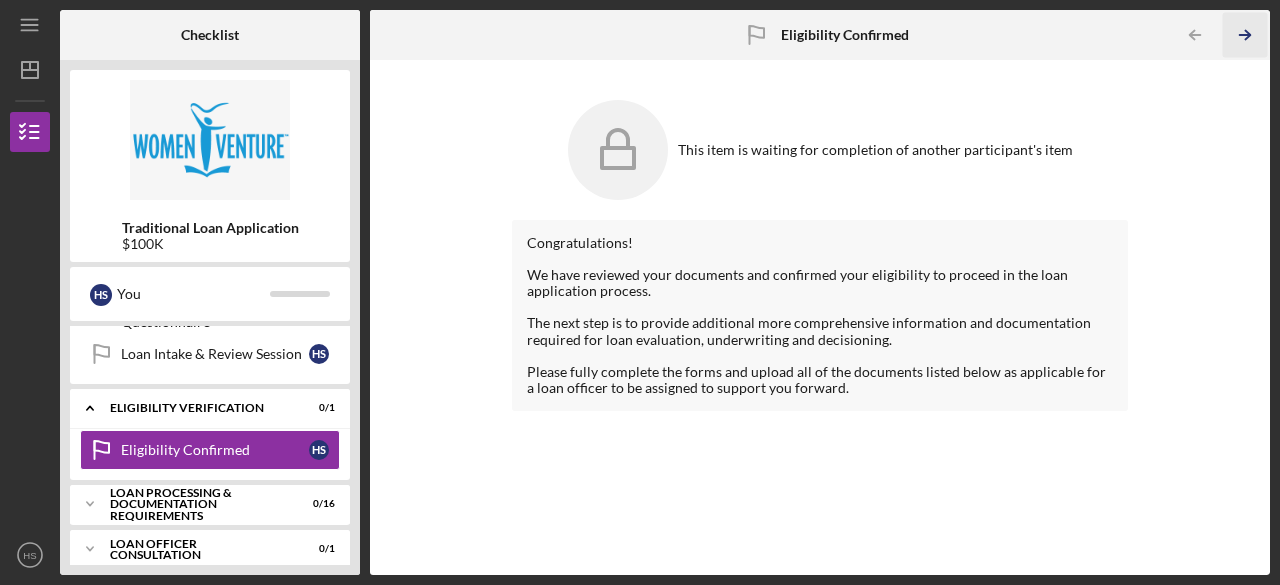 click on "Icon/Table Pagination Arrow" 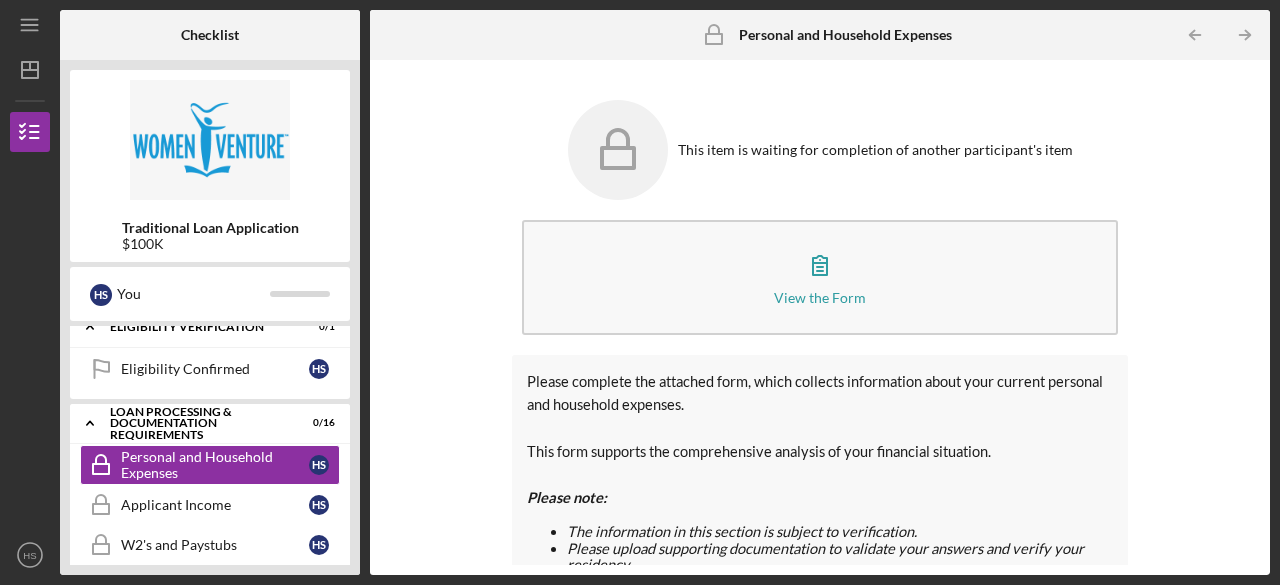scroll, scrollTop: 288, scrollLeft: 0, axis: vertical 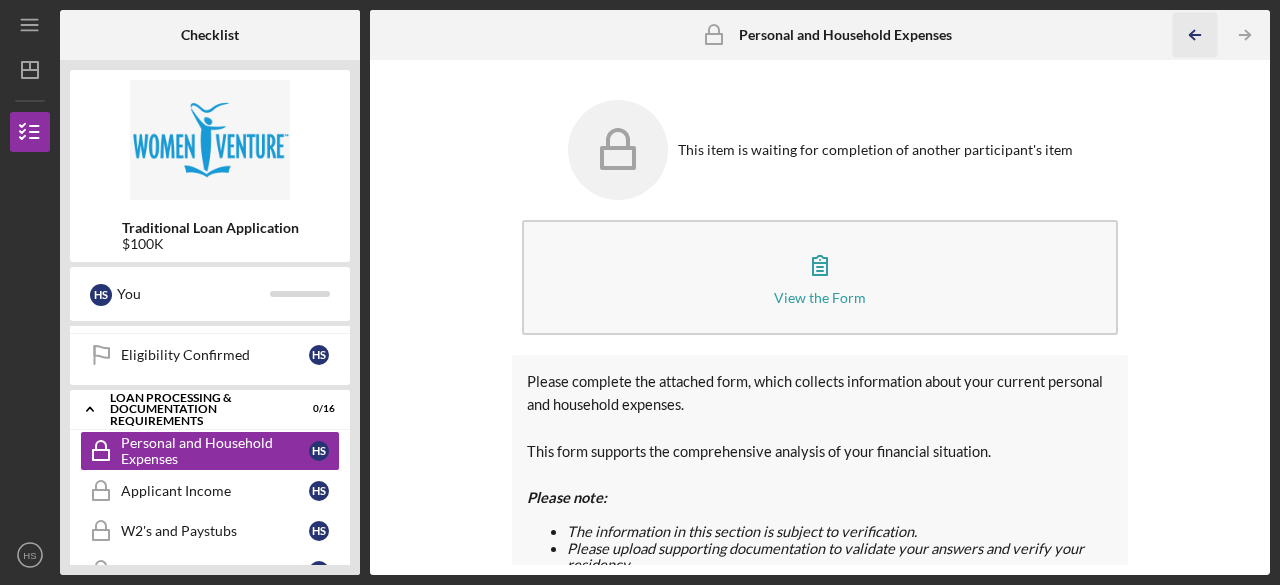 click on "Icon/Table Pagination Arrow" 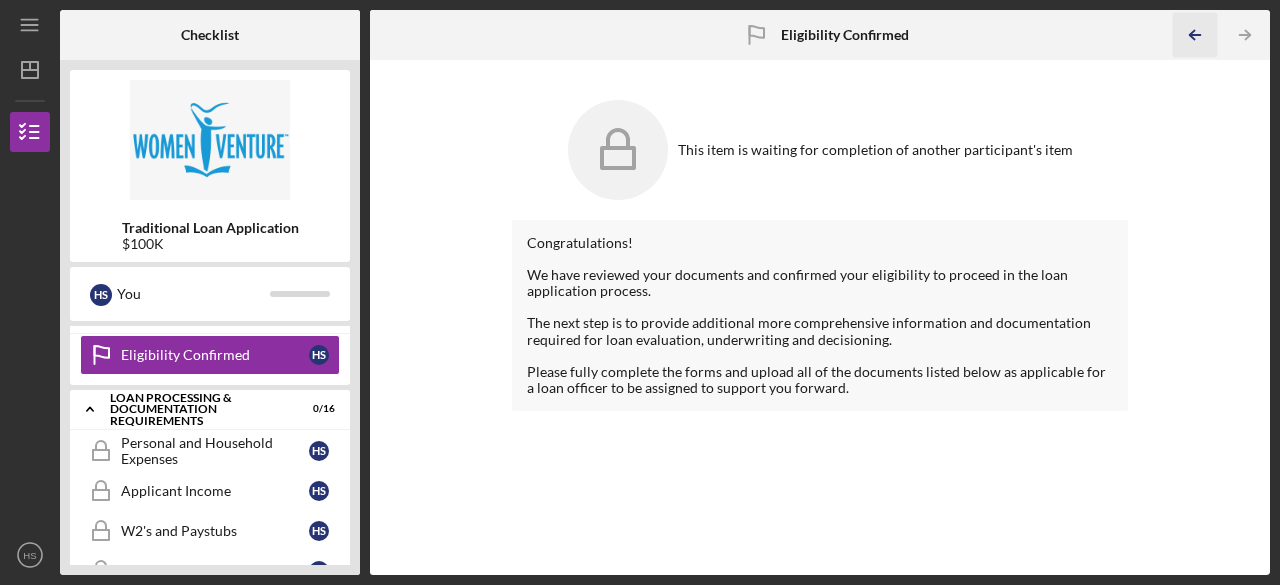 click on "Icon/Table Pagination Arrow" 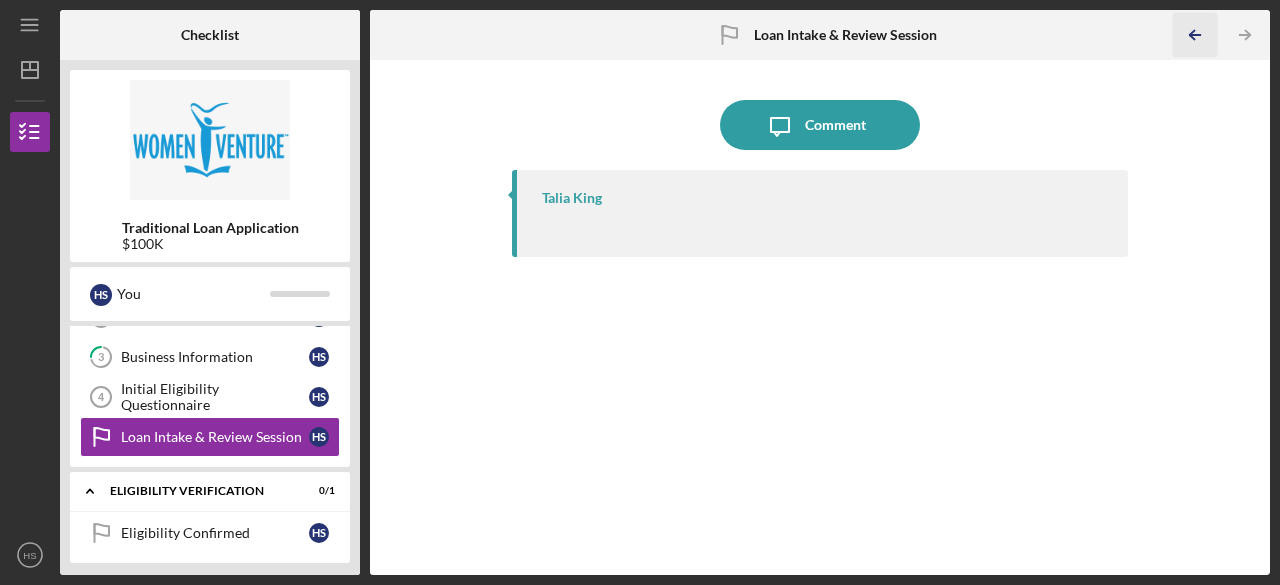 scroll, scrollTop: 98, scrollLeft: 0, axis: vertical 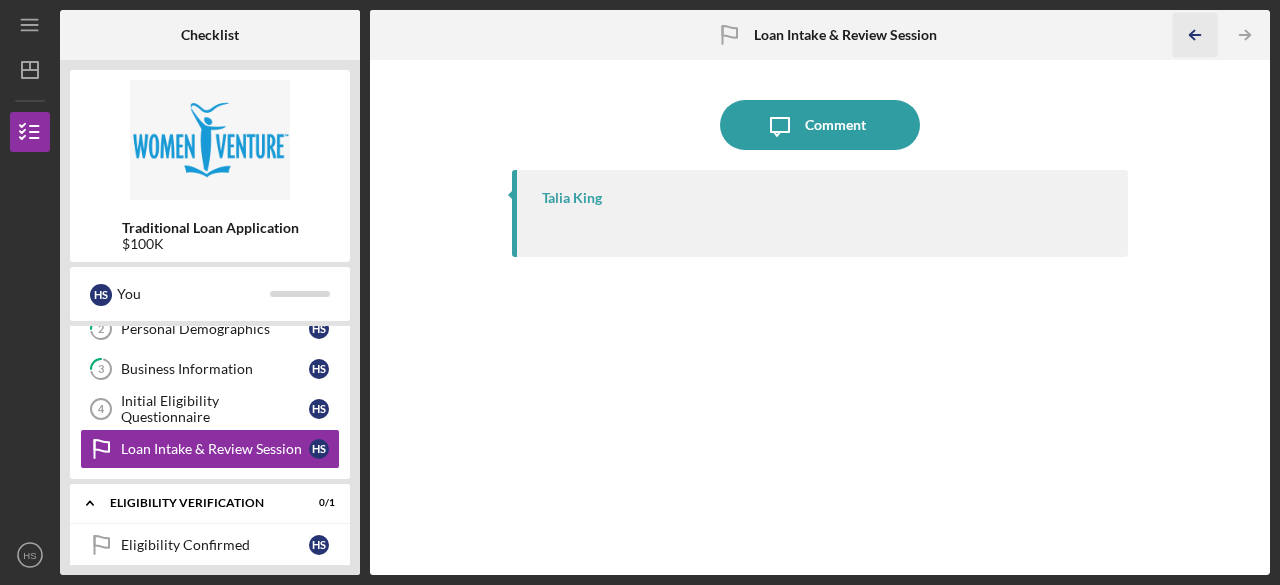click on "Icon/Table Pagination Arrow" 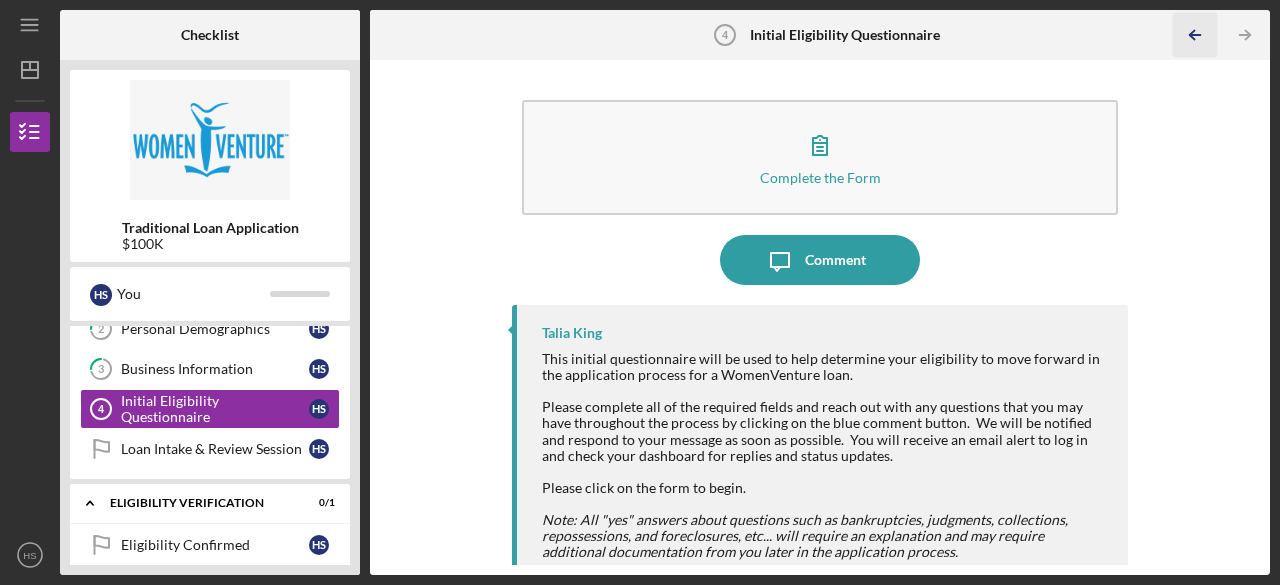 click on "Icon/Table Pagination Arrow" 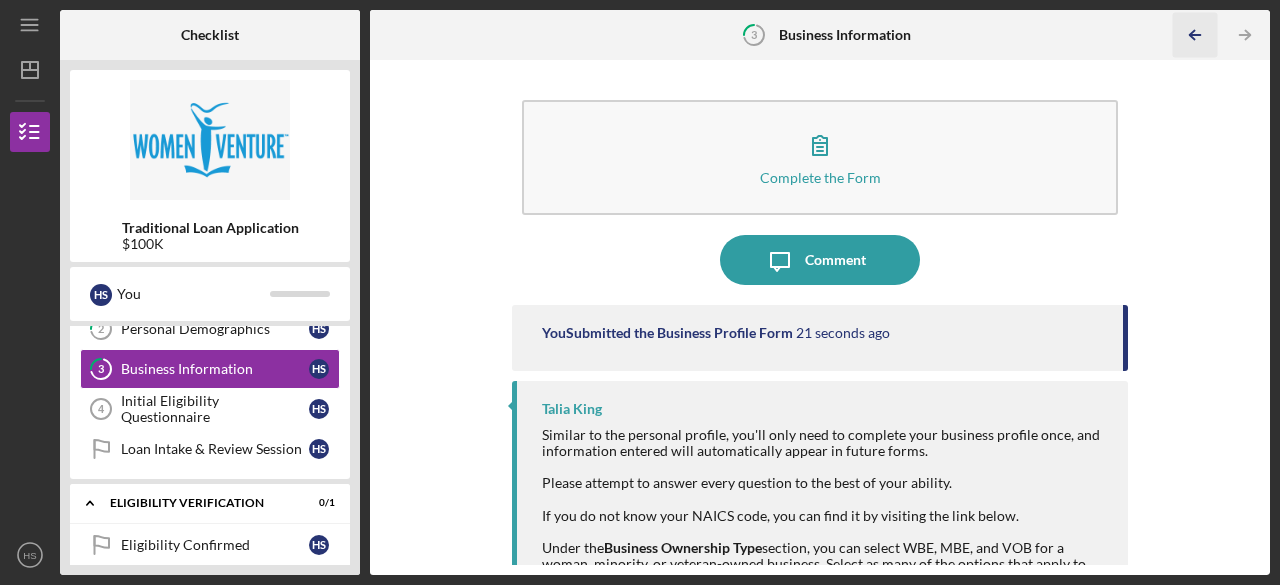 click on "Icon/Table Pagination Arrow" 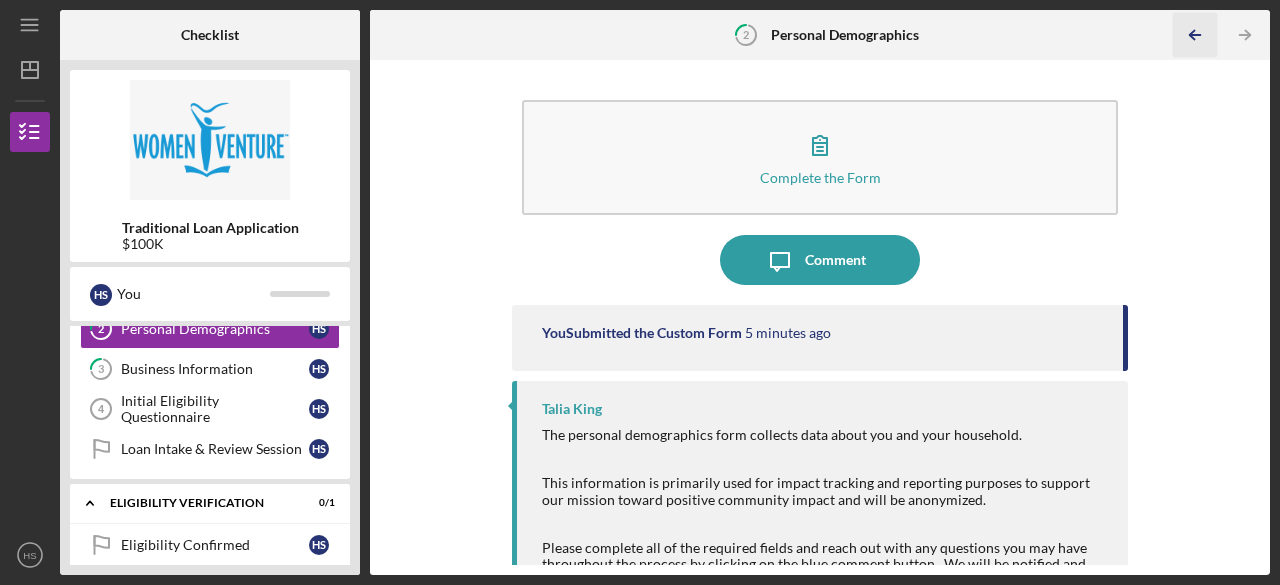 click on "Icon/Table Pagination Arrow" 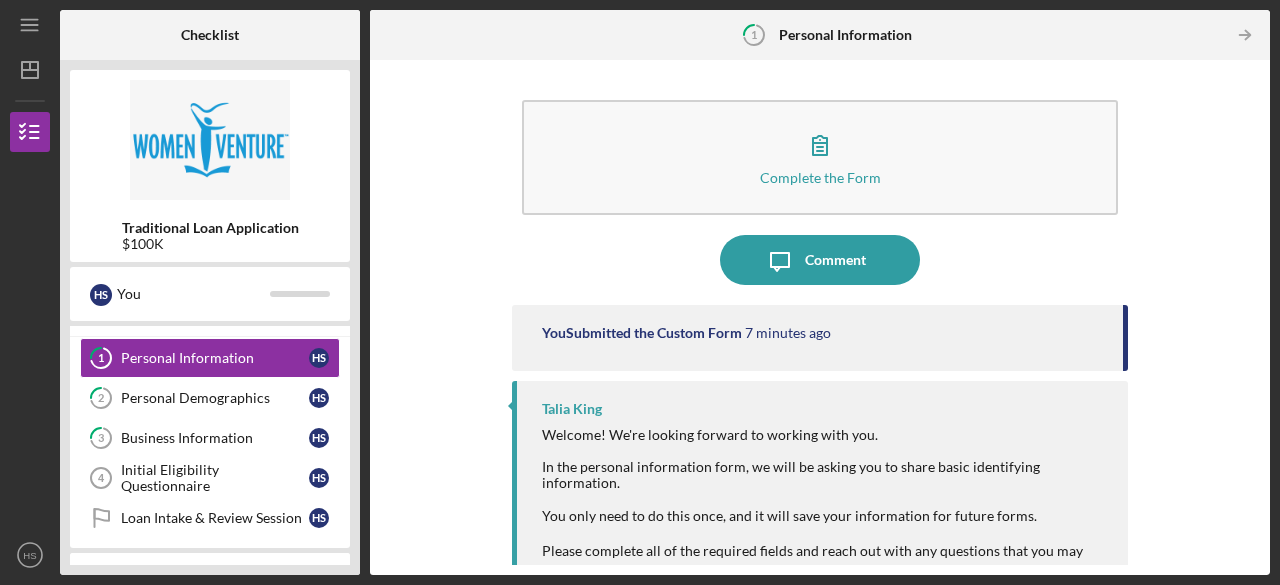 scroll, scrollTop: 0, scrollLeft: 0, axis: both 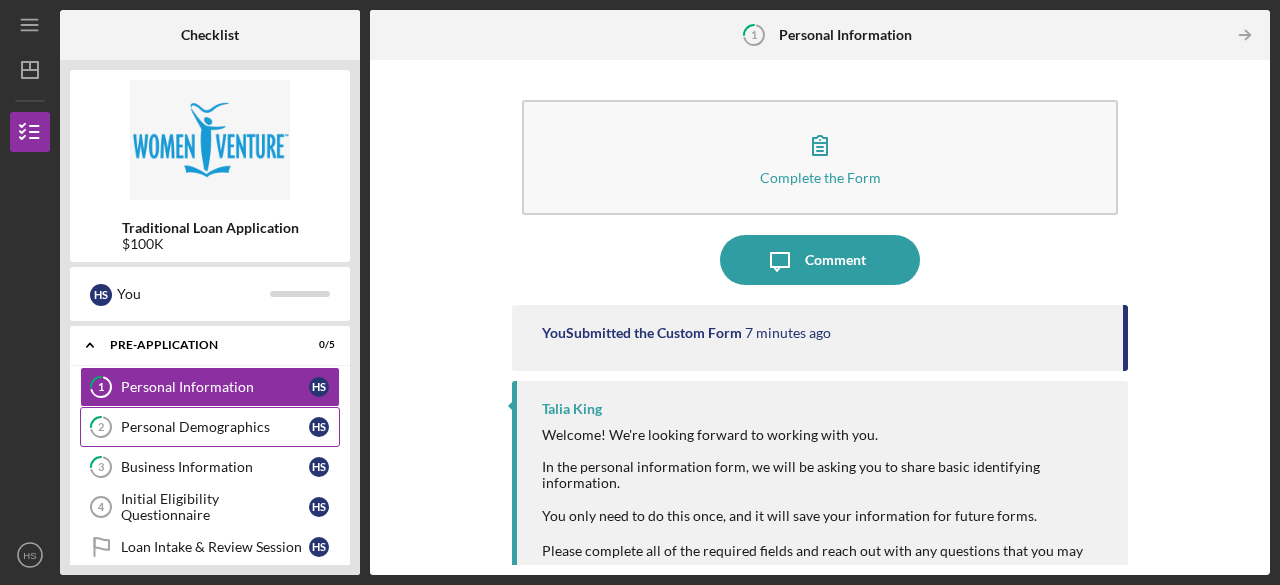 click on "2 Personal Demographics H S" at bounding box center [210, 427] 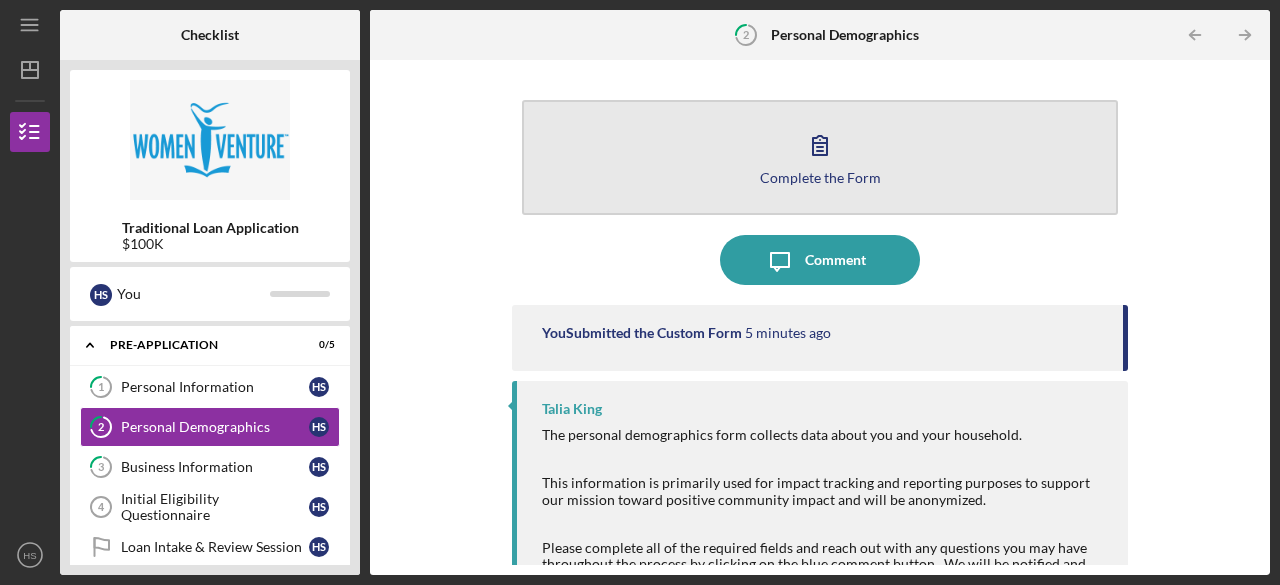 click on "Complete the Form Form" at bounding box center (820, 157) 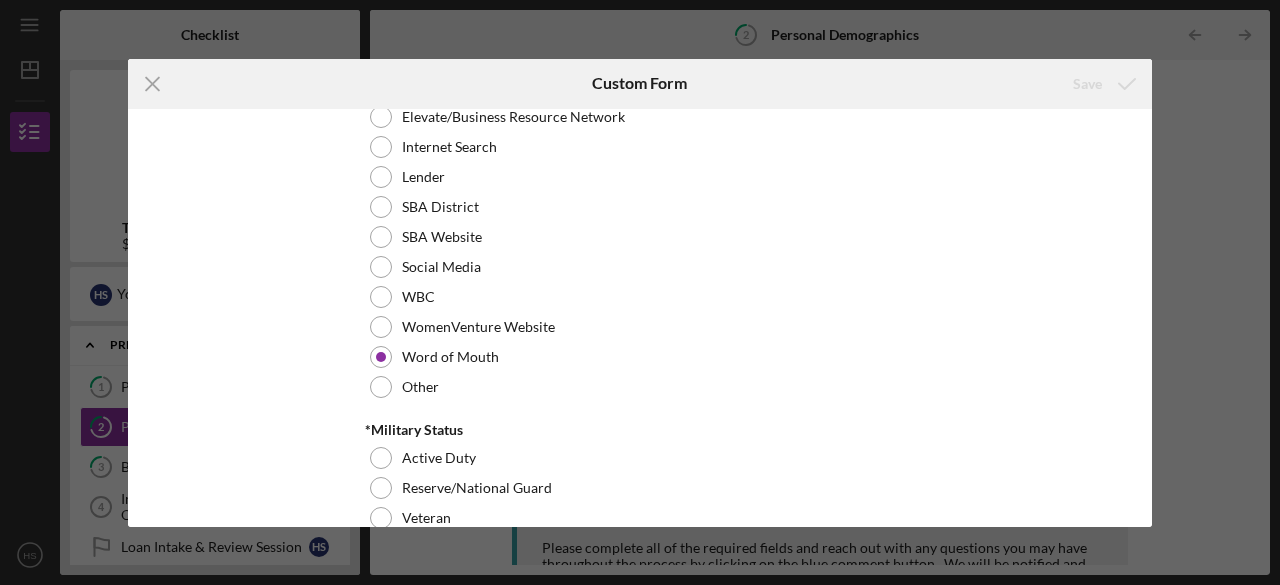 scroll, scrollTop: 2162, scrollLeft: 0, axis: vertical 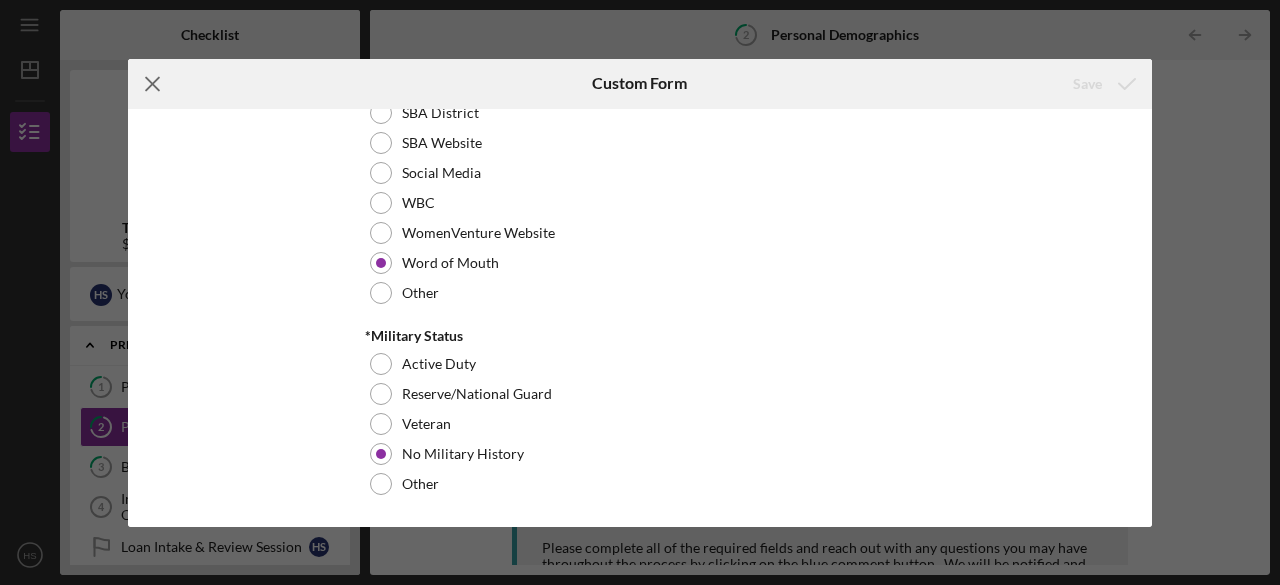 click on "Icon/Menu Close" 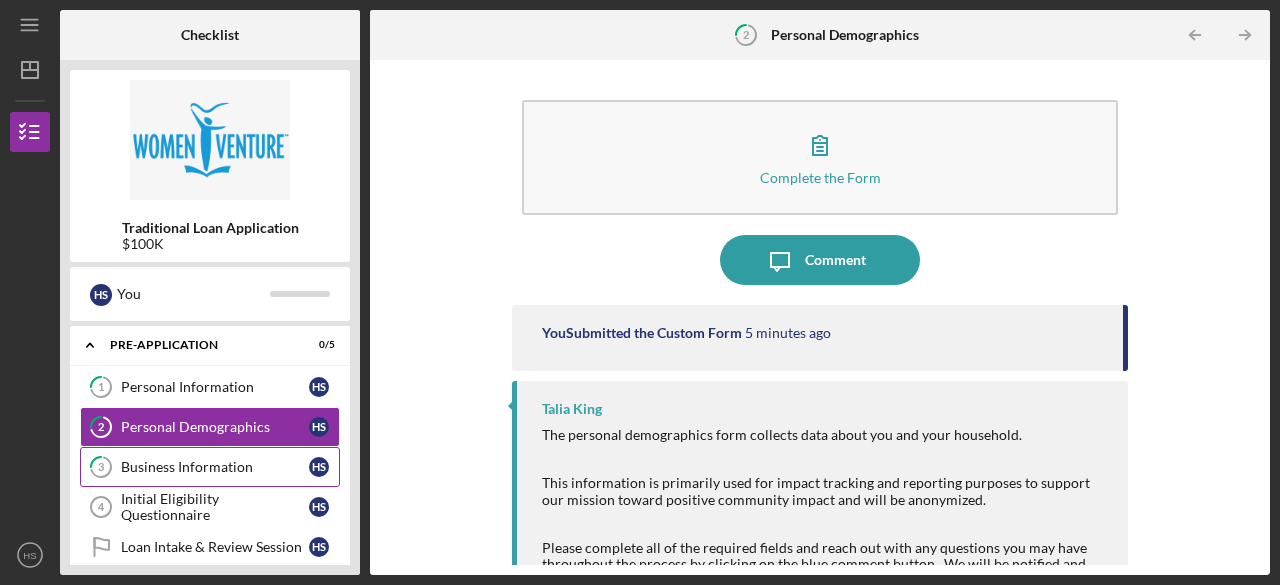 click on "3 Business Information H S" at bounding box center [210, 467] 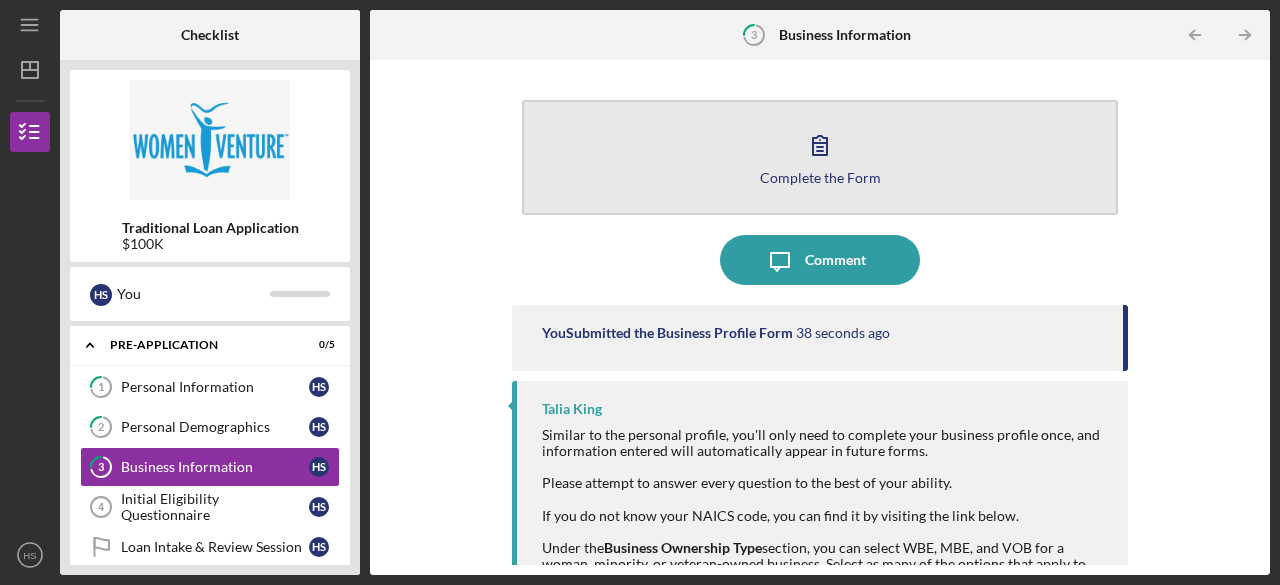 click on "Complete the Form Form" at bounding box center [820, 157] 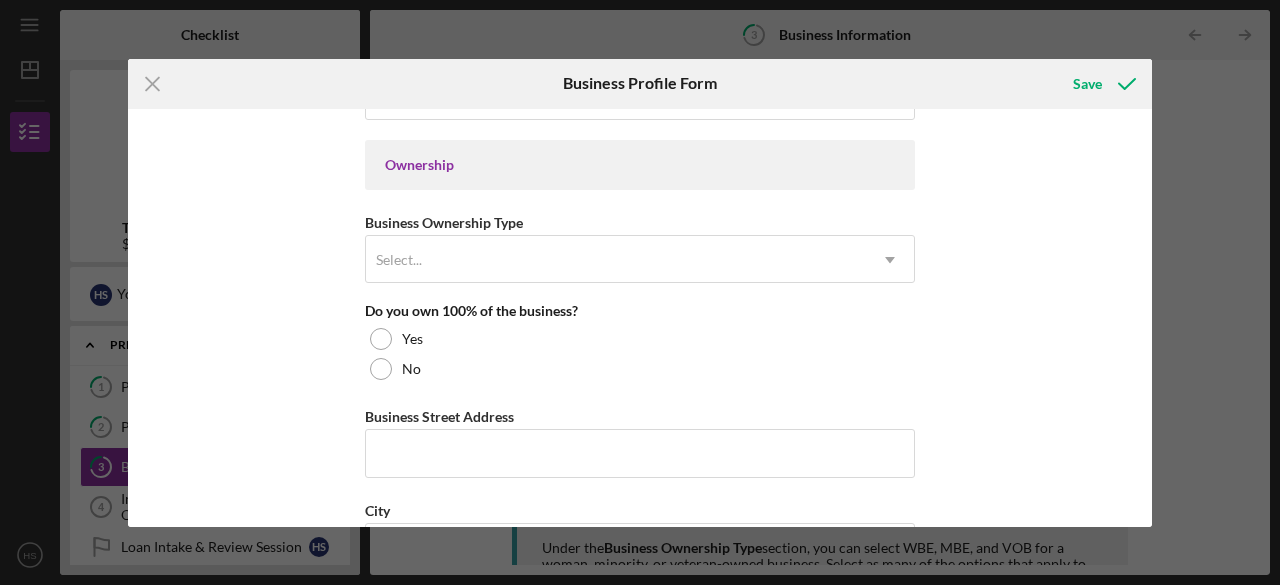 scroll, scrollTop: 908, scrollLeft: 0, axis: vertical 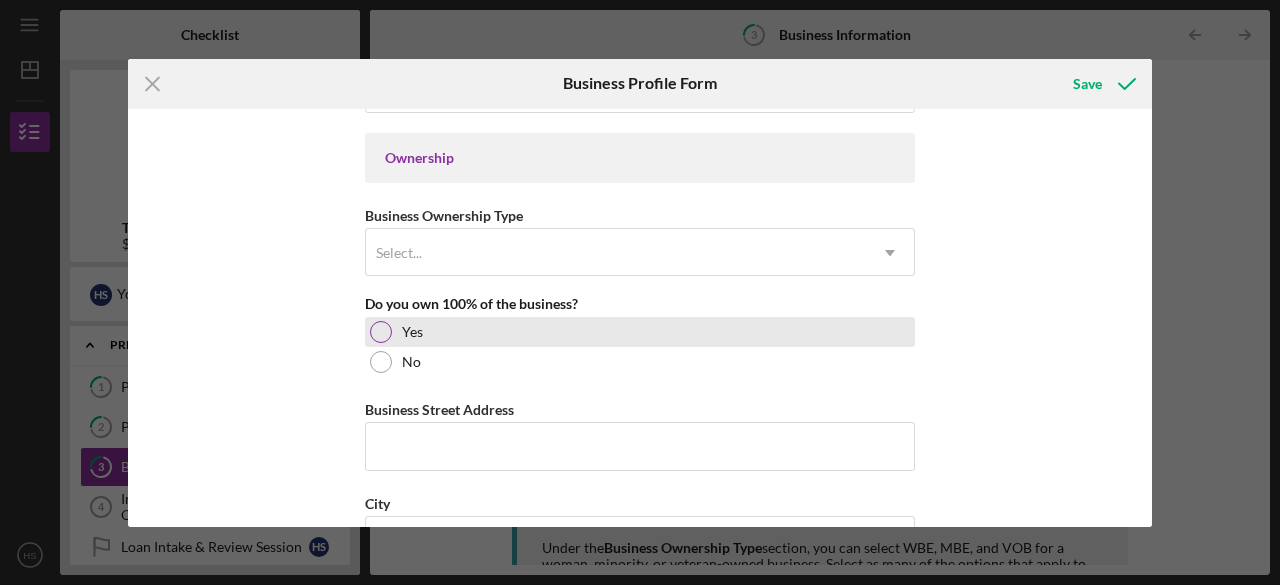 click on "Yes" at bounding box center [640, 332] 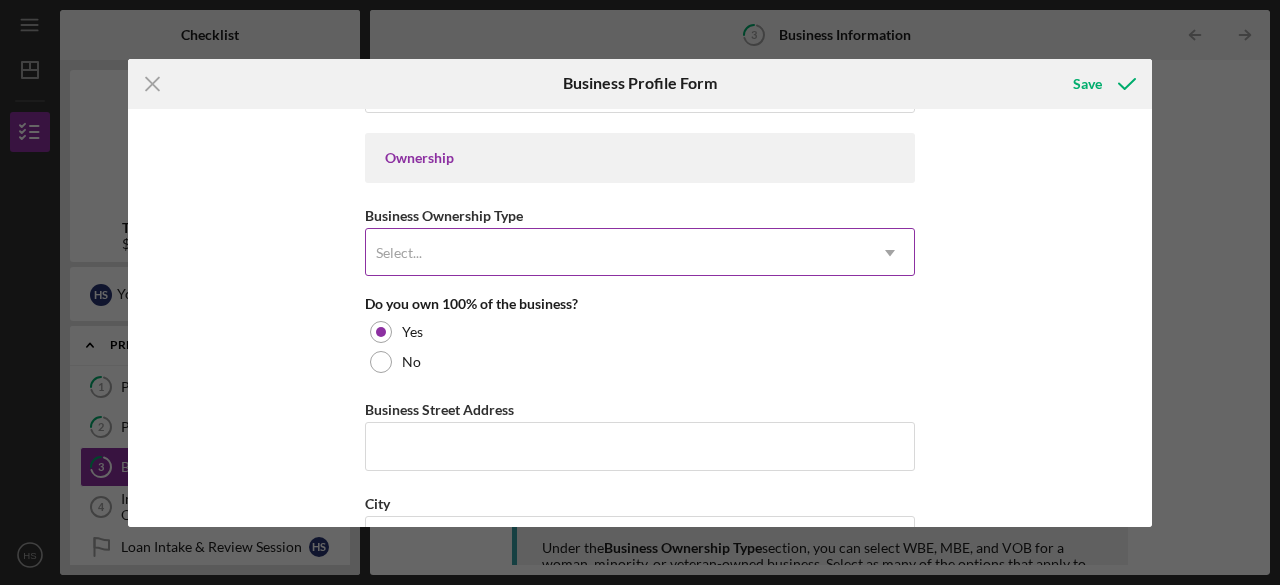 click on "Select..." at bounding box center (616, 253) 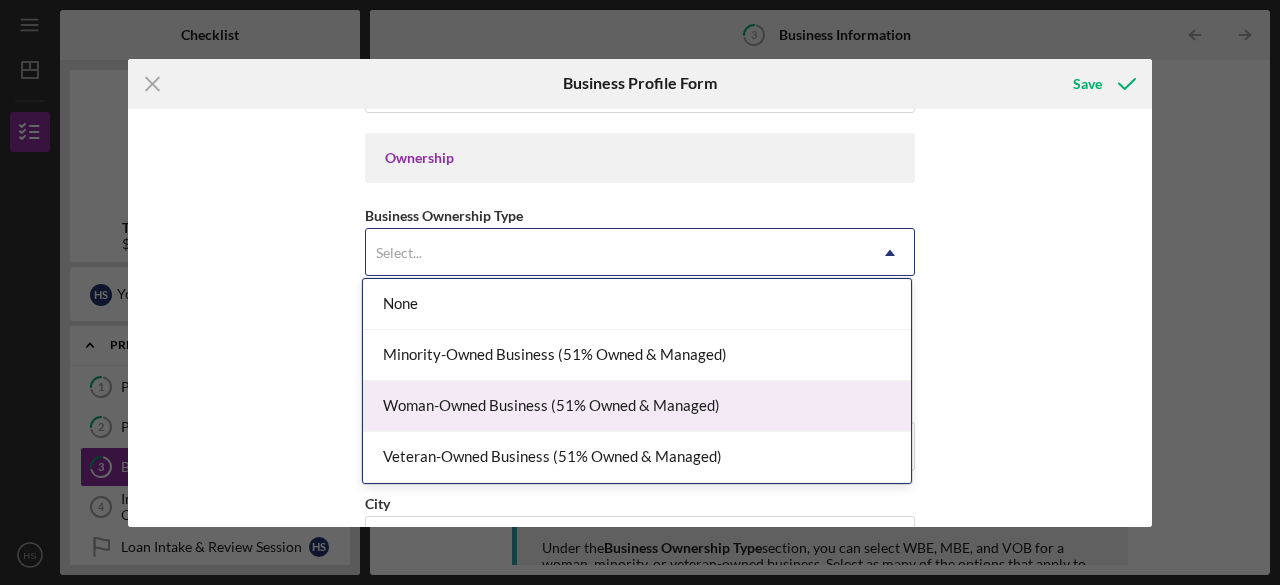 click on "Woman-Owned Business (51% Owned & Managed)" at bounding box center [637, 406] 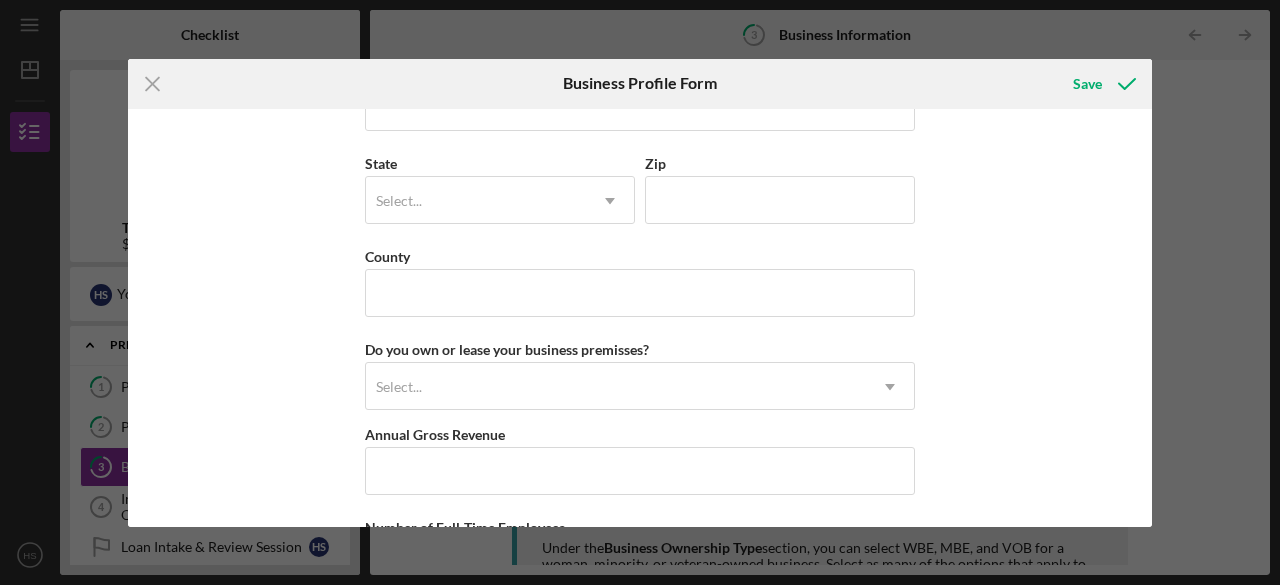 scroll, scrollTop: 1985, scrollLeft: 0, axis: vertical 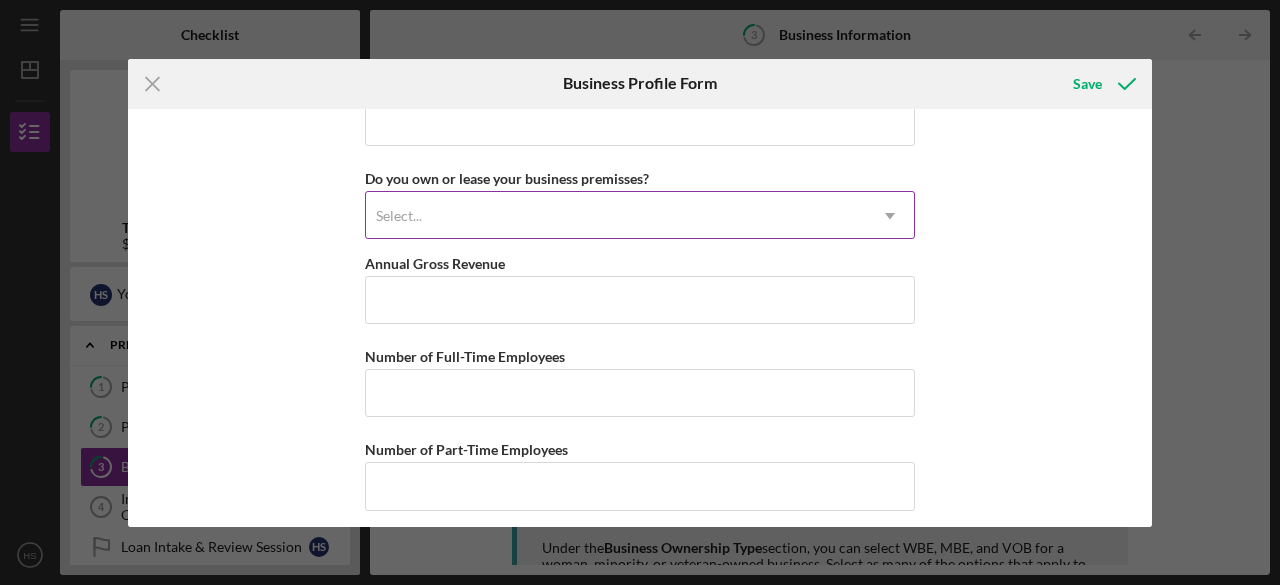 click on "Select..." at bounding box center (616, 216) 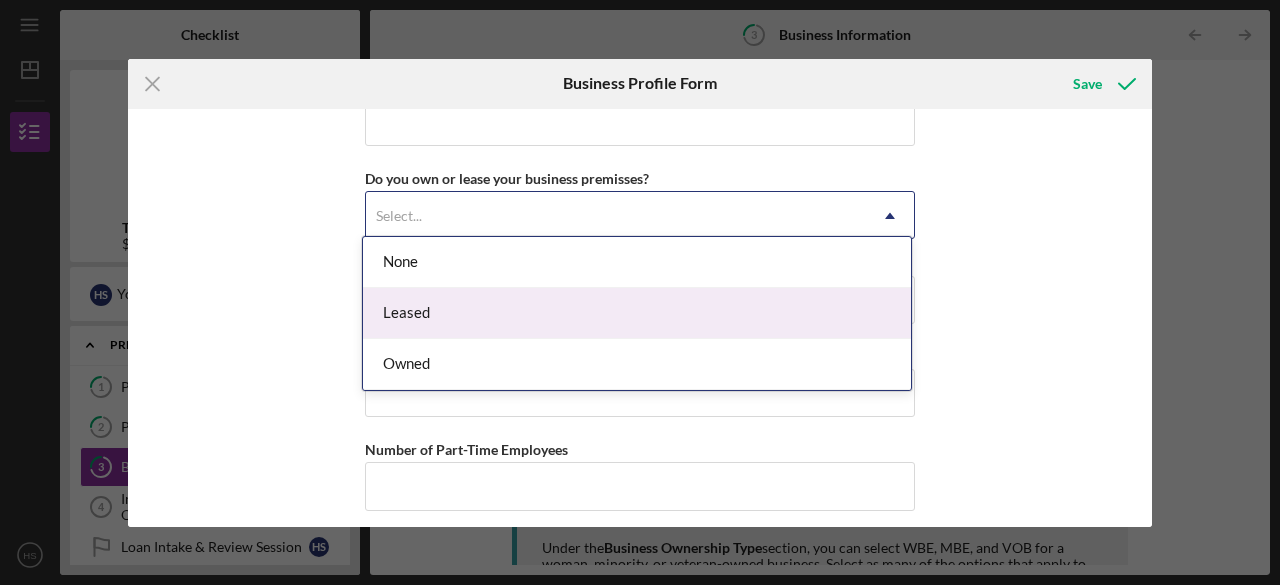 click on "Business Name Almadow DBA Food Service Business Start Date [DATE] Legal Structure LLC Icon/Dropdown Arrow Business Phone [PHONE] Business Email [EMAIL] Website Industry Food Industry NAICS Code EIN Ownership Business Ownership Type Woman-Owned Icon/Menu Close Icon/Dropdown Arrow Do you own 100% of the business? Yes No Business Street Address City State Select... Icon/Dropdown Arrow Zip County Is your Mailing Address the same as your Business Address? Yes No Mailing Street Address City State Select... Icon/Dropdown Arrow Zip County Do you own or lease your business premisses? 3 results available. Use Up and Down to choose options, press Enter to select the currently focused option, press Escape to exit the menu, press Tab to select the option and exit the menu. Select... Icon/Dropdown Arrow Annual Gross Revenue Number of Full-Time Employees Number of Part-Time Employees" at bounding box center [640, 318] 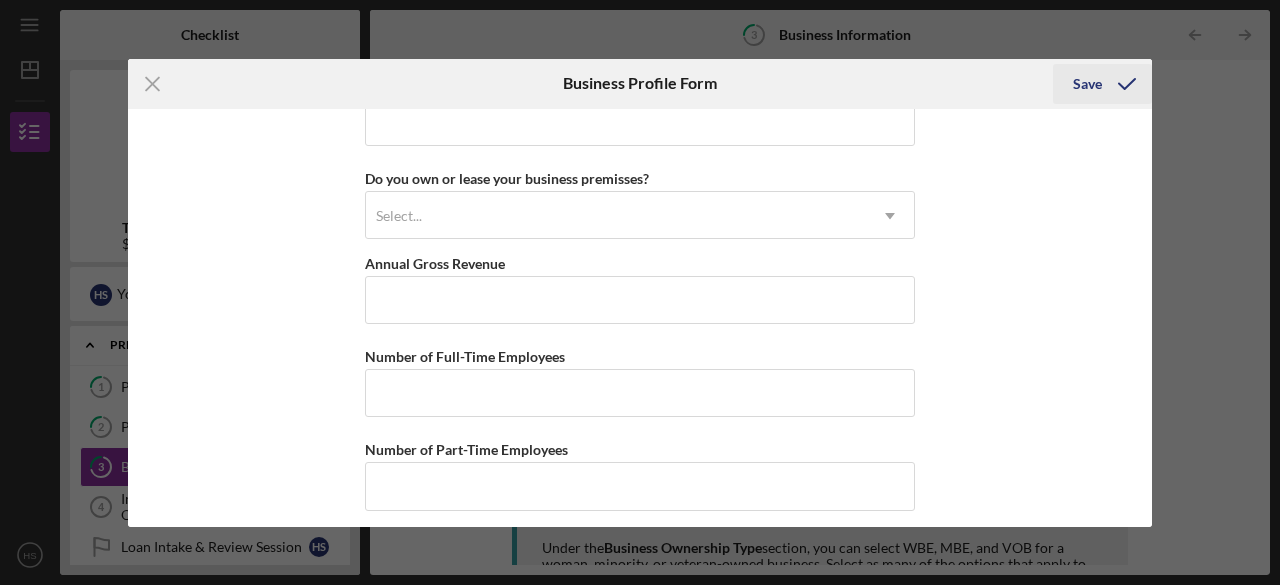 click on "Save" at bounding box center [1087, 84] 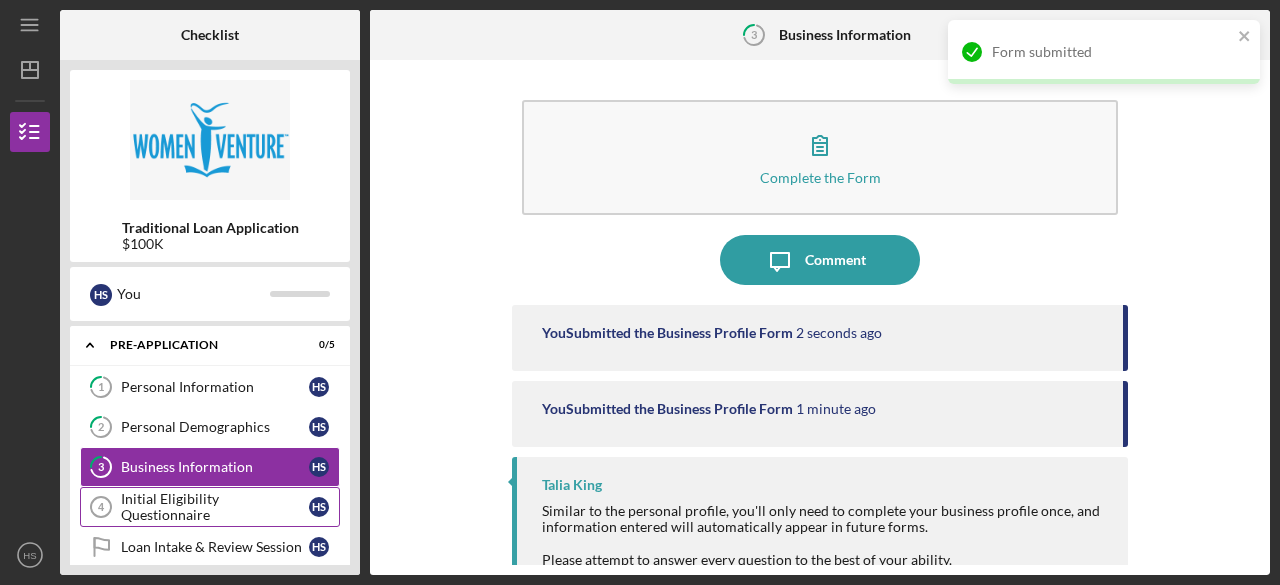 click on "Initial Eligibility Questionnaire" at bounding box center (215, 507) 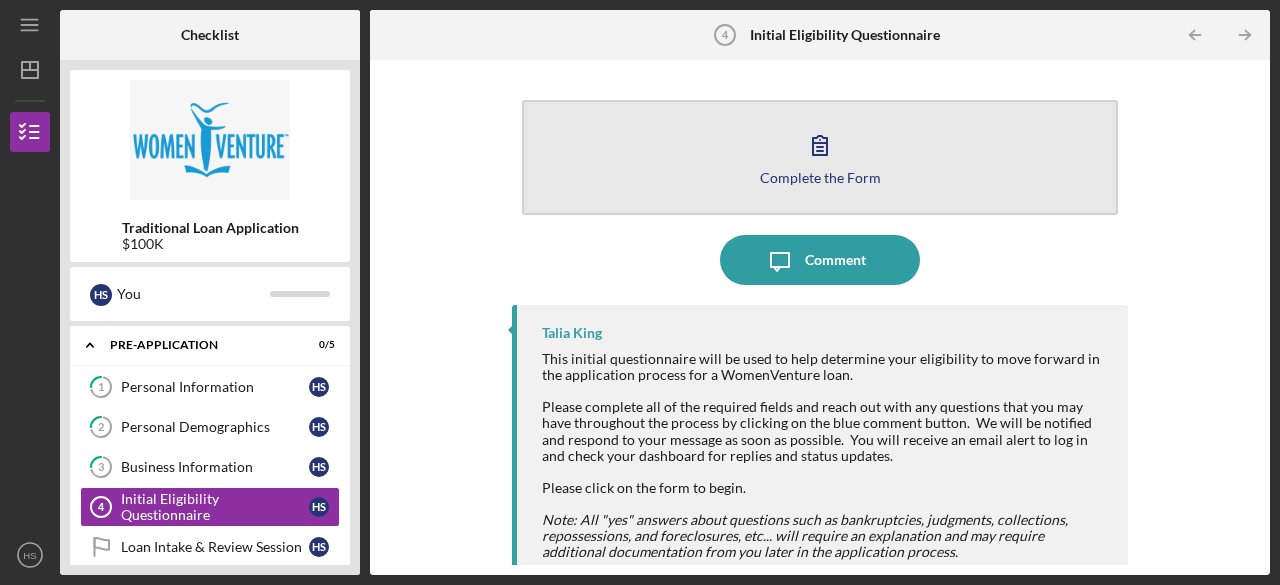 click on "Complete the Form Form" at bounding box center [820, 157] 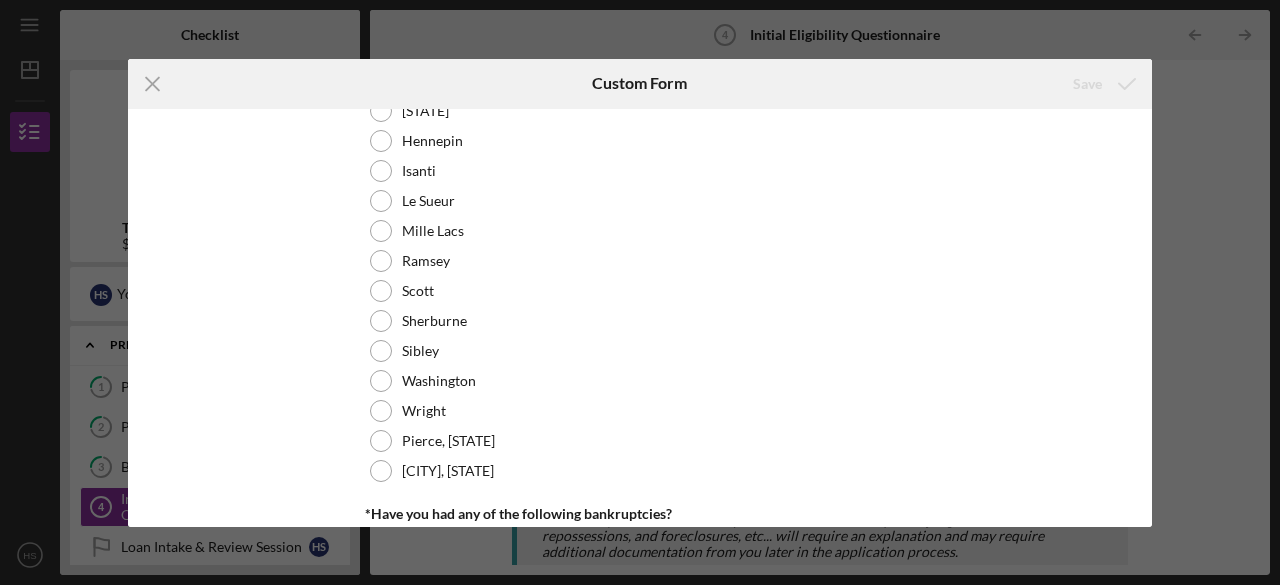 scroll, scrollTop: 161, scrollLeft: 0, axis: vertical 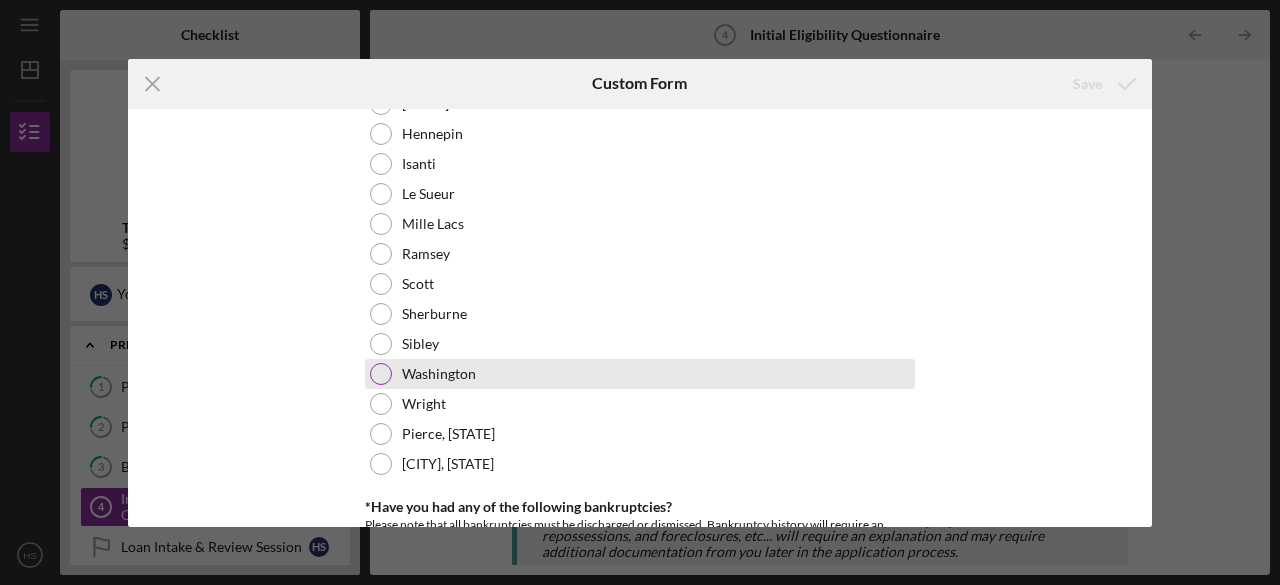 click on "Washington" at bounding box center [640, 374] 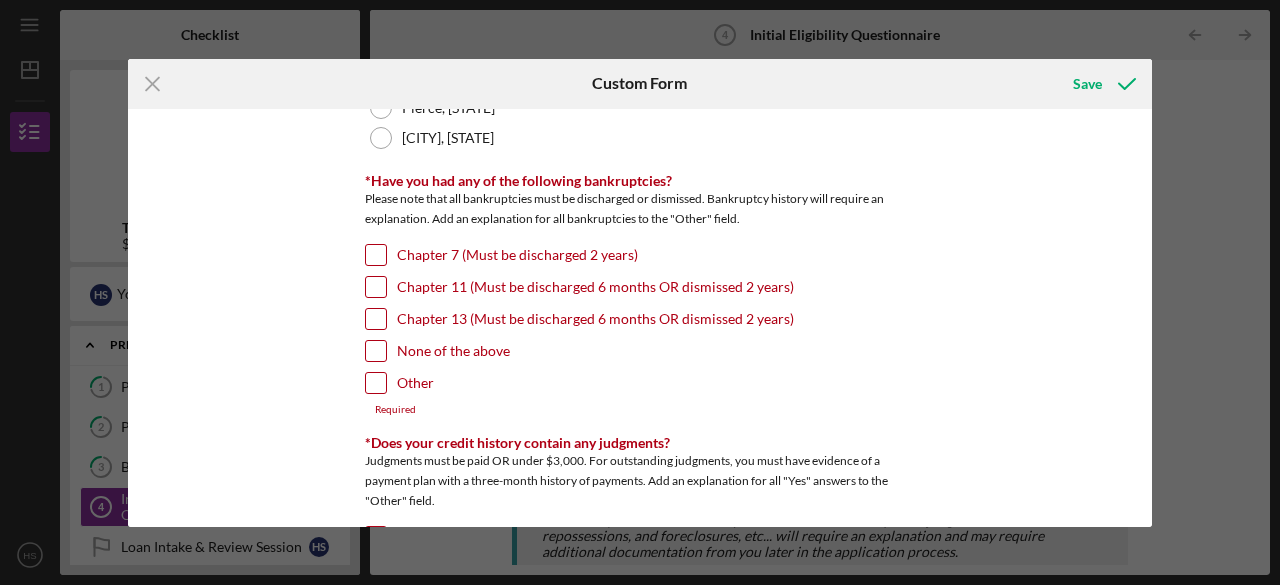 scroll, scrollTop: 514, scrollLeft: 0, axis: vertical 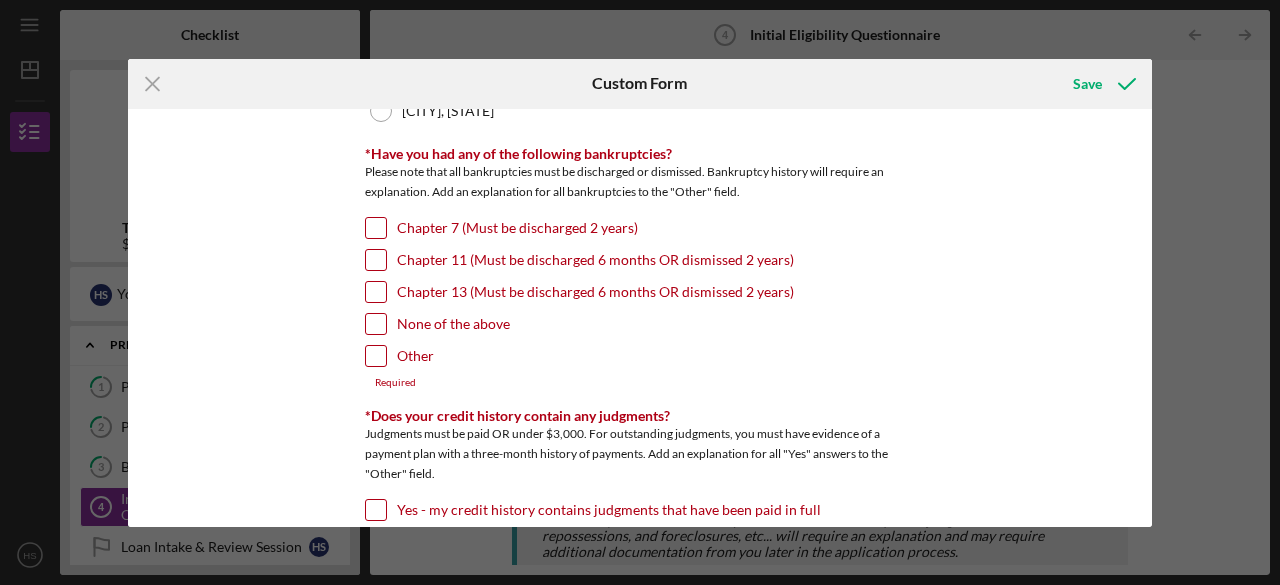 click on "None of the above" at bounding box center (376, 324) 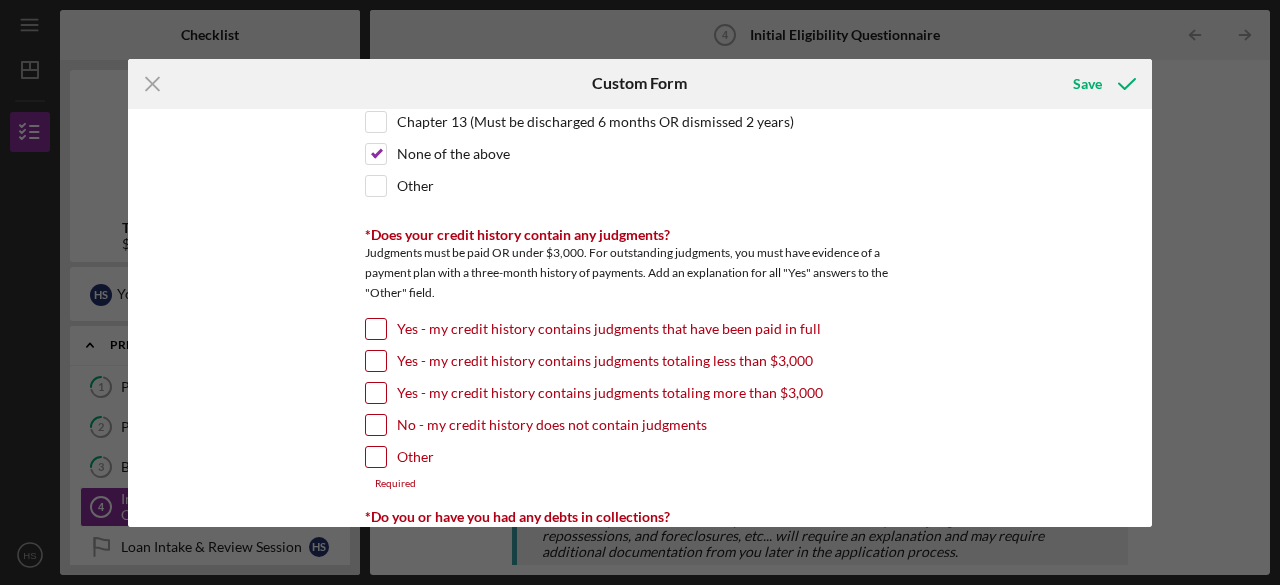 scroll, scrollTop: 690, scrollLeft: 0, axis: vertical 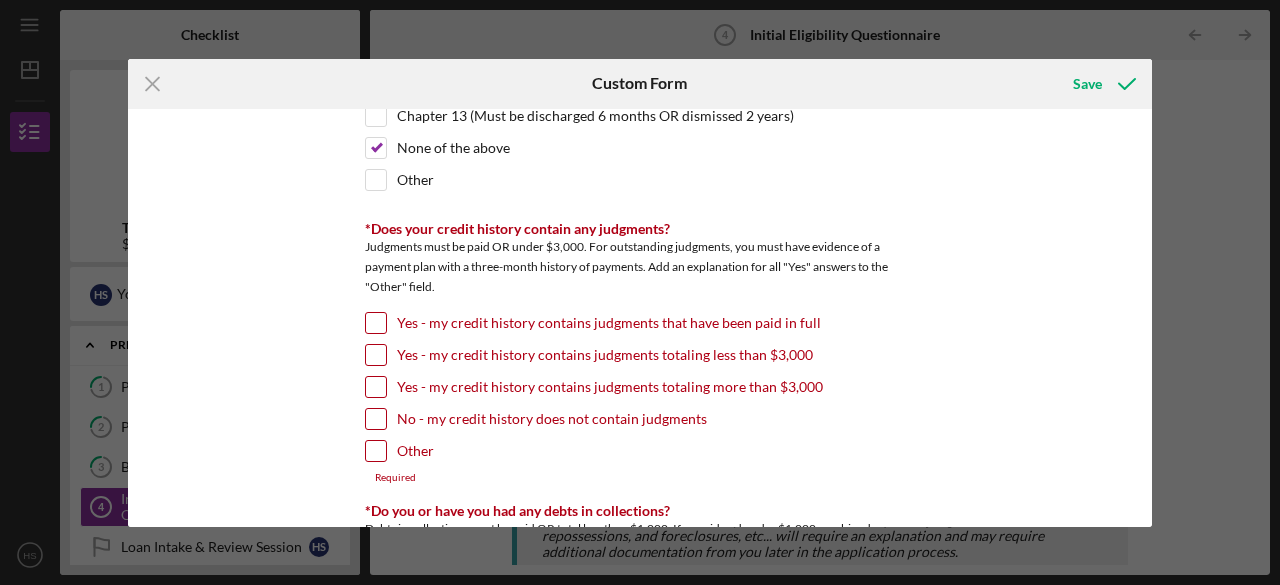 click on "No - my credit history does not contain judgments" at bounding box center [552, 419] 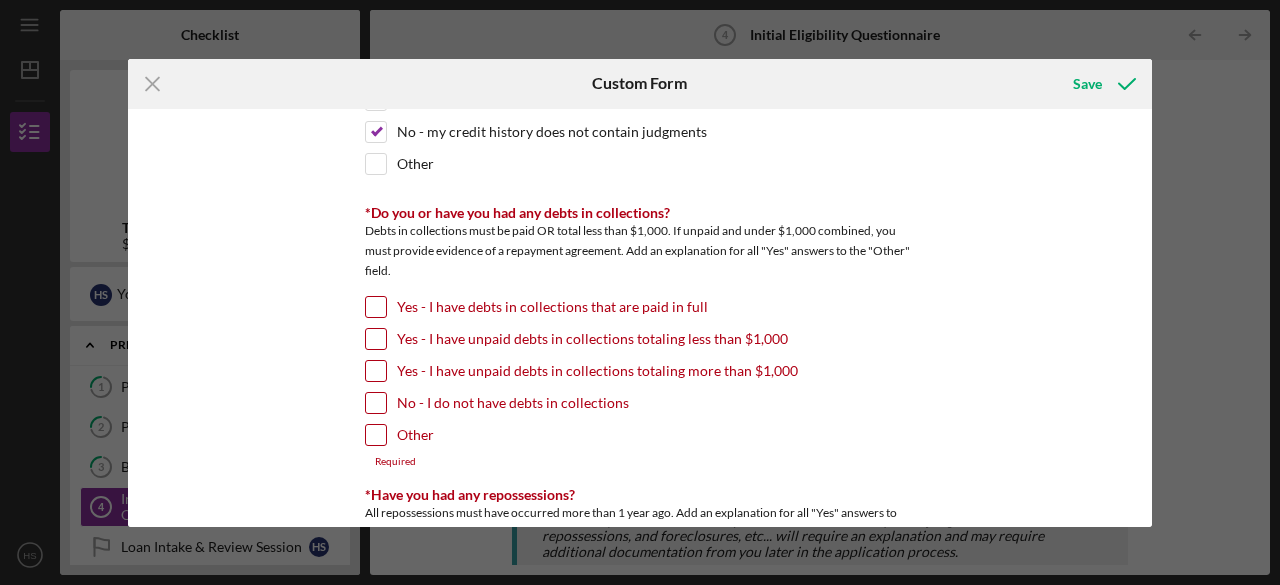 scroll, scrollTop: 990, scrollLeft: 0, axis: vertical 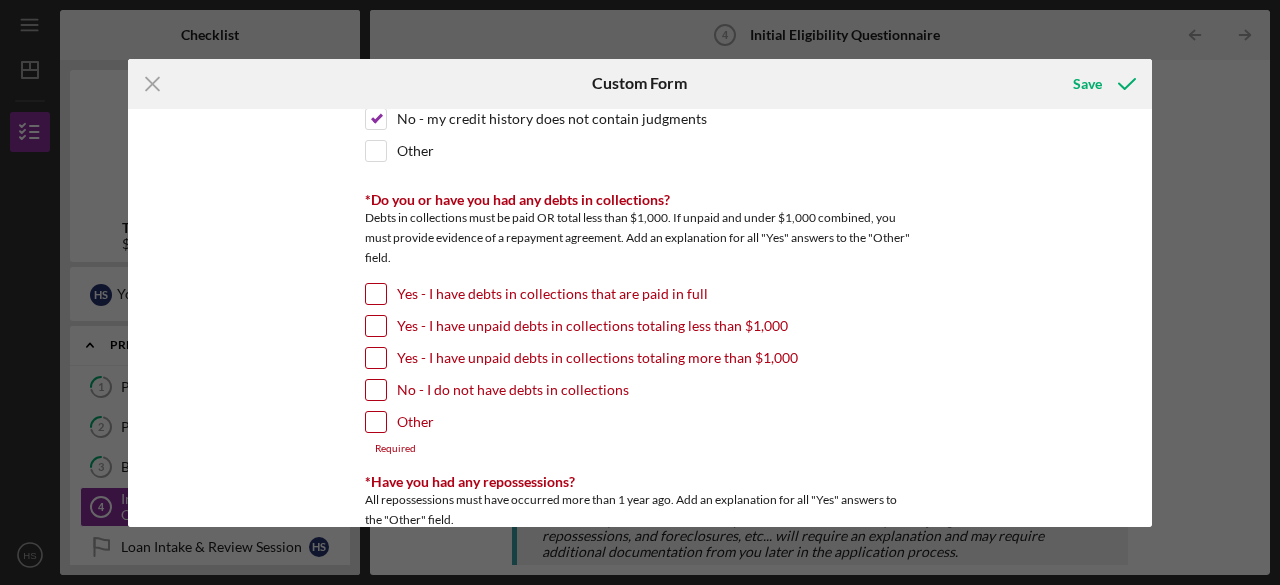 click on "No - I do not have debts in collections" at bounding box center (513, 390) 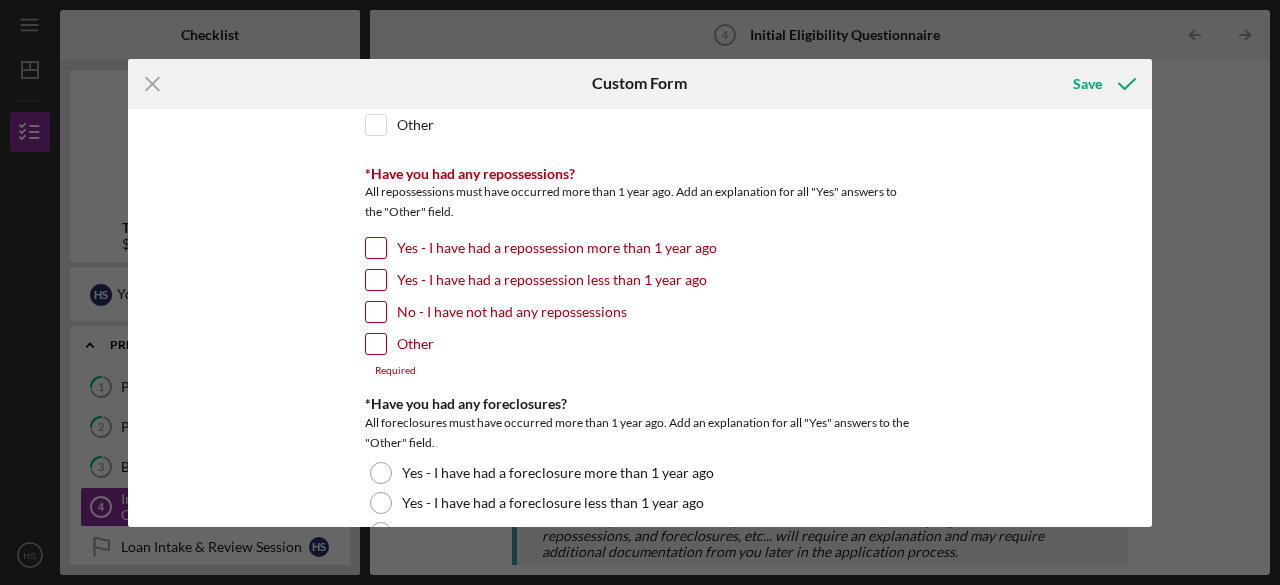 scroll, scrollTop: 1294, scrollLeft: 0, axis: vertical 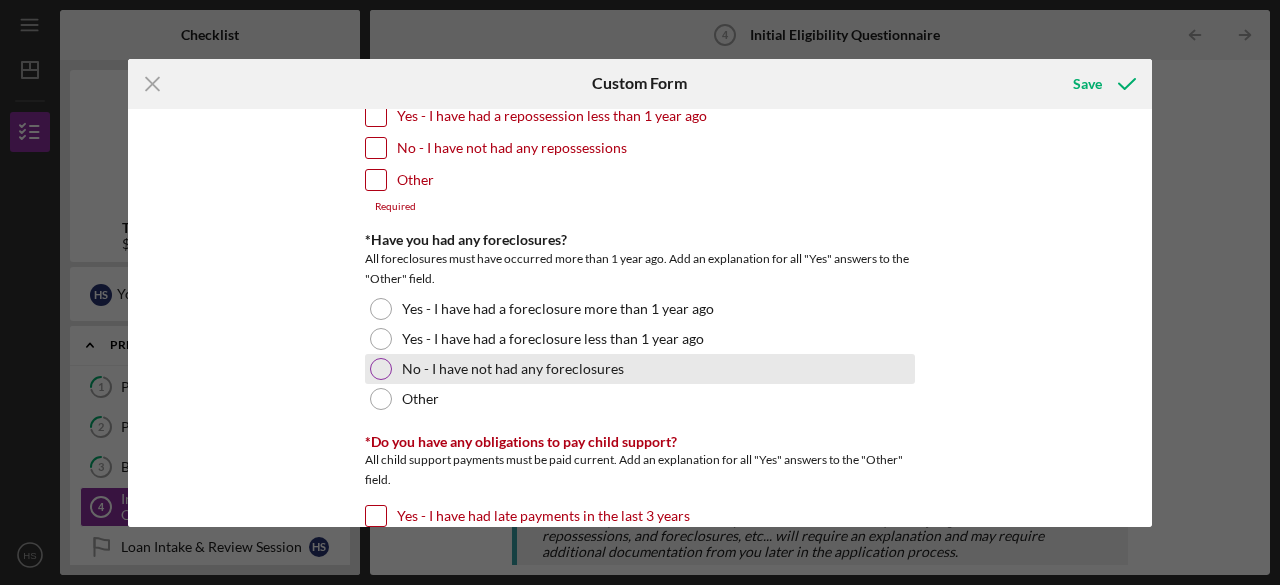 click on "No - I have not had any foreclosures" at bounding box center (640, 369) 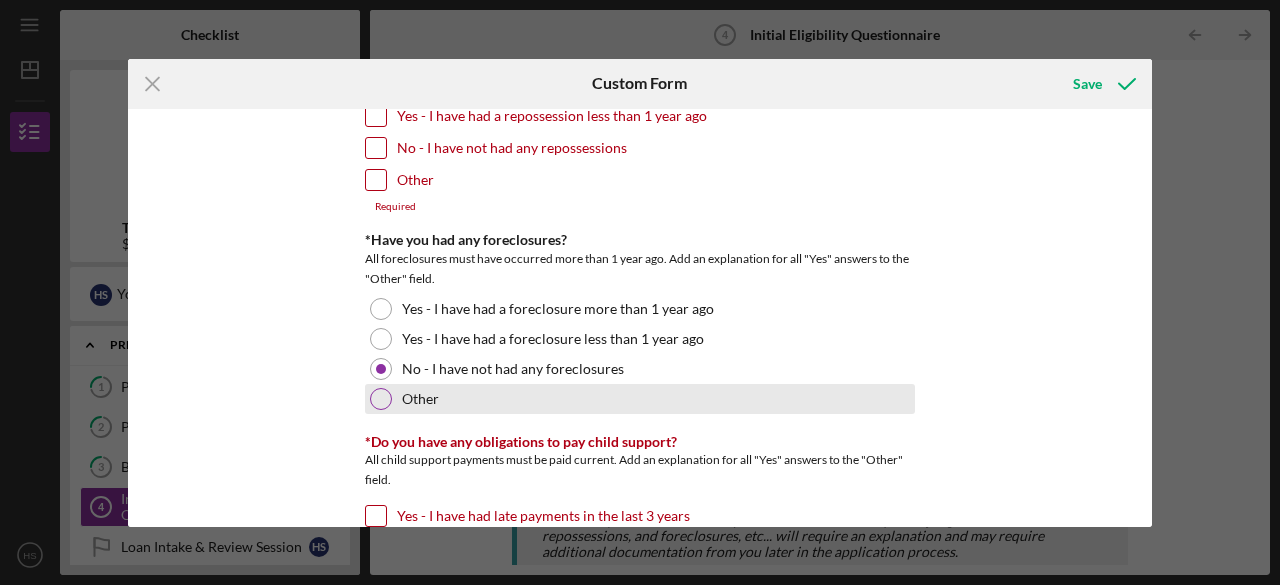 drag, startPoint x: 1146, startPoint y: 280, endPoint x: 794, endPoint y: 372, distance: 363.82413 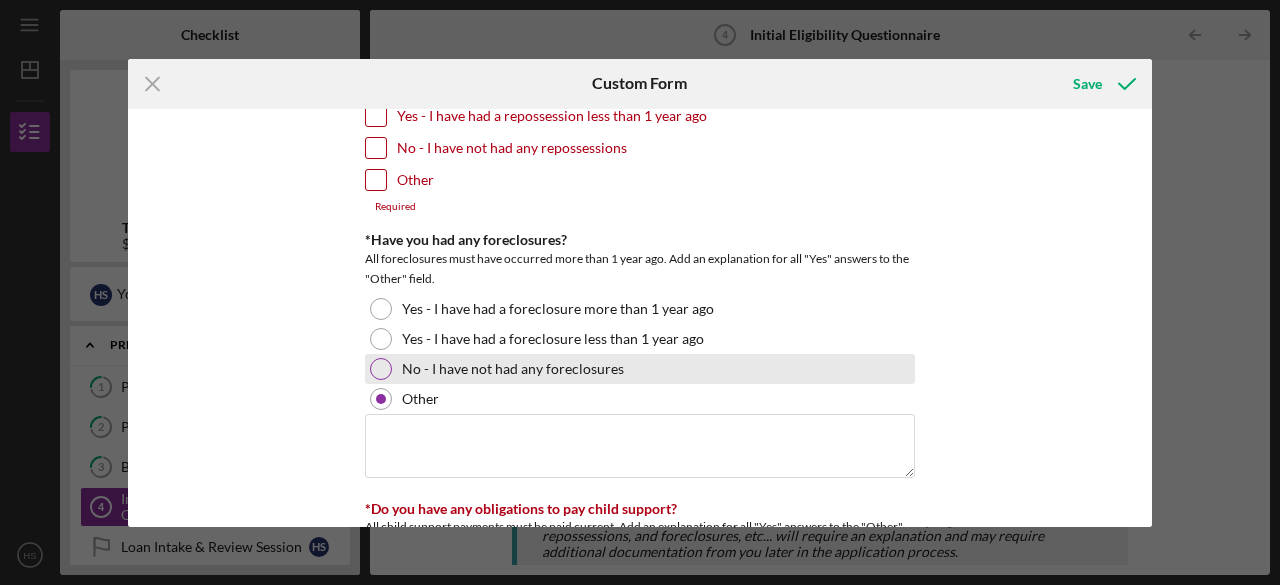 click on "No - I have not had any foreclosures" at bounding box center (640, 369) 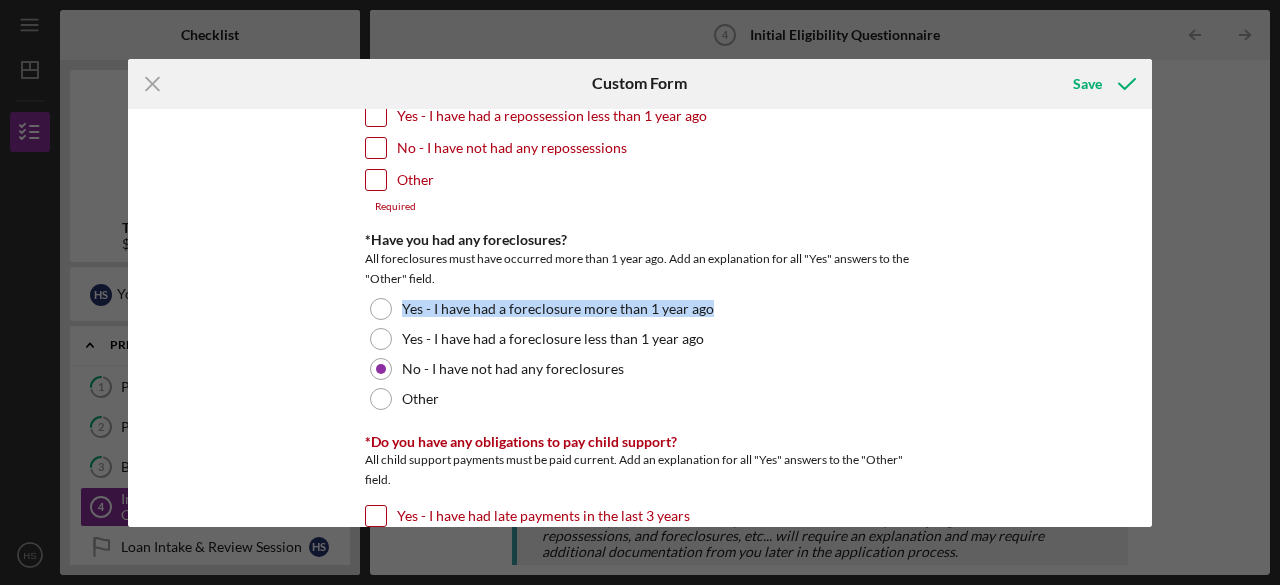 drag, startPoint x: 1144, startPoint y: 273, endPoint x: 1153, endPoint y: 293, distance: 21.931713 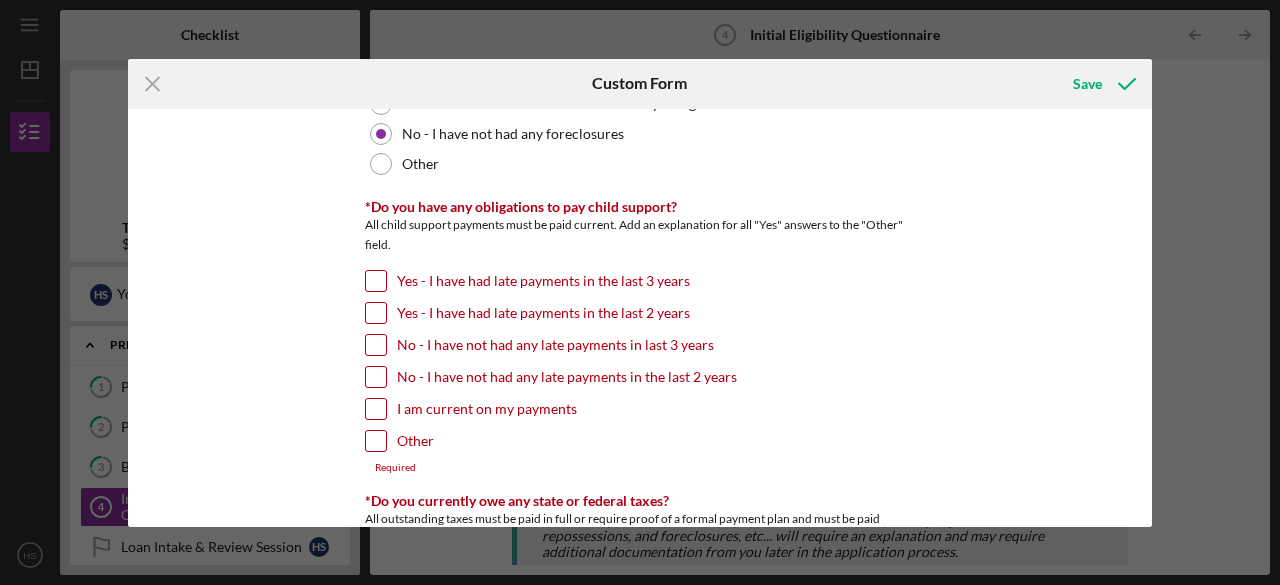 scroll, scrollTop: 1706, scrollLeft: 0, axis: vertical 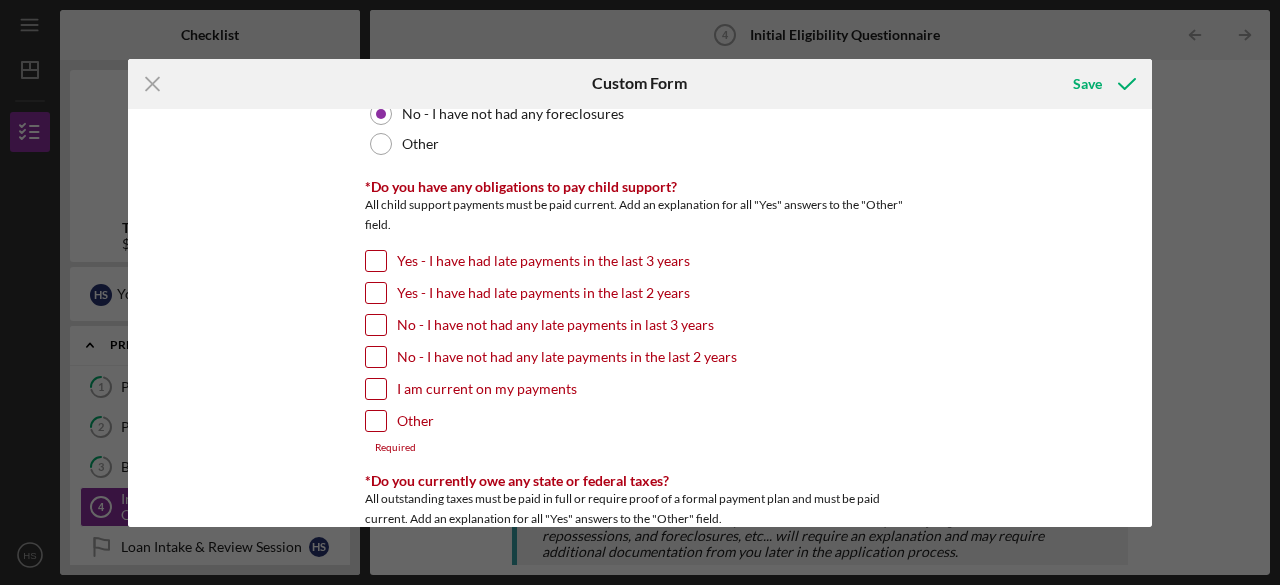 click on "No - I have not had any late payments in the last 2 years" at bounding box center [567, 357] 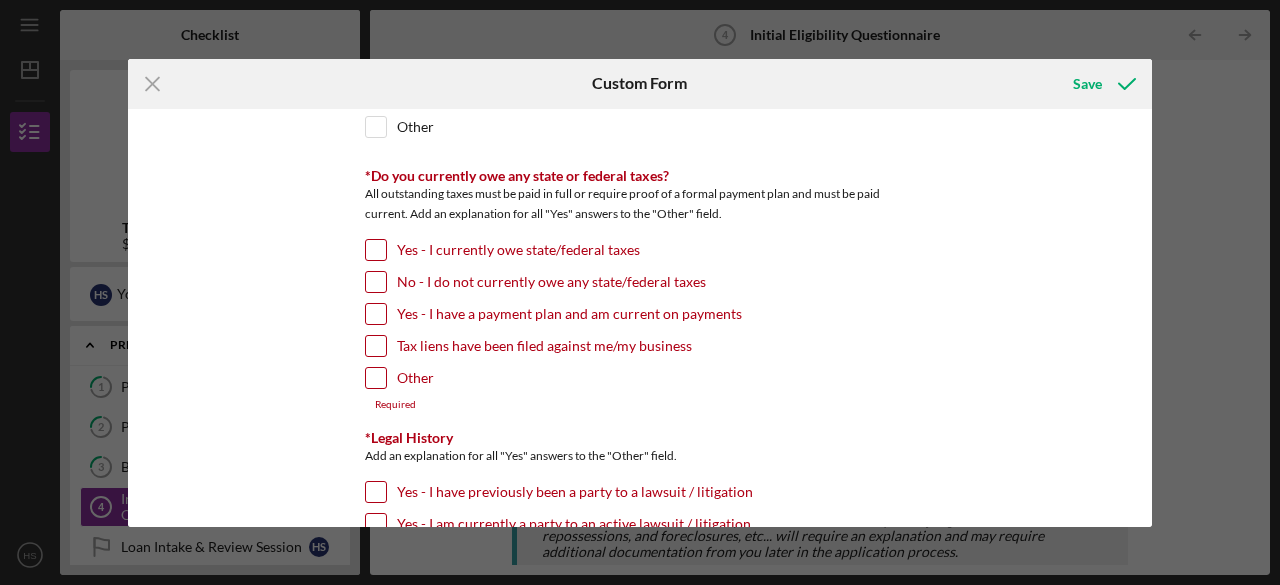 scroll, scrollTop: 2006, scrollLeft: 0, axis: vertical 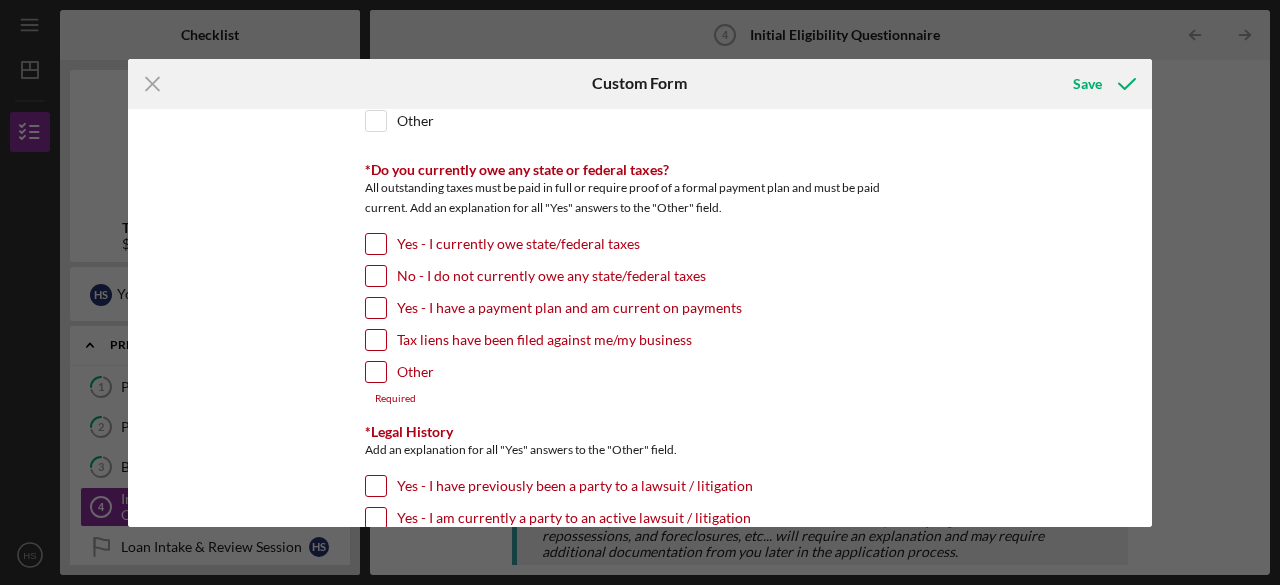 click on "No - I do not currently owe any state/federal taxes" at bounding box center [551, 276] 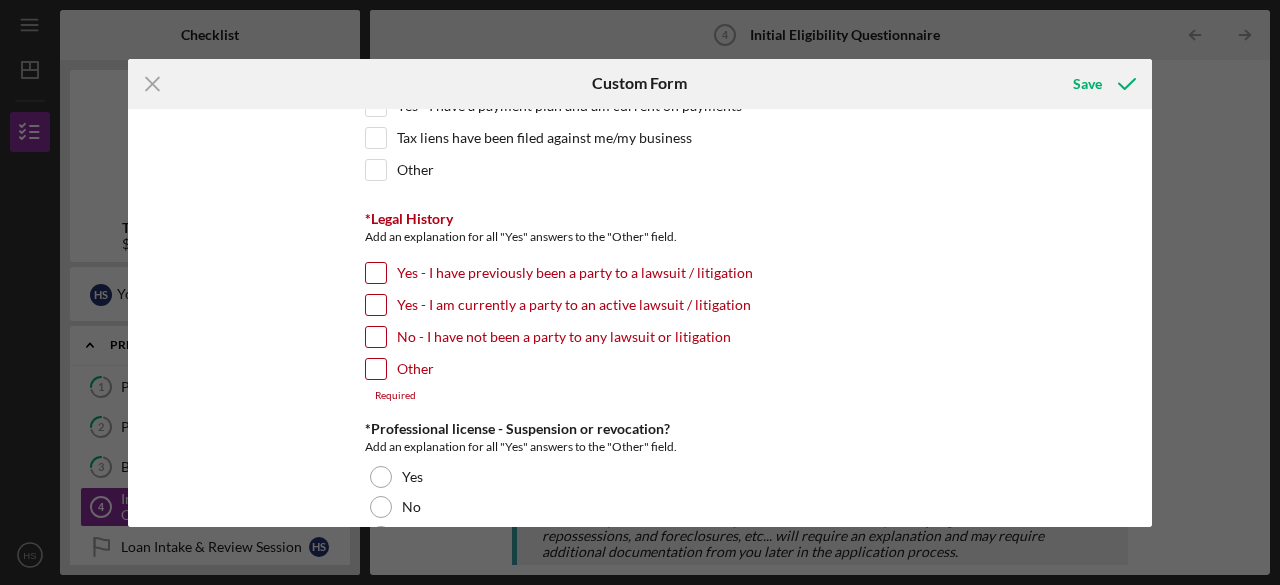 scroll, scrollTop: 2182, scrollLeft: 0, axis: vertical 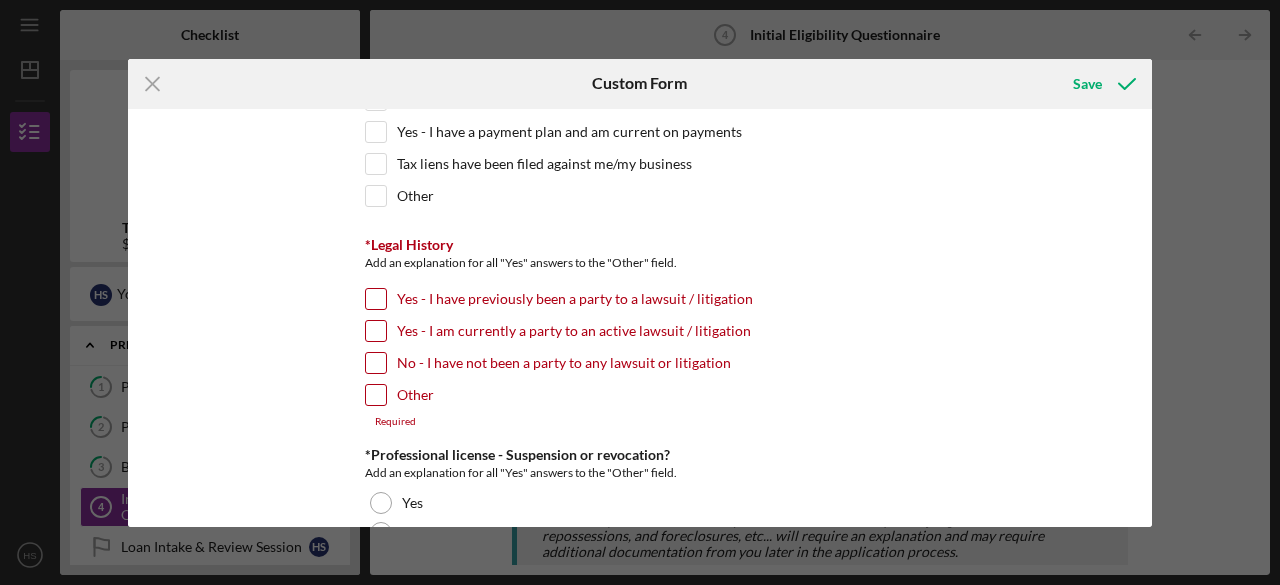 click on "No - I have not been a party to any lawsuit or litigation" at bounding box center [564, 363] 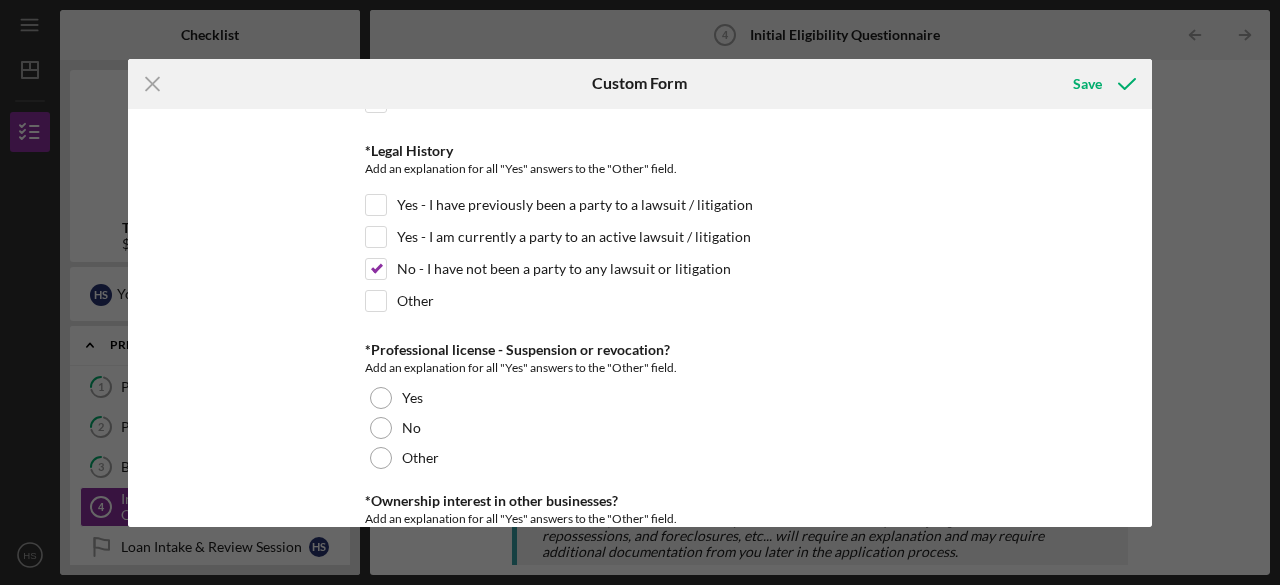 scroll, scrollTop: 2412, scrollLeft: 0, axis: vertical 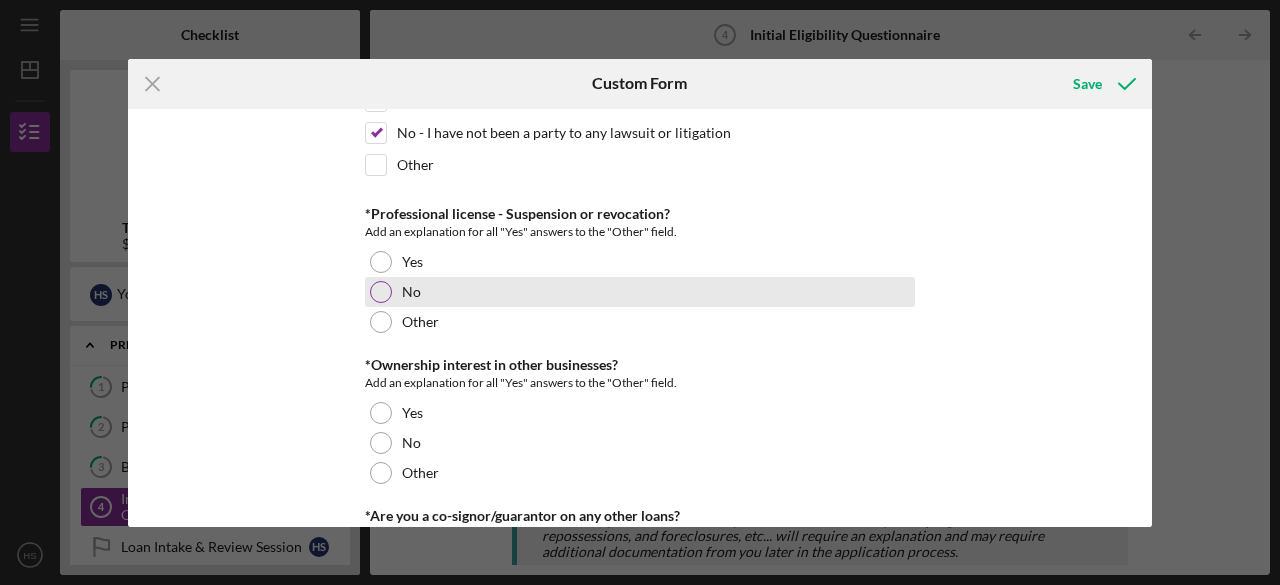 click on "No" at bounding box center [640, 292] 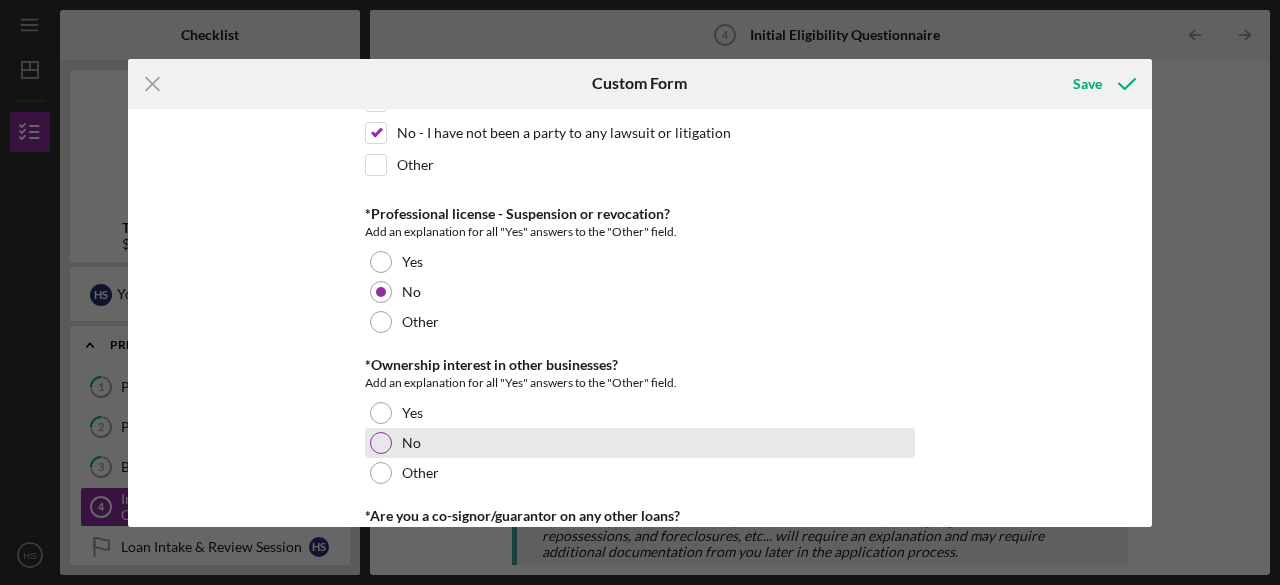 click on "No" at bounding box center [411, 443] 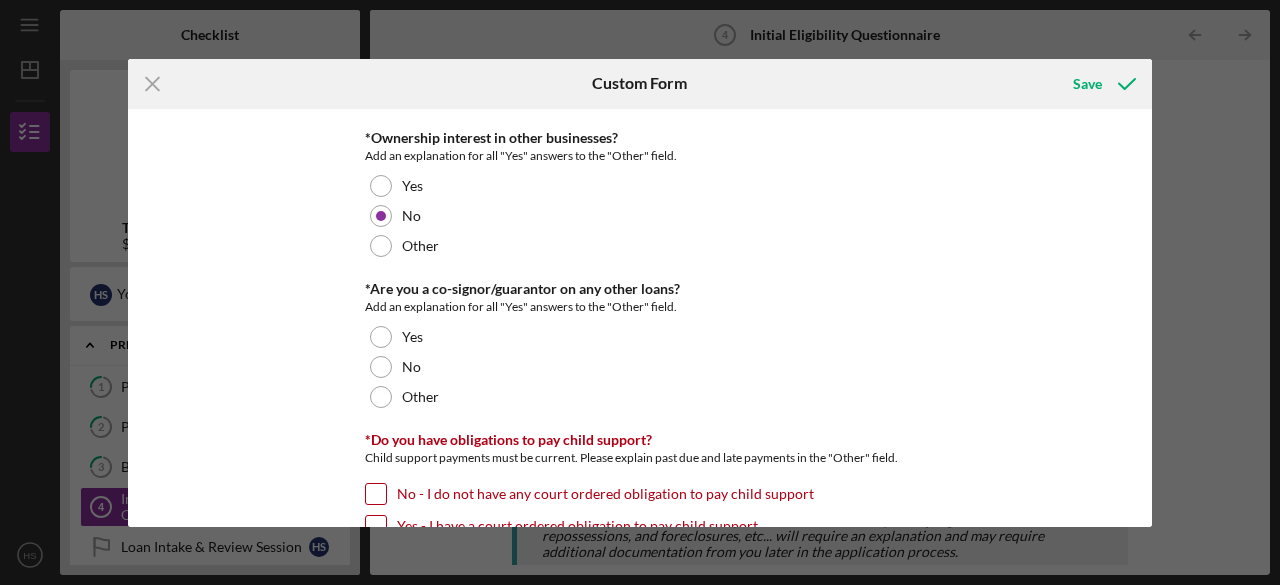 scroll, scrollTop: 2652, scrollLeft: 0, axis: vertical 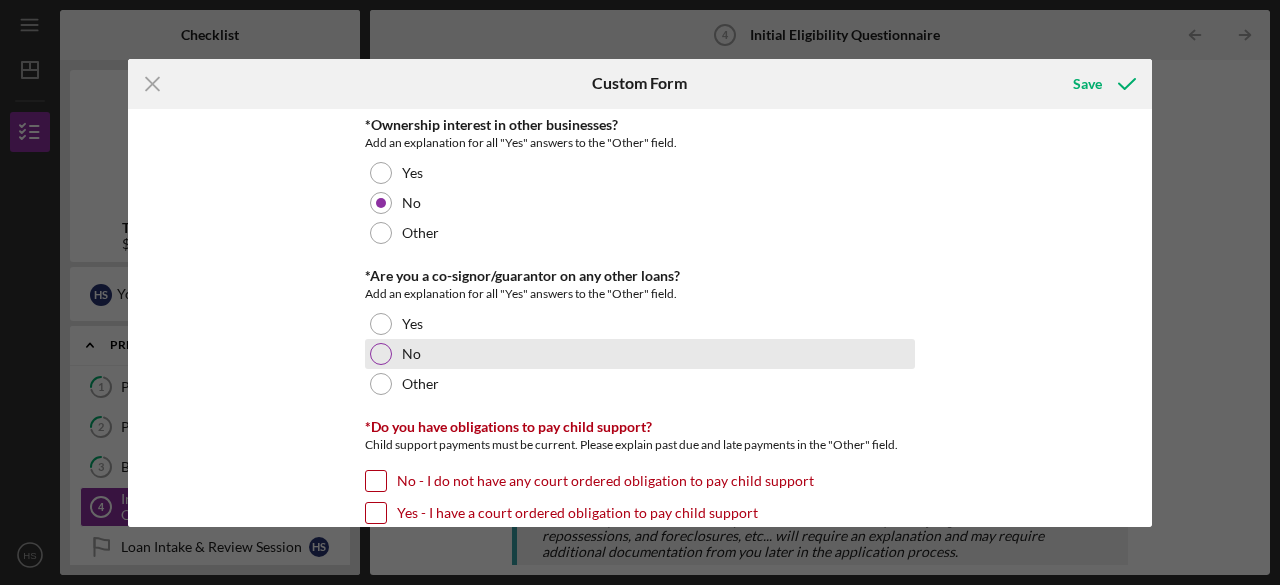 click on "No" at bounding box center (640, 354) 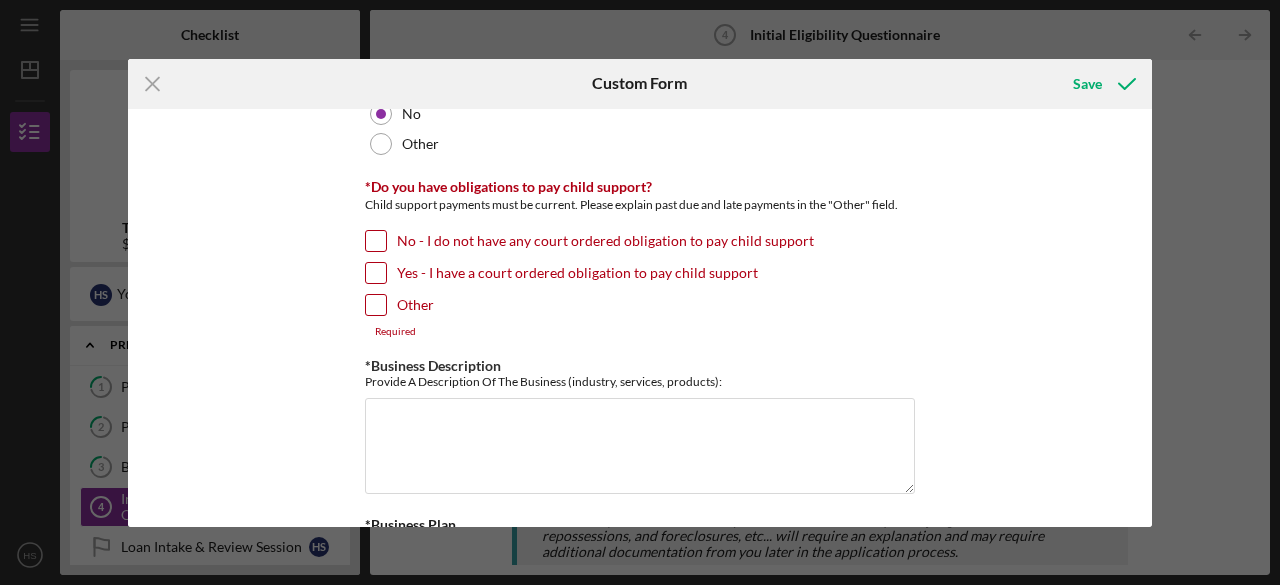 scroll, scrollTop: 2879, scrollLeft: 0, axis: vertical 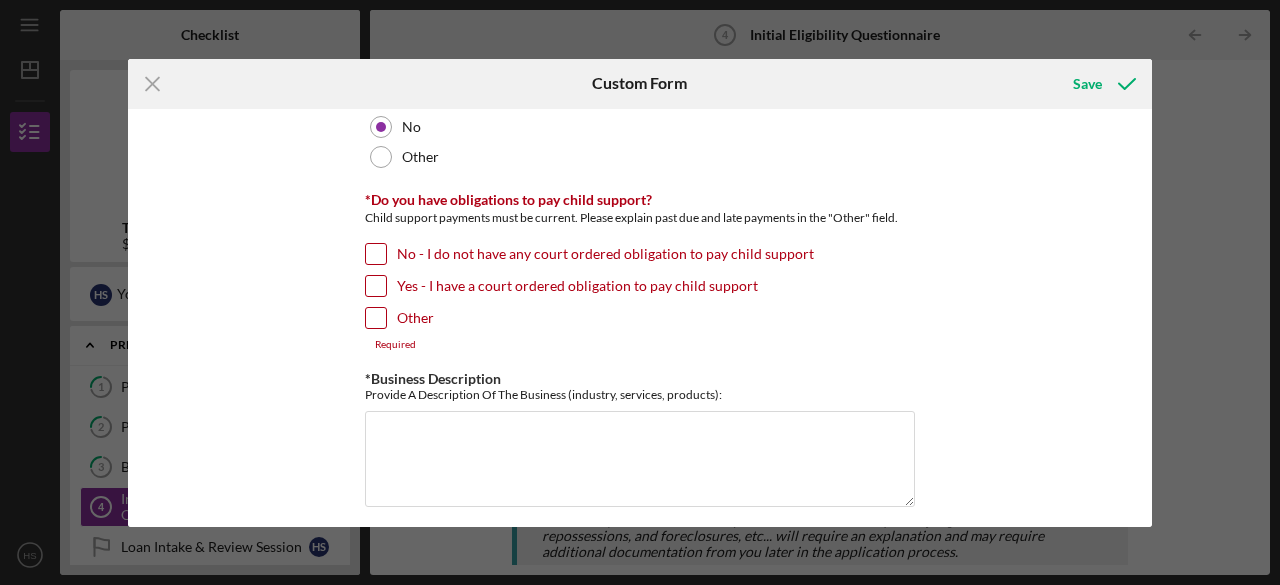 click on "No - I do not have any court ordered obligation to pay child support" at bounding box center [605, 254] 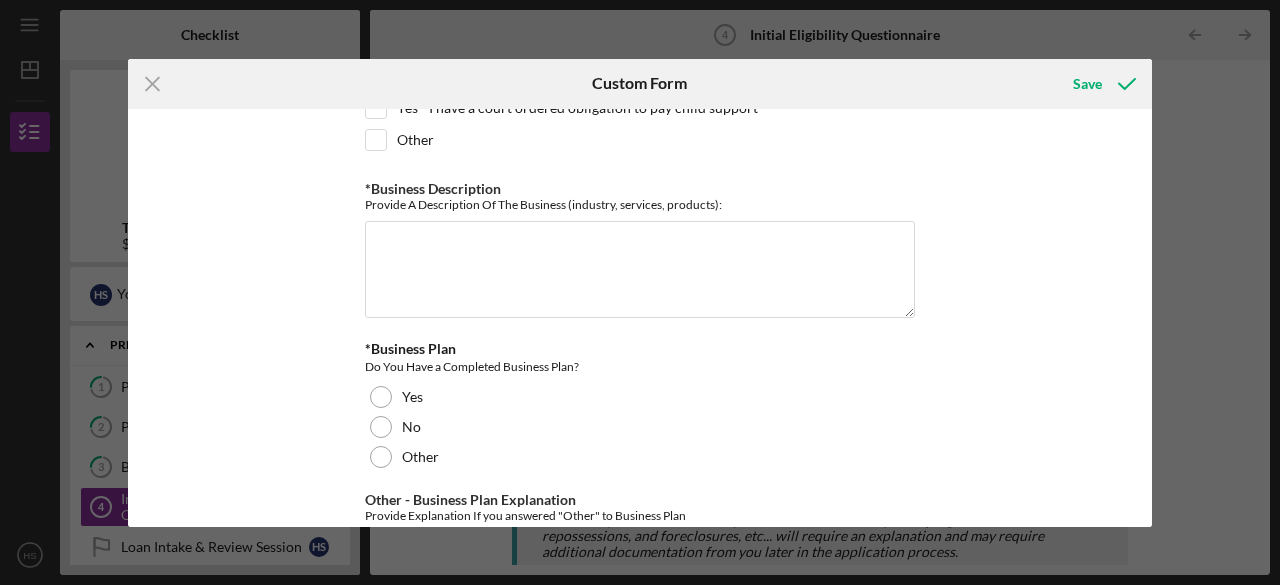 scroll, scrollTop: 3058, scrollLeft: 0, axis: vertical 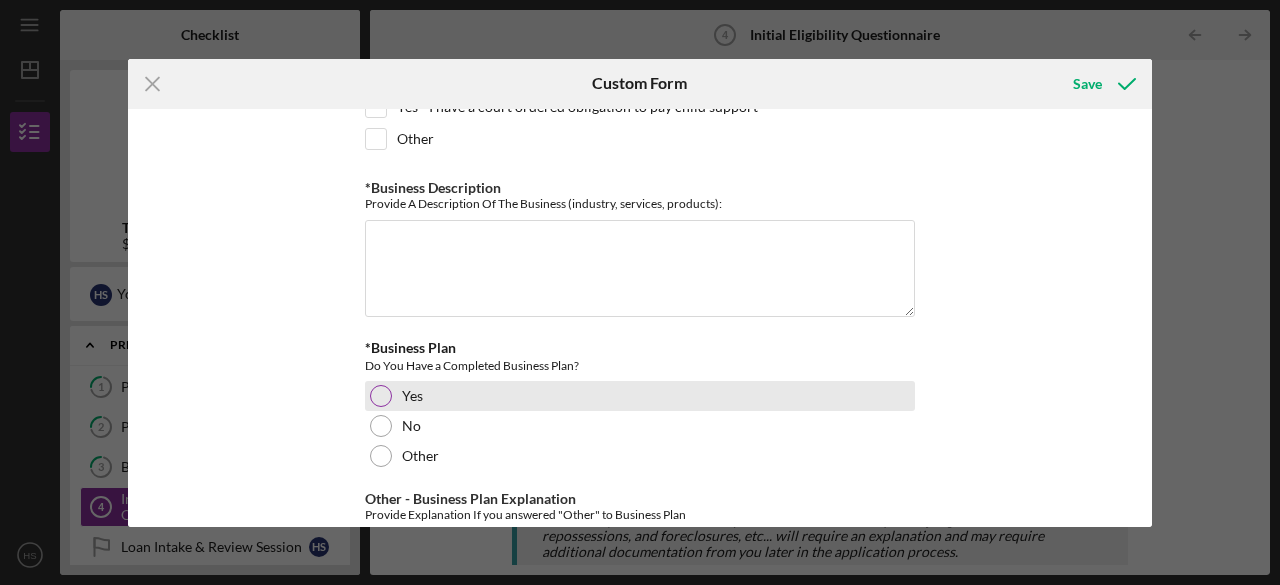 click on "Yes" at bounding box center [640, 396] 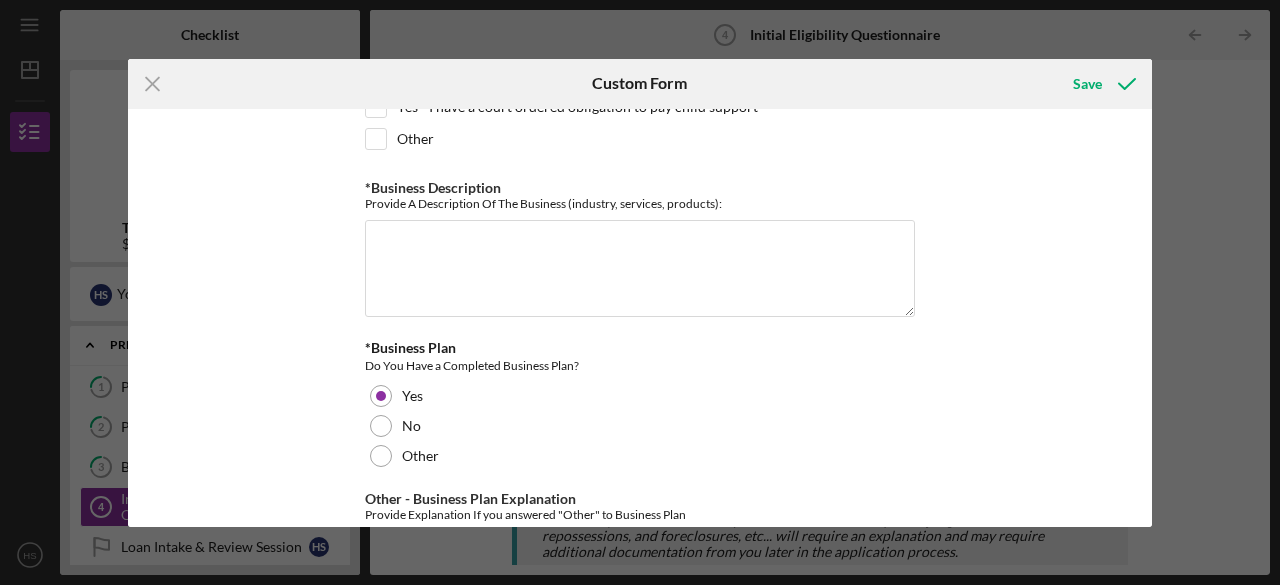 drag, startPoint x: 1148, startPoint y: 451, endPoint x: 775, endPoint y: 138, distance: 486.9271 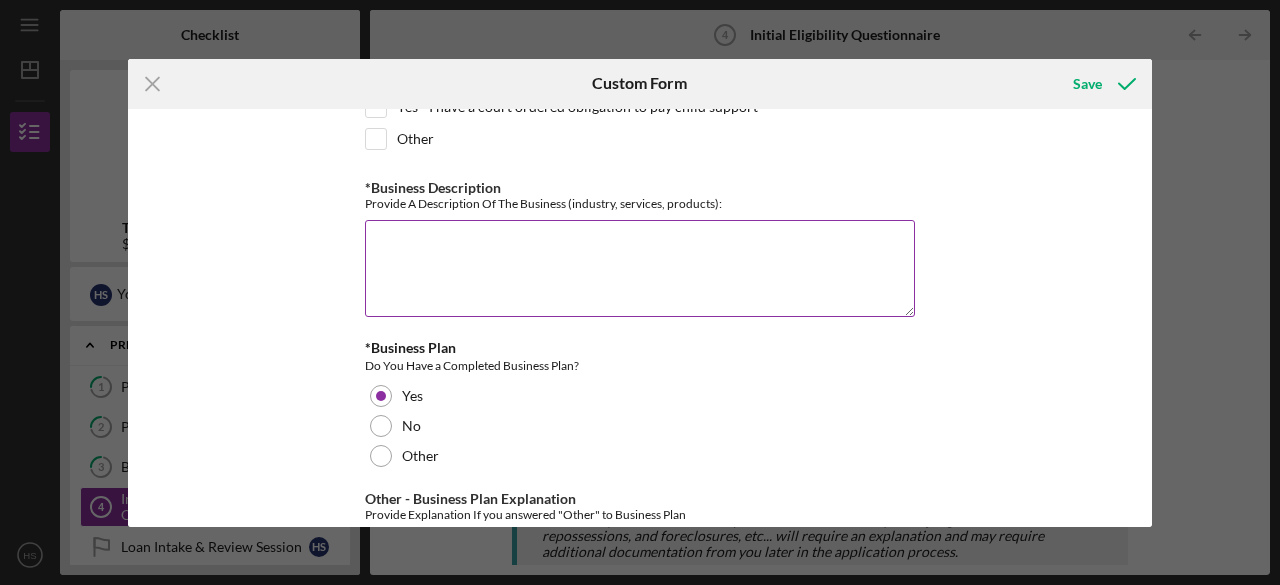 click on "*Business Description" at bounding box center [640, 268] 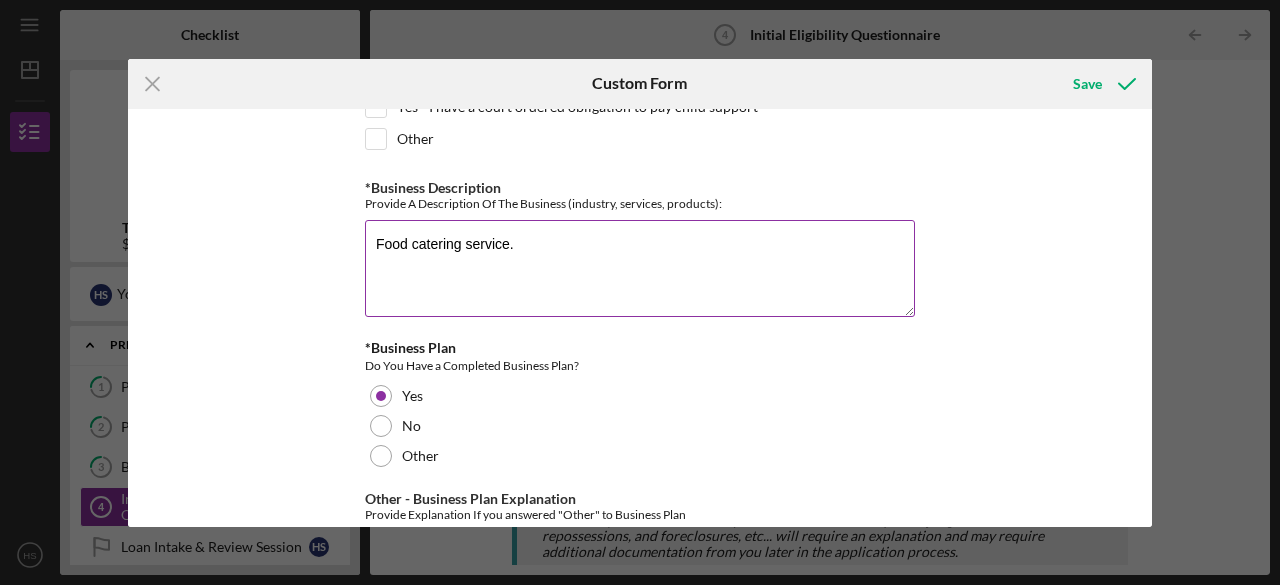 click on "Food catering service." at bounding box center (640, 268) 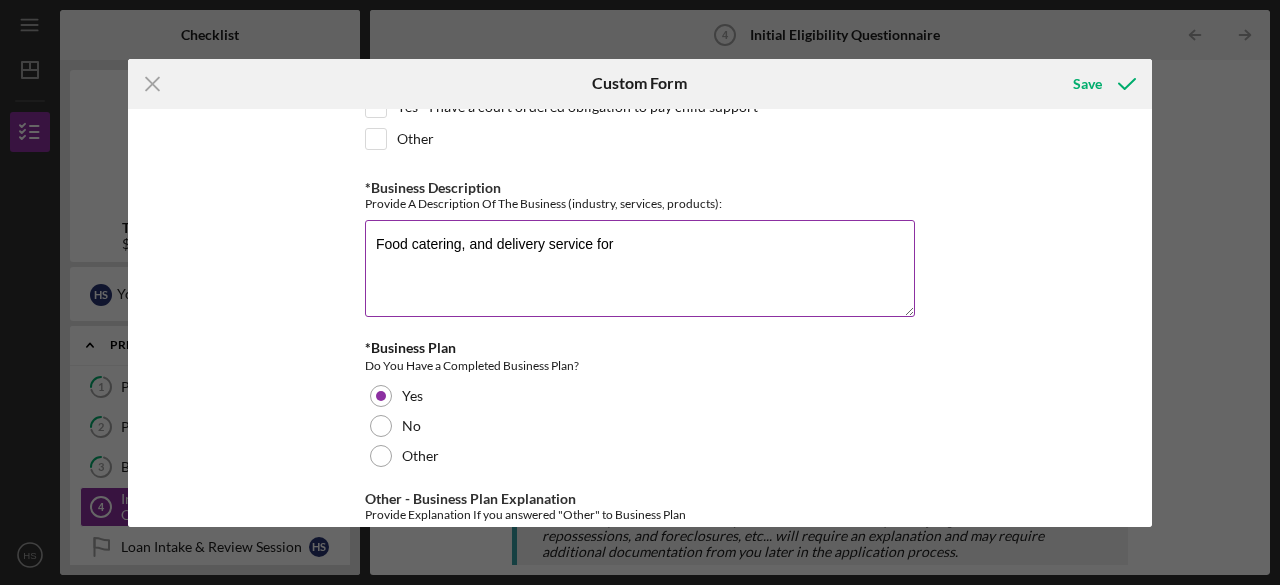 click on "Food catering, and delivery service for" at bounding box center (640, 268) 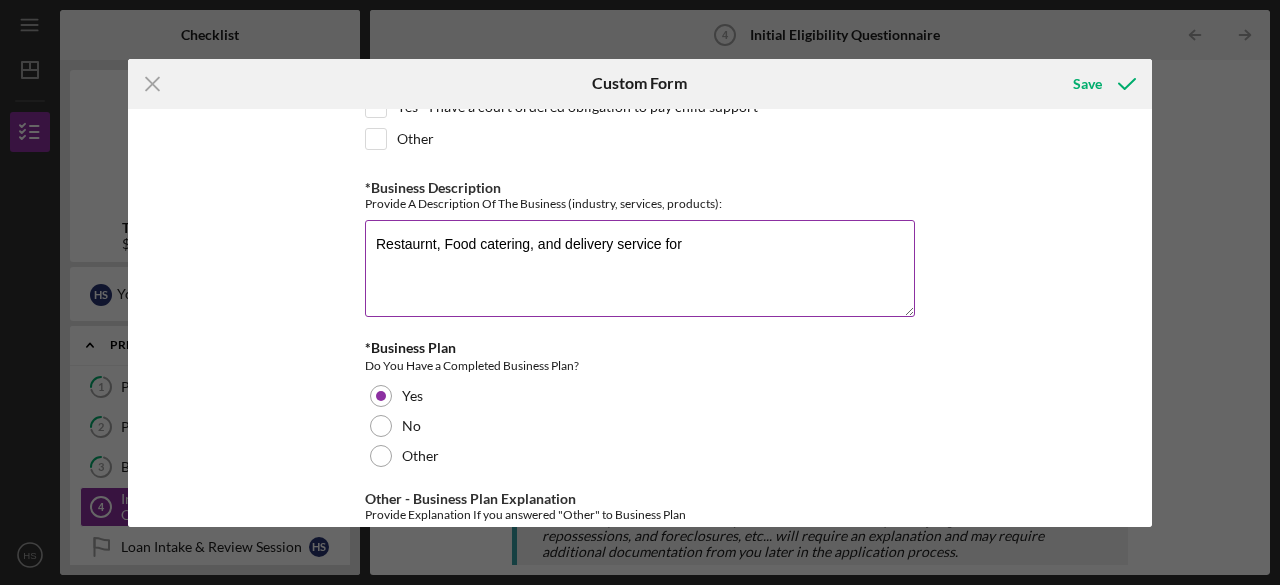 click on "Restaurnt, Food catering, and delivery service for" at bounding box center (640, 268) 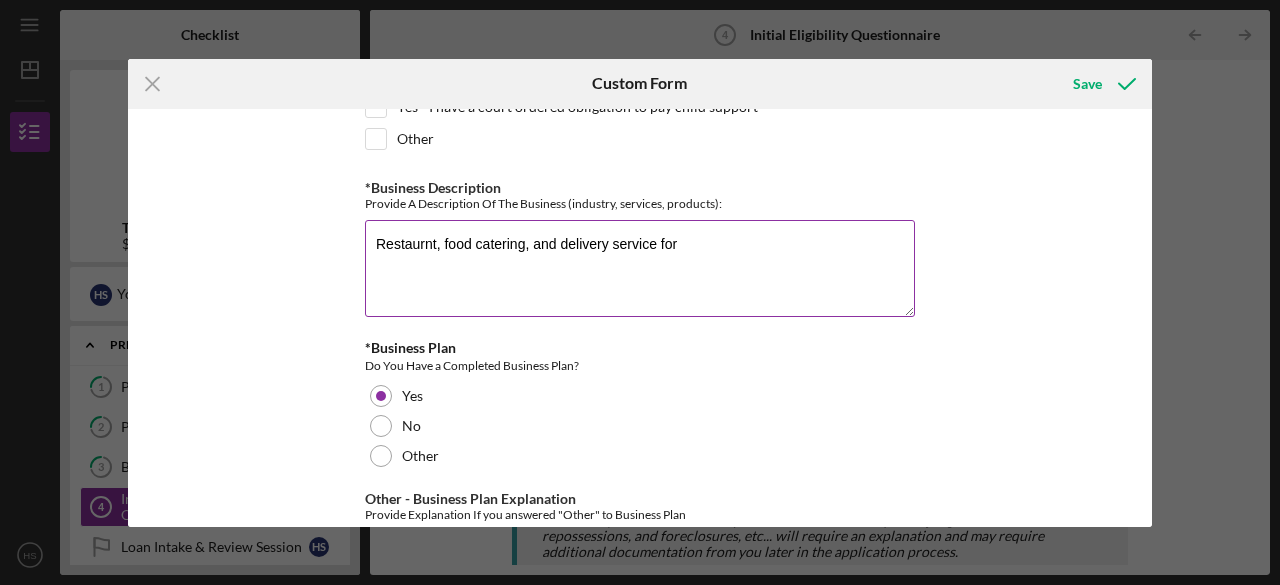 click on "Restaurnt, food catering, and delivery service for" at bounding box center (640, 268) 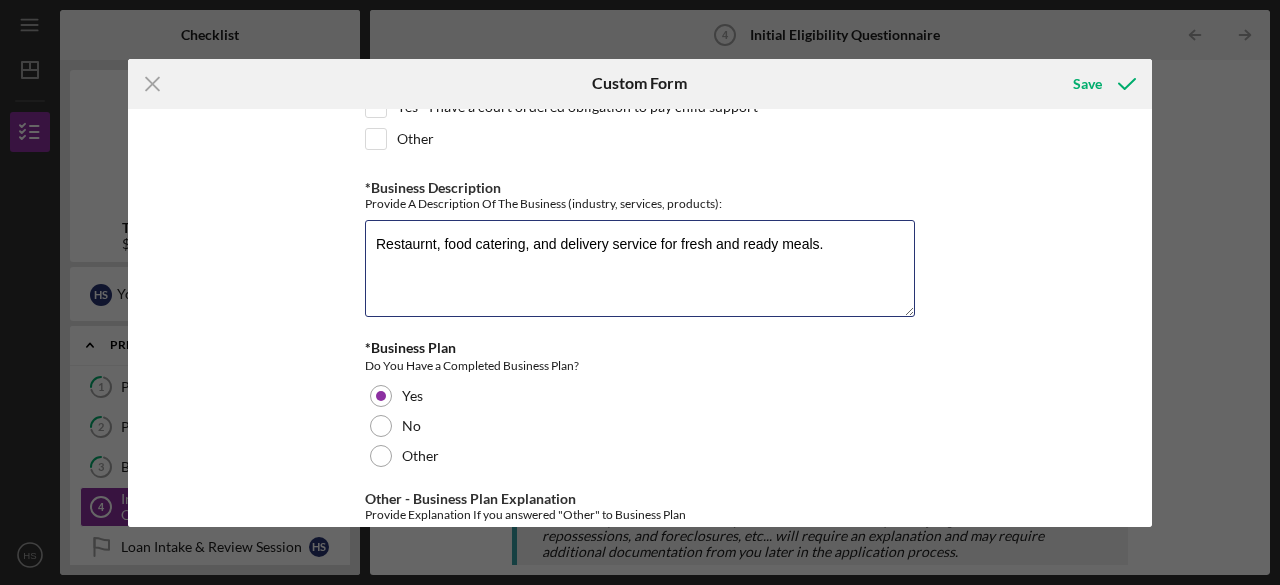 type on "Restaurnt, food catering, and delivery service for fresh and ready meals." 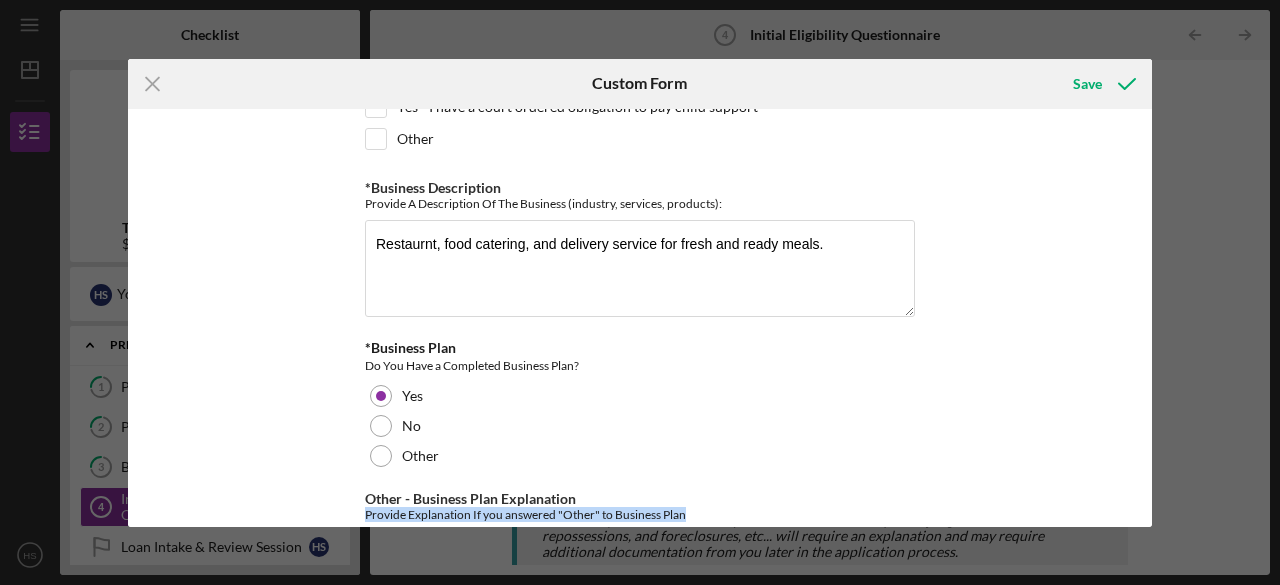 drag, startPoint x: 1144, startPoint y: 447, endPoint x: 1162, endPoint y: 483, distance: 40.24922 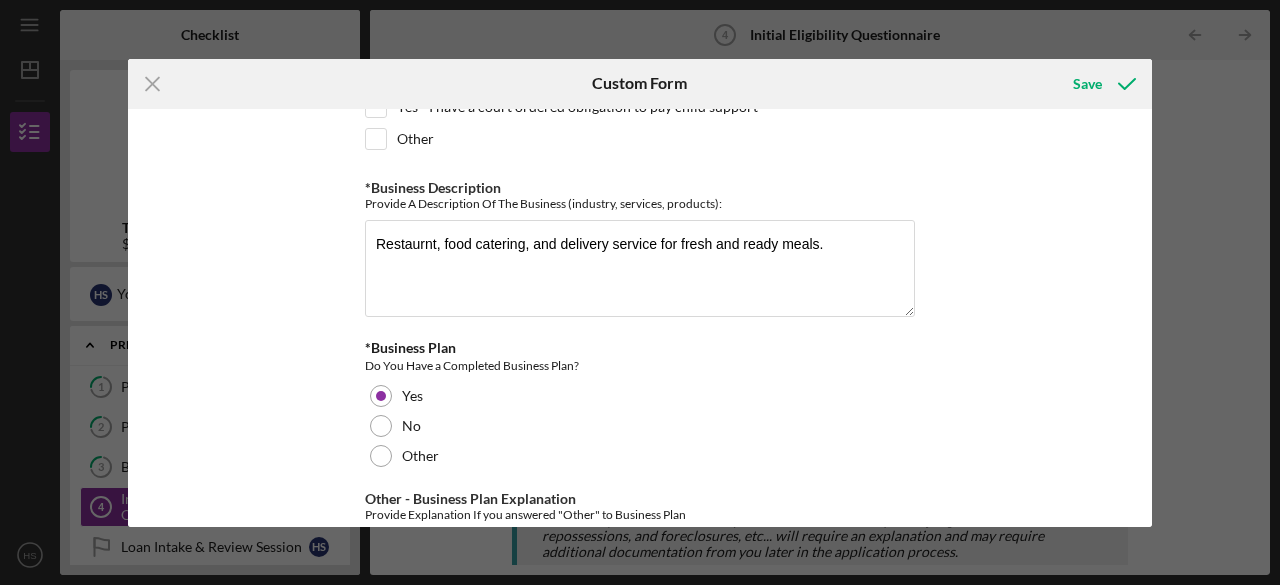click on "*In which county is your business located? Business Address must be located within the listed counties. Anoka Carver Chisago Dakota Hennepin Isanti Le Sueur Mille Lacs Ramsey Scott Sherburne Sibley Washington Wright Pierce, WI St. Croix, WI *Have you had any of the following bankruptcies? Please note that all bankruptcies must be discharged or dismissed. Bankruptcy history will require an explanation. Add an explanation for all bankruptcies to the "Other" field. Chapter 7 (Must be discharged 2 years) Chapter 11 (Must be discharged 6 months OR dismissed 2 years) Chapter 13 (Must be discharged 6 months OR dismissed 2 years) None of the above Other *Does your credit history contain any judgments? Judgments must be paid OR under $3,000. For outstanding judgments, you must have evidence of a payment plan with a three-month history of payments. Add an explanation for all "Yes" answers to the "Other" field. Yes - my credit history contains judgments that have been paid in full Other Other Other Required Other Other" at bounding box center [640, 318] 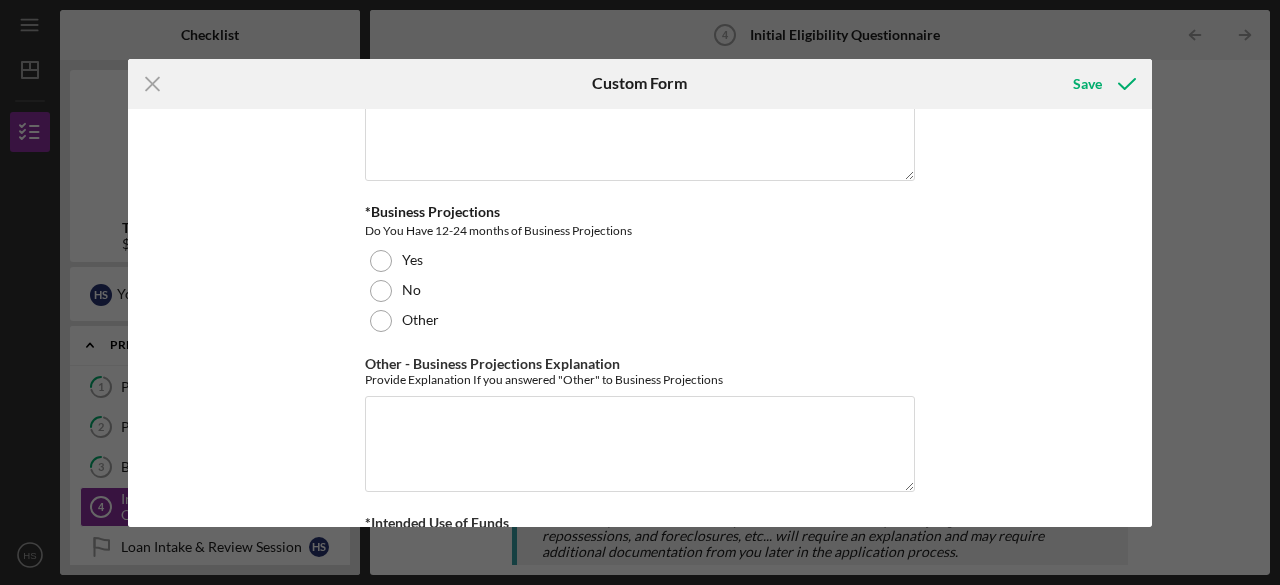 scroll, scrollTop: 3542, scrollLeft: 0, axis: vertical 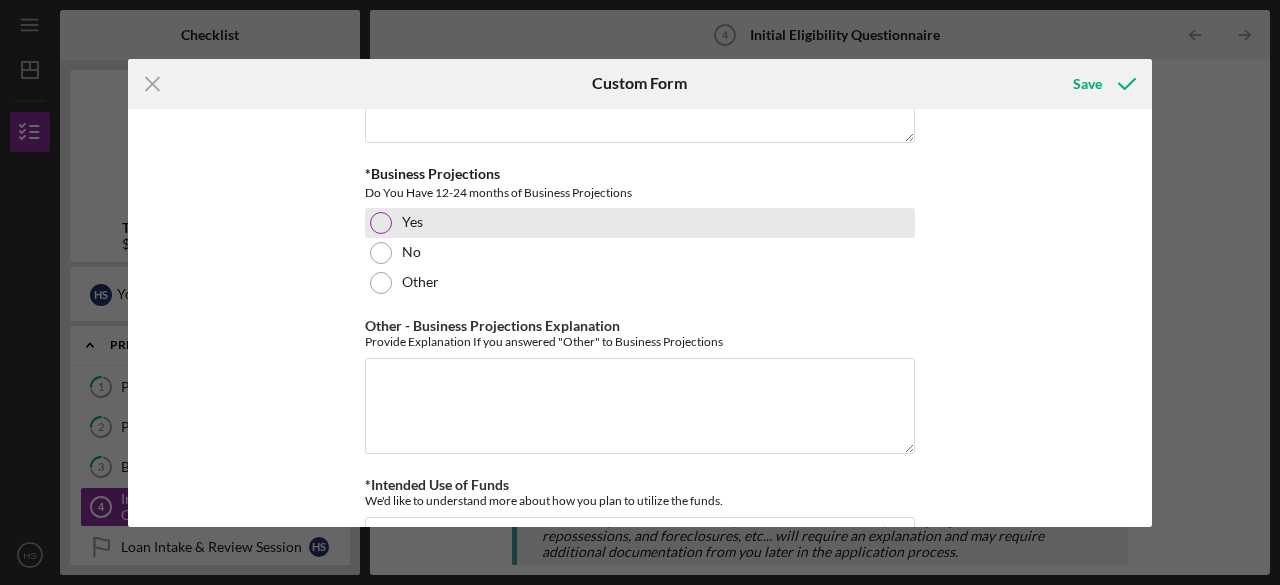 click on "Yes" at bounding box center [640, 223] 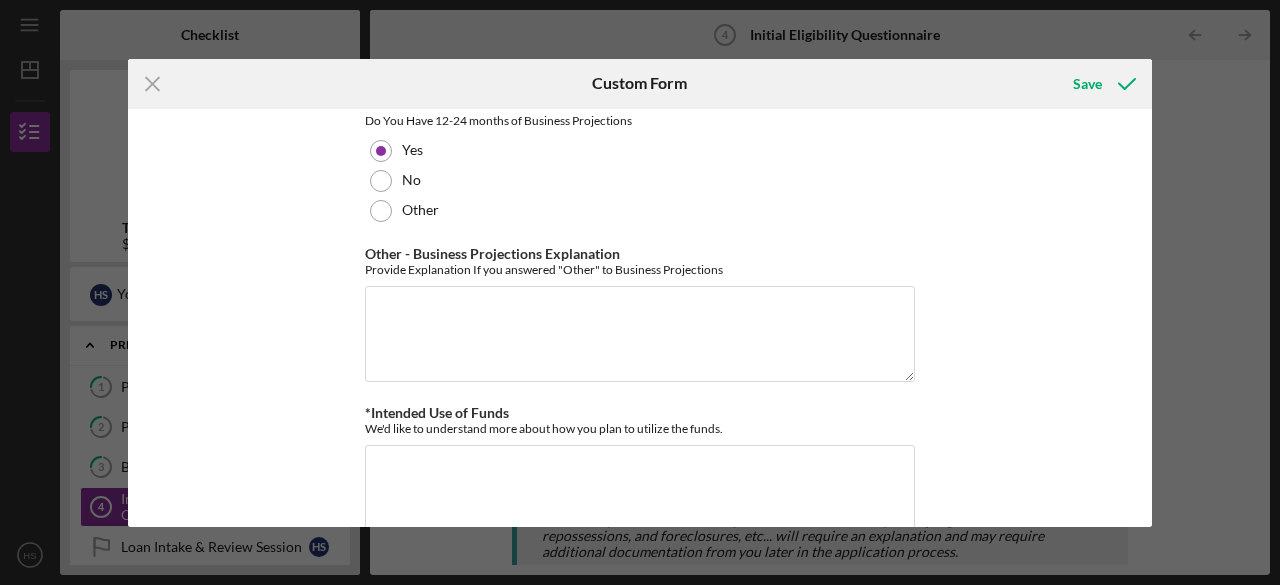 scroll, scrollTop: 3633, scrollLeft: 0, axis: vertical 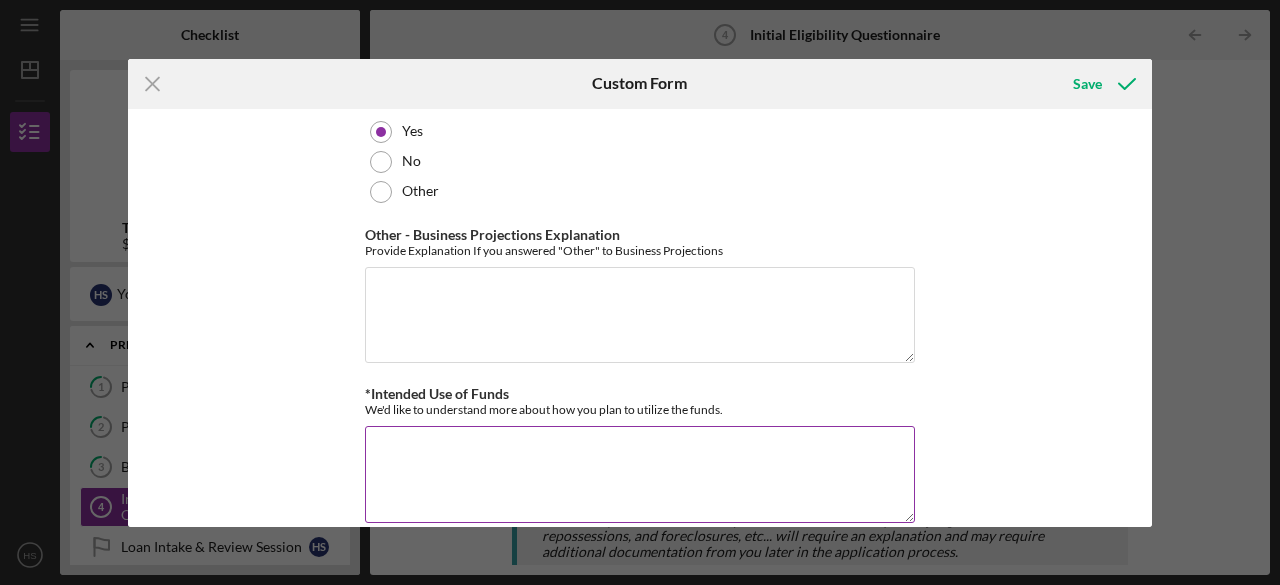 click on "*Intended Use of Funds" at bounding box center [640, 474] 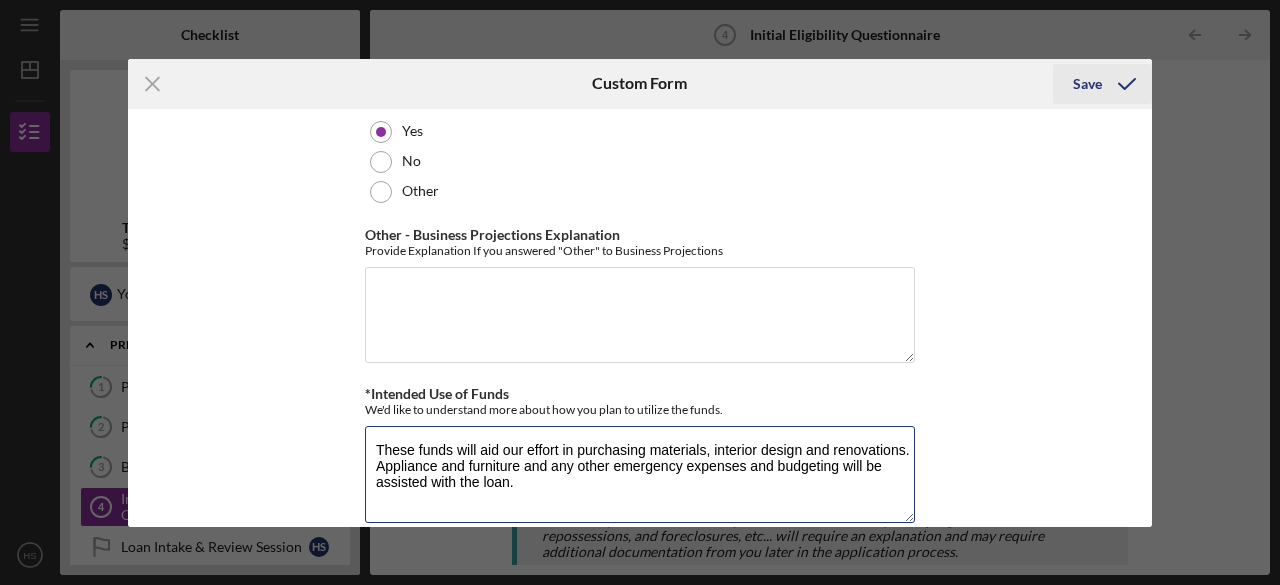 type on "These funds will aid our effort in purchasing materials, interior design and renovations. Appliance and furniture and any other emergency expenses and budgeting will be assisted with the loan." 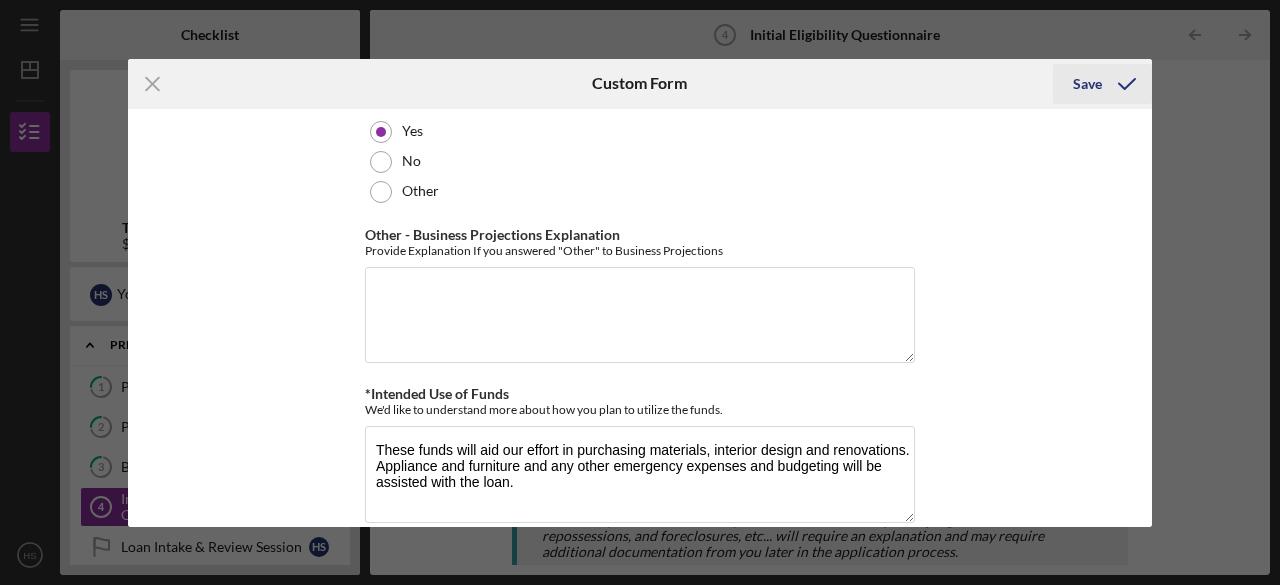 click 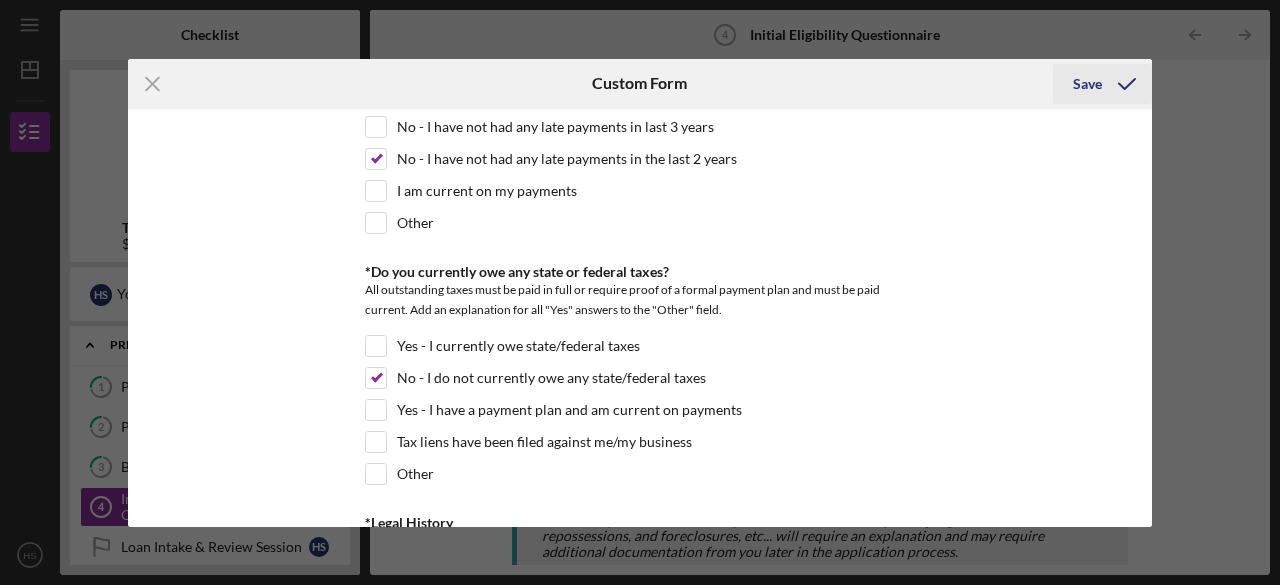scroll, scrollTop: 1334, scrollLeft: 0, axis: vertical 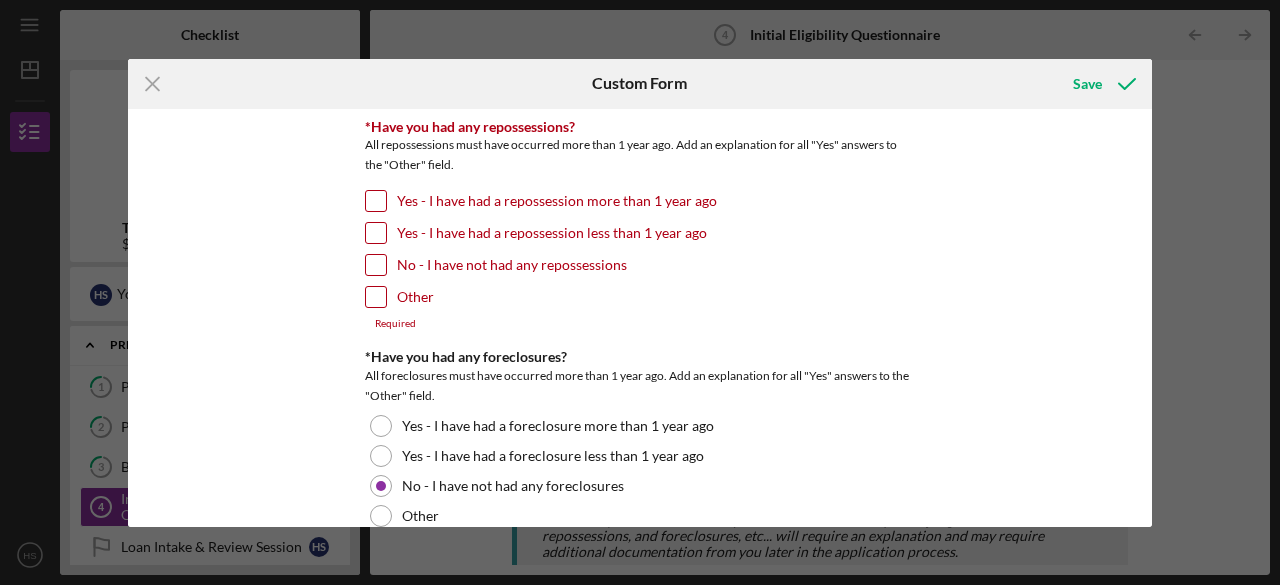 click on "No - I have not had any repossessions" at bounding box center [512, 265] 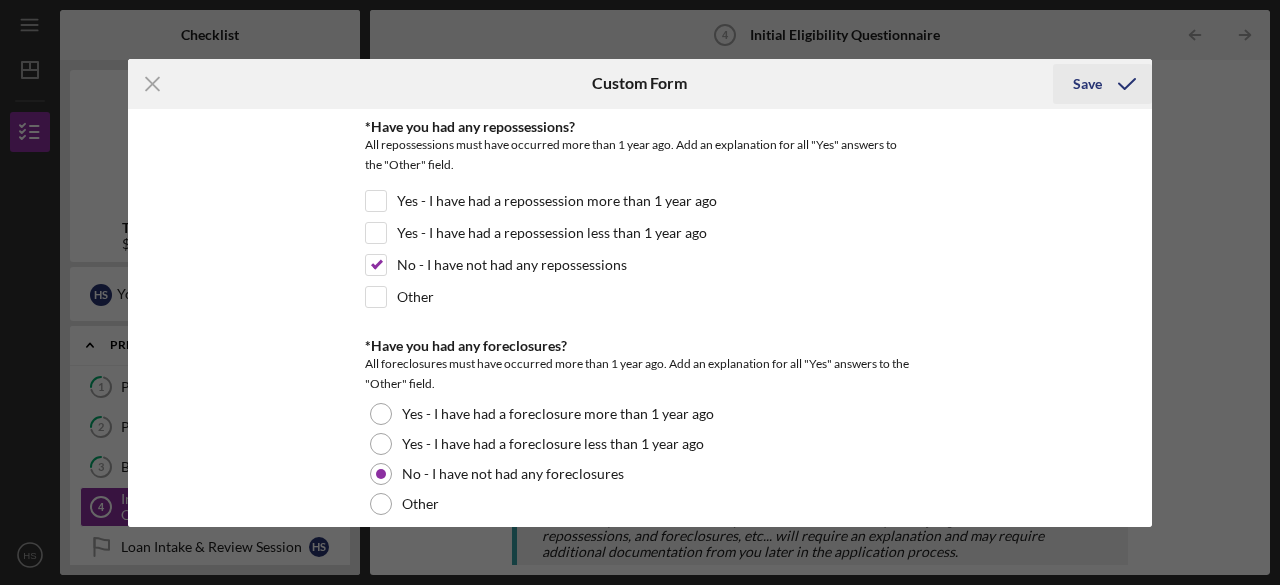 click on "Save" at bounding box center (1102, 84) 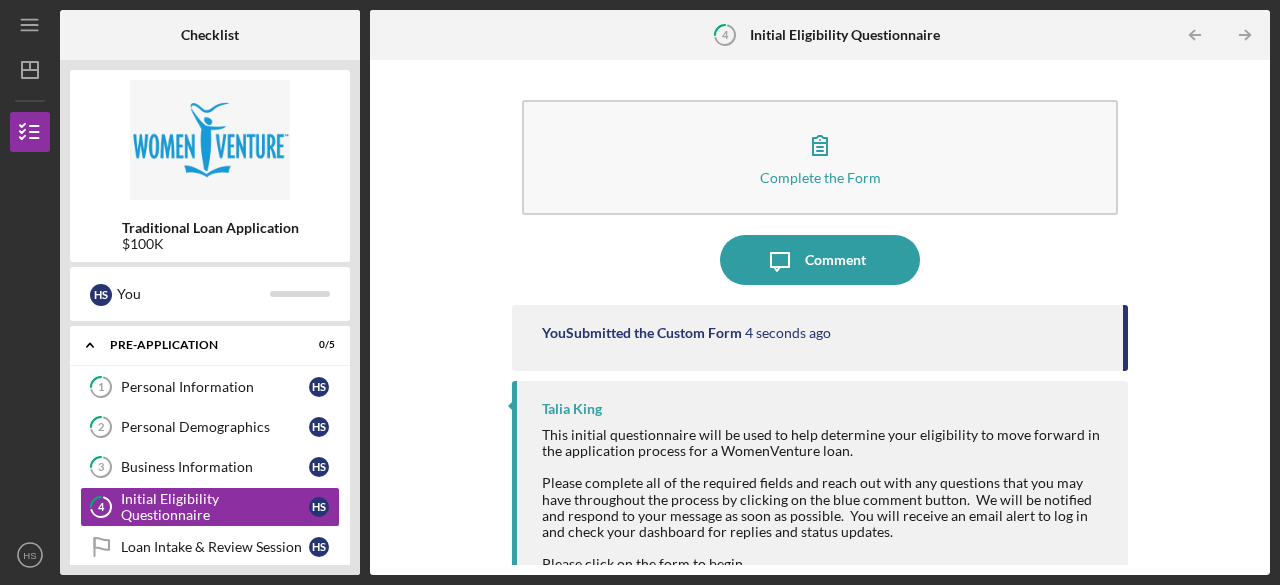 type 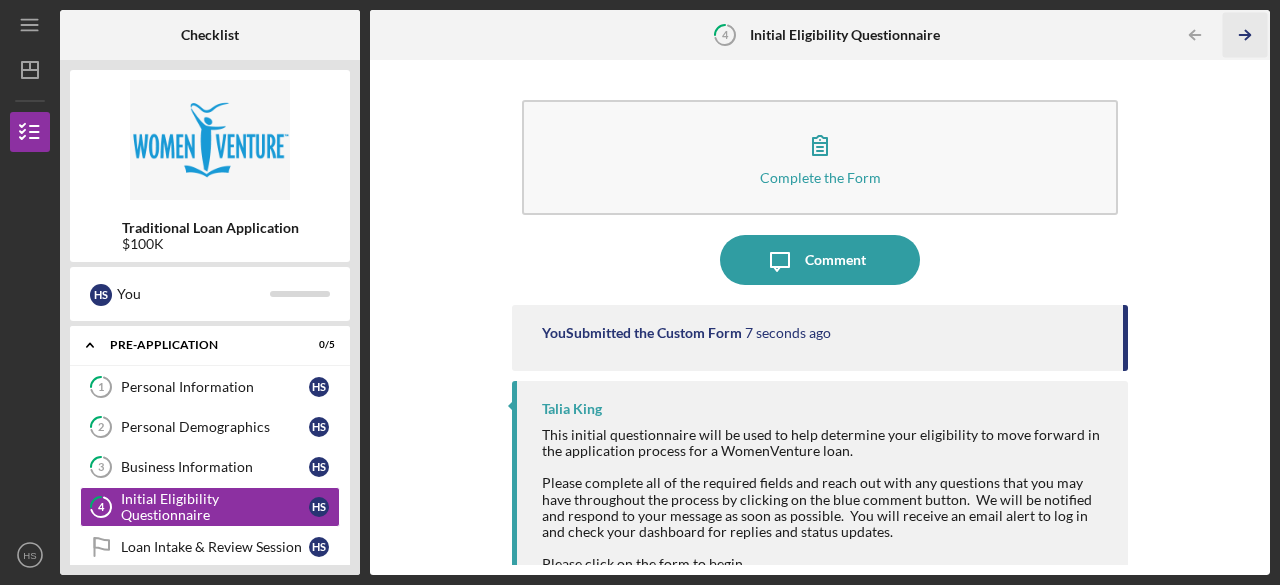 click 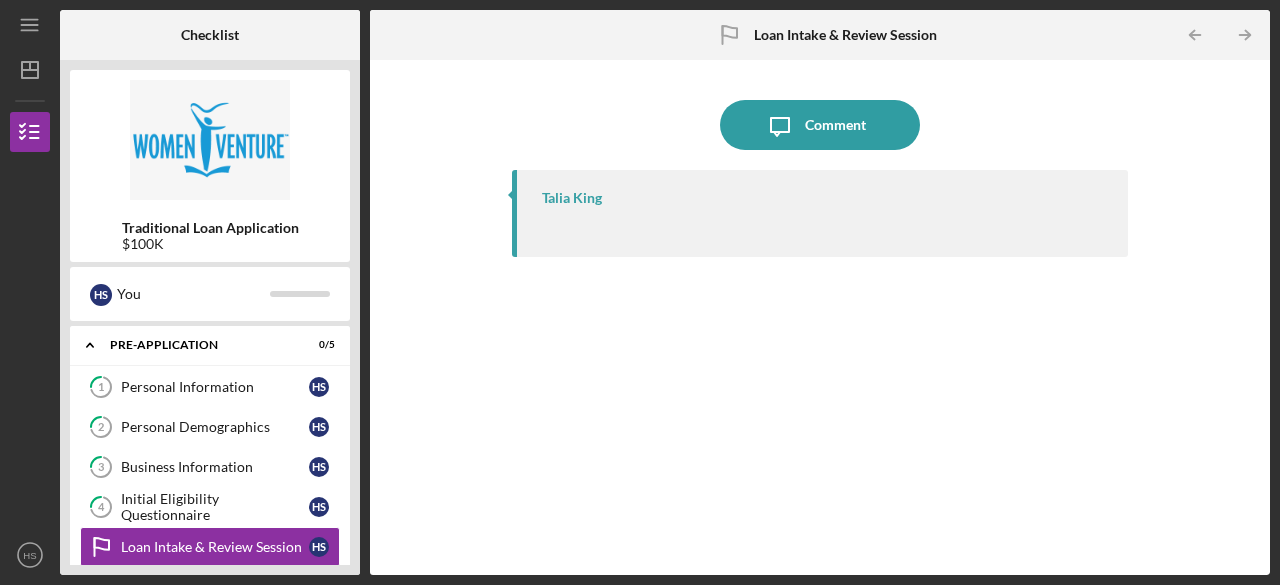 click at bounding box center (825, 224) 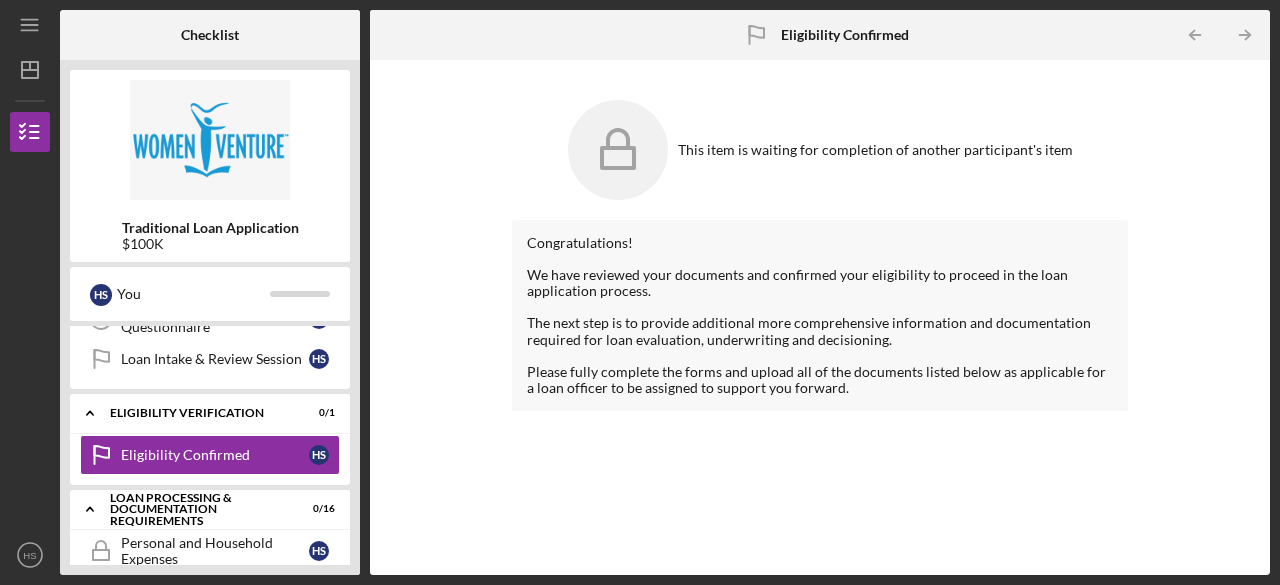 scroll, scrollTop: 193, scrollLeft: 0, axis: vertical 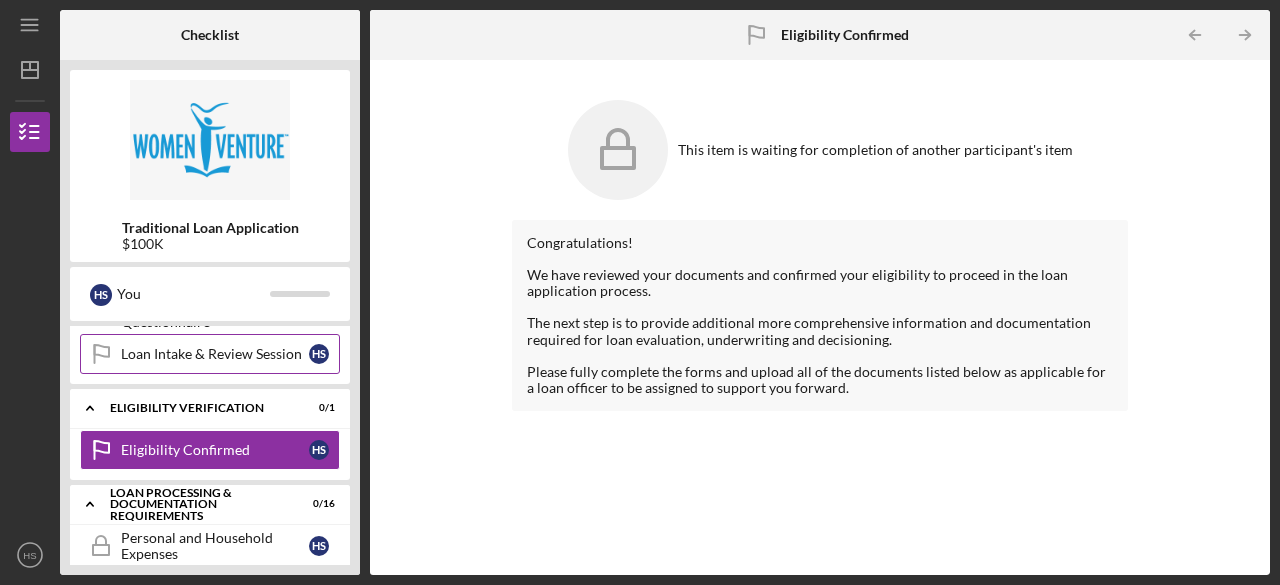 click on "Loan Intake & Review Session Loan Intake & Review Session H S" at bounding box center [210, 354] 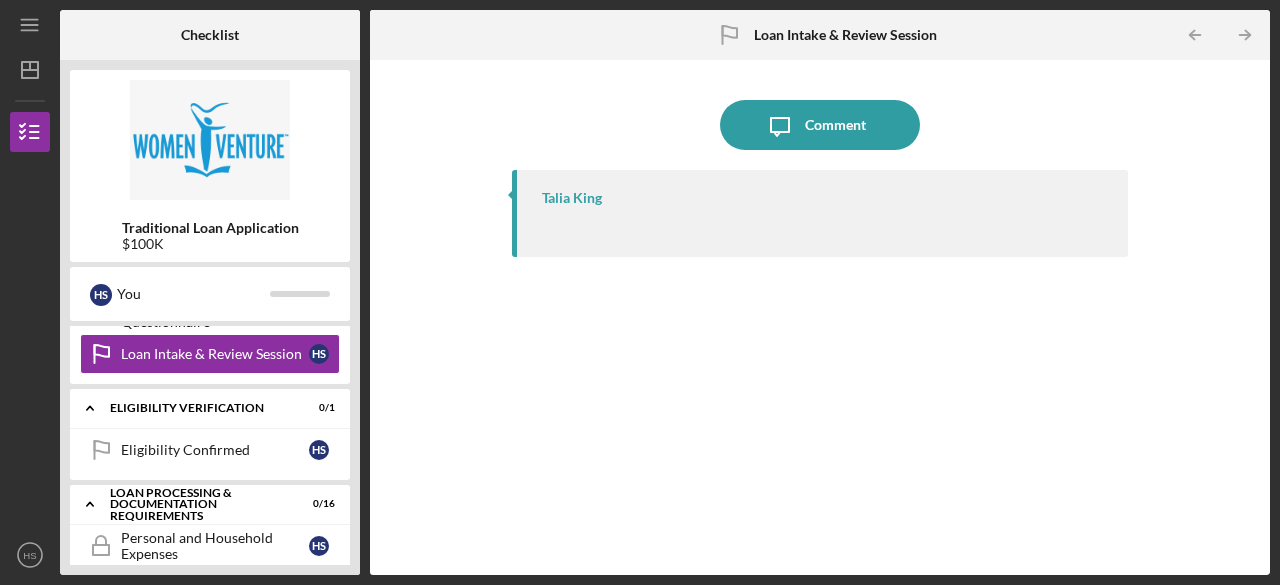 click at bounding box center (560, 224) 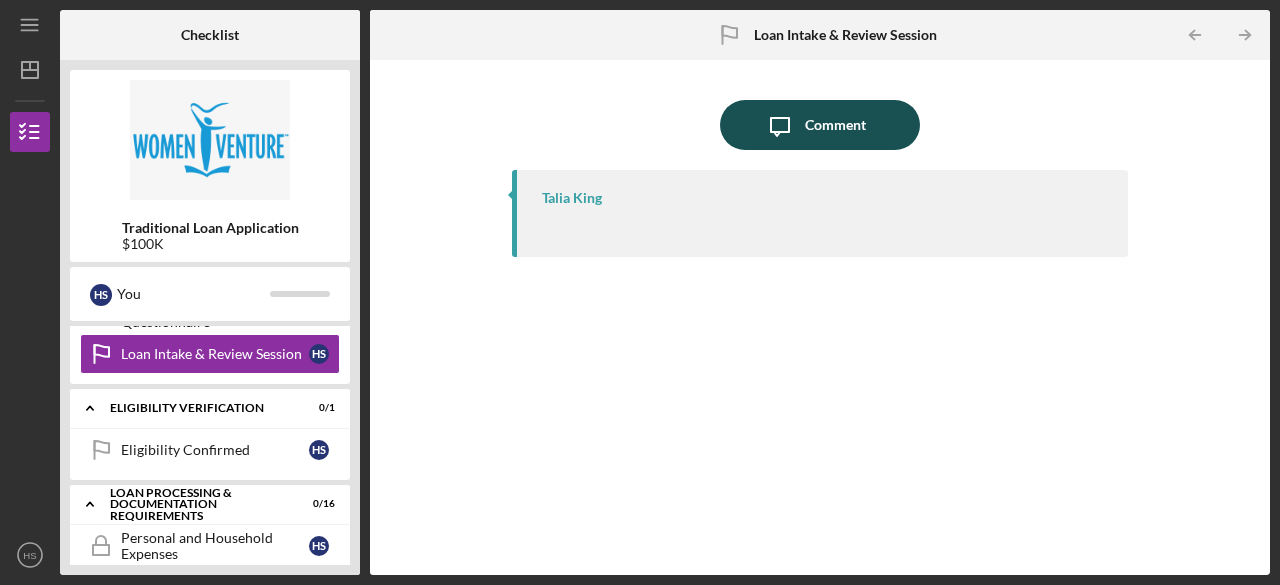 click on "Comment" at bounding box center (835, 125) 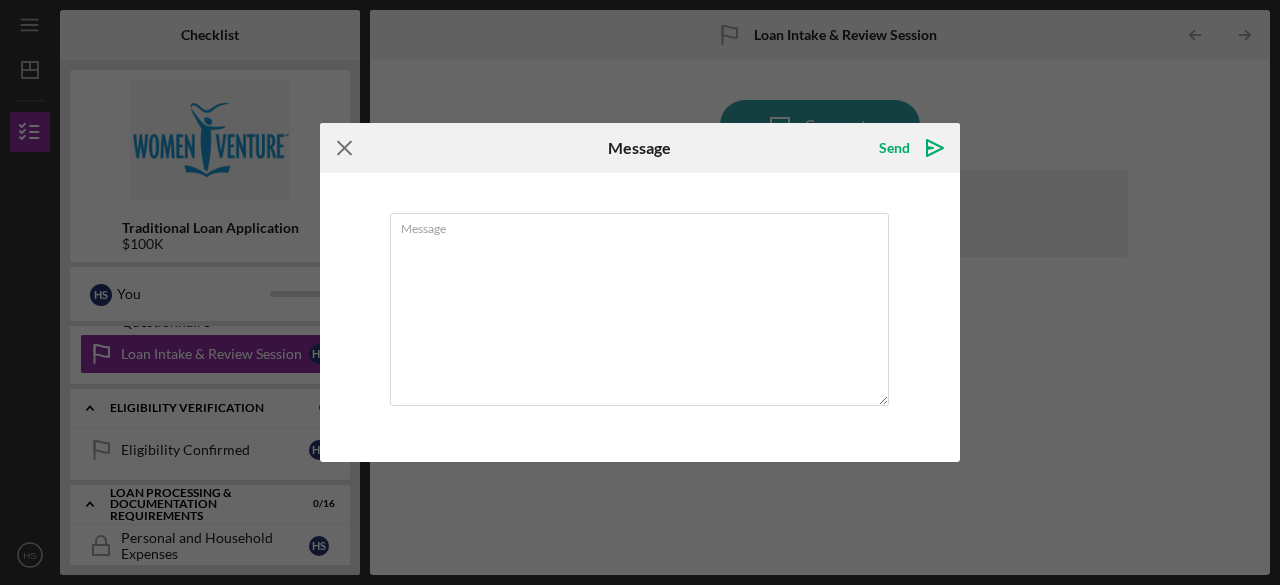 click 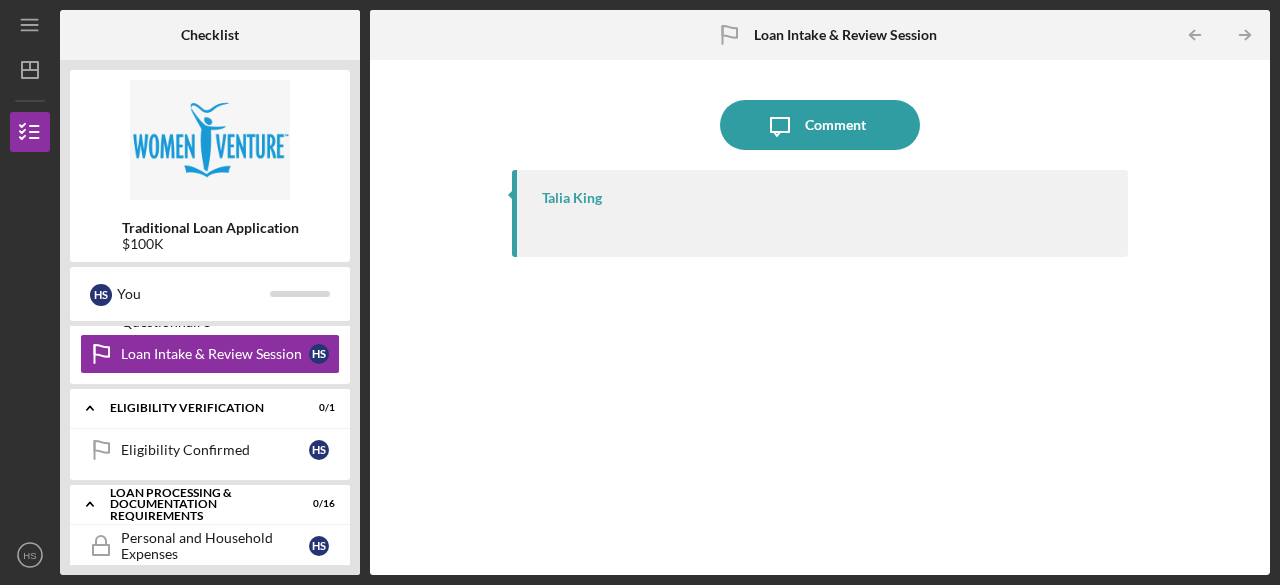type 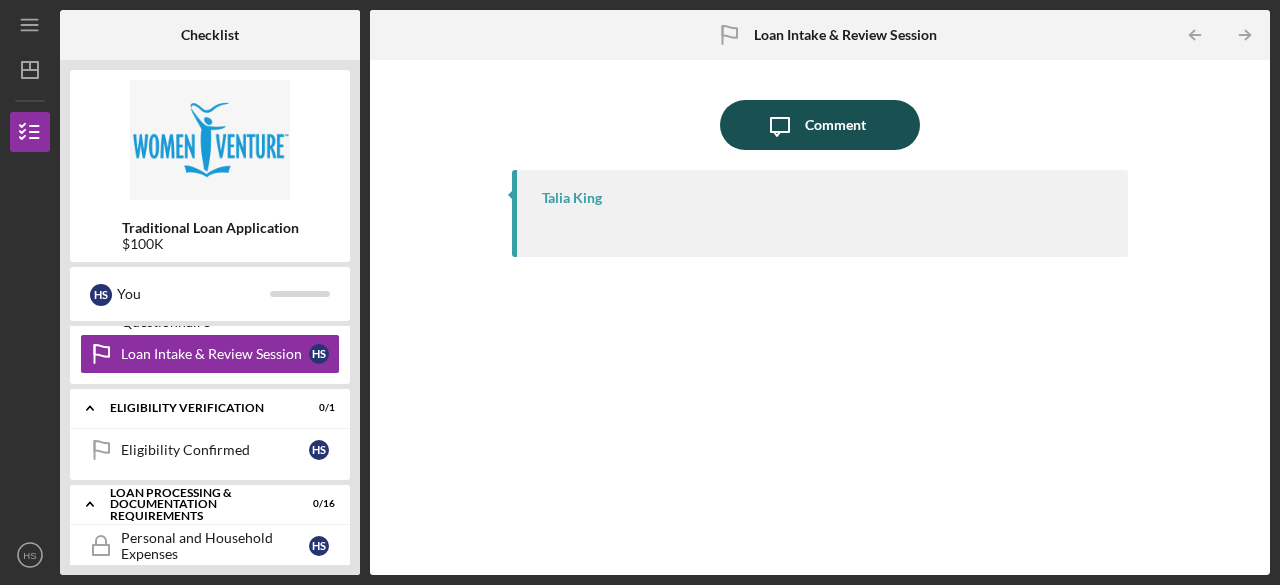 click on "Icon/Message" 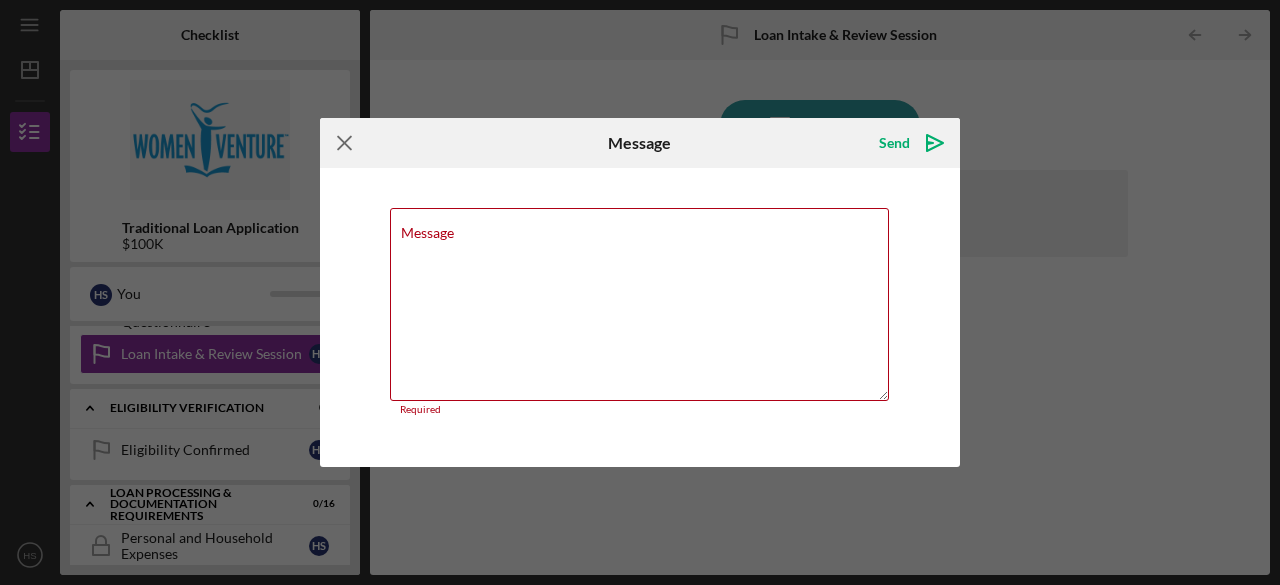 click on "Icon/Menu Close" 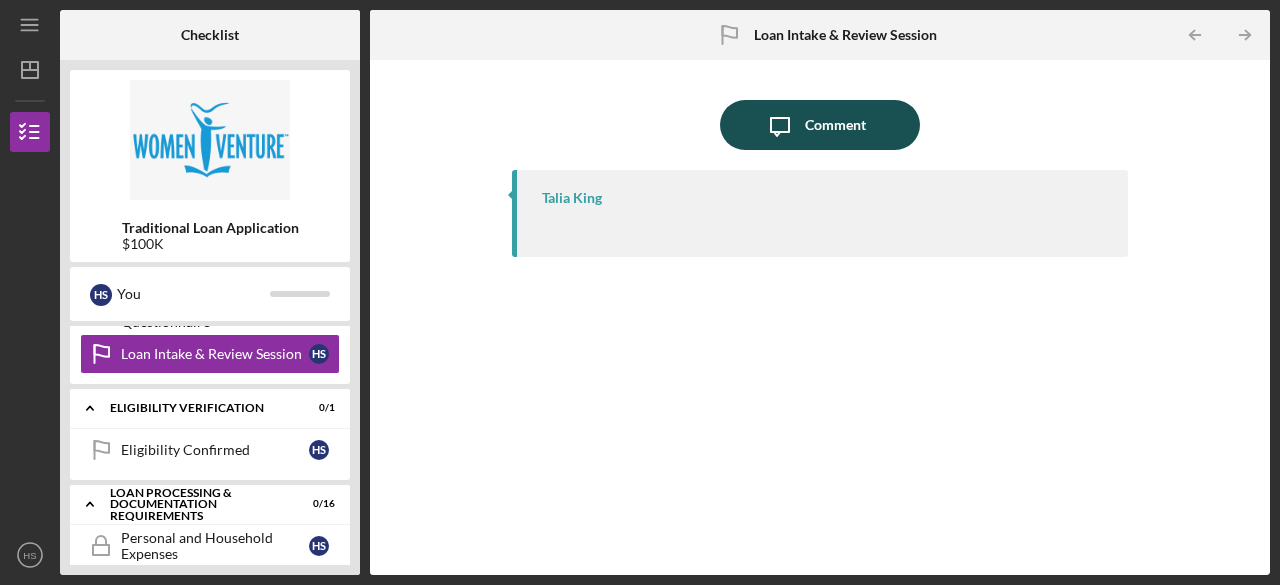 click on "Comment" at bounding box center (835, 125) 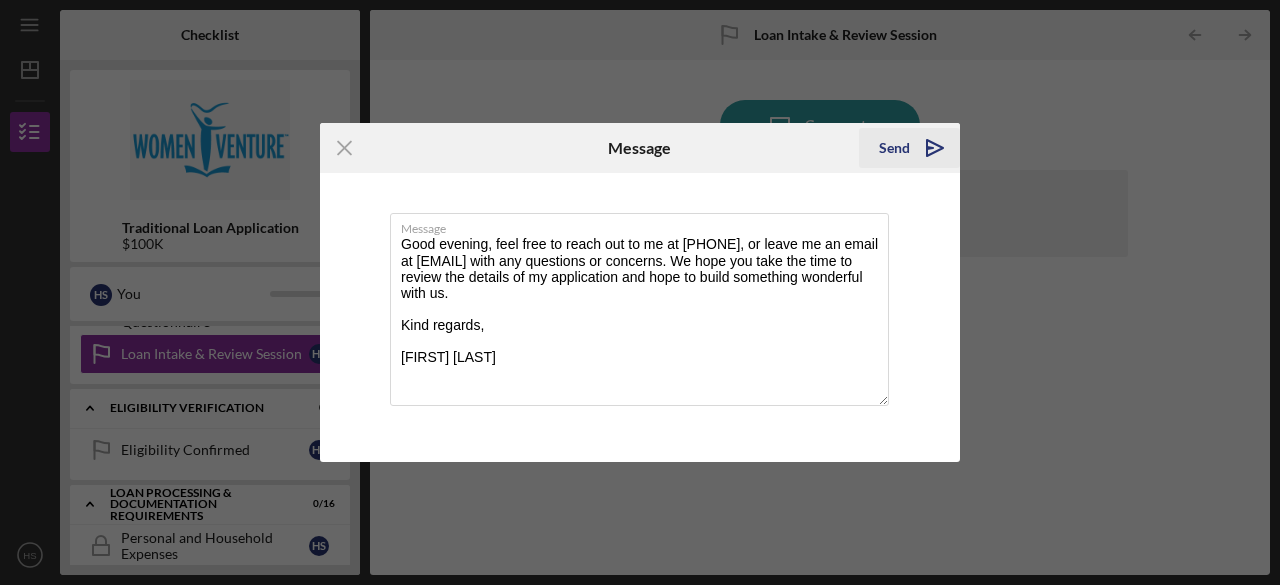 type on "Good evening, feel free to reach out to me at [PHONE], or leave me an email at [EMAIL] with any questions or concerns. We hope you take the time to review the details of my application and hope to build something wonderful with us.
Kind regards,
[FIRST] [LAST]" 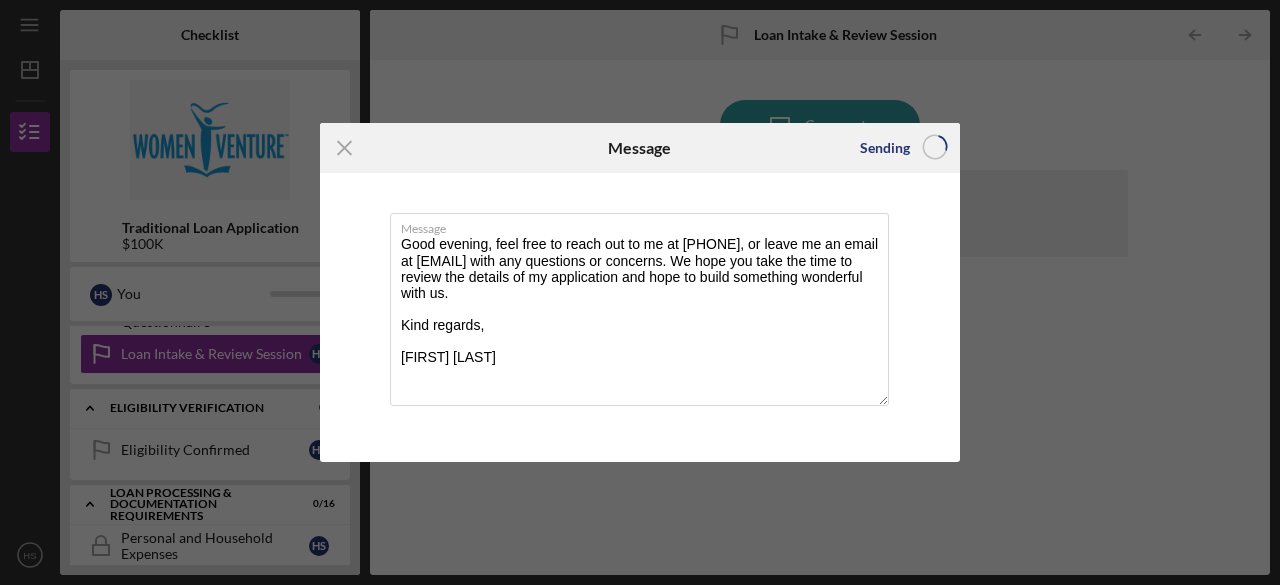 type 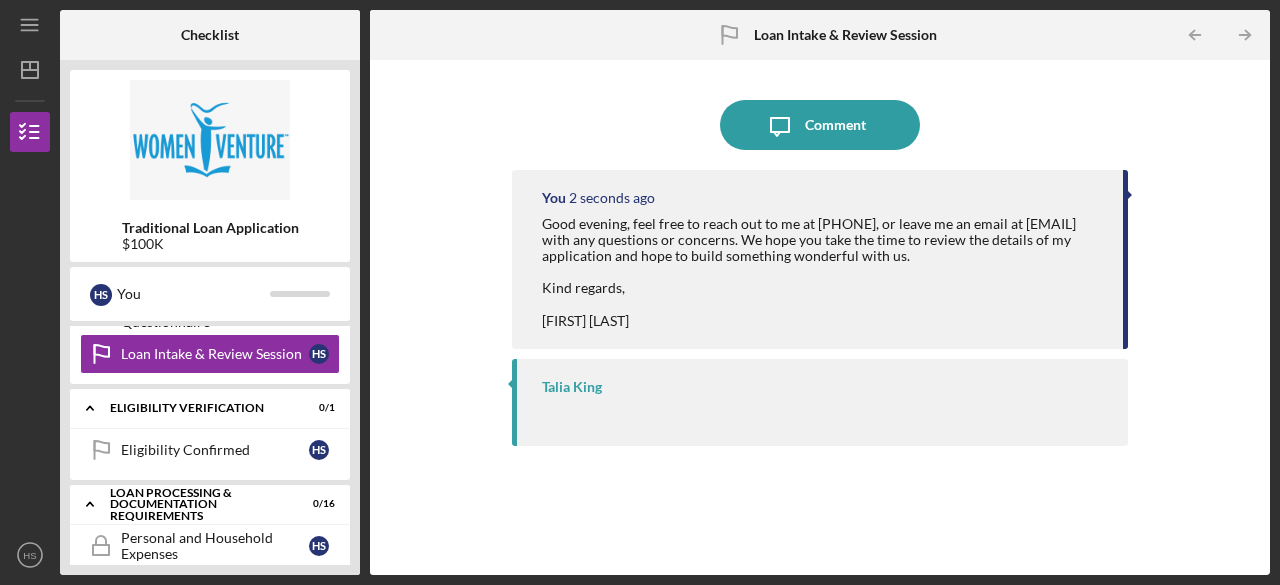 click on "Icon/Message Comment You   2 seconds ago Good evening, feel free to reach out to me at [PHONE], or leave me an email at [EMAIL] with any questions or concerns. We hope you take the time to review the details of my application and hope to build something wonderful with us.
Kind regards,
[FIRST] [LAST]" at bounding box center [820, 317] 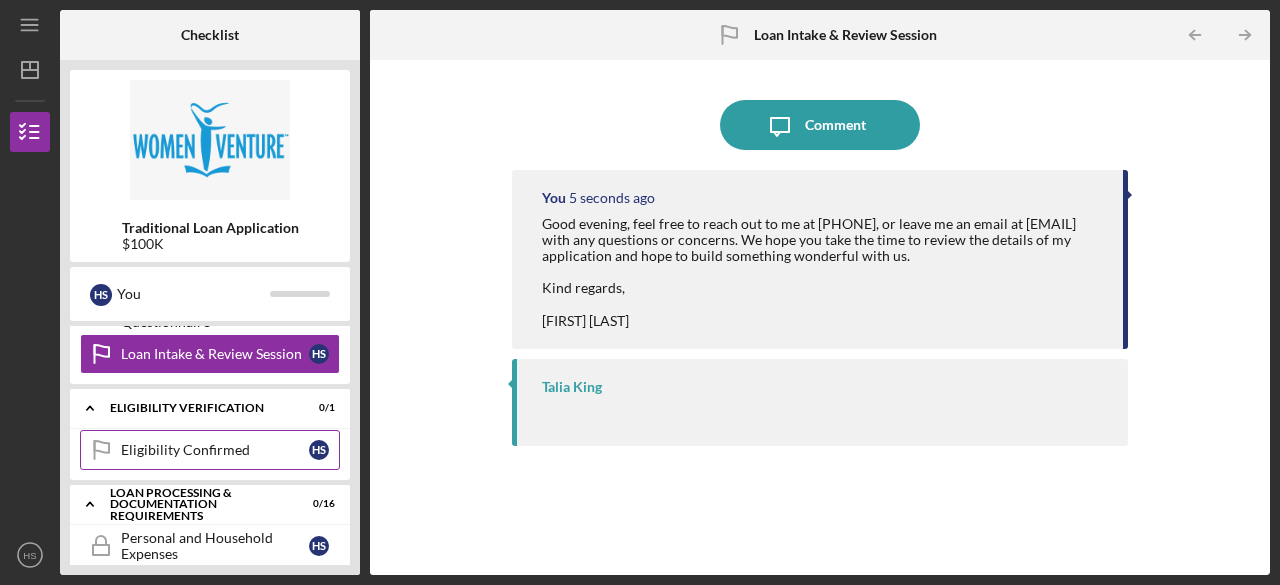 click on "Eligibility Confirmed" at bounding box center [215, 450] 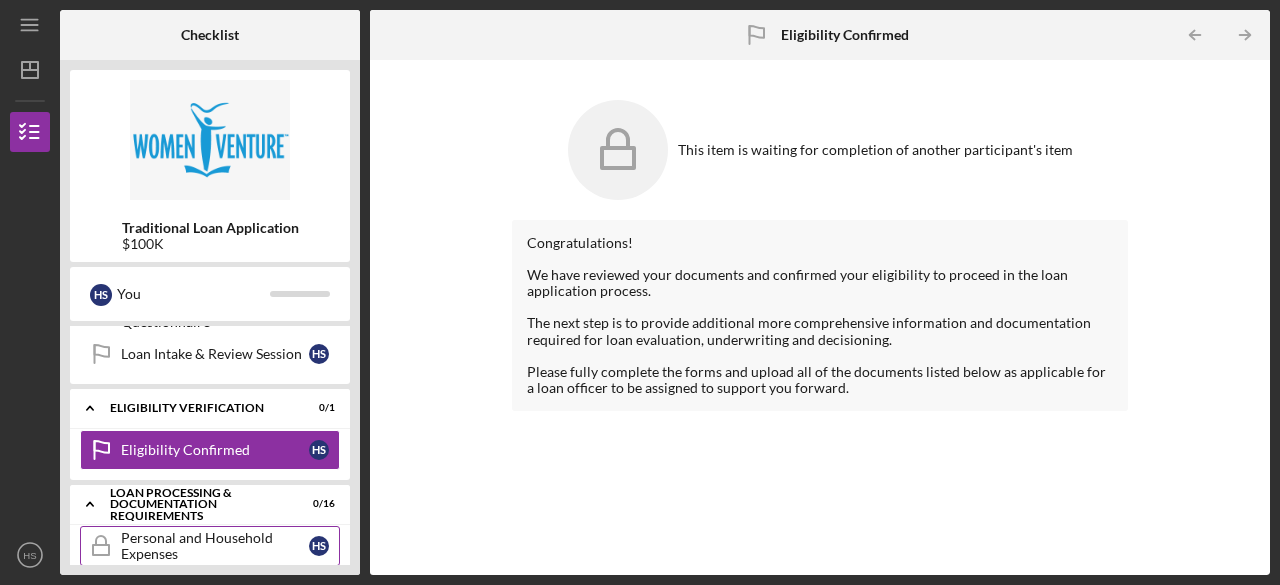 click on "Personal and Household Expenses" at bounding box center [215, 546] 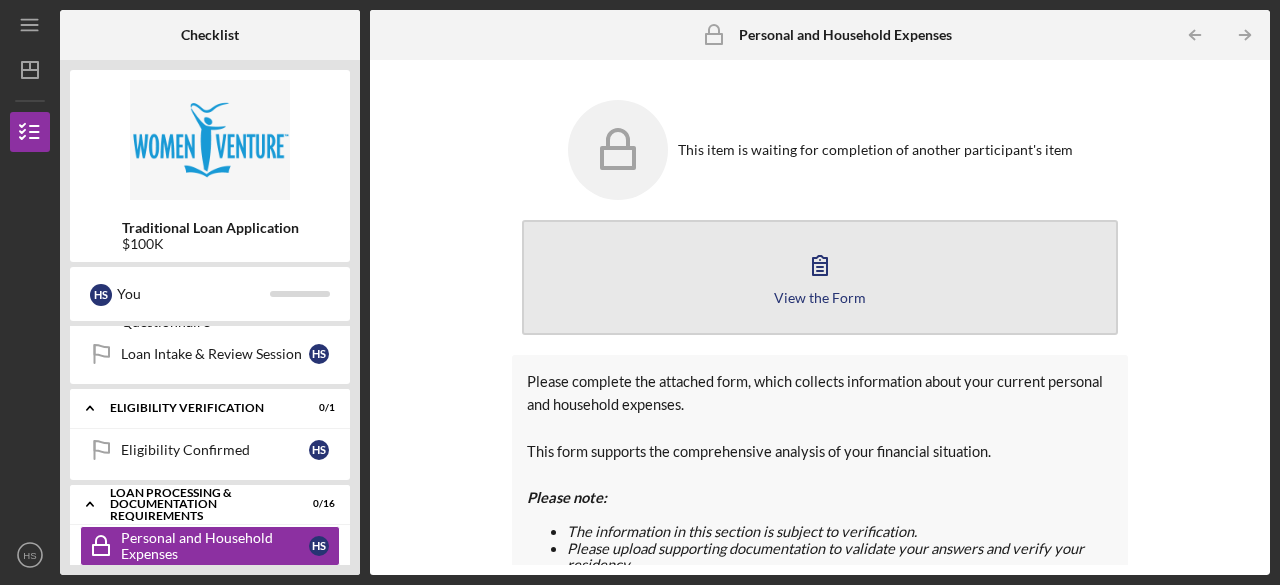 click on "View the Form Form" at bounding box center (820, 277) 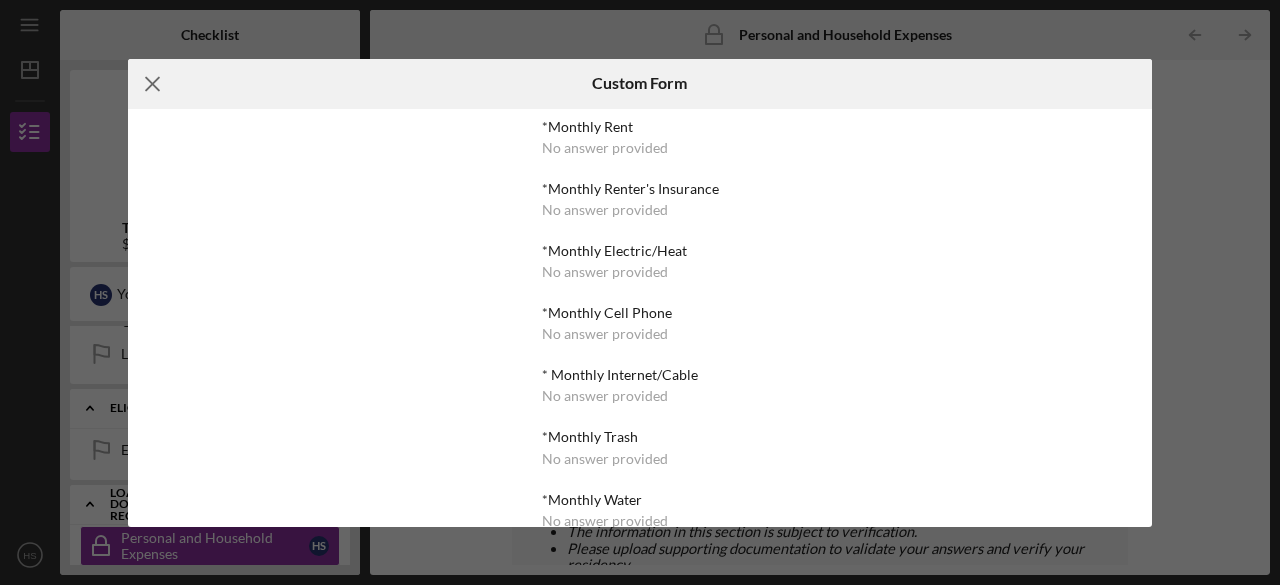 click on "Icon/Menu Close" 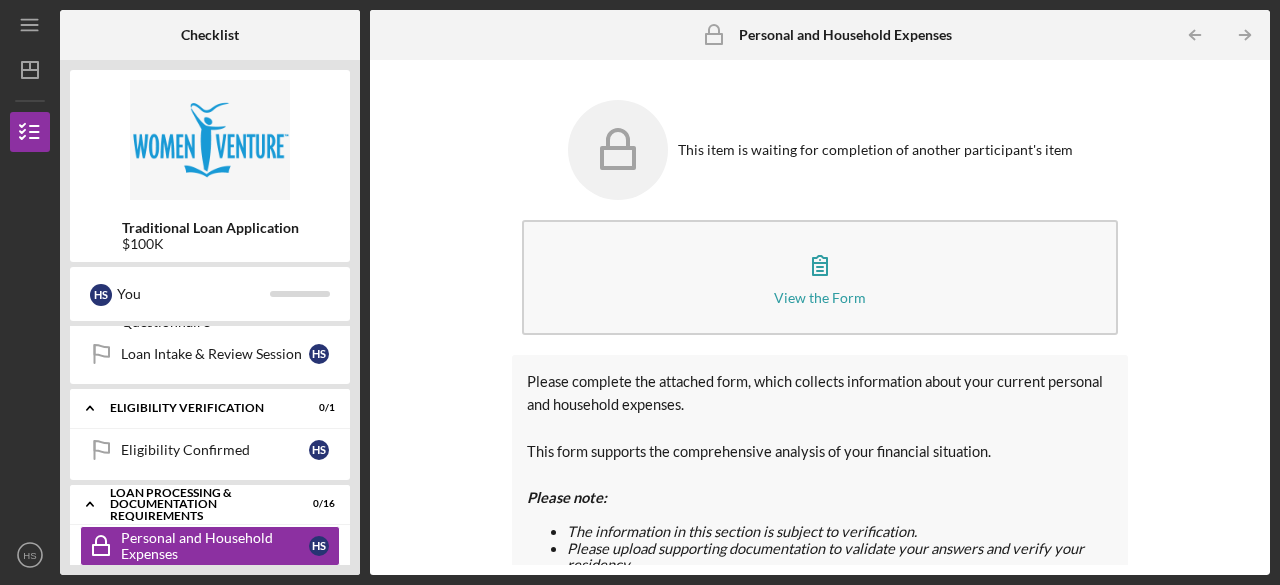type 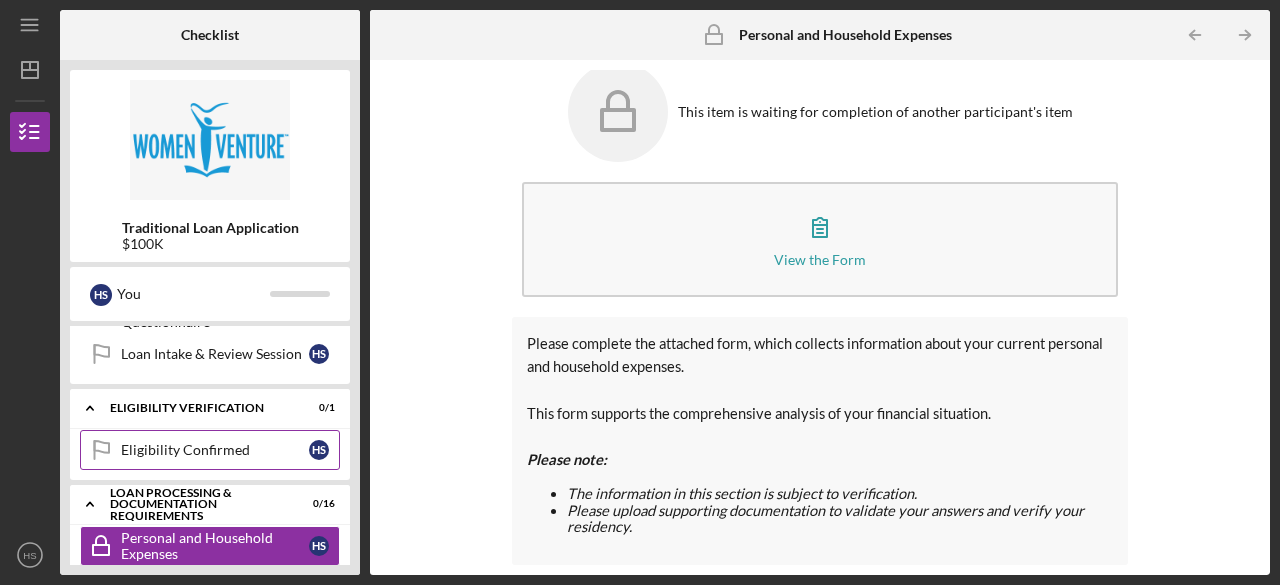 click on "Eligibility Confirmed" at bounding box center [215, 450] 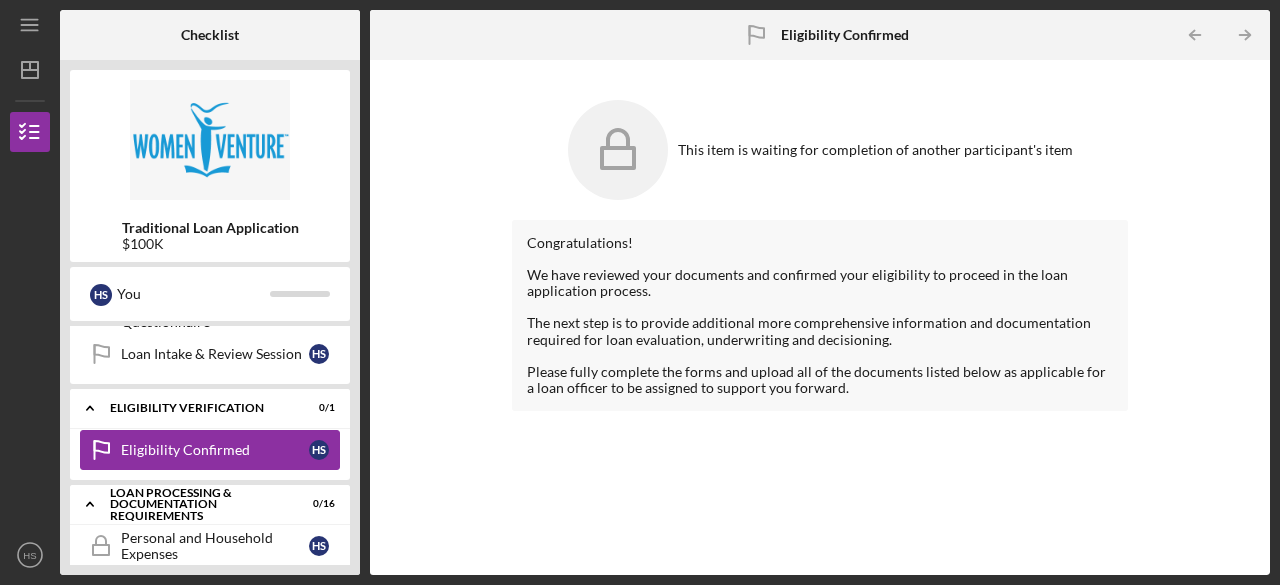 scroll, scrollTop: 0, scrollLeft: 0, axis: both 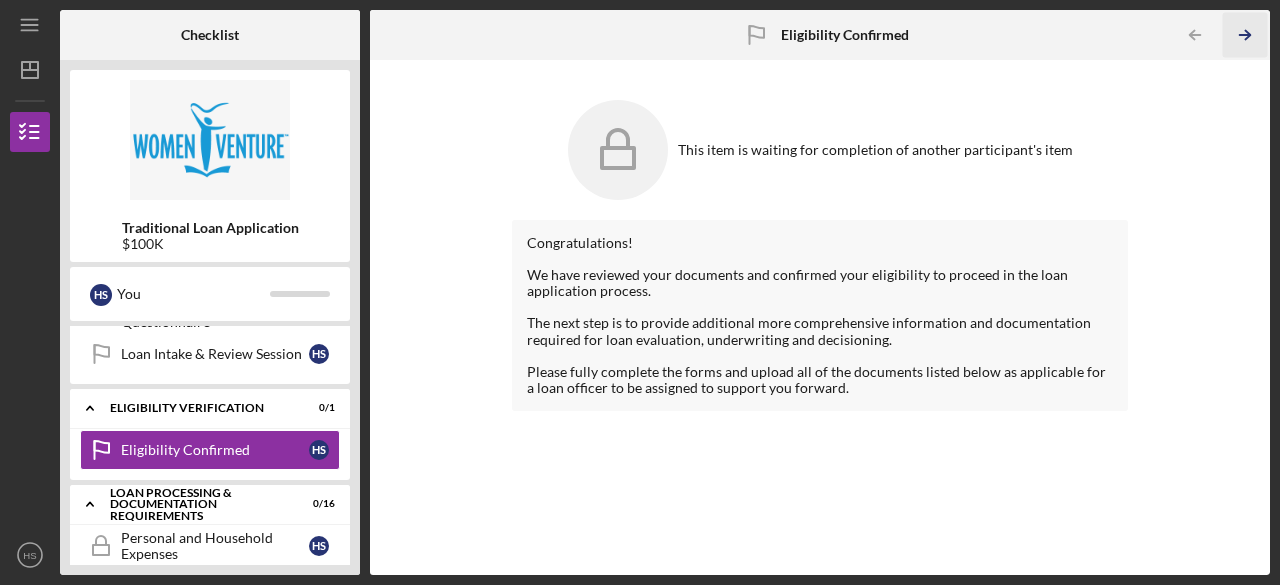 click on "Icon/Table Pagination Arrow" 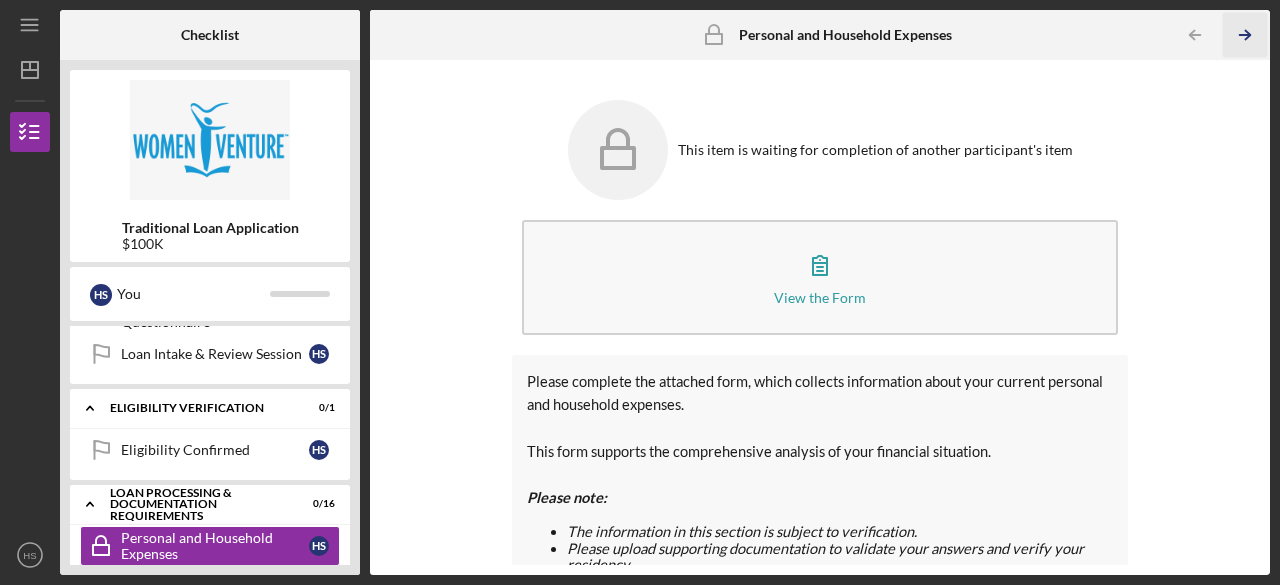click on "Icon/Table Pagination Arrow" 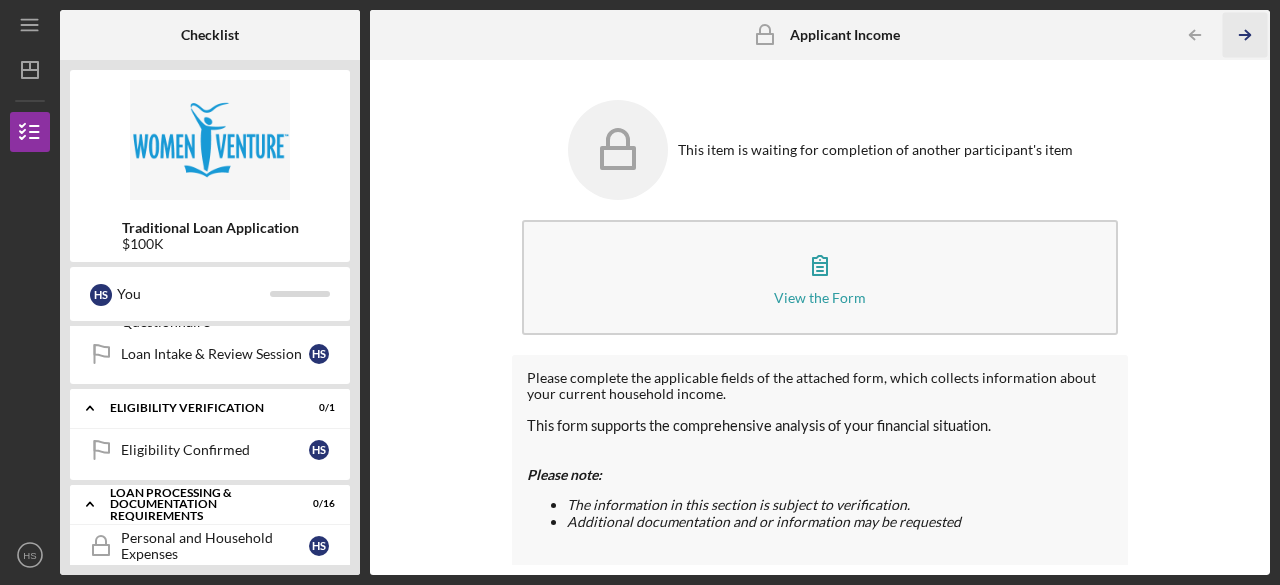 click on "Icon/Table Pagination Arrow" 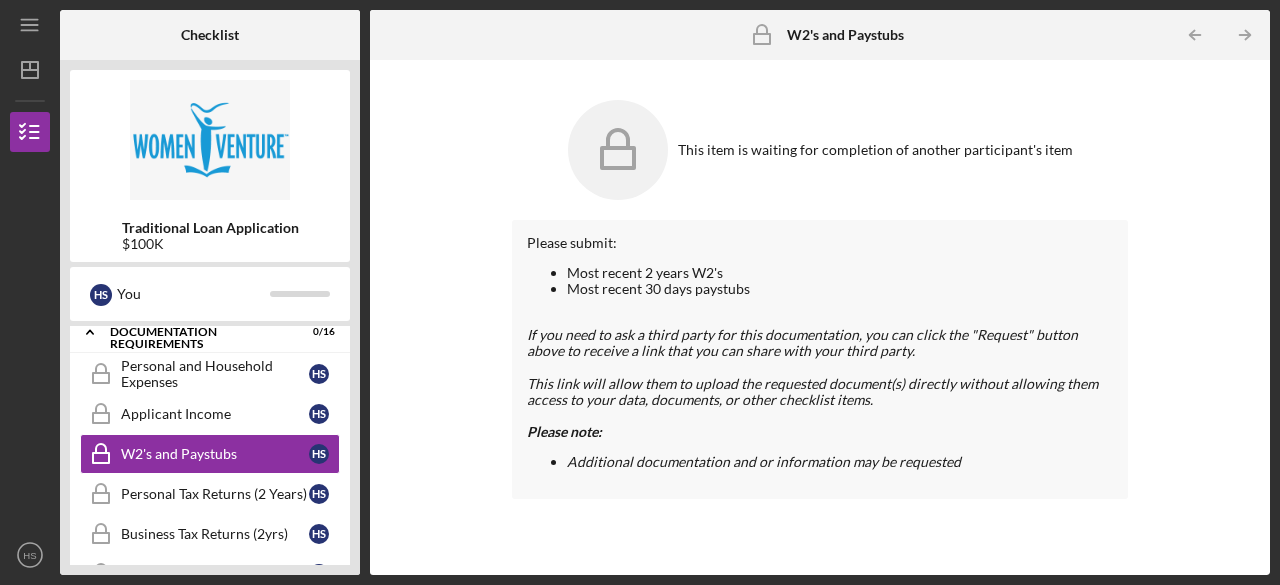 scroll, scrollTop: 366, scrollLeft: 0, axis: vertical 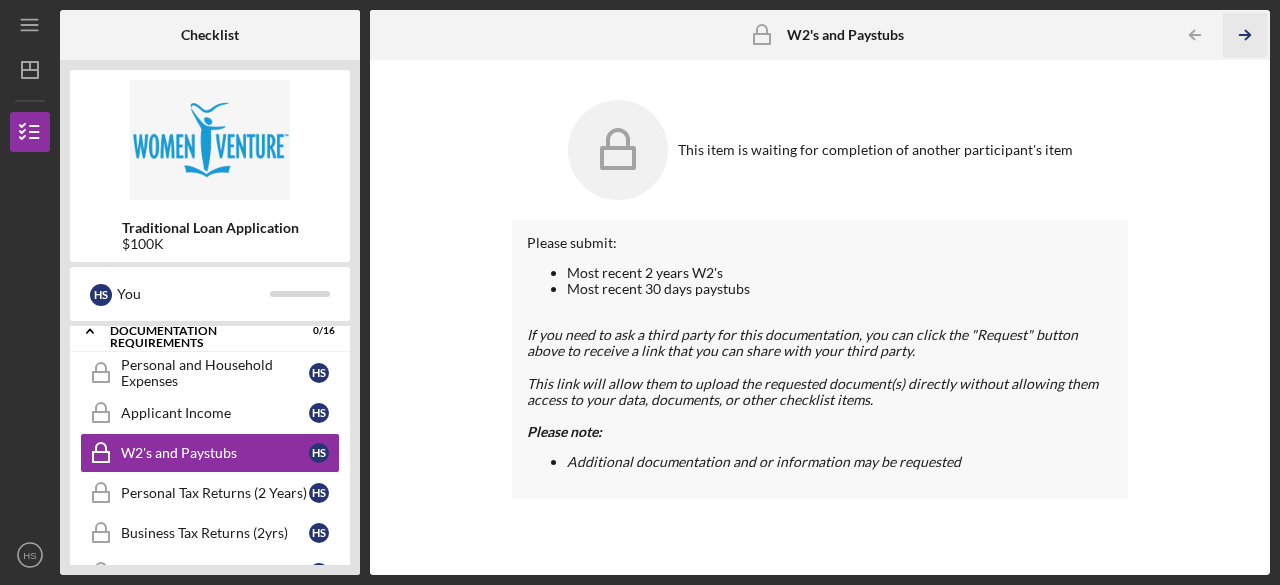 click on "Icon/Table Pagination Arrow" 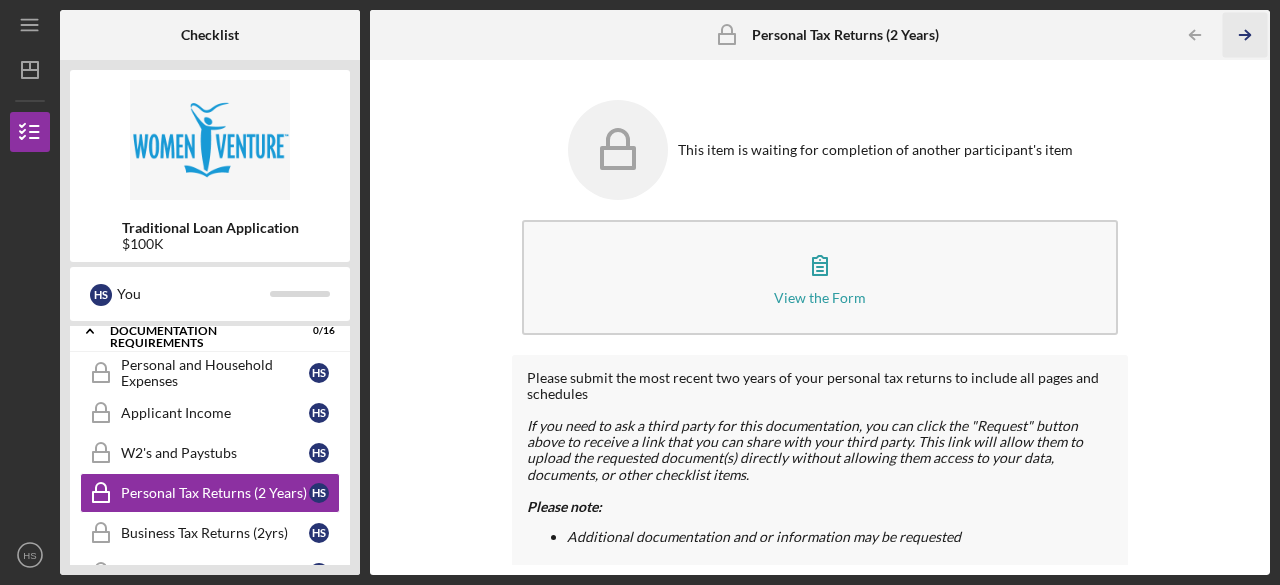click on "Icon/Table Pagination Arrow" 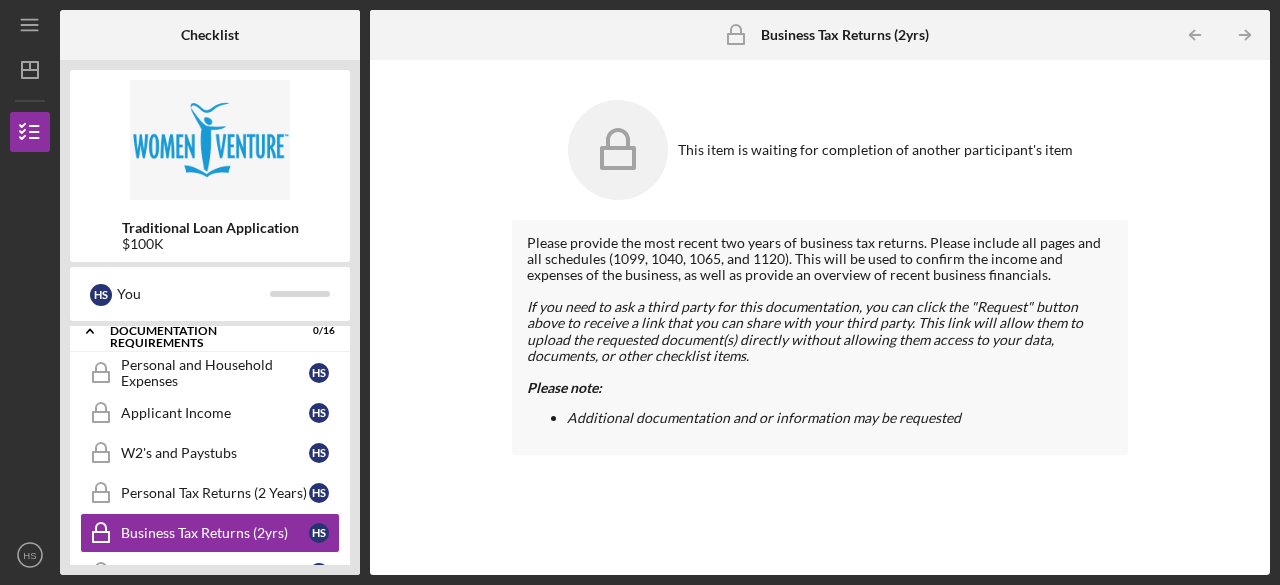 click on "Icon/Table Pagination Arrow" 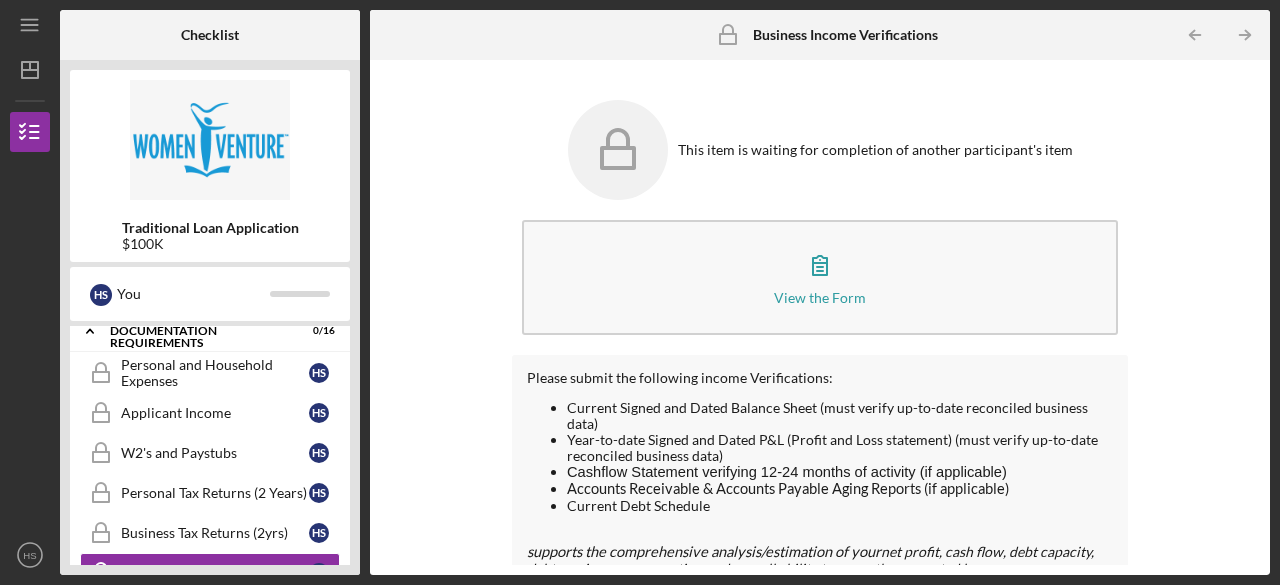 click on "Icon/Table Pagination Arrow" 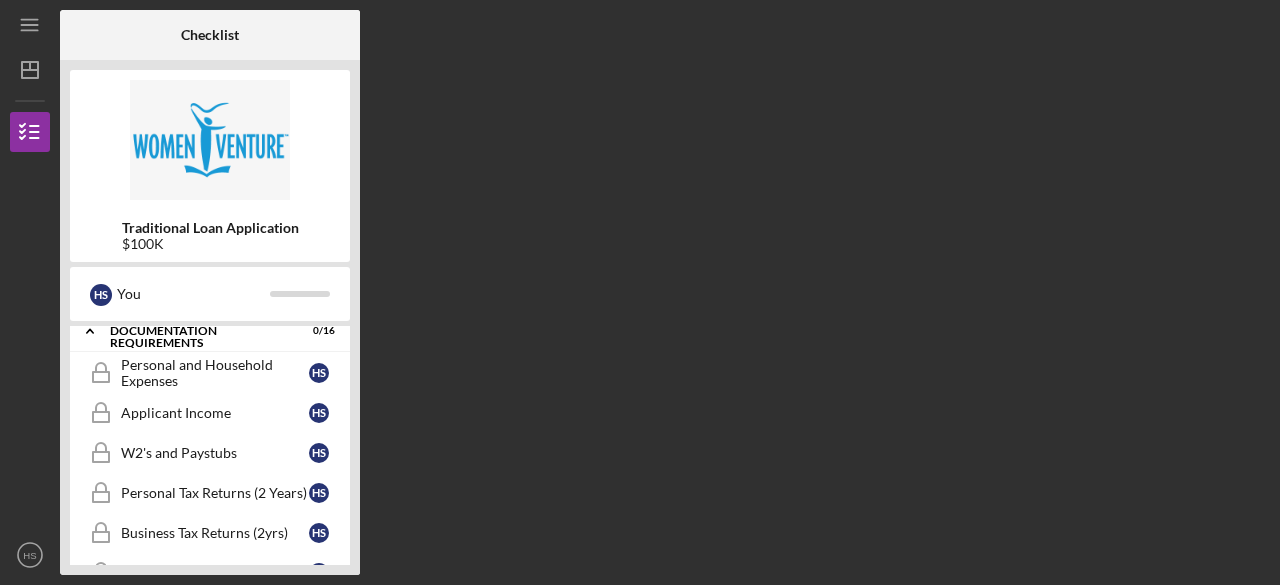 scroll, scrollTop: 524, scrollLeft: 0, axis: vertical 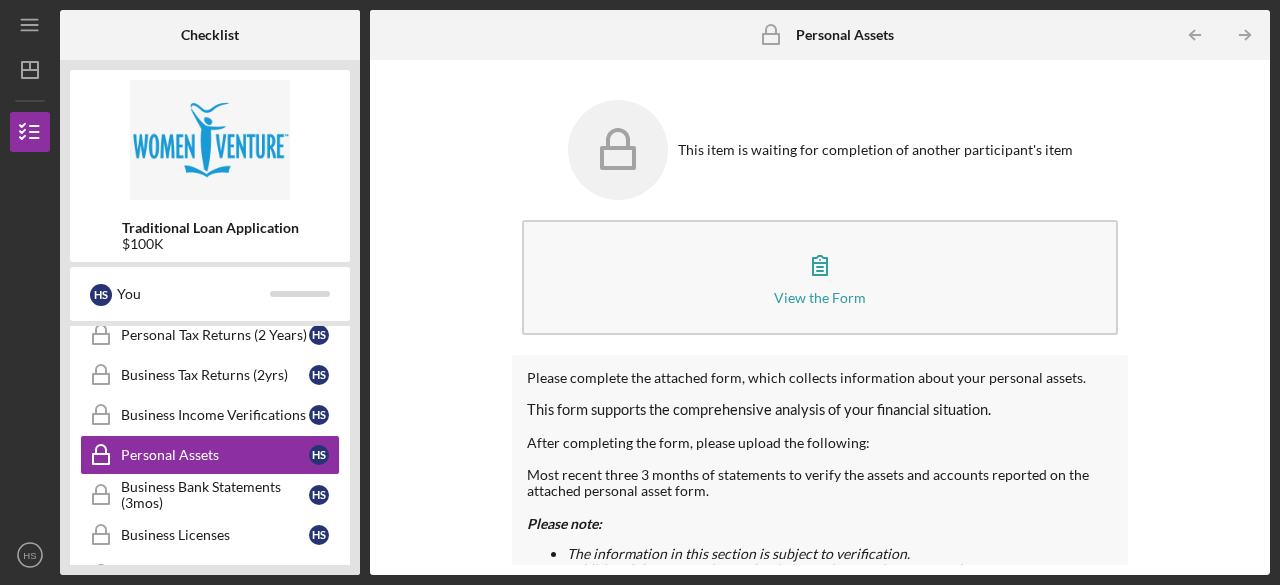 click on "Icon/Table Pagination Arrow" 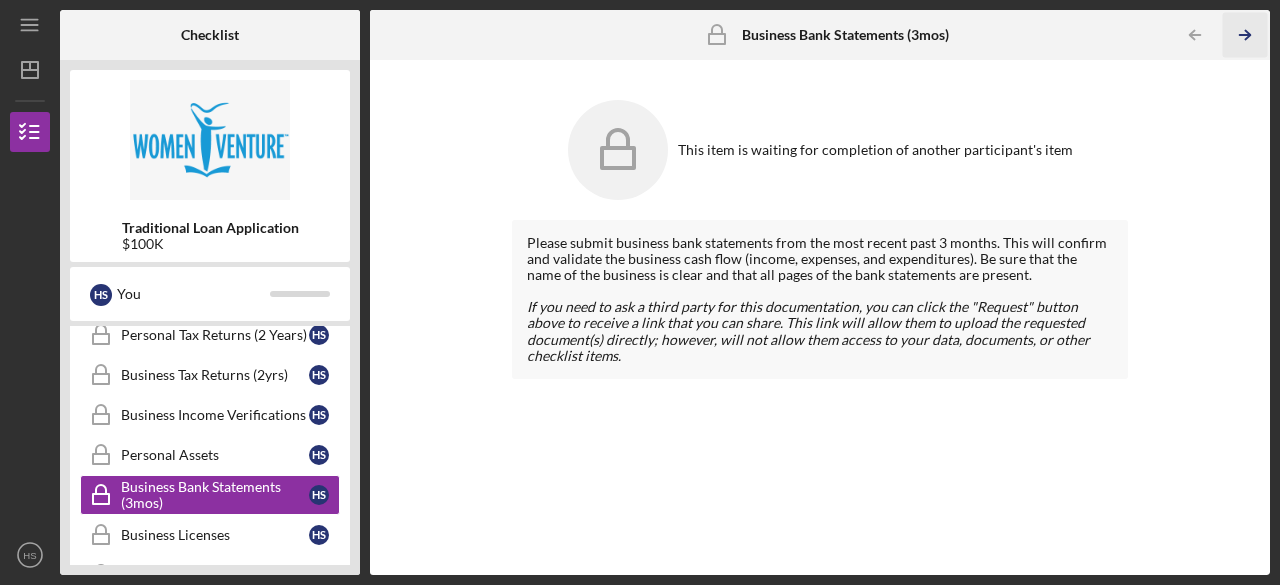 click on "Icon/Table Pagination Arrow" 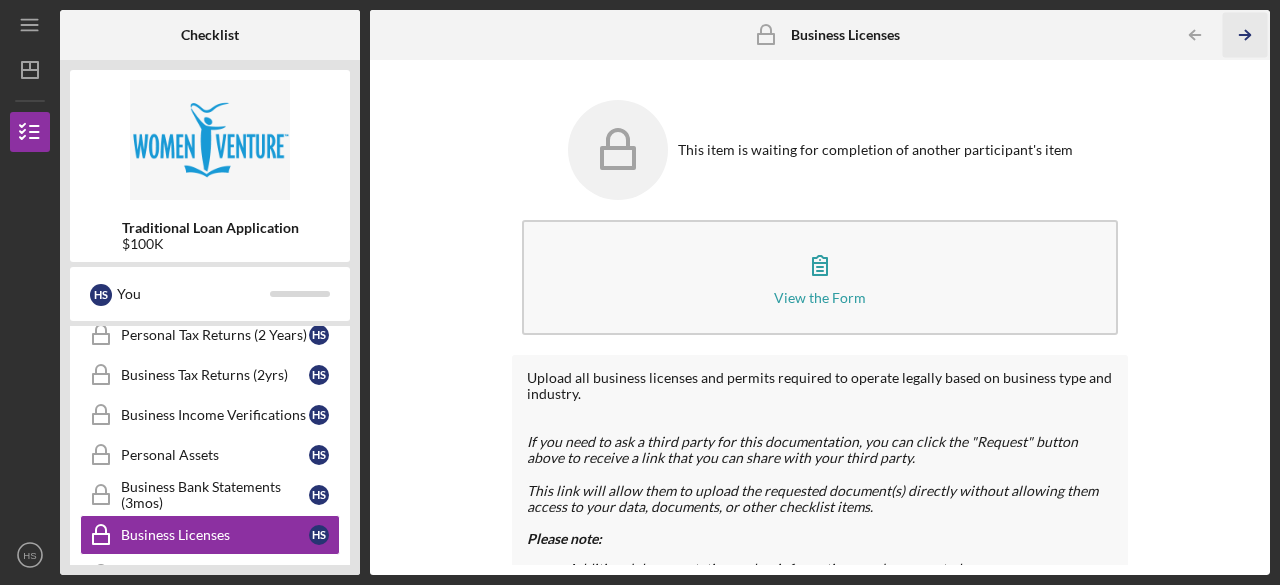 click on "Icon/Table Pagination Arrow" 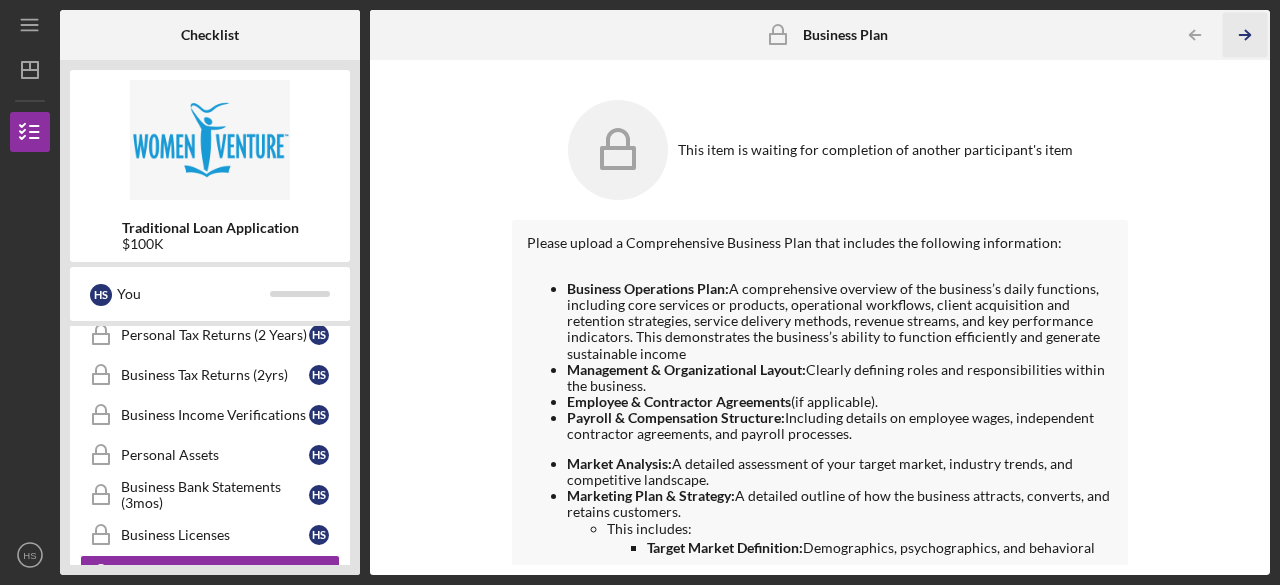 click on "Icon/Table Pagination Arrow" 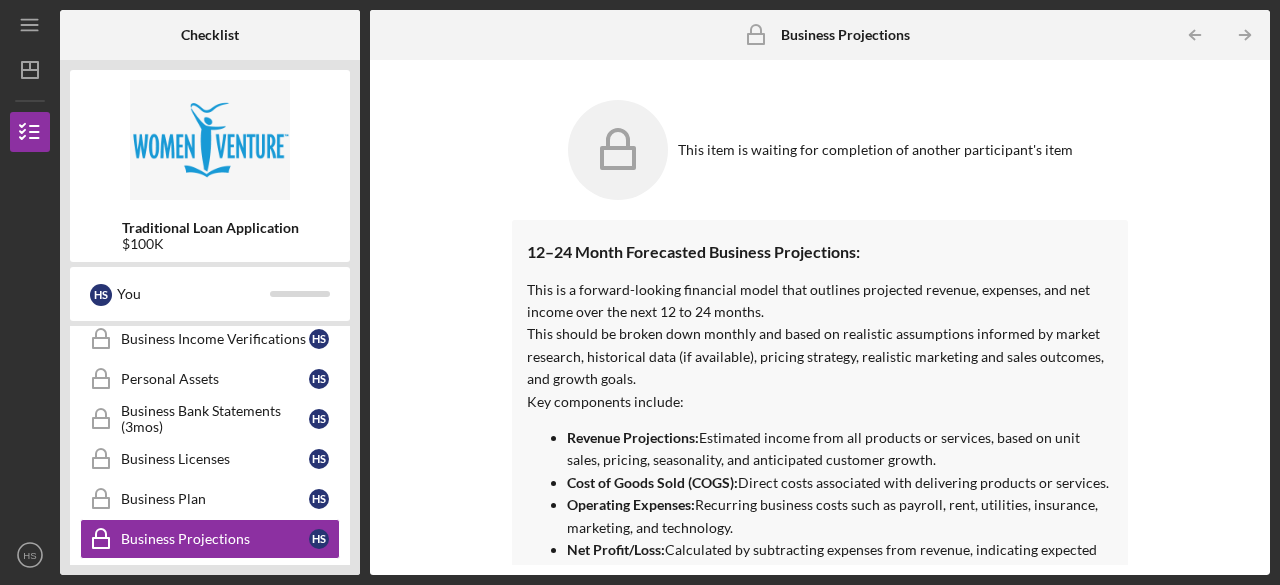scroll, scrollTop: 681, scrollLeft: 0, axis: vertical 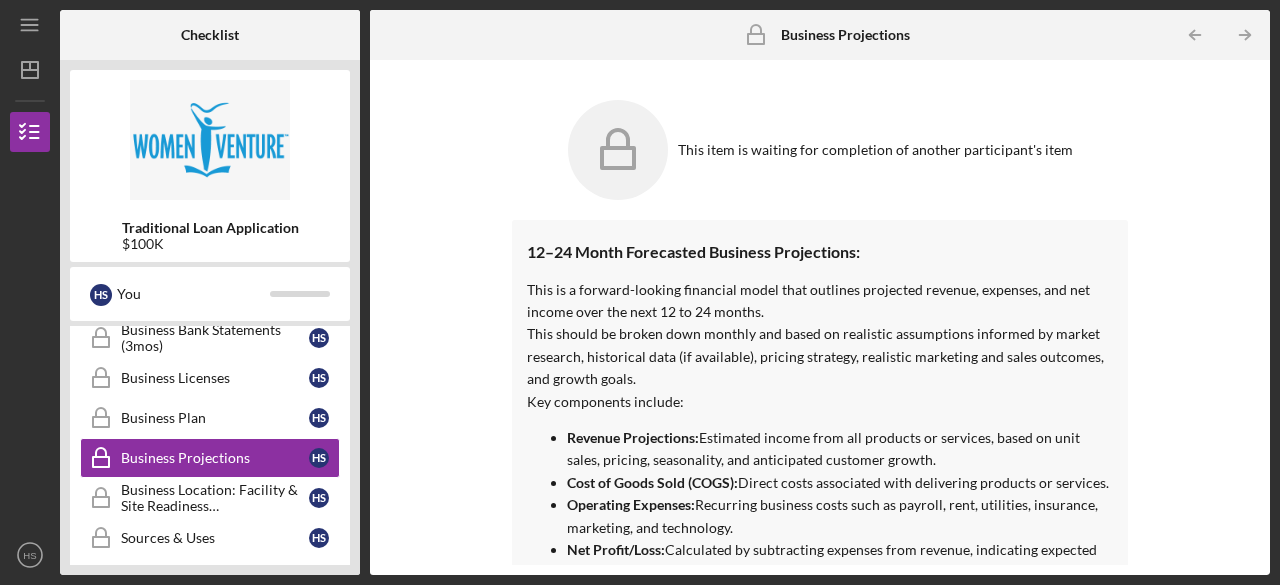 click on "Icon/Table Pagination Arrow" 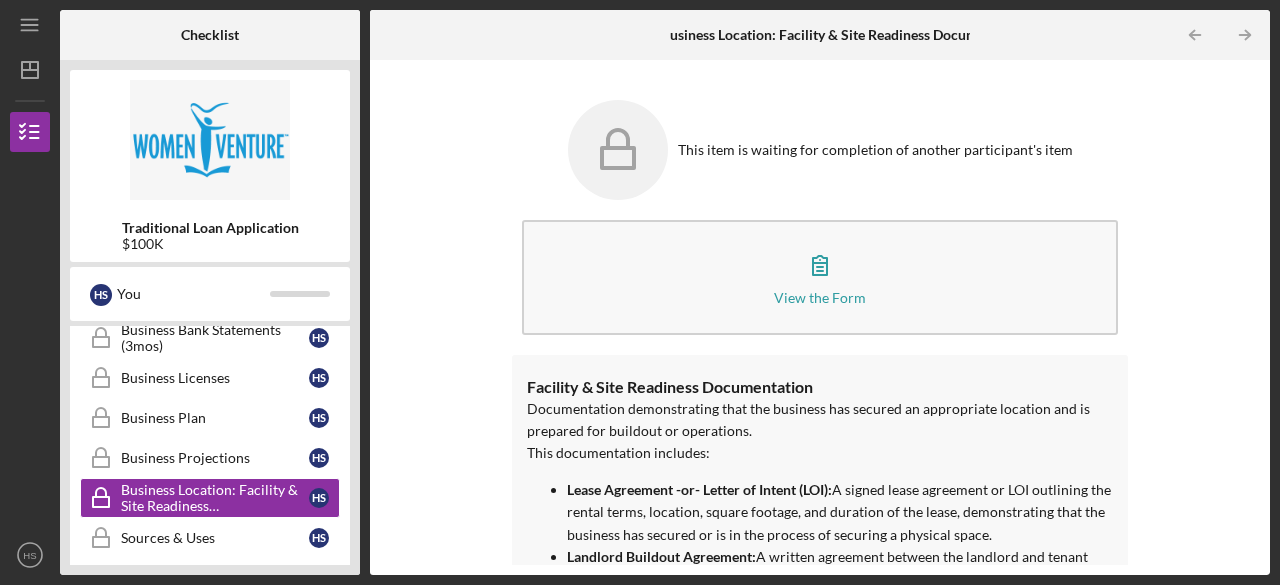 click on "Icon/Table Pagination Arrow" 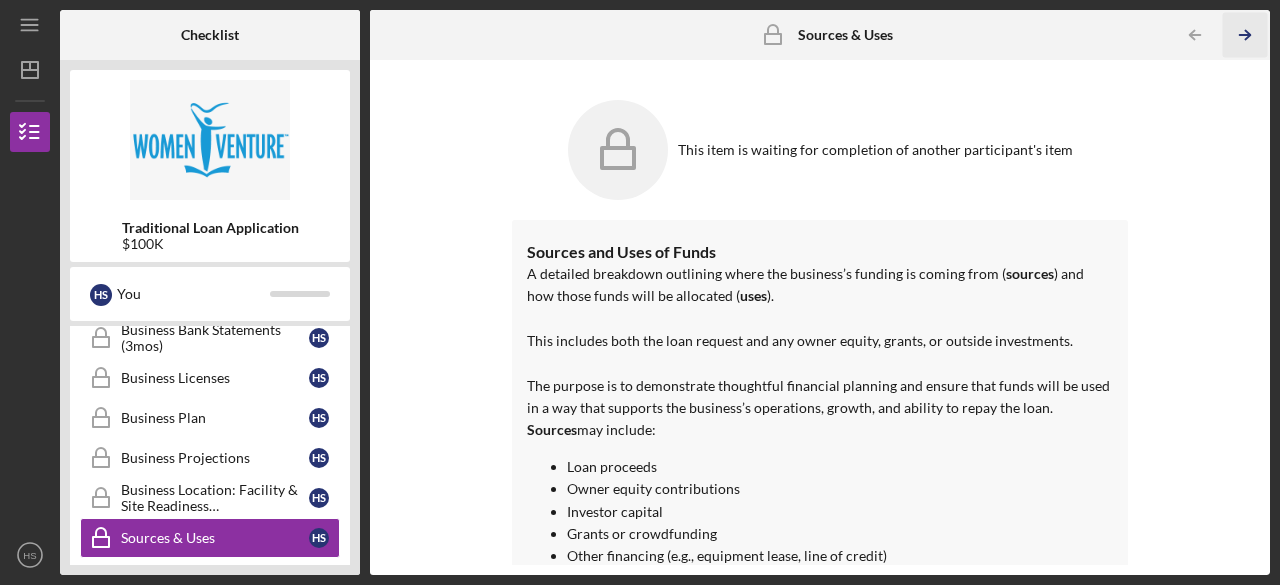 click on "Icon/Table Pagination Arrow" 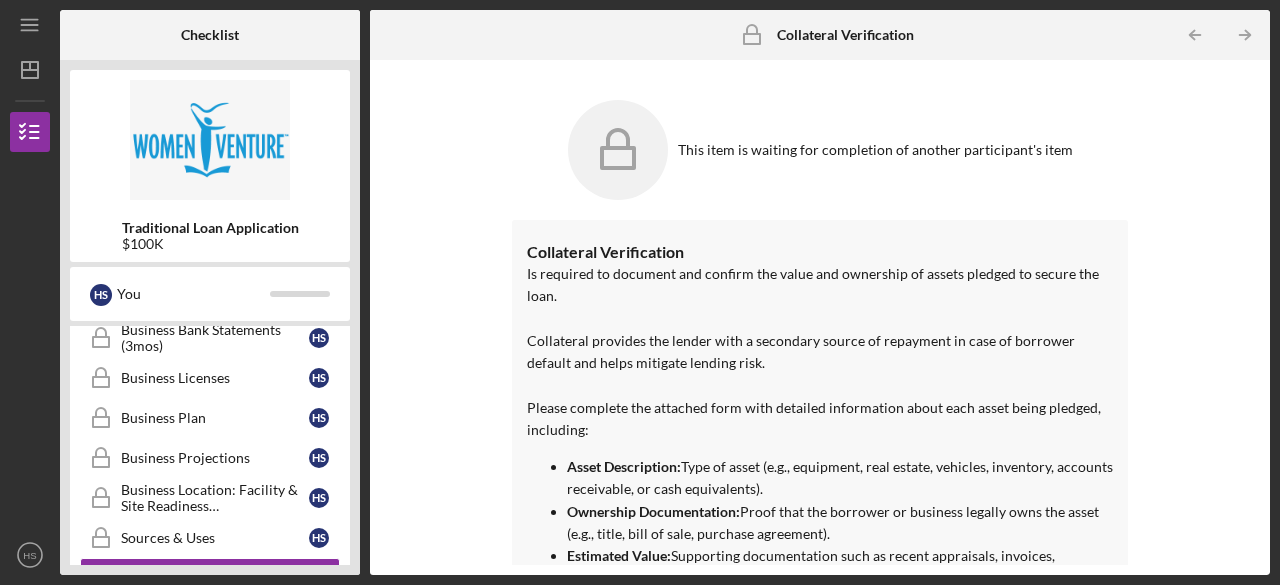 click on "Icon/Table Pagination Arrow" 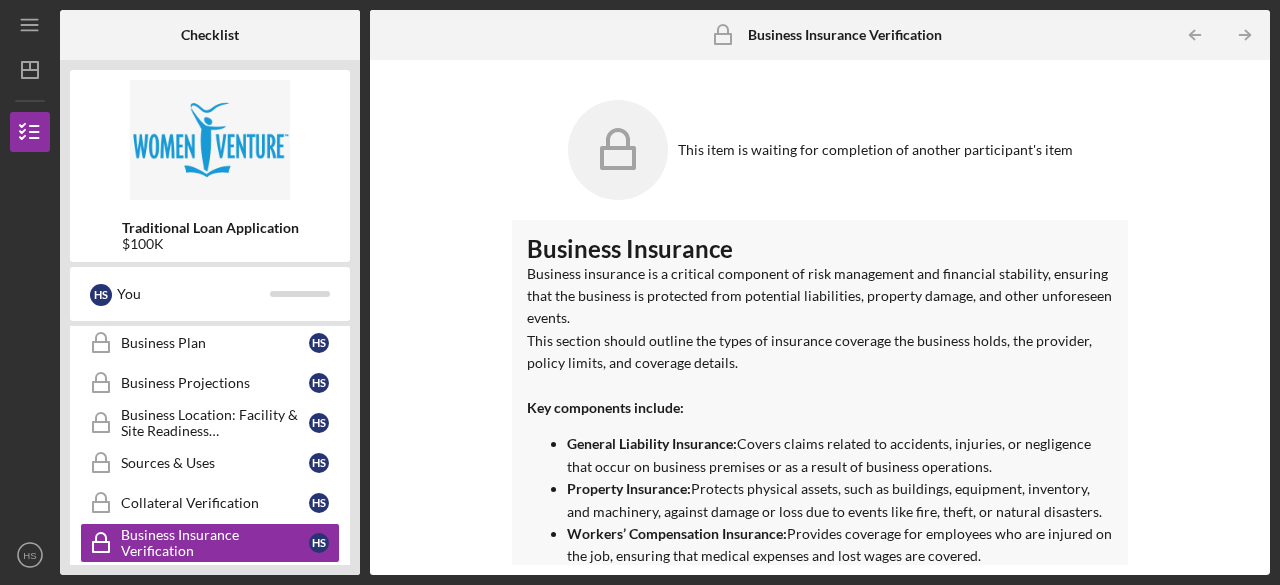 scroll, scrollTop: 838, scrollLeft: 0, axis: vertical 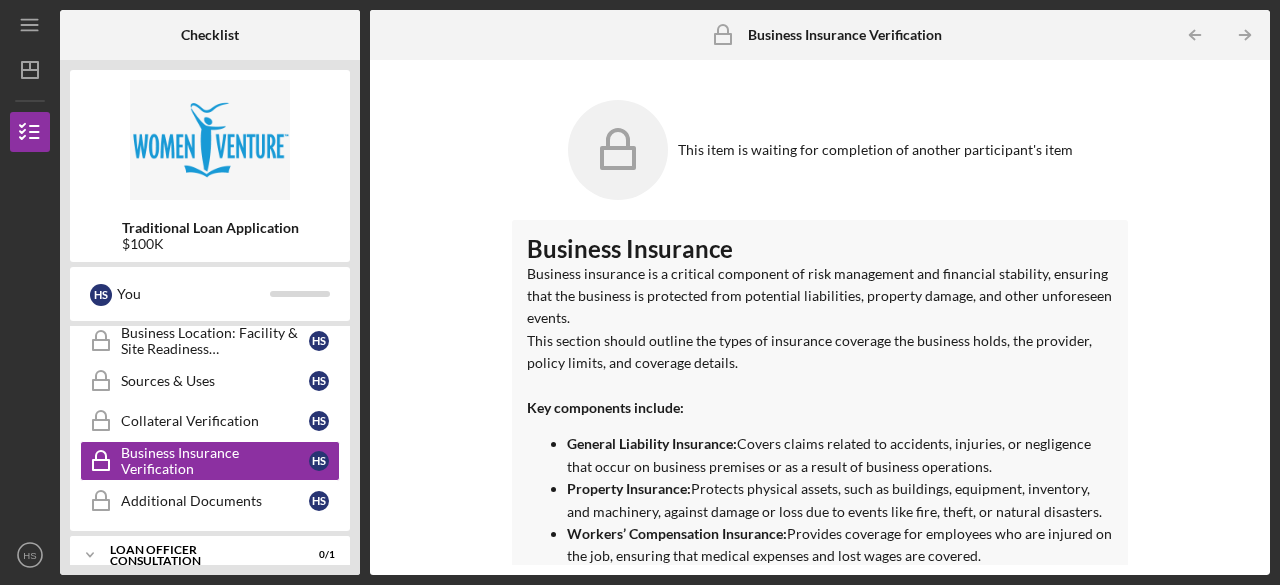 click on "Icon/Table Pagination Arrow" 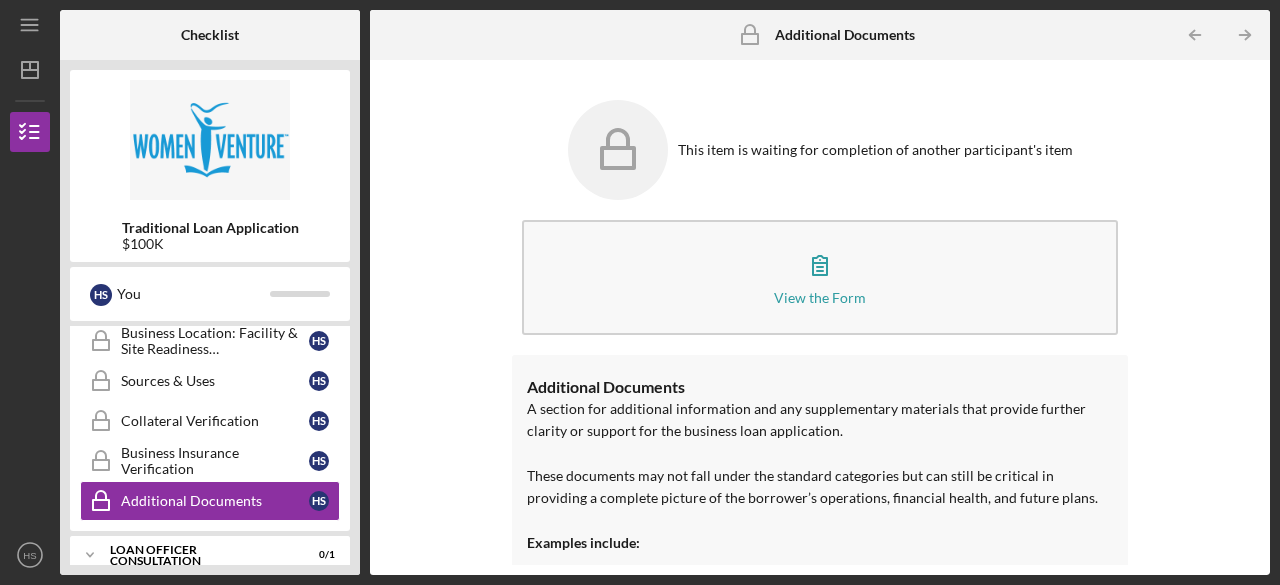 click on "Icon/Table Pagination Arrow" 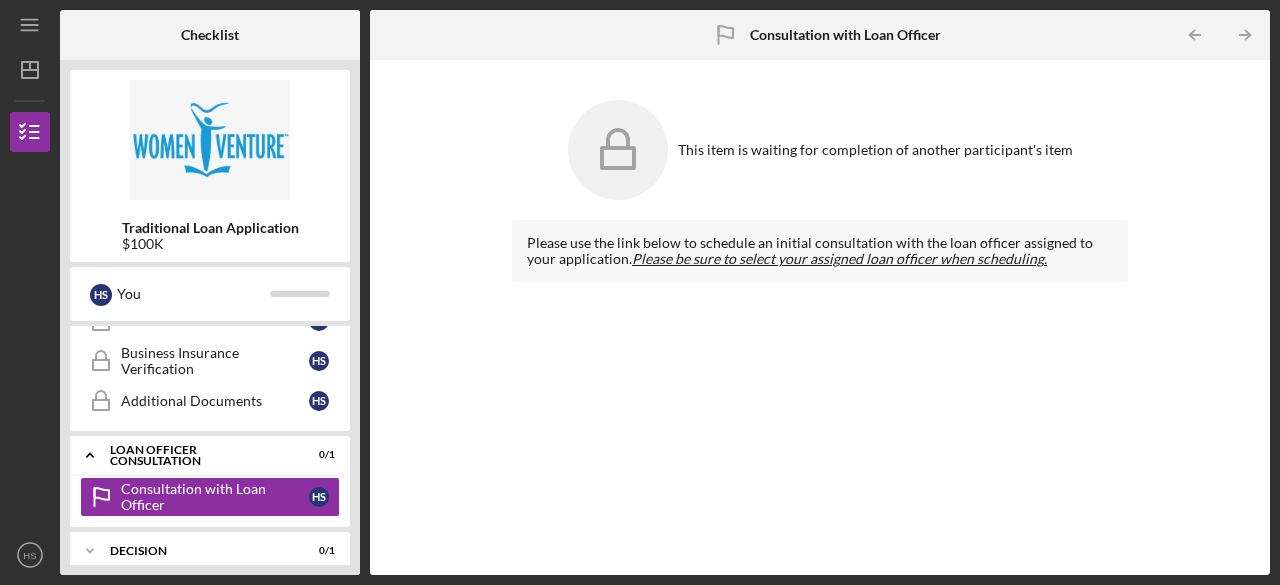 click on "Icon/Table Pagination Arrow" 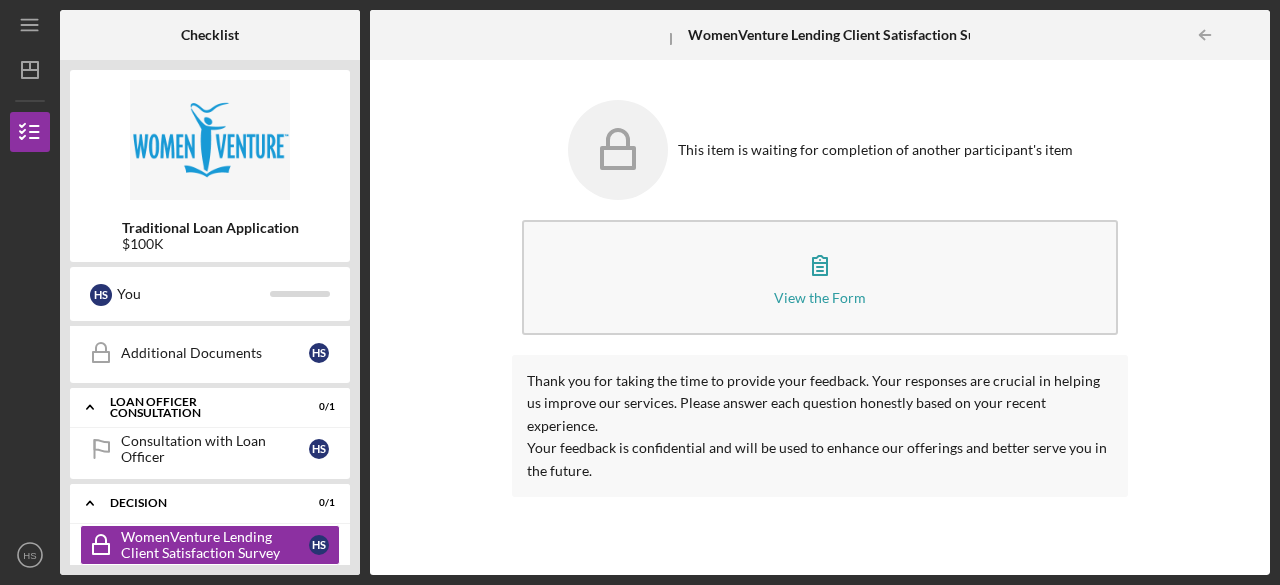 scroll, scrollTop: 988, scrollLeft: 0, axis: vertical 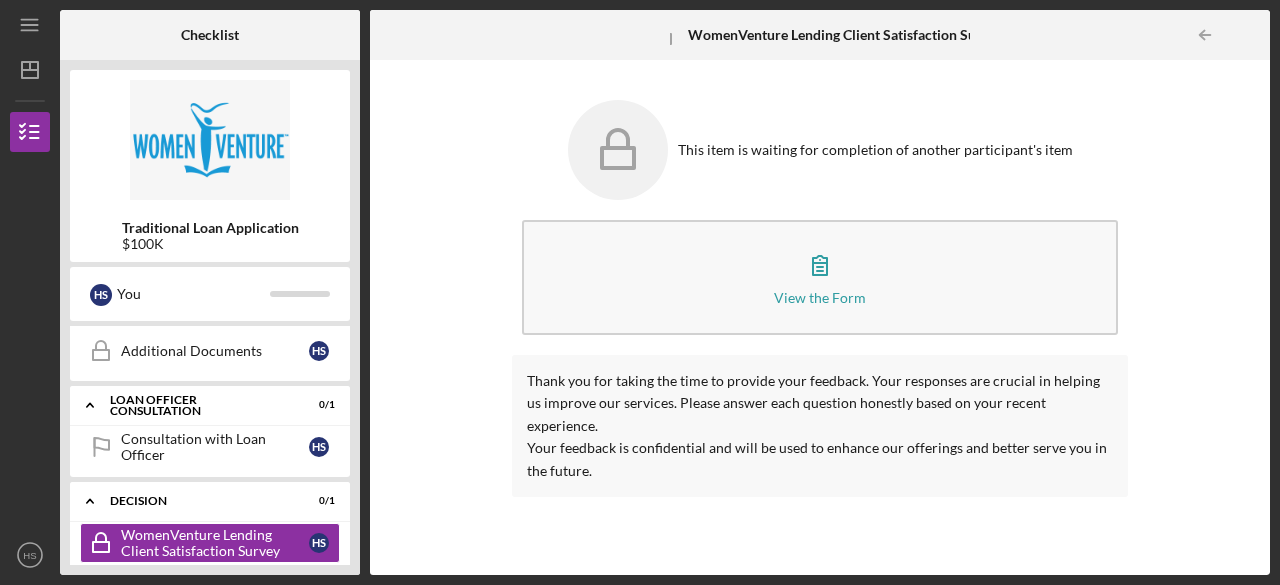 click at bounding box center [1250, 35] 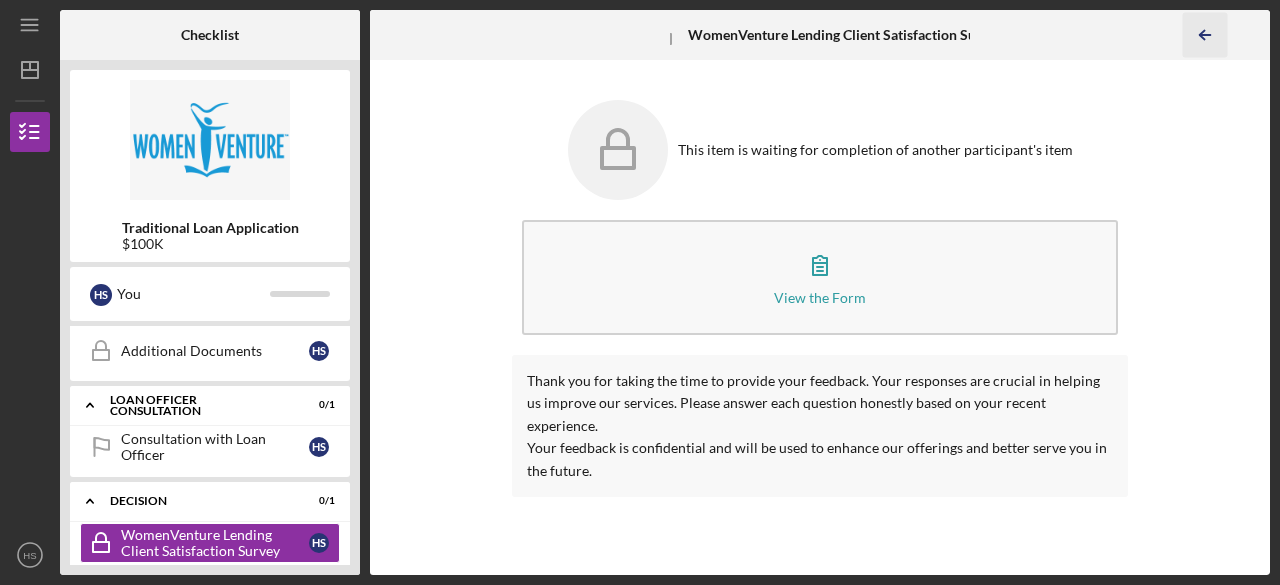 click on "Icon/Table Pagination Arrow" 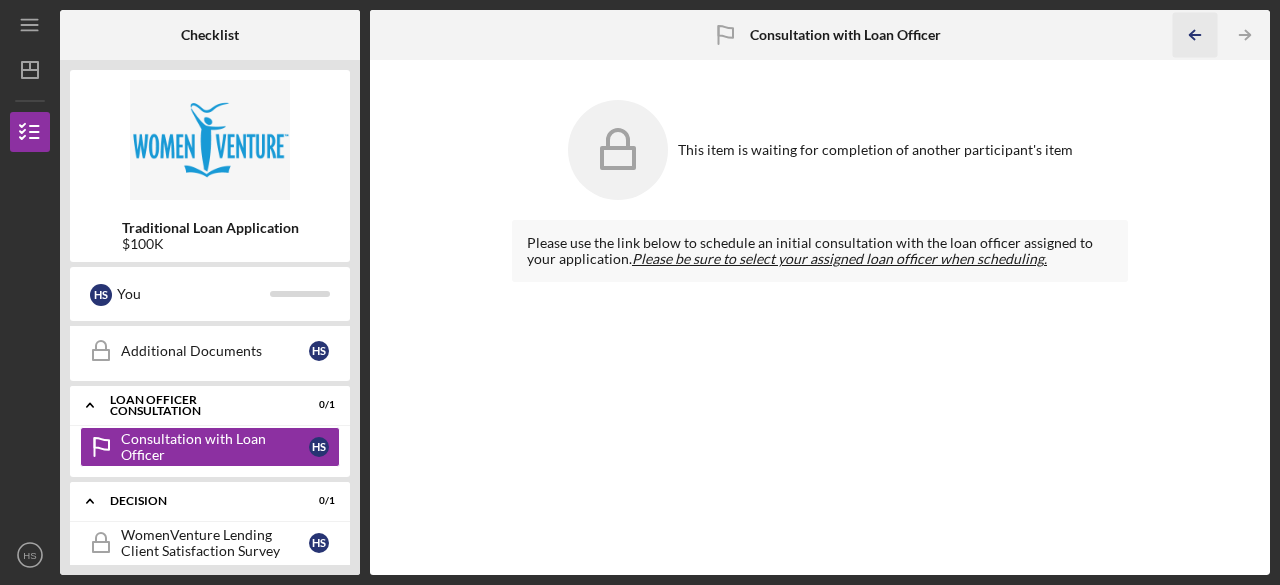 click on "Icon/Table Pagination Arrow" 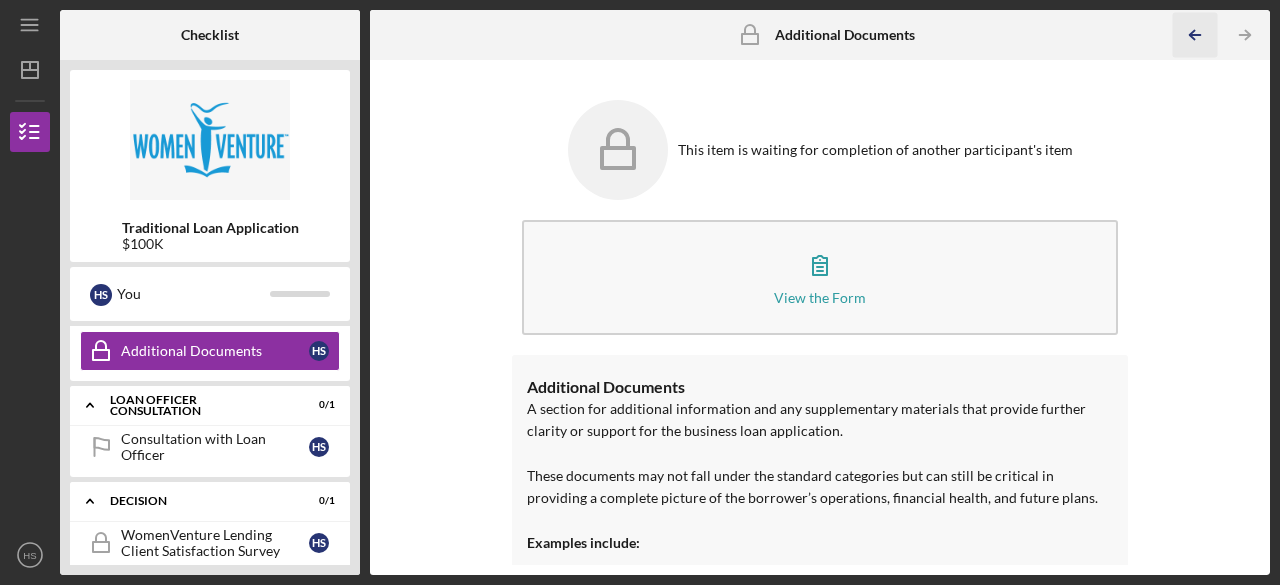click on "Icon/Table Pagination Arrow" 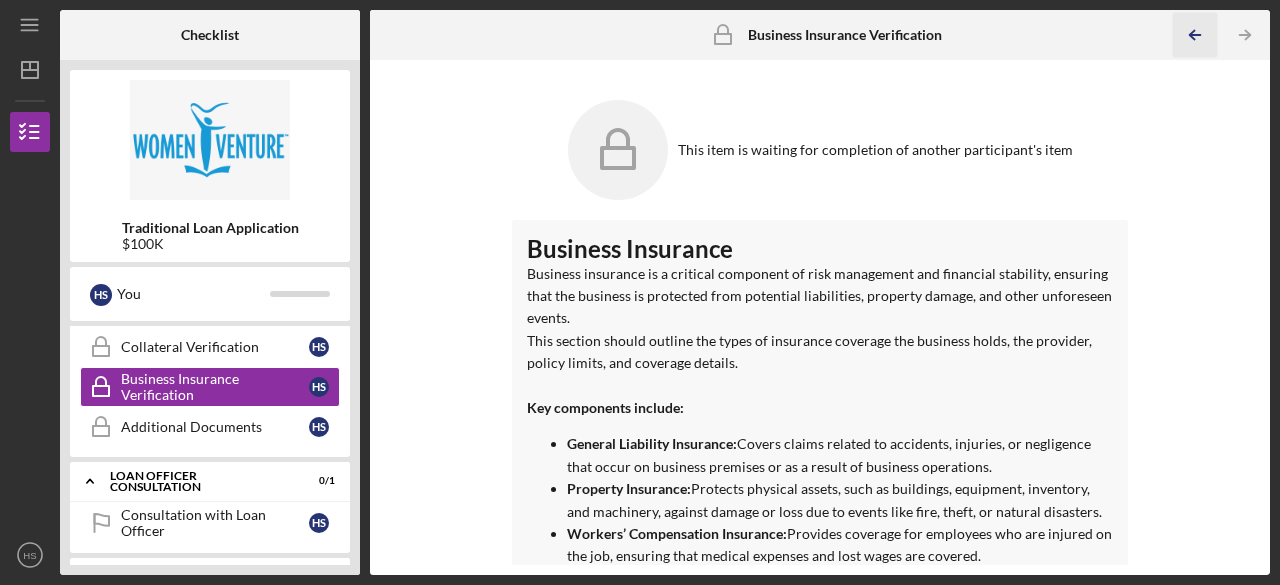 click on "Icon/Table Pagination Arrow" 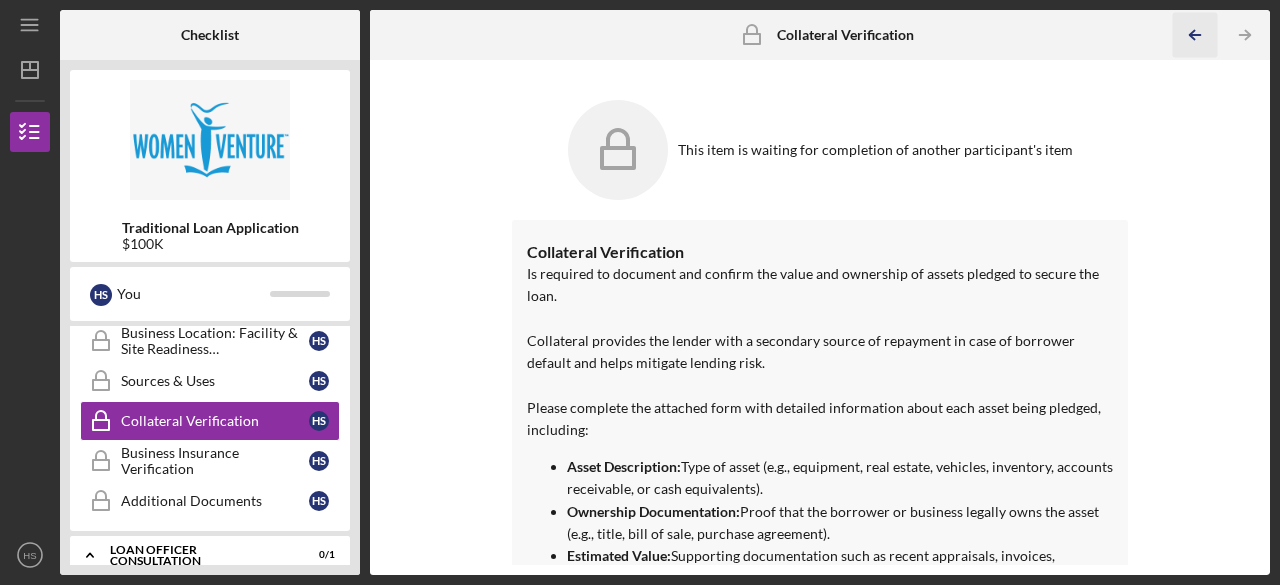 click on "Icon/Table Pagination Arrow" 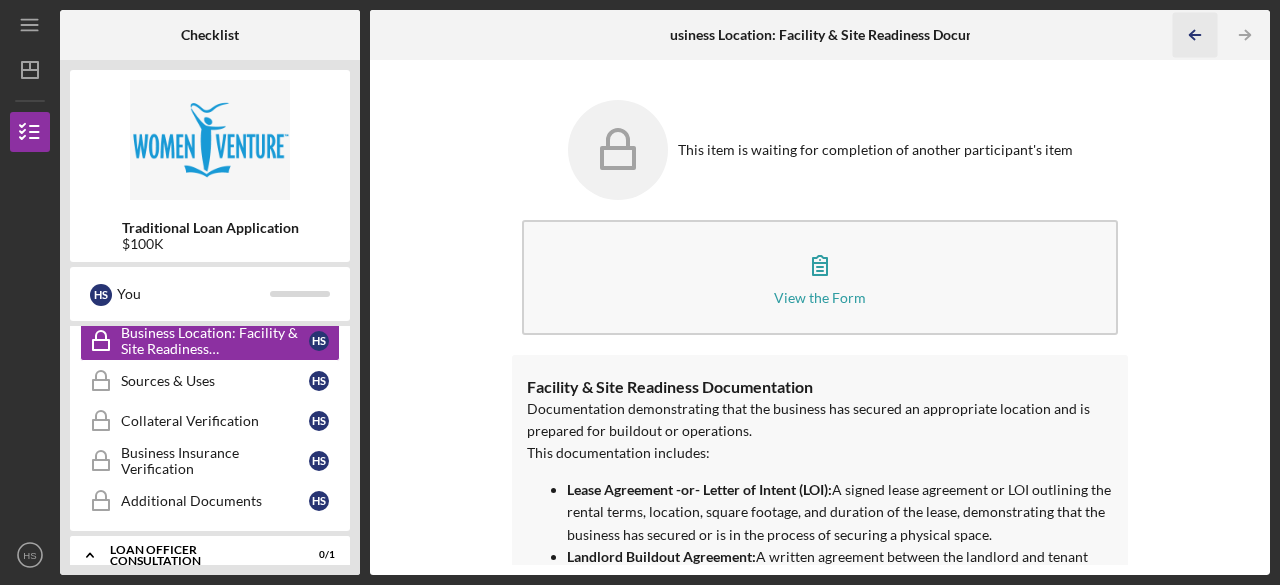 click on "Icon/Table Pagination Arrow" 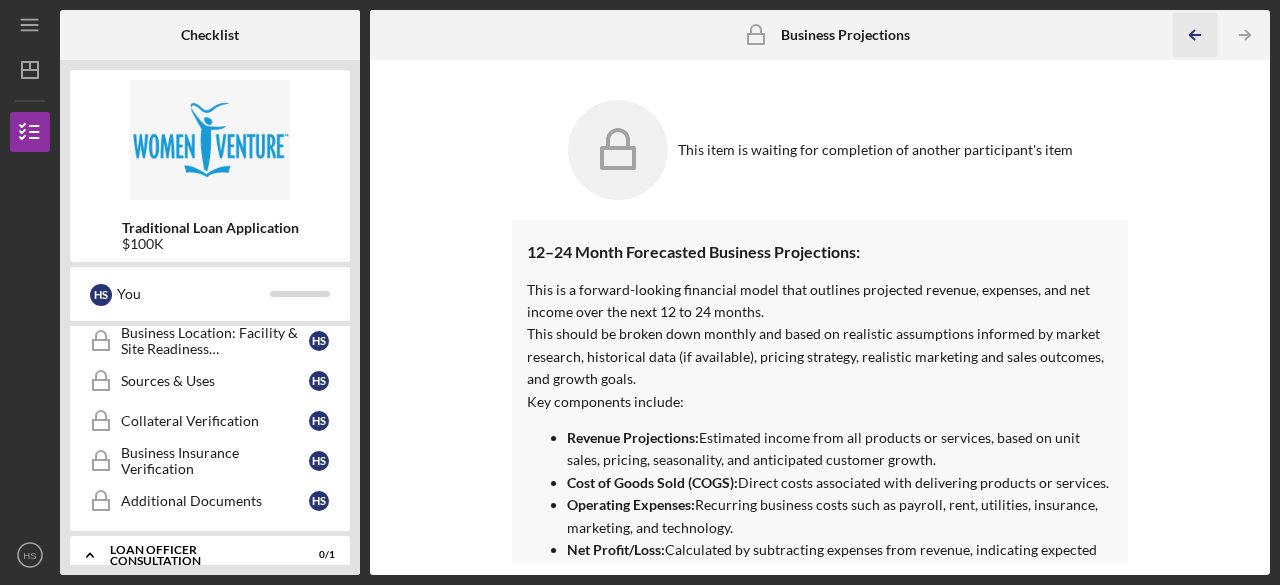 click on "Icon/Table Pagination Arrow" 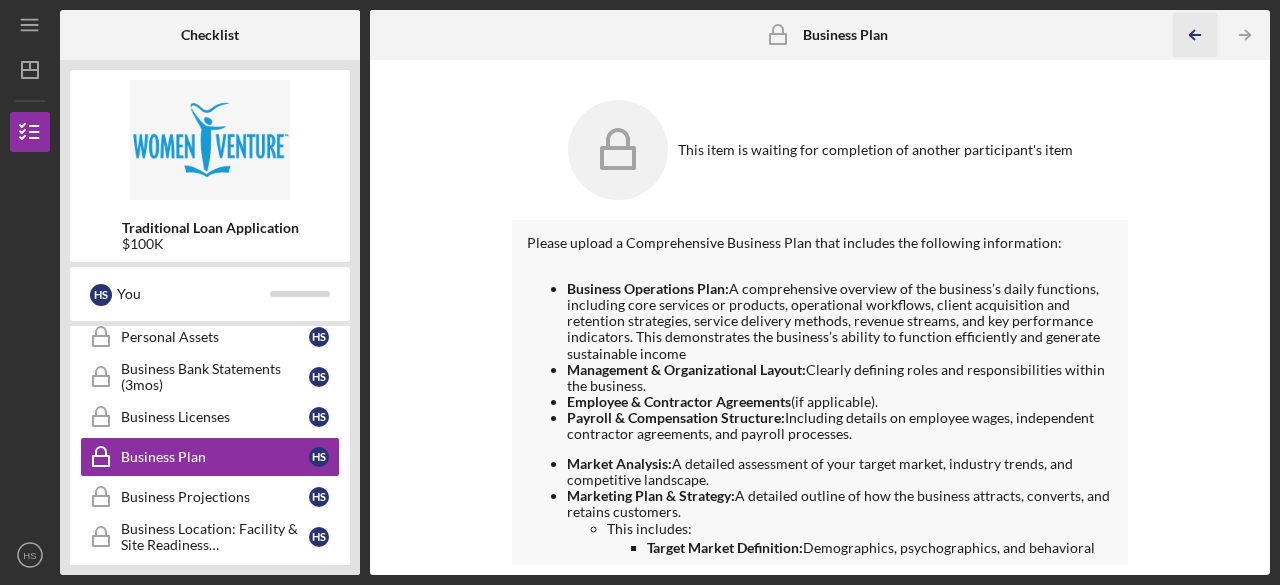click on "Icon/Table Pagination Arrow" 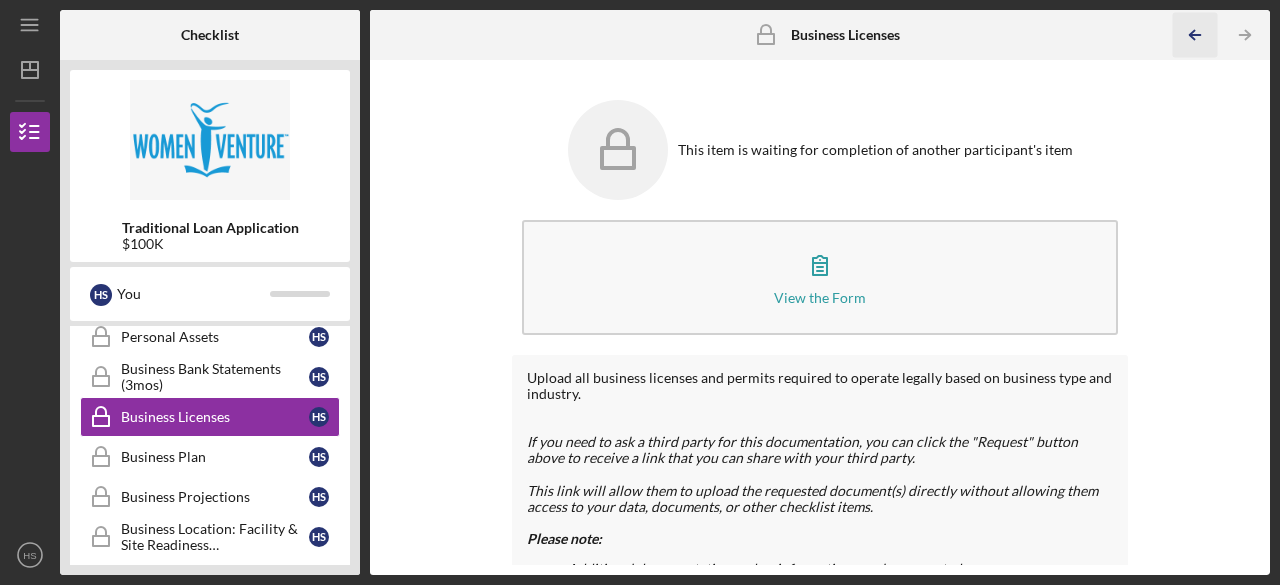 click on "Icon/Table Pagination Arrow" 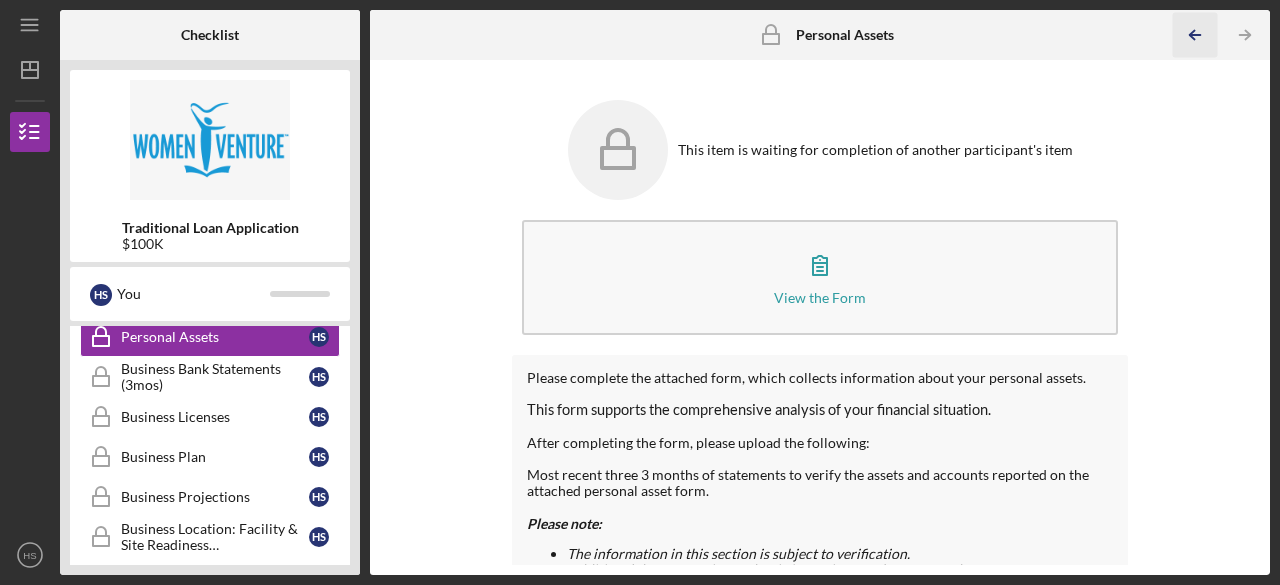 click on "Icon/Table Pagination Arrow" 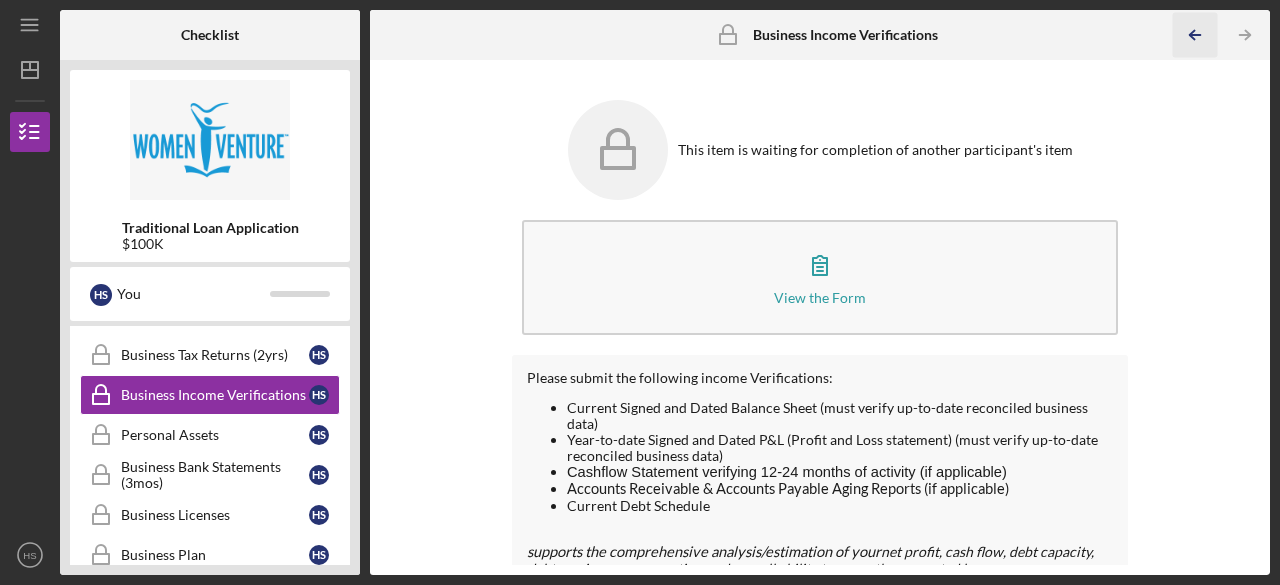 click on "Icon/Table Pagination Arrow" 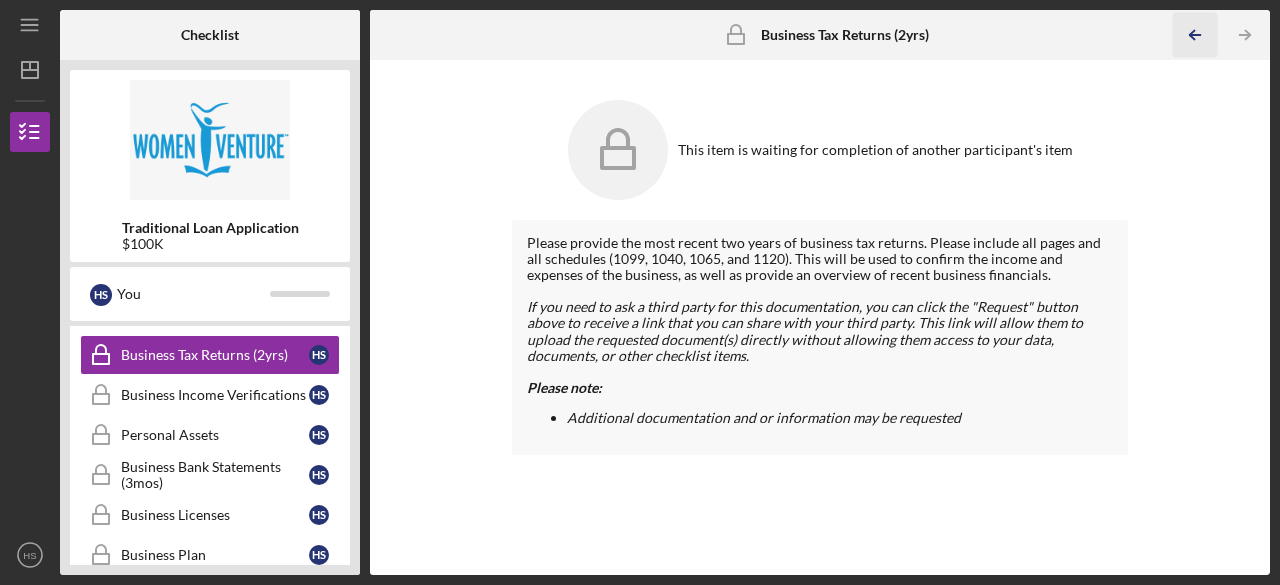 click on "Icon/Table Pagination Arrow" 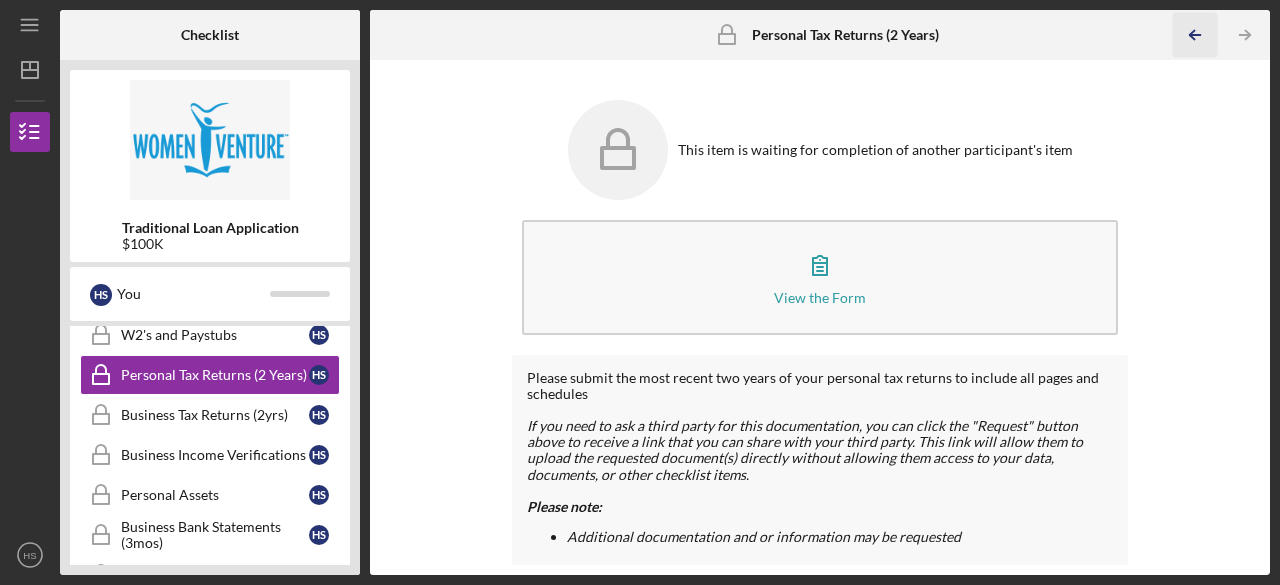 click on "Icon/Table Pagination Arrow" 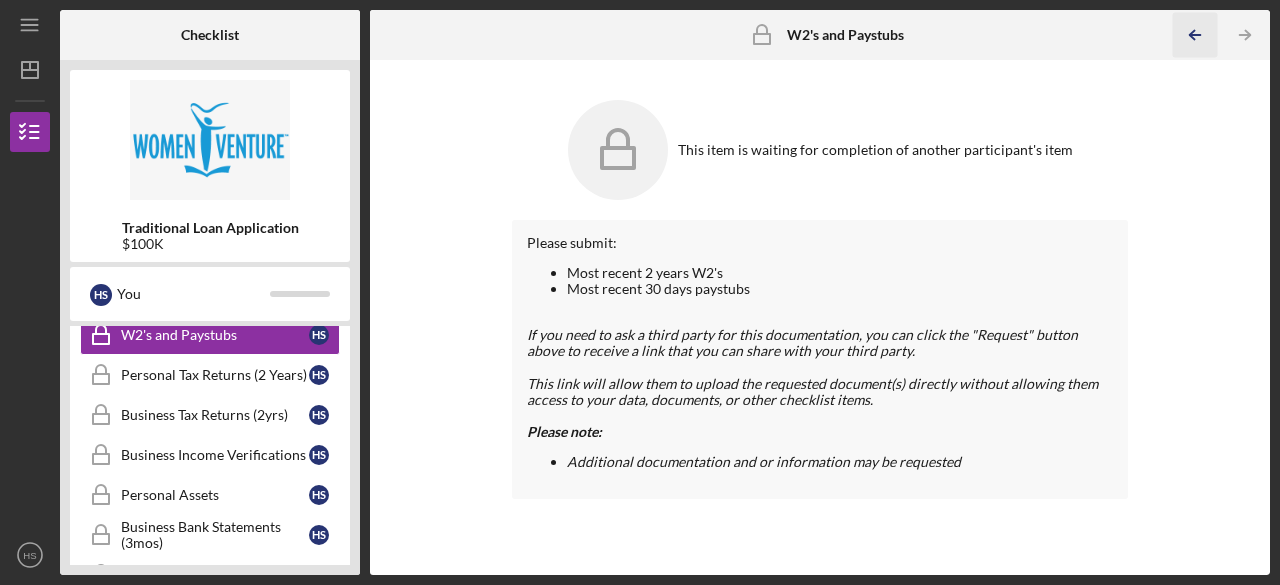 click on "Icon/Table Pagination Arrow" 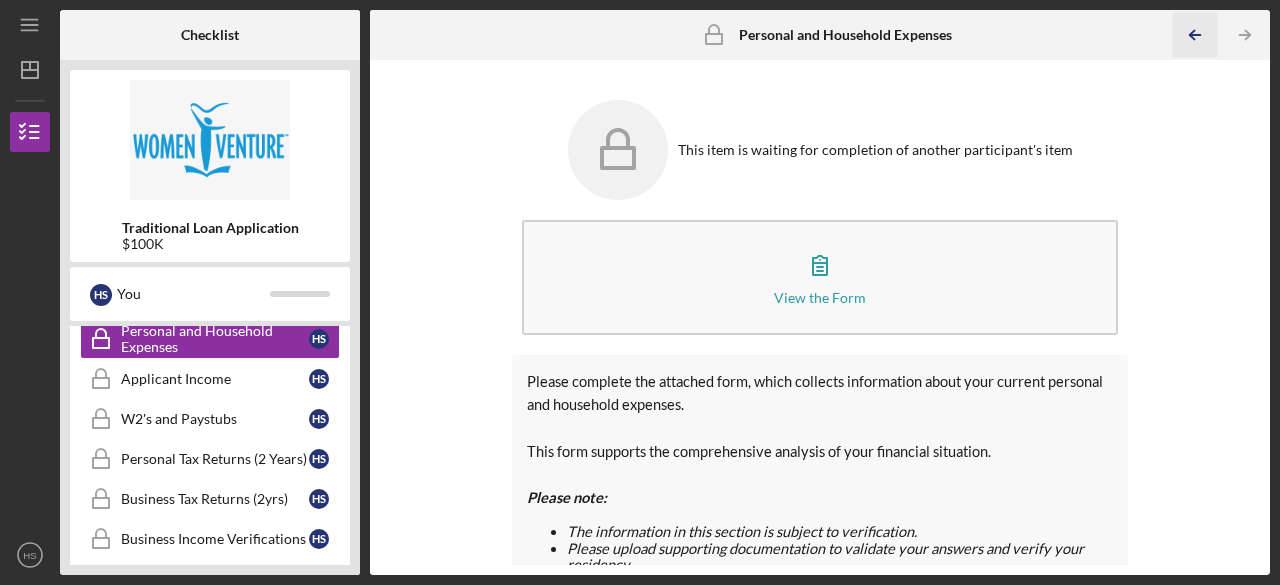 click on "Icon/Table Pagination Arrow" 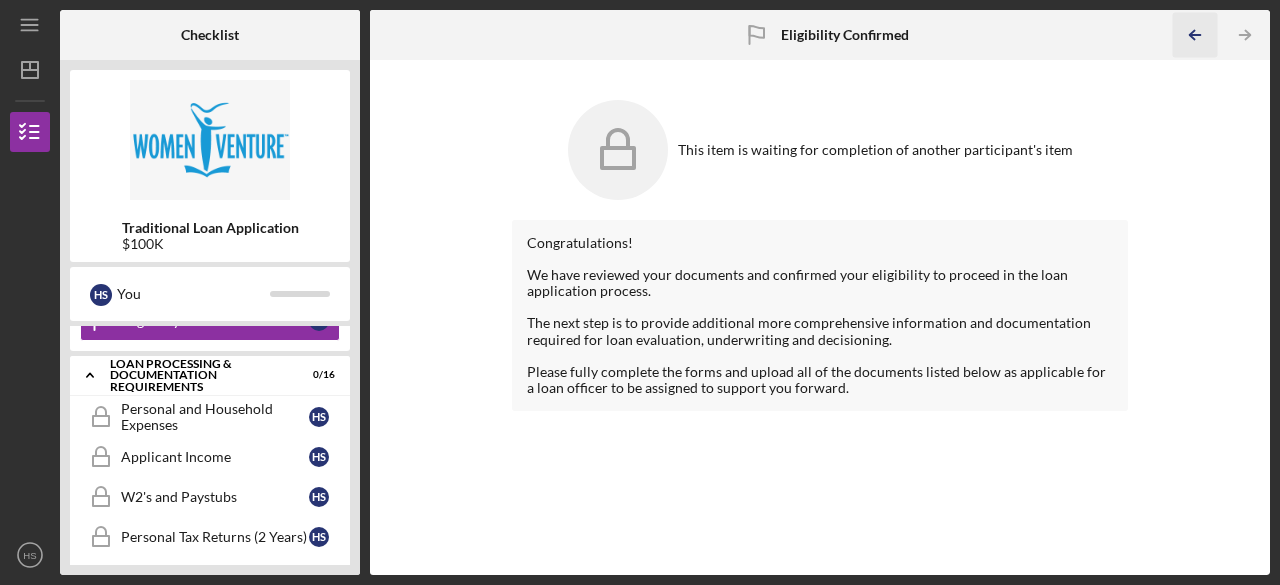 click on "Icon/Table Pagination Arrow" 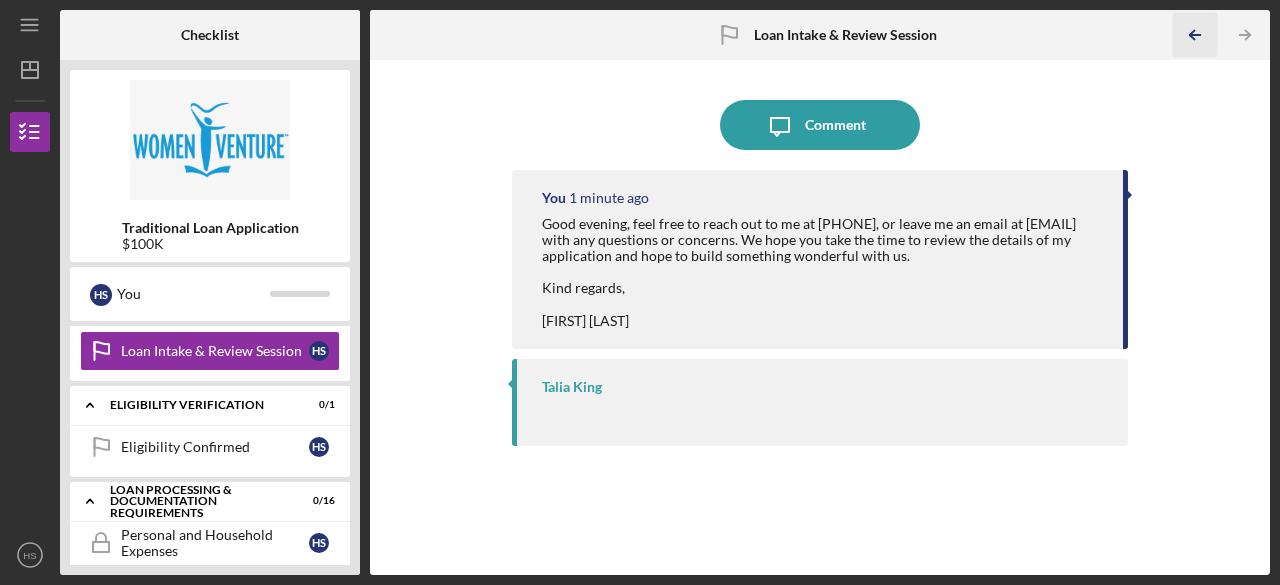 click on "Icon/Table Pagination Arrow" 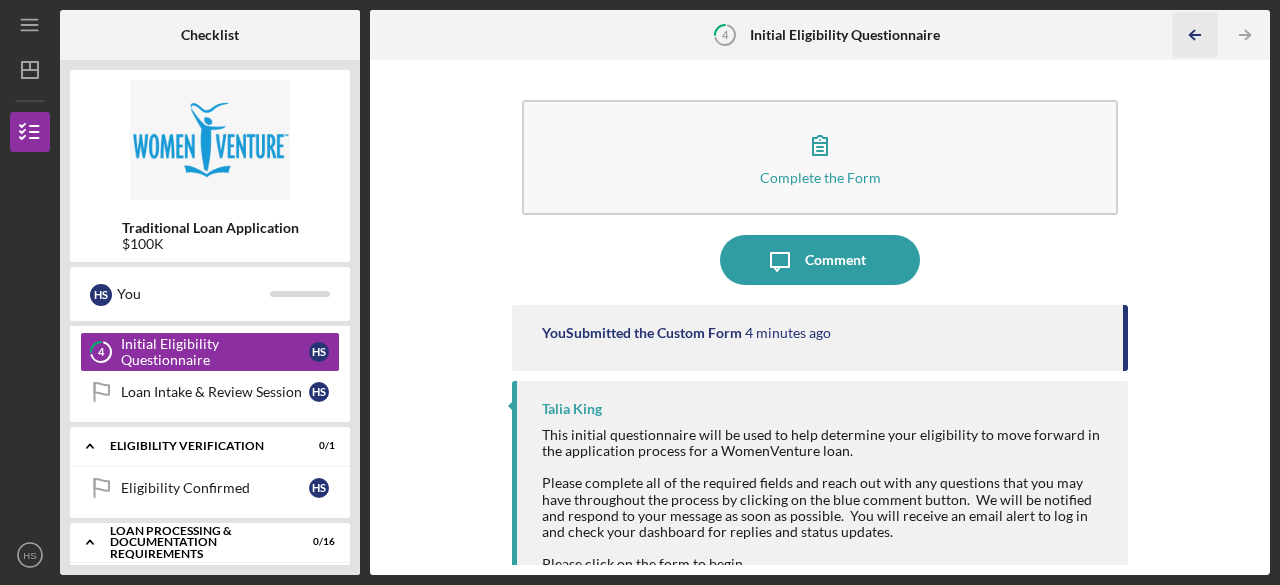 scroll, scrollTop: 58, scrollLeft: 0, axis: vertical 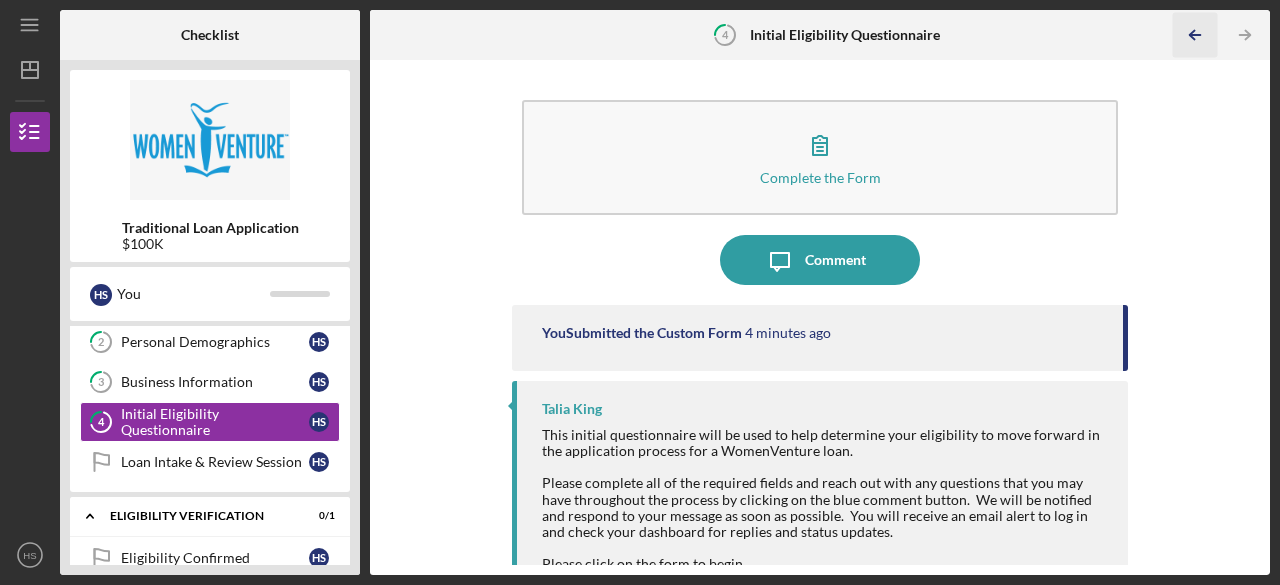 click on "Icon/Table Pagination Arrow" 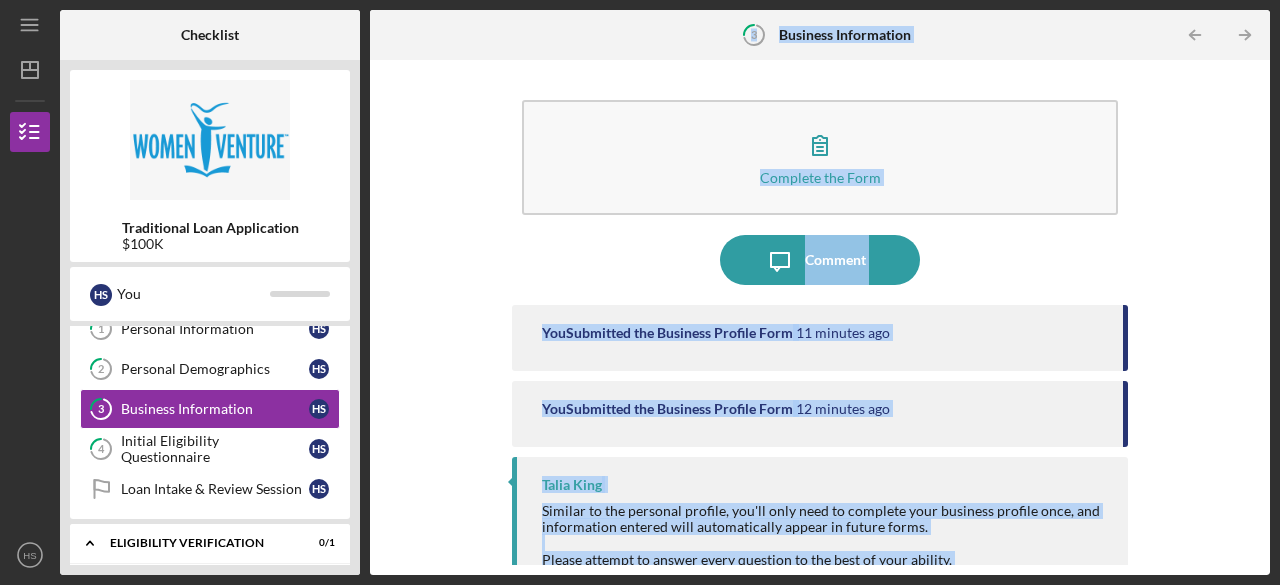 click on "Checklist Traditional Loan Application $100K H S You Icon/Expander Pre-Application 0 / 5 1 Personal Information H S 2 Personal Demographics H S 3 Business Information H S 4 Initial Eligibility Questionnaire H S Loan Intake  & Review Session Loan Intake  & Review Session H S Icon/Expander Eligibility Verification 0 / 1 Eligibility Confirmed Eligibility Confirmed H S Icon/Expander Loan Processing  & Documentation Requirements 0 / 16 Personal and Household Expenses   Personal and Household Expenses   H S Applicant Income Applicant Income H S W2's and Paystubs W2's and Paystubs H S Personal Tax Returns (2 Years) Personal Tax Returns (2 Years) H S Business Tax Returns (2yrs) Business Tax Returns (2yrs) H S Business Income Verifications   Business Income Verifications   H S Personal Assets Personal Assets H S Business Bank Statements (3mos) Business Bank Statements (3mos) H S Business Licenses Business Licenses H S Business Plan Business Plan H S Business Projections Business Projections H S H S Sources  & Uses   H S H S H" at bounding box center (665, 292) 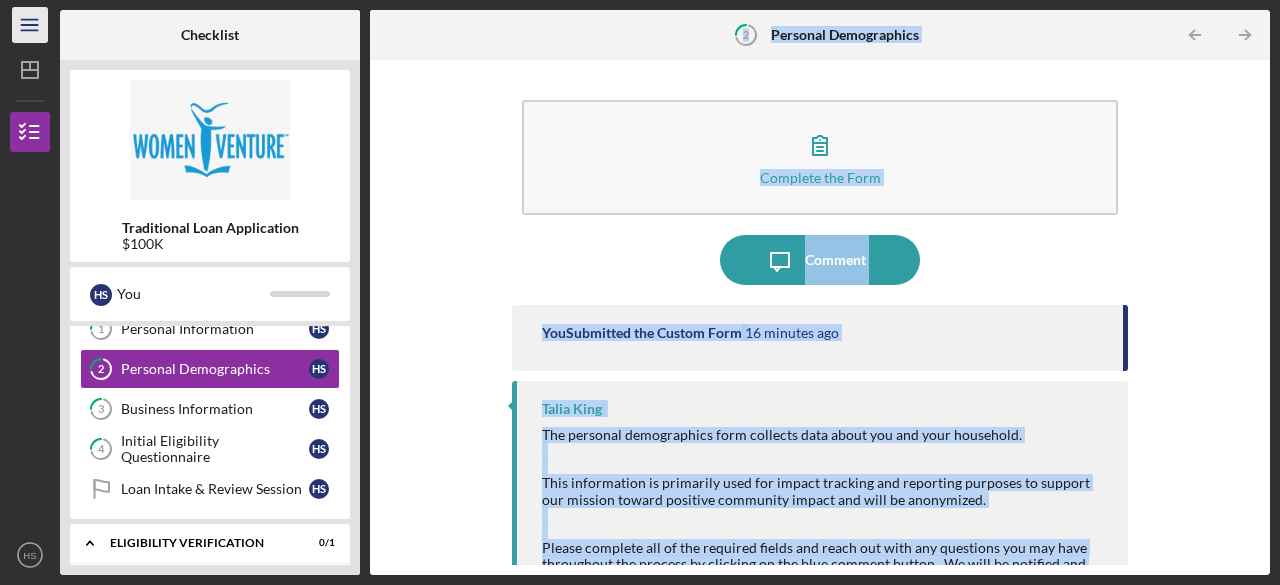 click on "Icon/Menu" 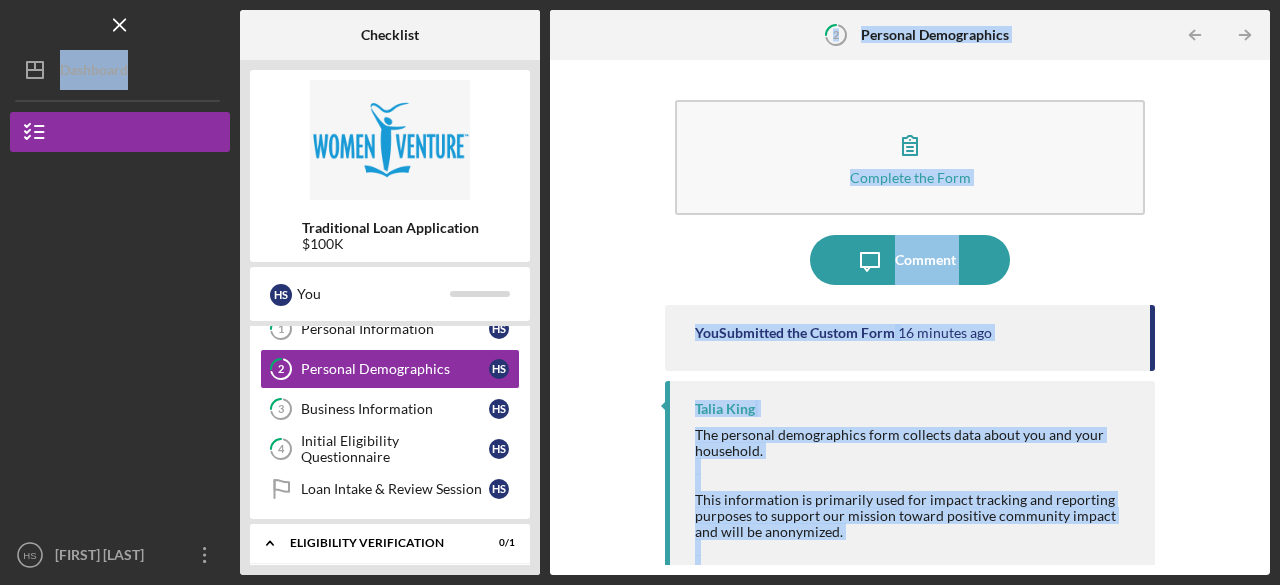 click on "Logo-Reversed Created with Sketch. Icon/Menu Close" at bounding box center [120, 25] 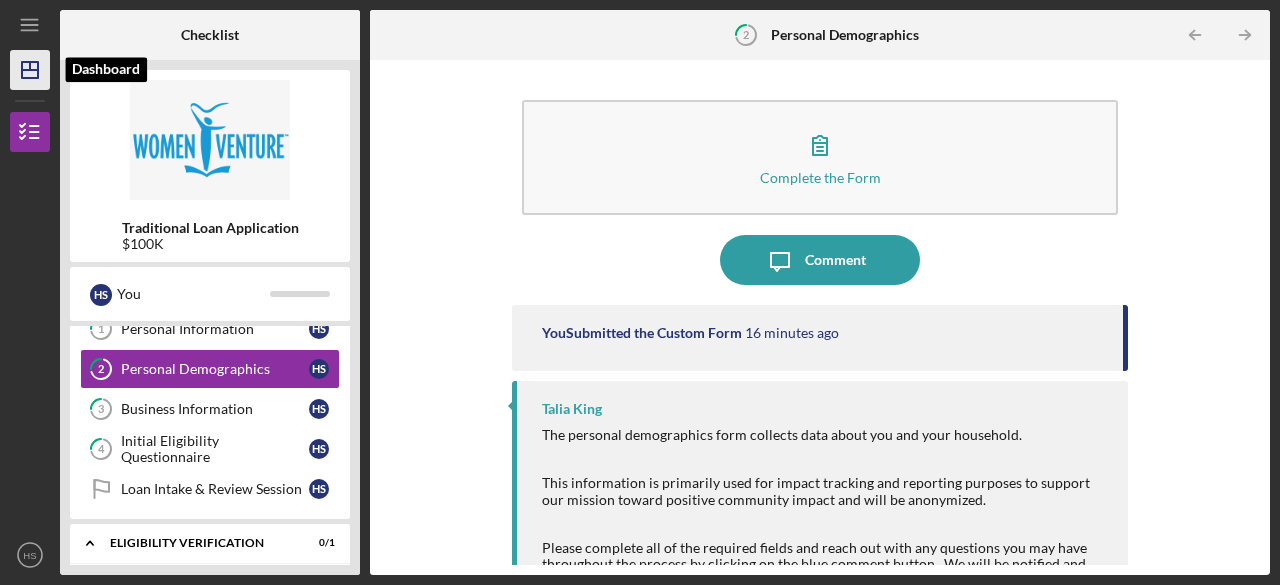 click on "Icon/Dashboard" 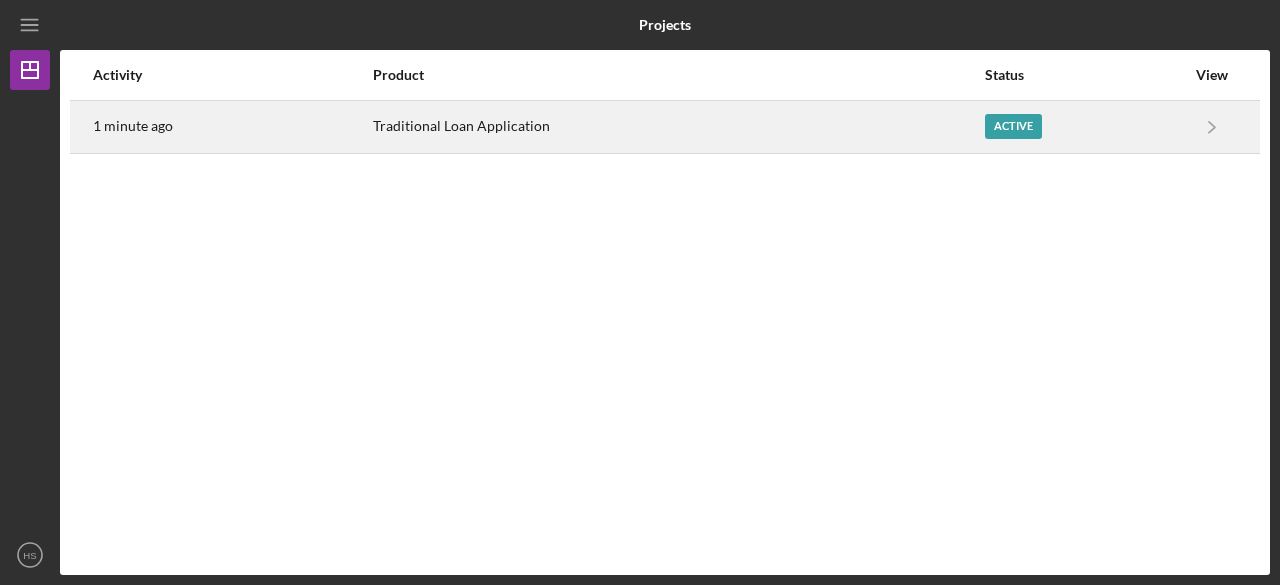 click on "Active" at bounding box center (1085, 127) 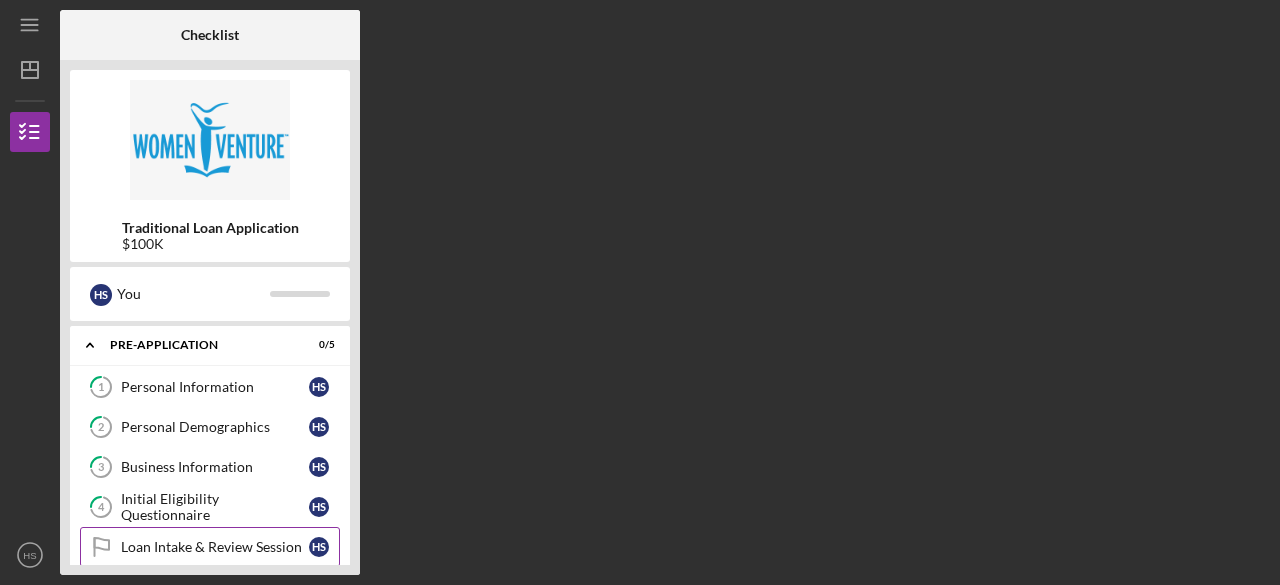 click on "Loan Intake & Review Session" at bounding box center (215, 547) 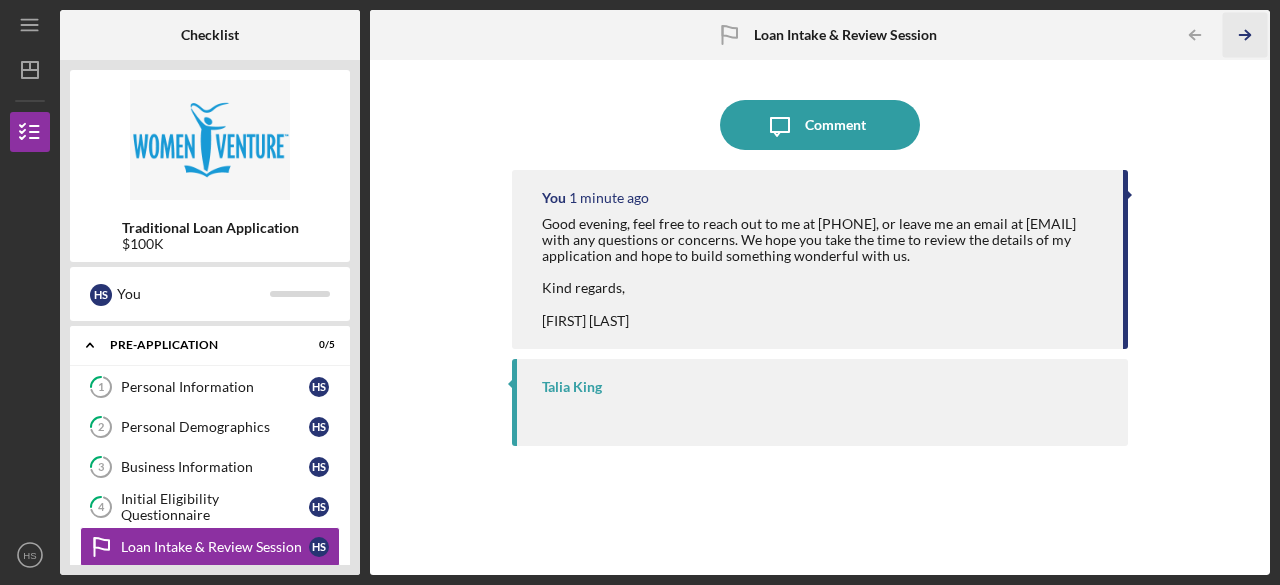 click on "Icon/Table Pagination Arrow" 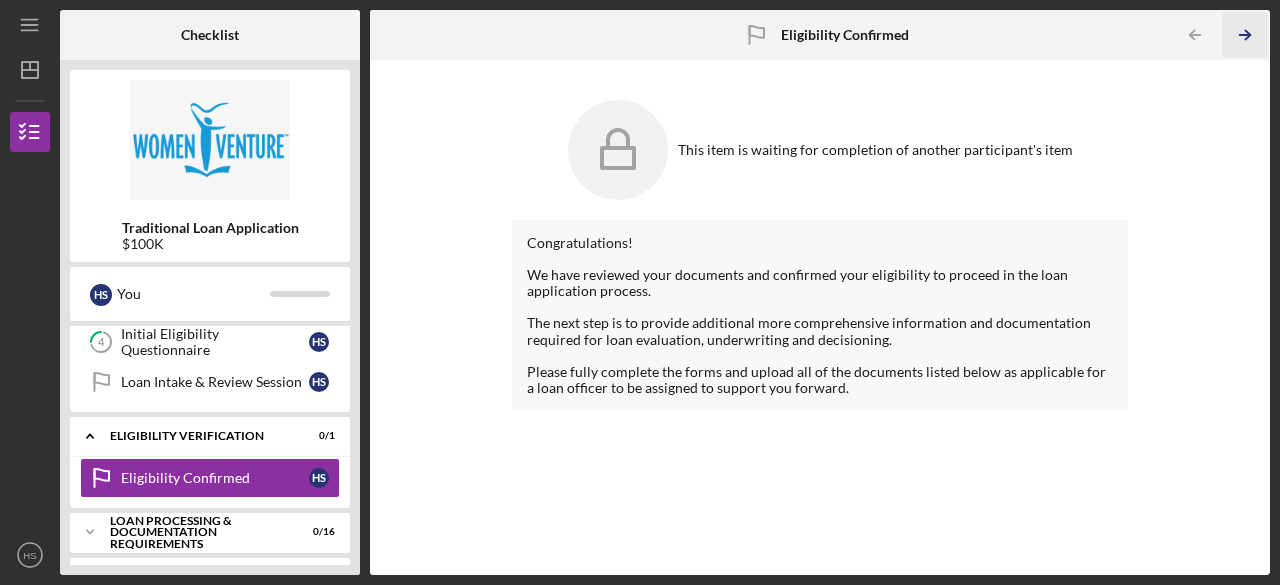 scroll, scrollTop: 193, scrollLeft: 0, axis: vertical 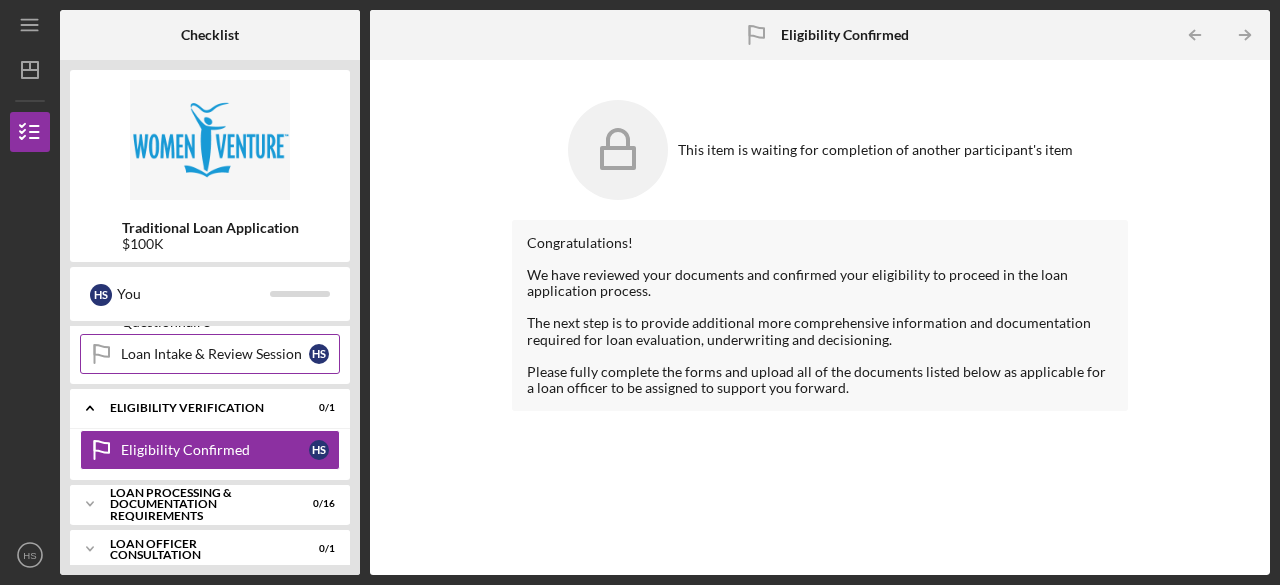 click on "Loan Intake & Review Session" at bounding box center [215, 354] 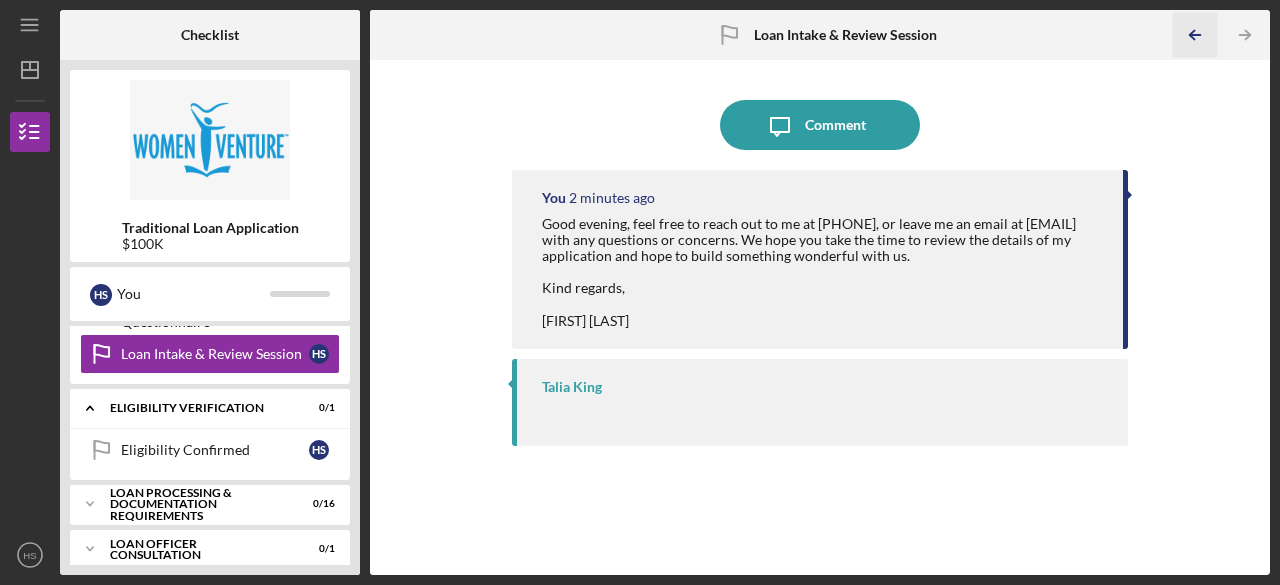 click on "Icon/Table Pagination Arrow" 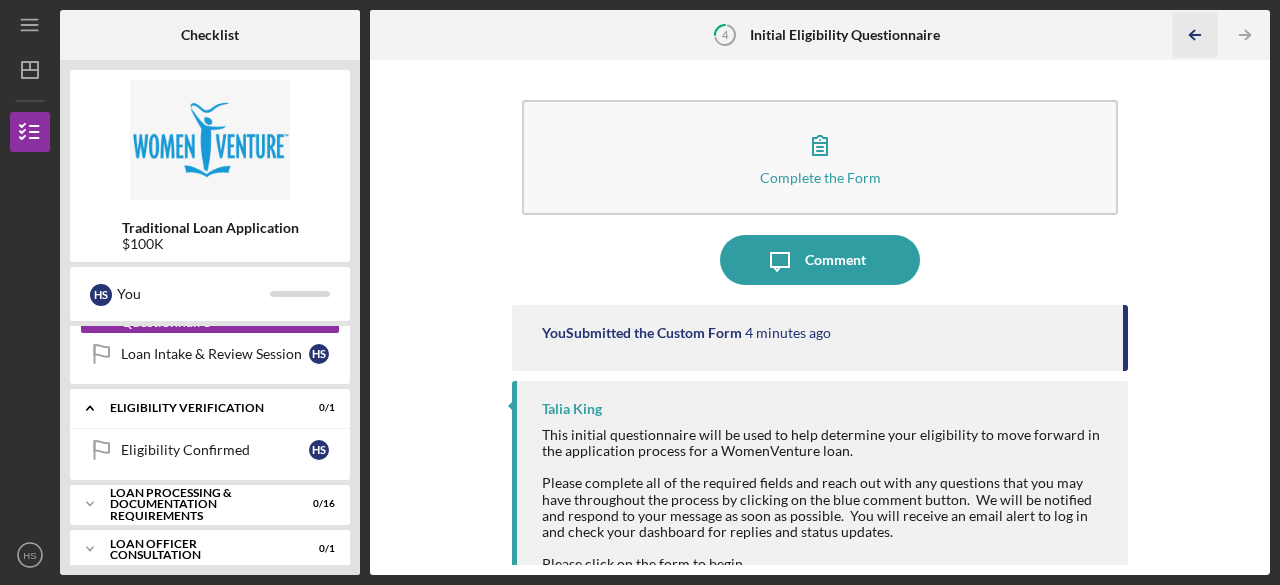 click on "Icon/Table Pagination Arrow" 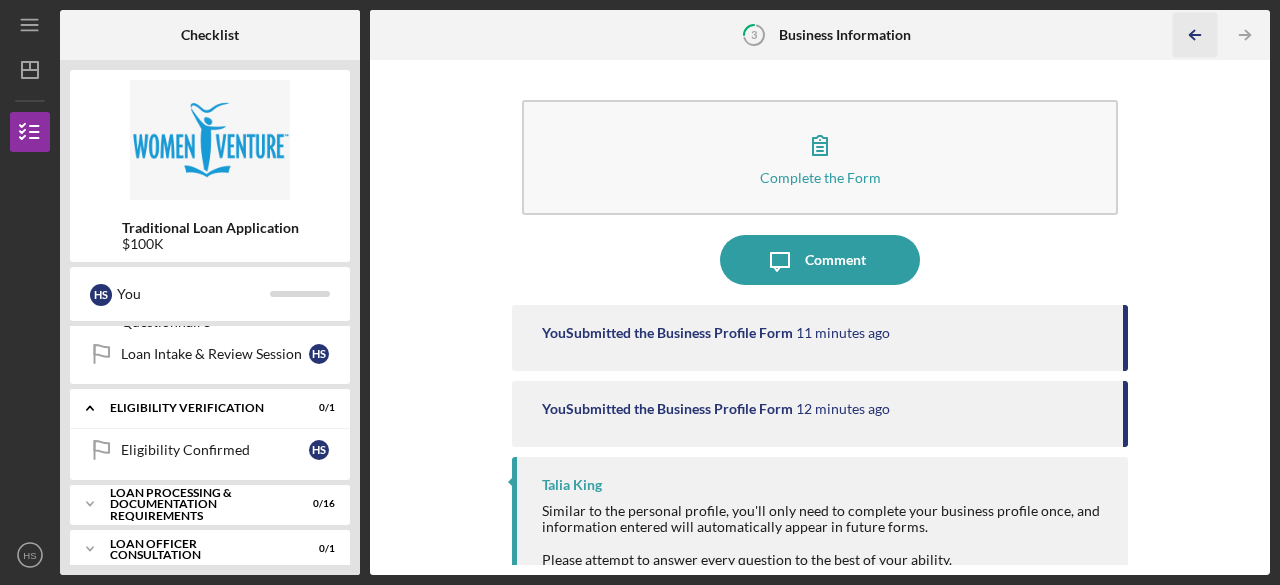 click on "Icon/Table Pagination Arrow" 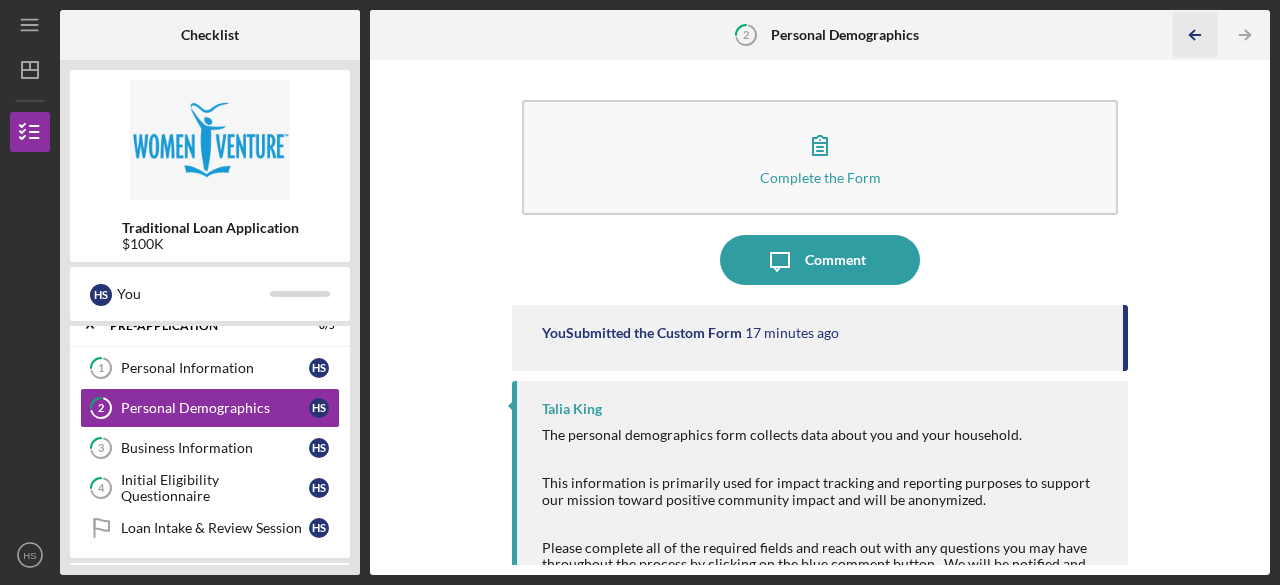click on "Icon/Table Pagination Arrow" 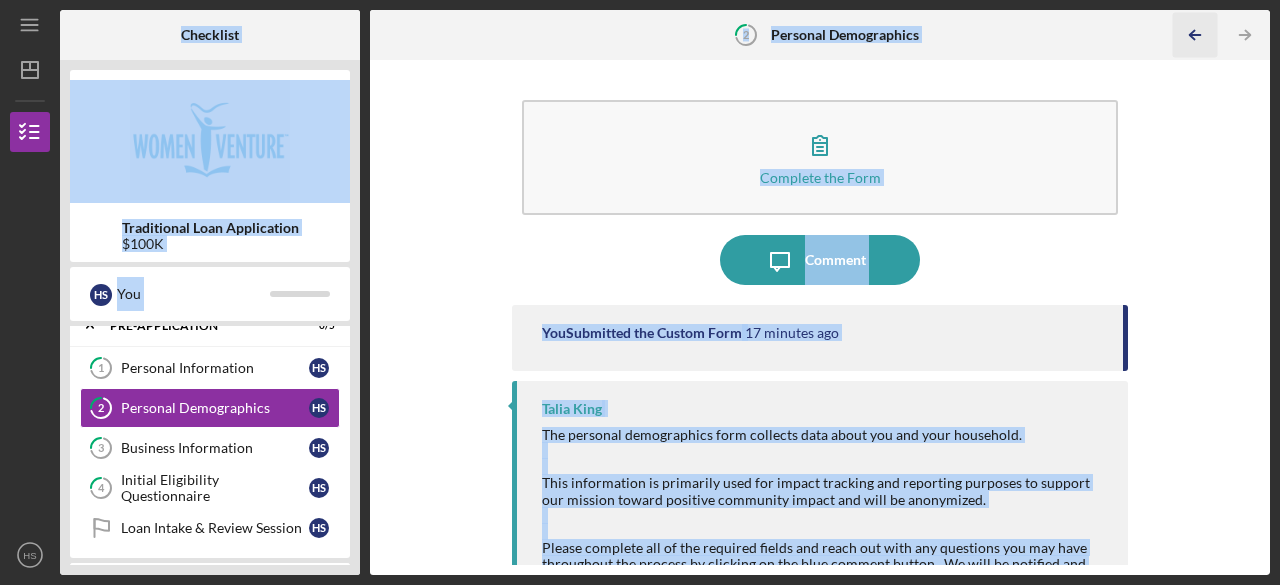 click on "Checklist Traditional Loan Application $100K H S You Icon/Expander Pre-Application 0 / 5 1 Personal Information H S 2 Personal Demographics H S 3 Business Information H S 4 Initial Eligibility Questionnaire H S Loan Intake & Review Session Loan Intake & Review Session H S Icon/Expander Eligibility Verification 0 / 1 Eligibility Confirmed Eligibility Confirmed H S Icon/Expander Loan Processing & Documentation Requirements 0 / 16 Icon/Expander Loan Officer Consultation 0 / 1 Icon/Expander Decision 0 / 1 2 Personal Demographics Icon/Table Pagination Arrow Icon/Table Pagination Arrow Complete the Form Form Icon/Message Comment You  Submitted the Custom Form   17 minutes ago Talia King   The personal demographics form collects data about you and your household.
This information is primarily used for impact tracking and reporting purposes to support our mission toward positive community impact and will be anonymized.
Please click on the form to begin." at bounding box center [665, 292] 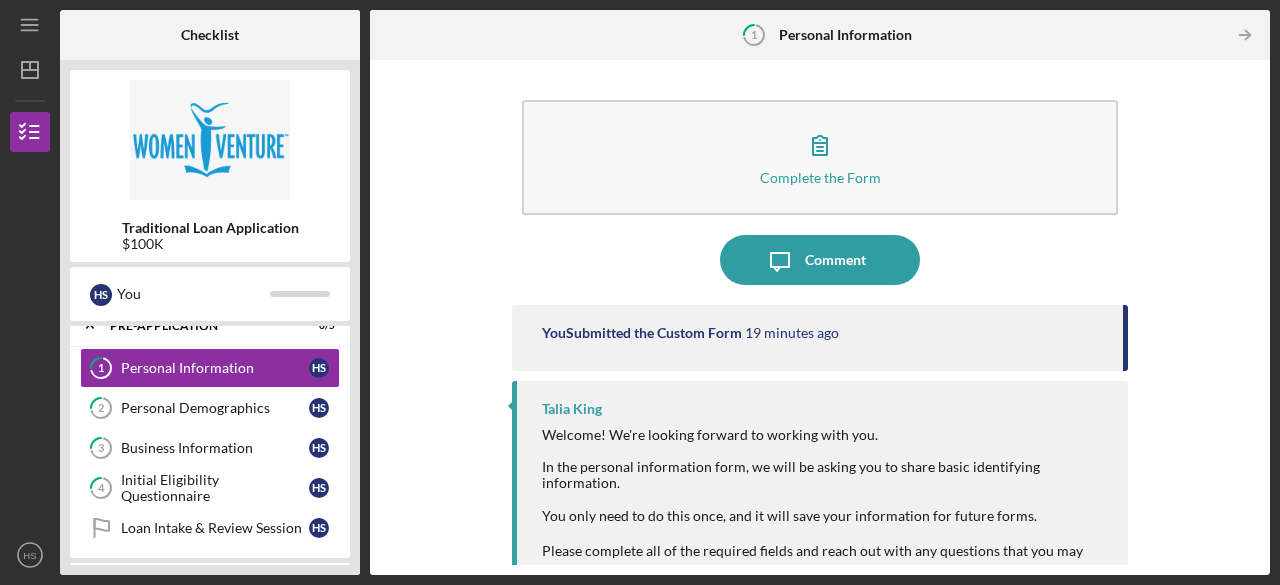 click at bounding box center [1200, 35] 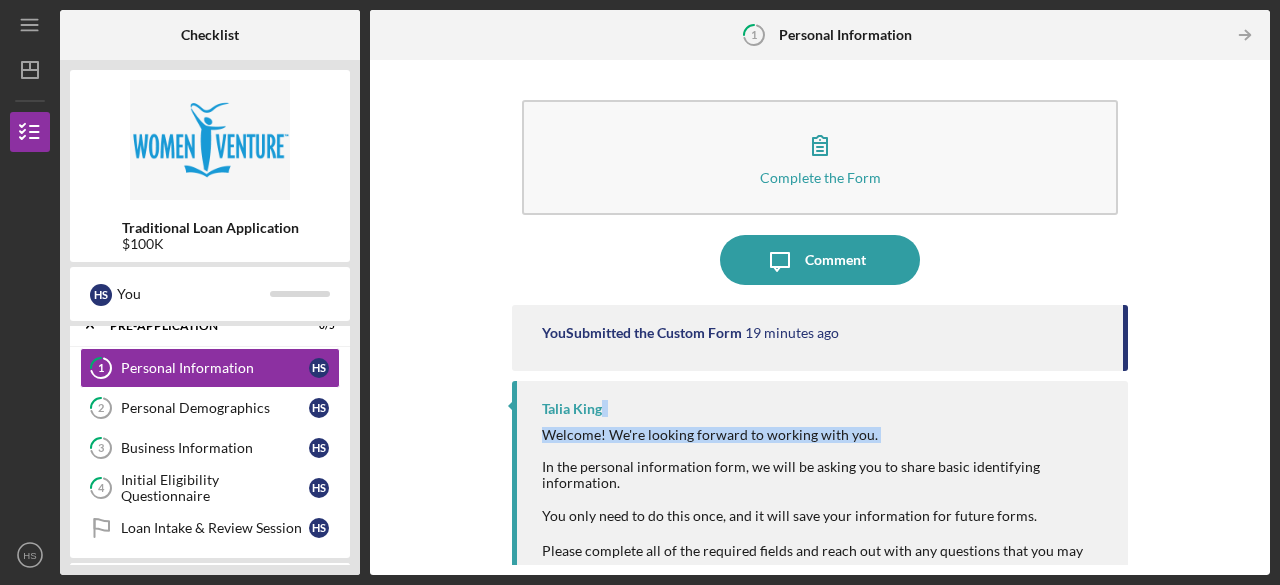 drag, startPoint x: 1253, startPoint y: 391, endPoint x: 1263, endPoint y: 457, distance: 66.75328 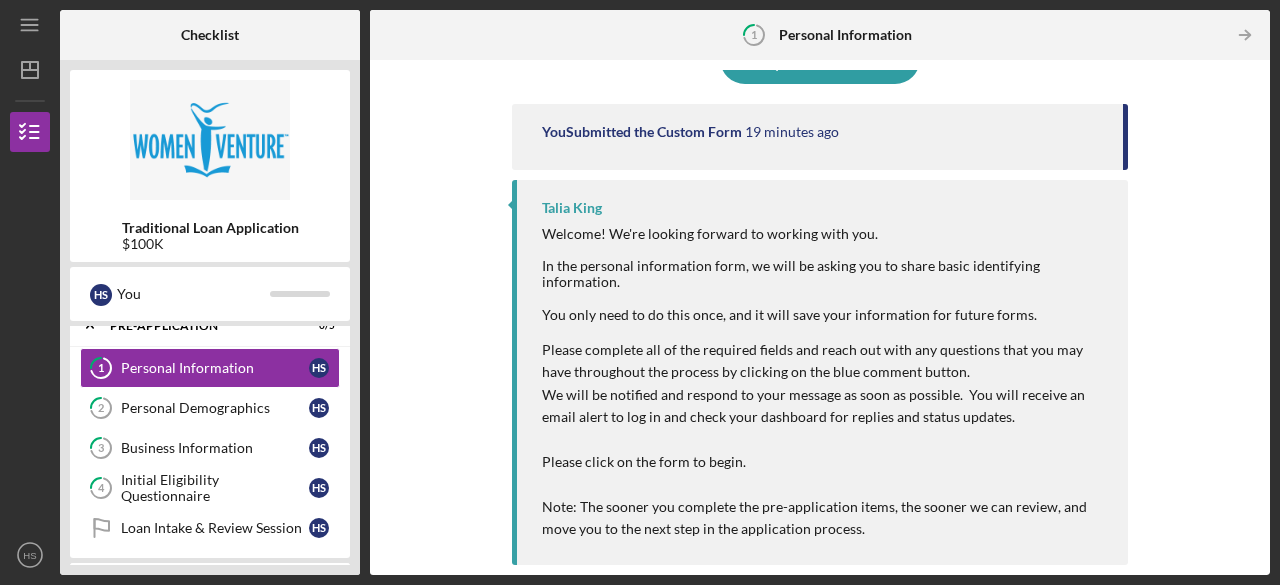 scroll, scrollTop: 0, scrollLeft: 0, axis: both 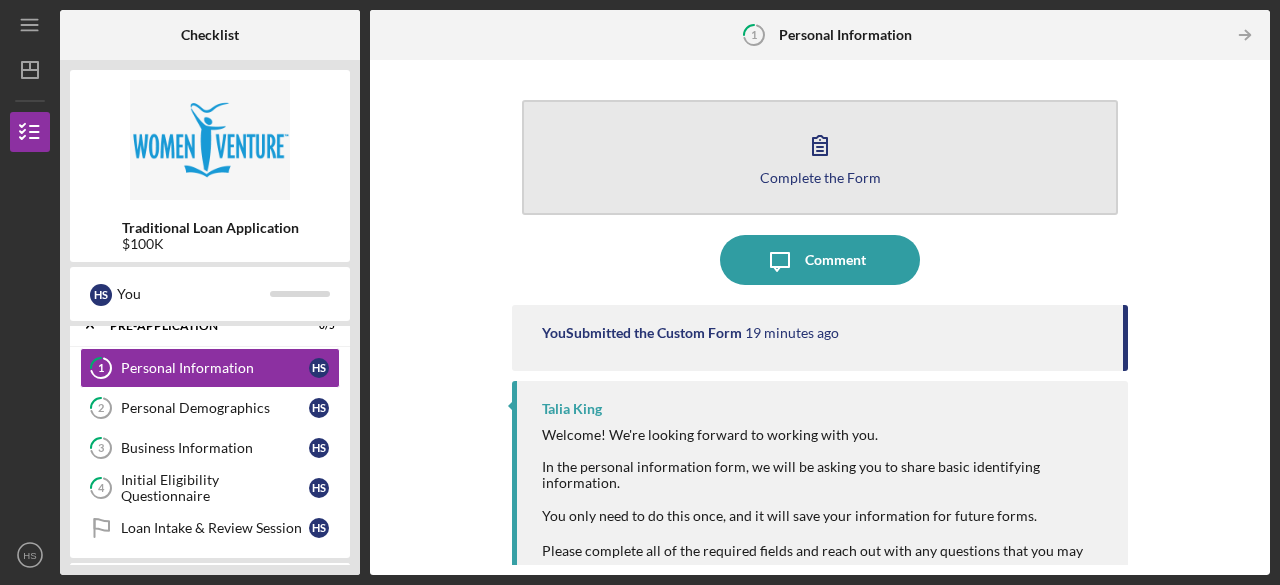 click on "Complete the Form Form" at bounding box center [820, 157] 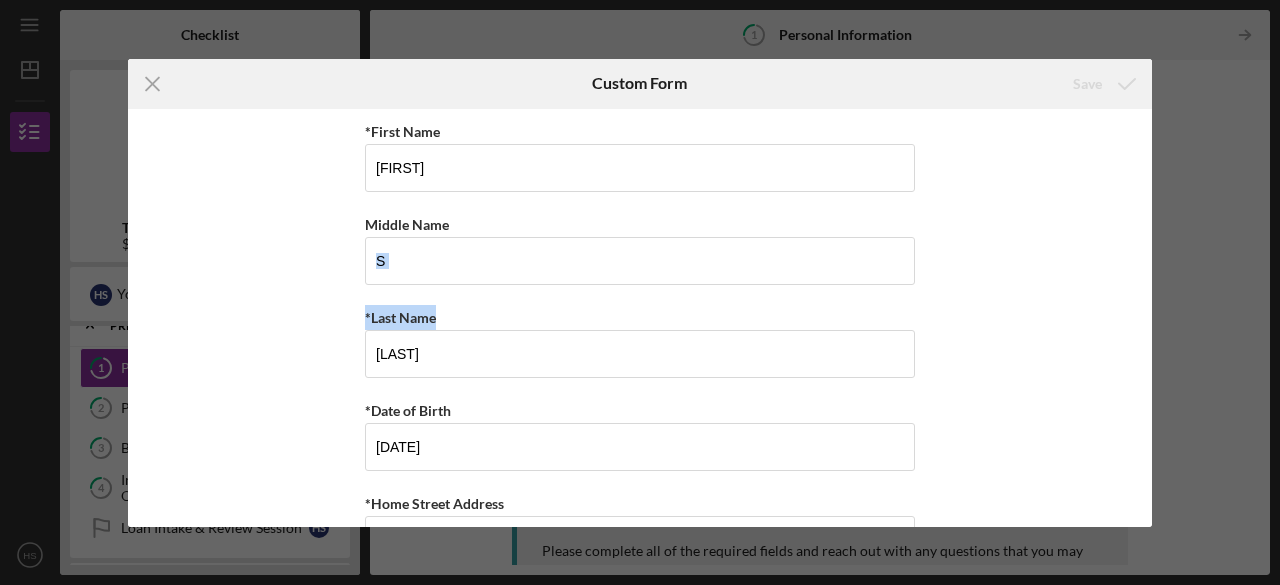 drag, startPoint x: 1145, startPoint y: 231, endPoint x: 1150, endPoint y: 288, distance: 57.21888 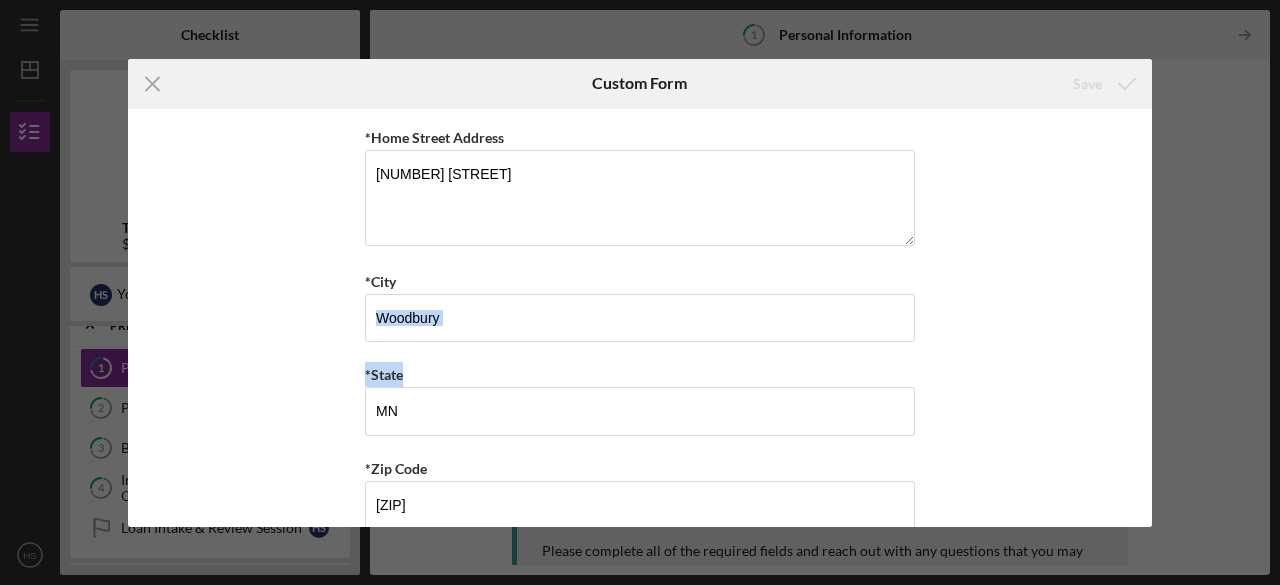 drag, startPoint x: 1142, startPoint y: 283, endPoint x: 1163, endPoint y: 386, distance: 105.11898 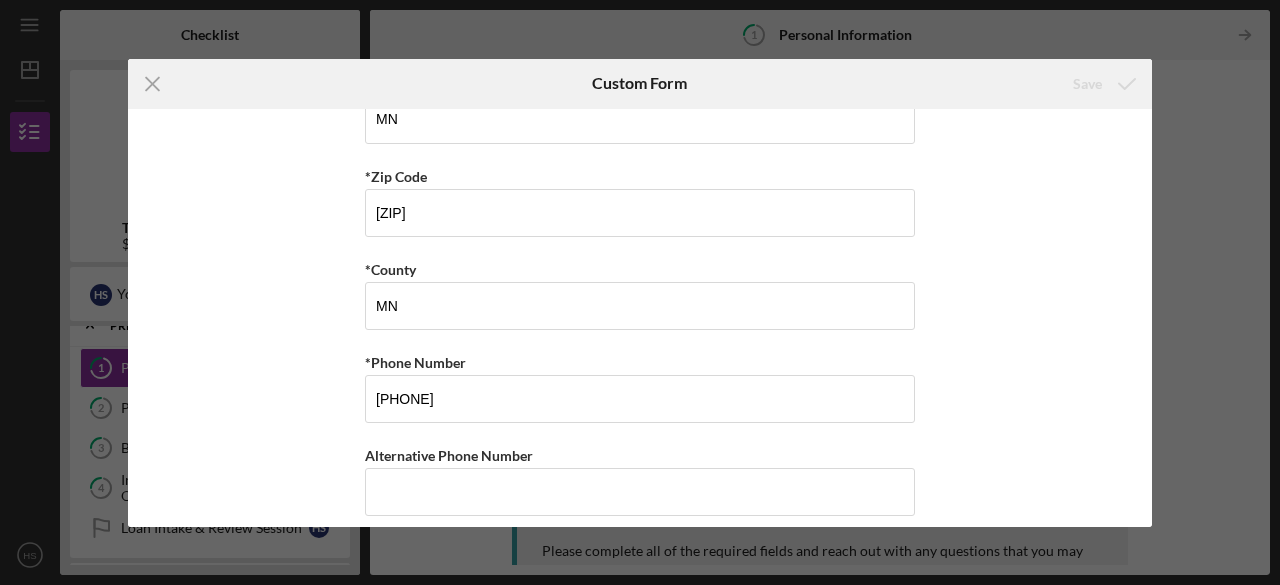 scroll, scrollTop: 762, scrollLeft: 0, axis: vertical 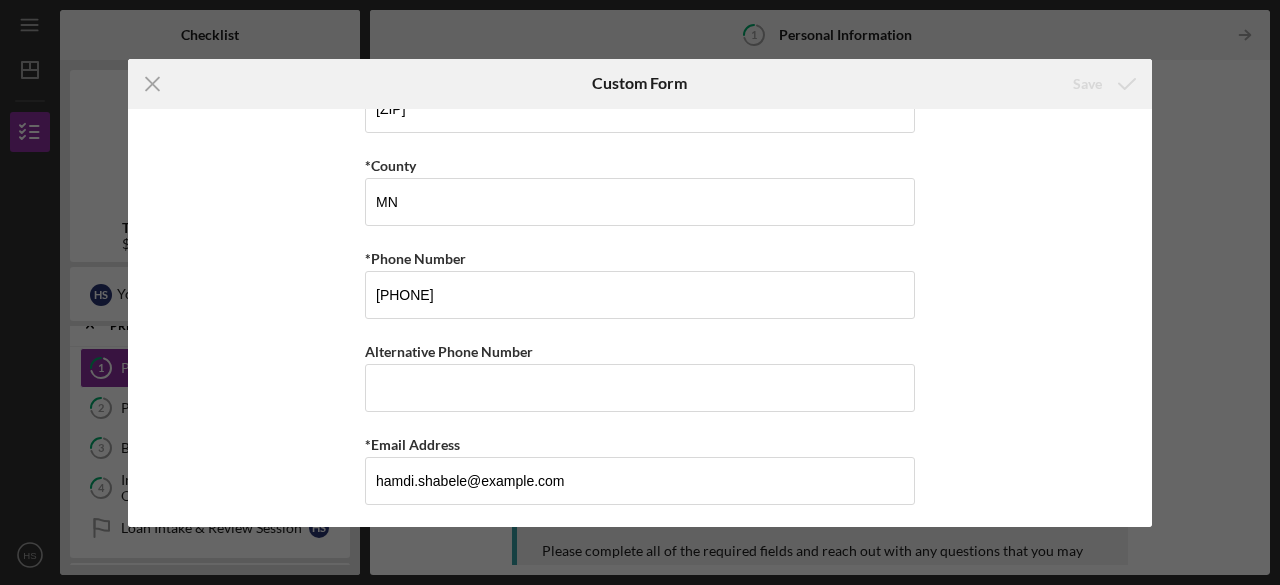 click on "*First Name [FIRST] Middle Name S *Last Name [LAST] *Date of Birth [DATE] *Home Street Address [NUMBER] [STREET] *City [CITY] *State [STATE] *Zip Code [ZIP] *County [STATE] *Phone Number [PHONE] Alternative Phone Number *Email Address [EMAIL]" at bounding box center [640, -59] 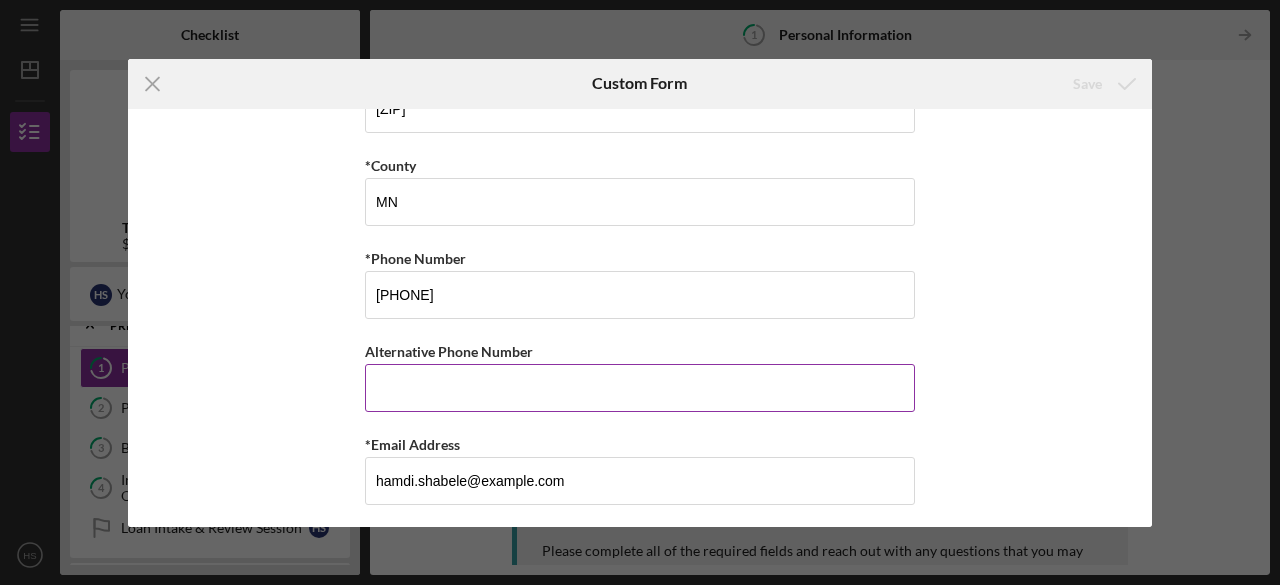 click on "Alternative Phone Number" at bounding box center [640, 388] 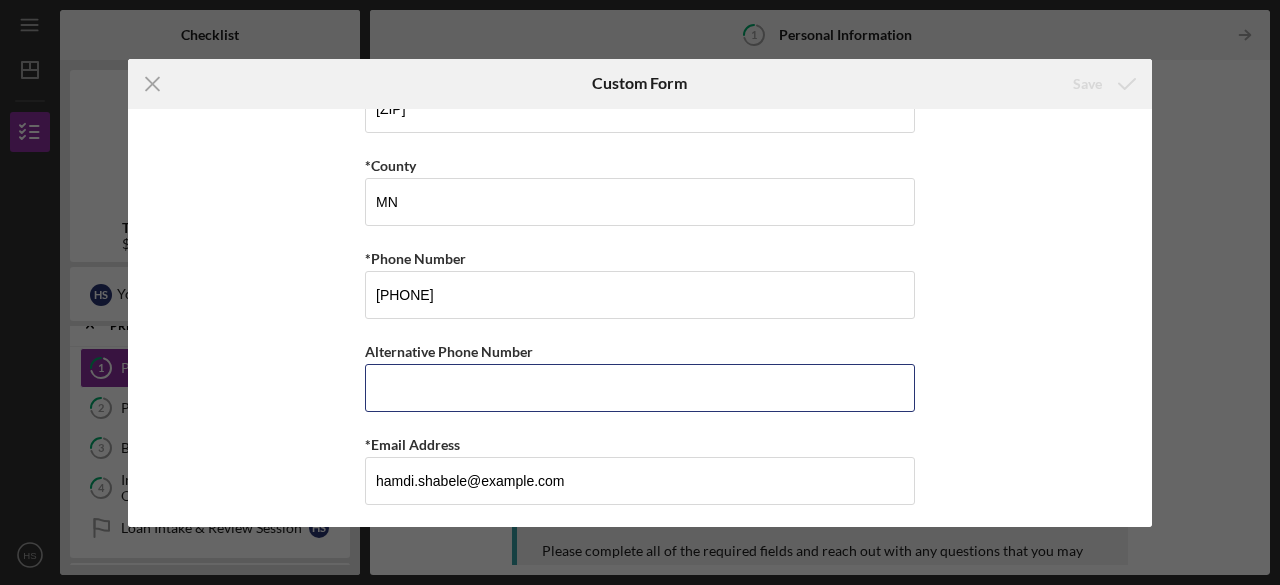 type on "[PHONE]" 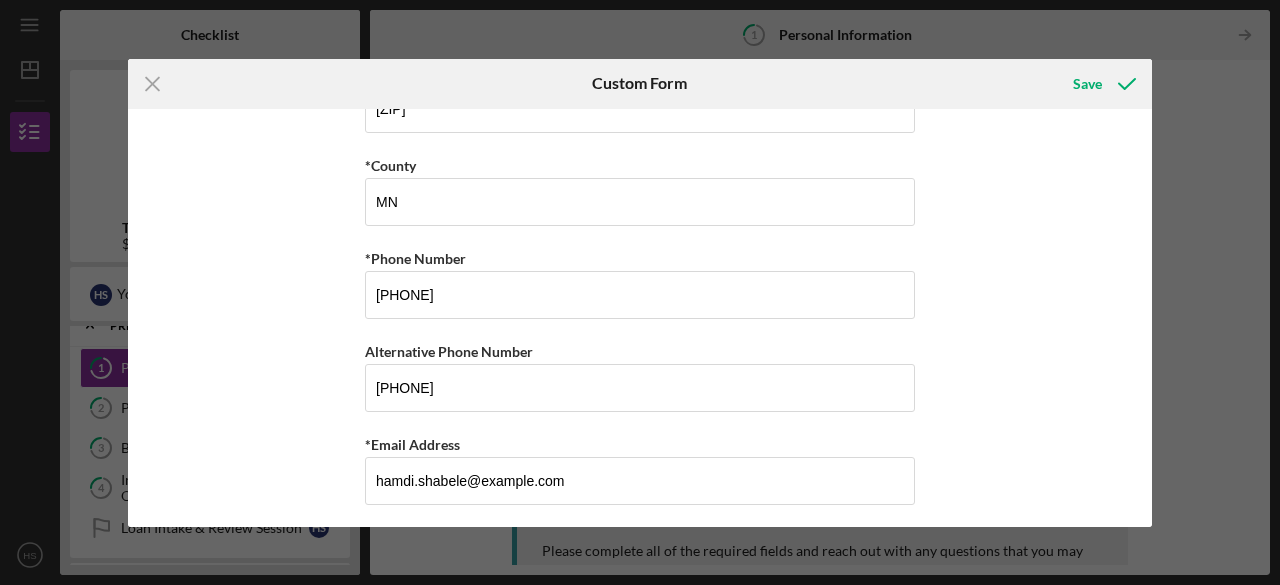 click on "*First Name [FIRST] Middle Name S *Last Name [LAST] *Date of Birth [DATE] *Home Street Address [NUMBER] [STREET] *City [CITY] *State [STATE] *Zip Code [ZIP] *County [STATE] *Phone Number [PHONE] Alternative Phone Number [PHONE] *Email Address [EMAIL]" at bounding box center [640, 318] 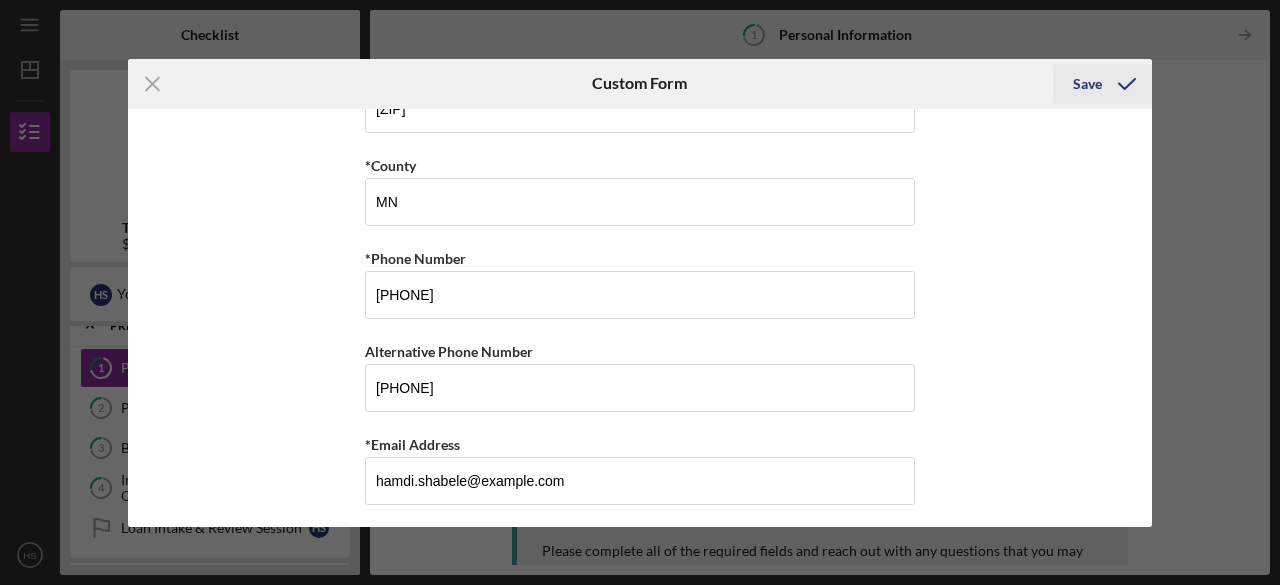 click 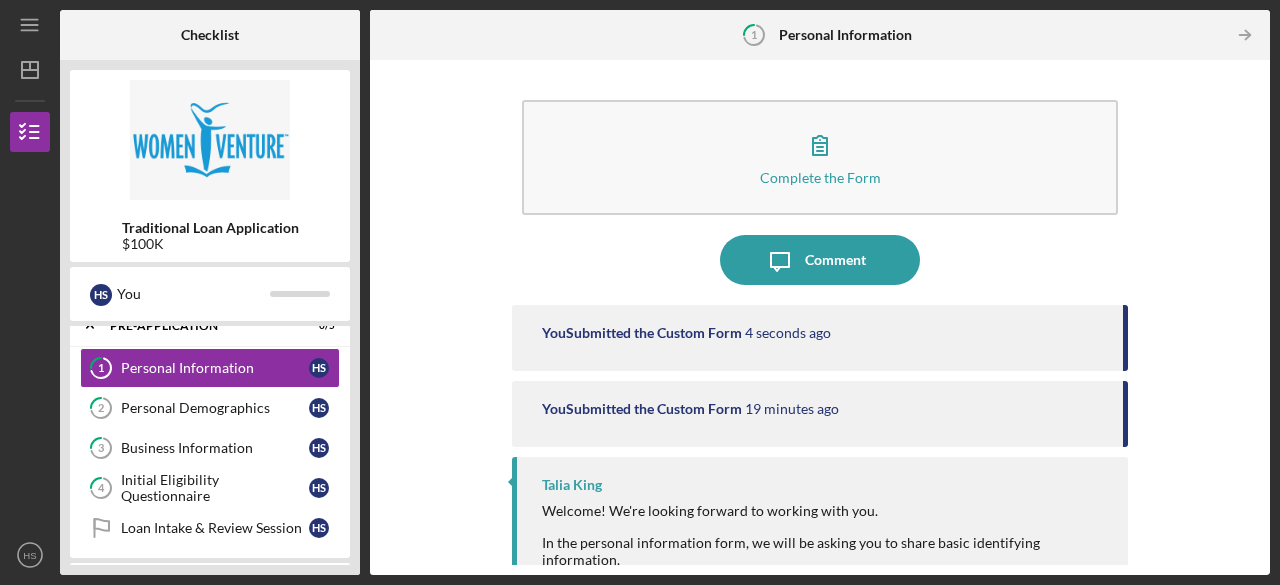 click on "You  Submitted the Custom Form   19 minutes ago" at bounding box center (820, 414) 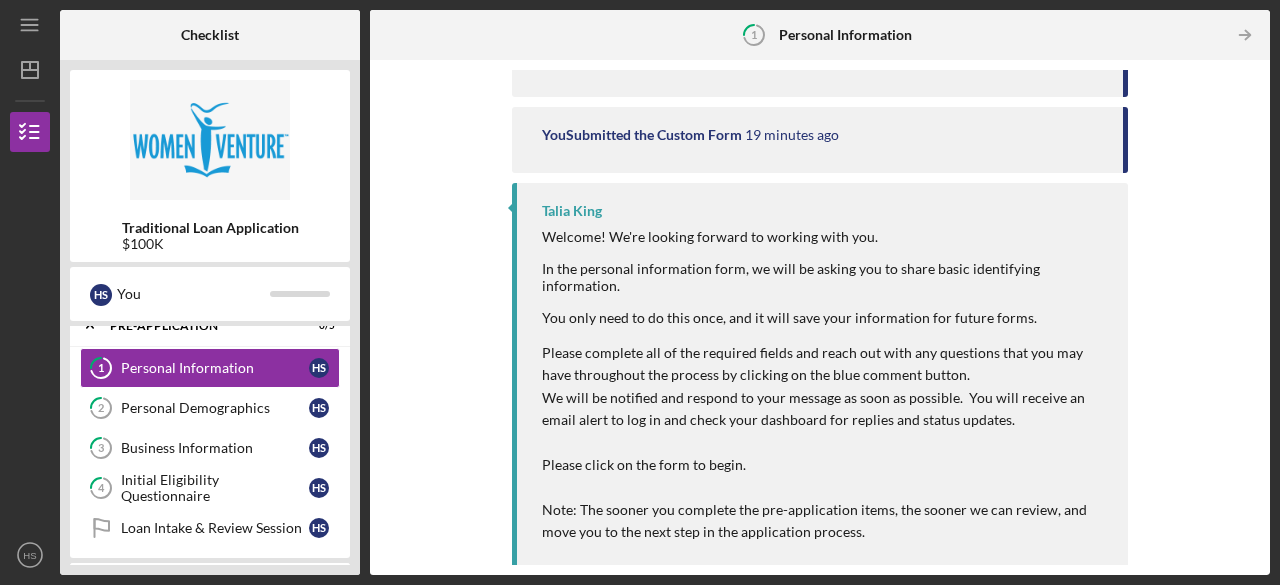 scroll, scrollTop: 277, scrollLeft: 0, axis: vertical 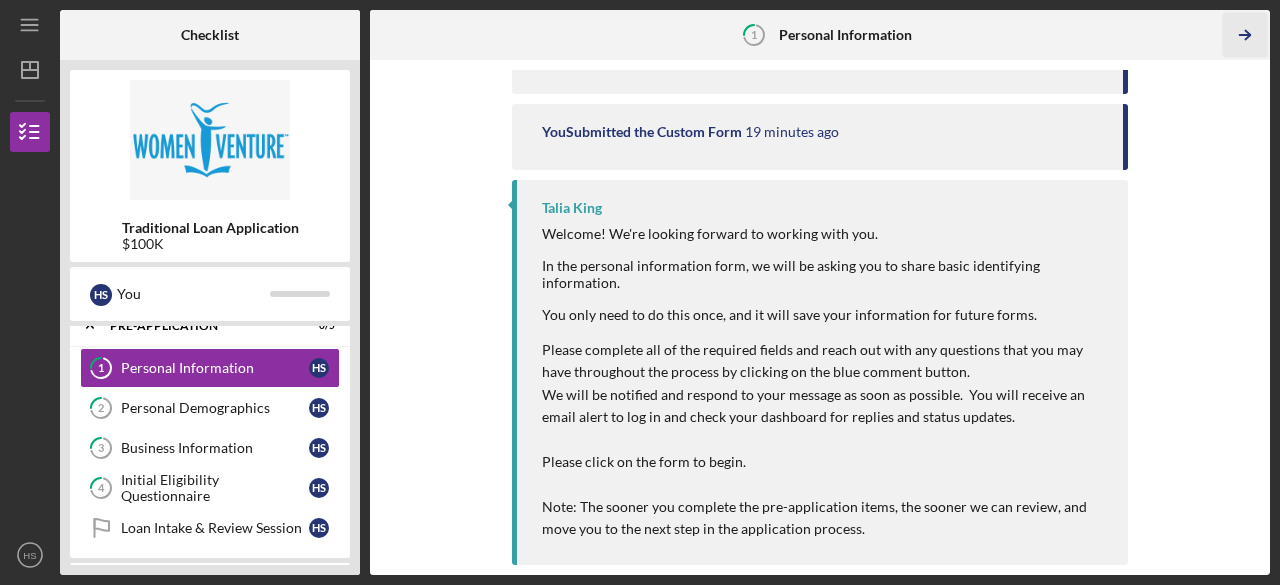 click on "Icon/Table Pagination Arrow" 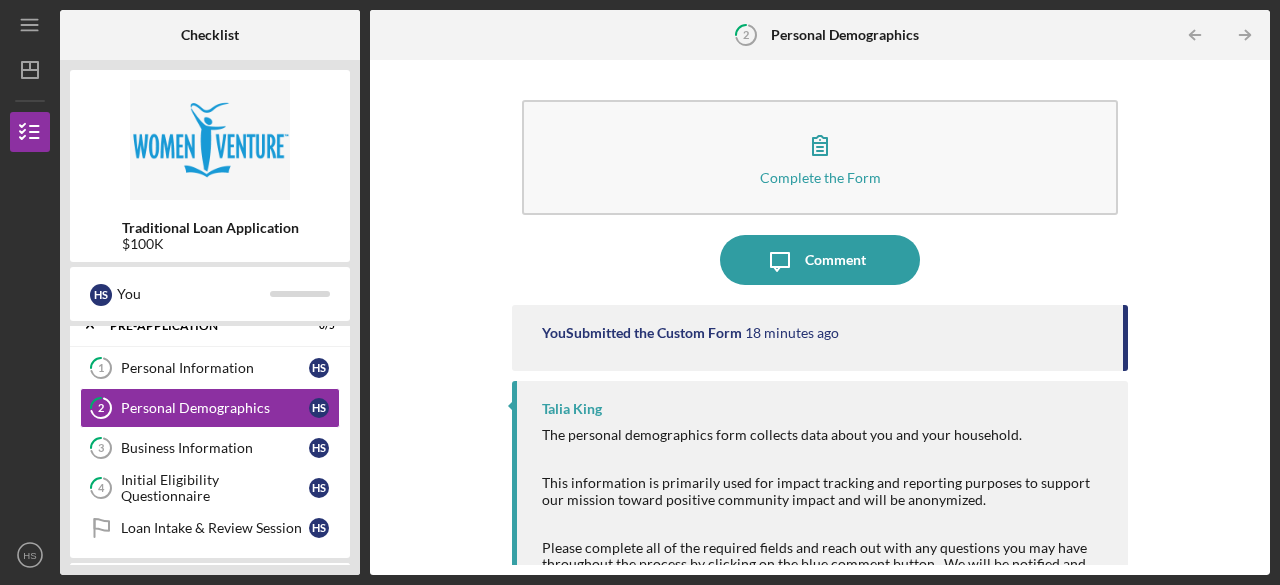 click at bounding box center (210, 140) 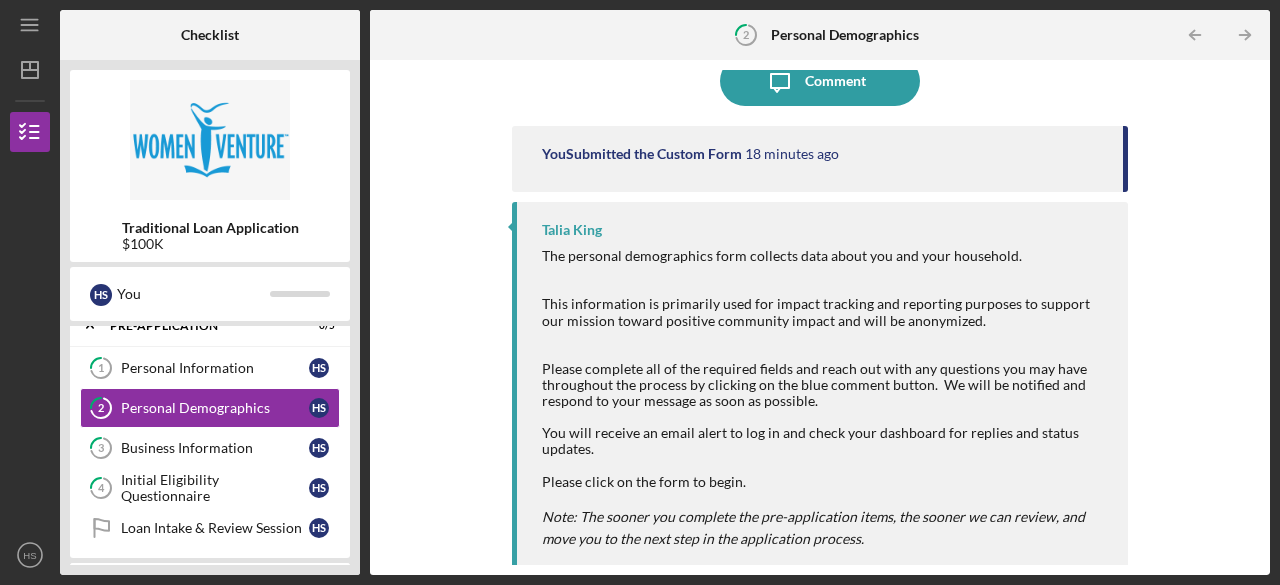 scroll, scrollTop: 205, scrollLeft: 0, axis: vertical 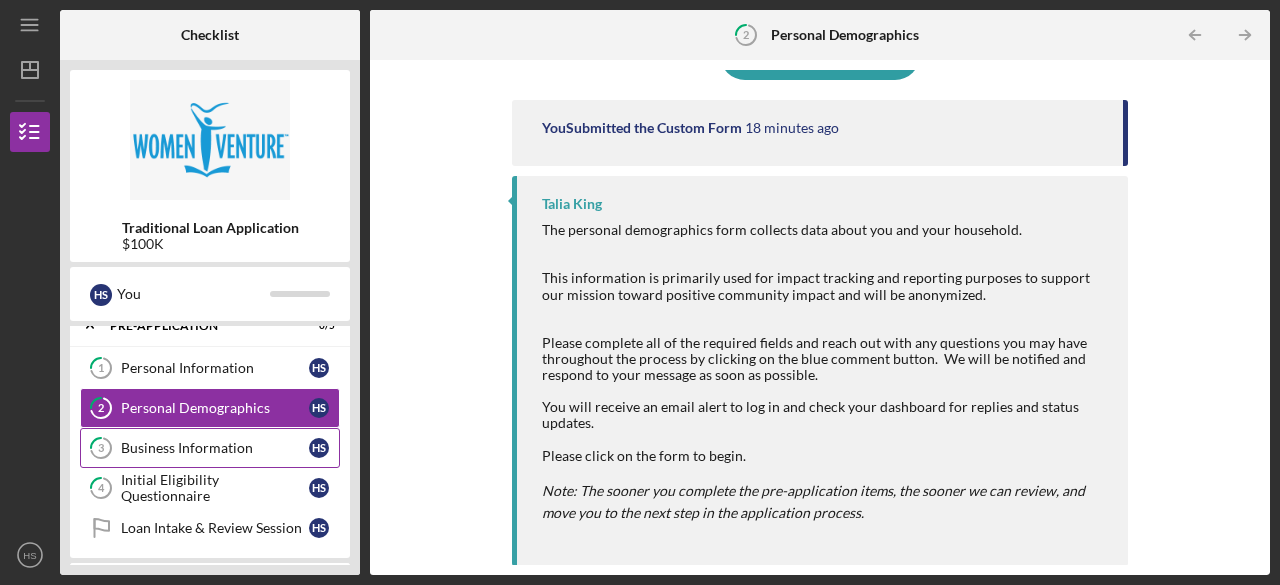 click on "Business Information" at bounding box center (215, 448) 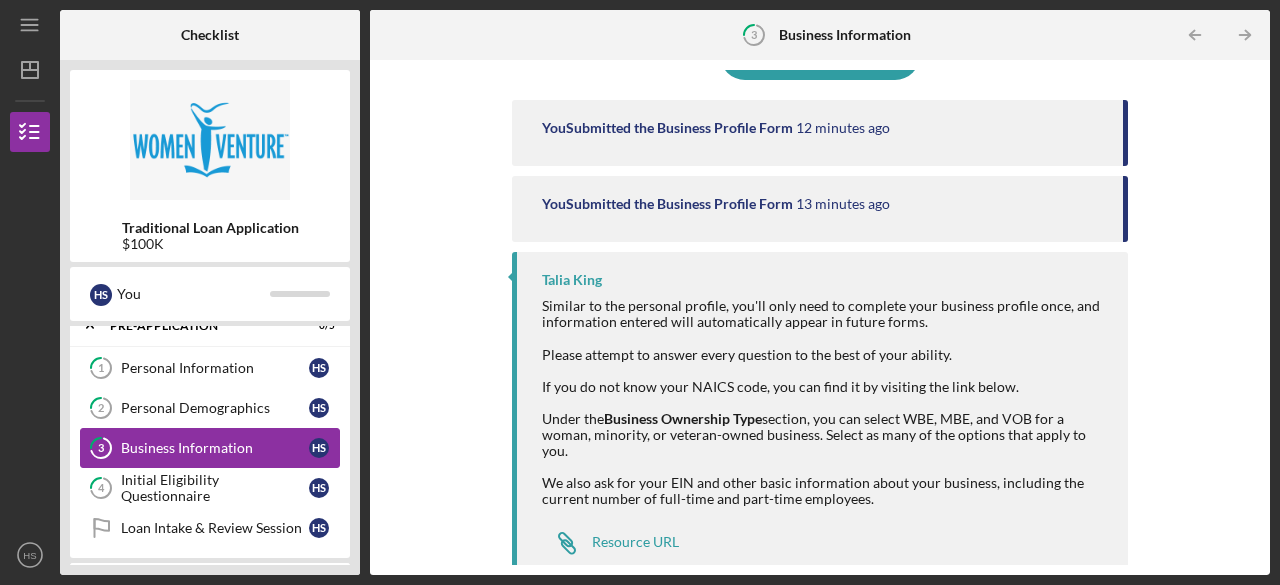 scroll, scrollTop: 0, scrollLeft: 0, axis: both 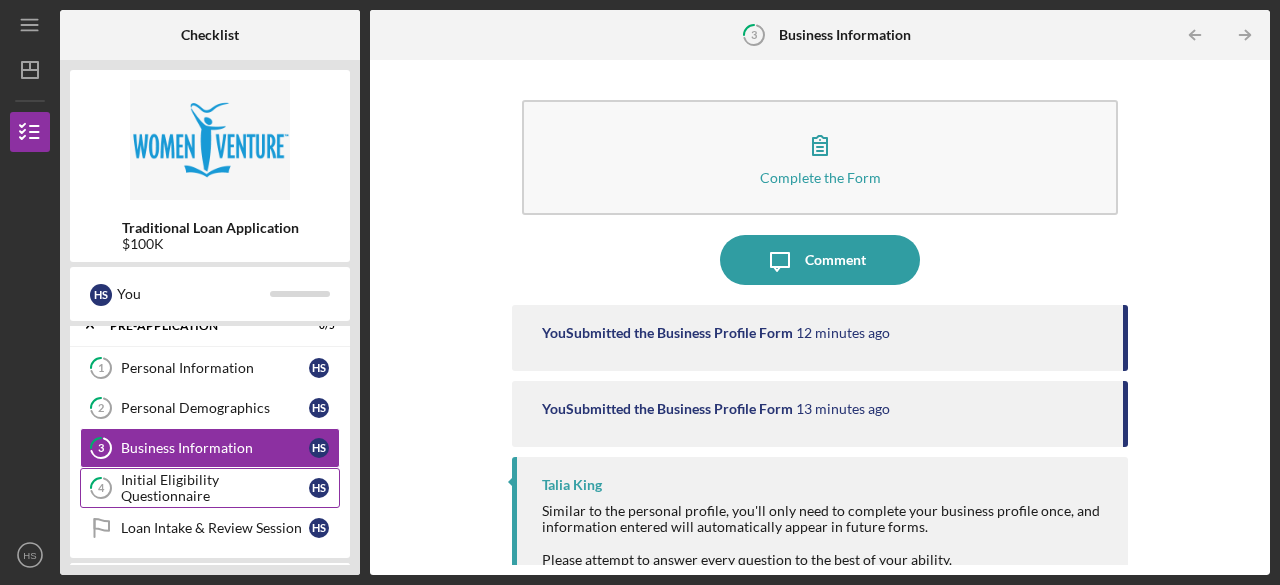 click on "Initial Eligibility Questionnaire" at bounding box center (215, 488) 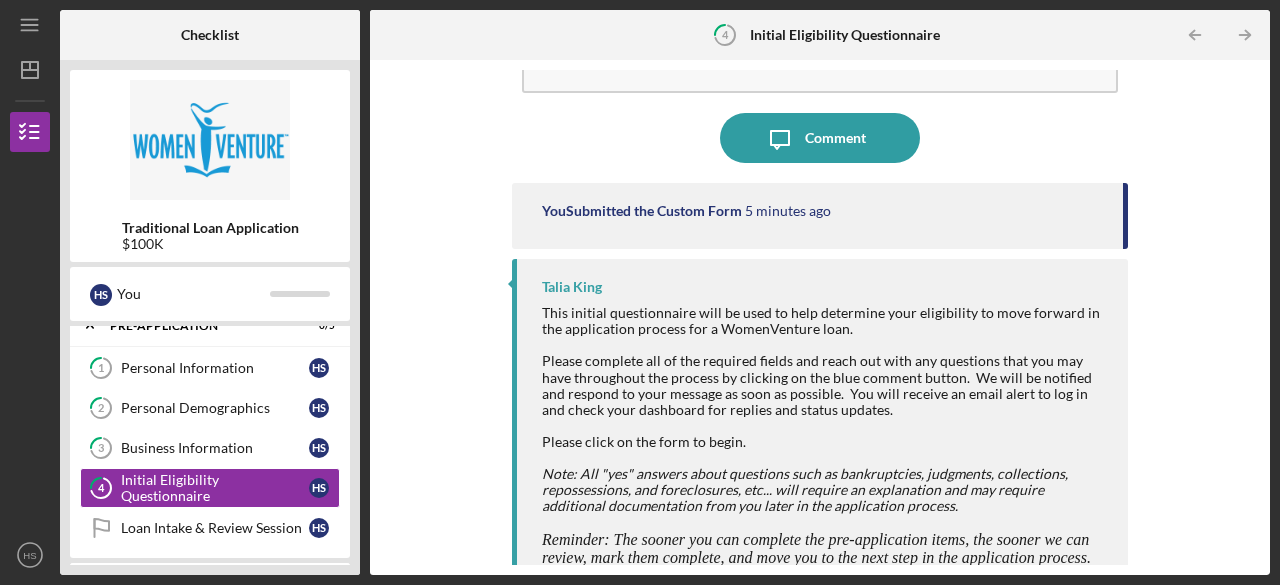 scroll, scrollTop: 148, scrollLeft: 0, axis: vertical 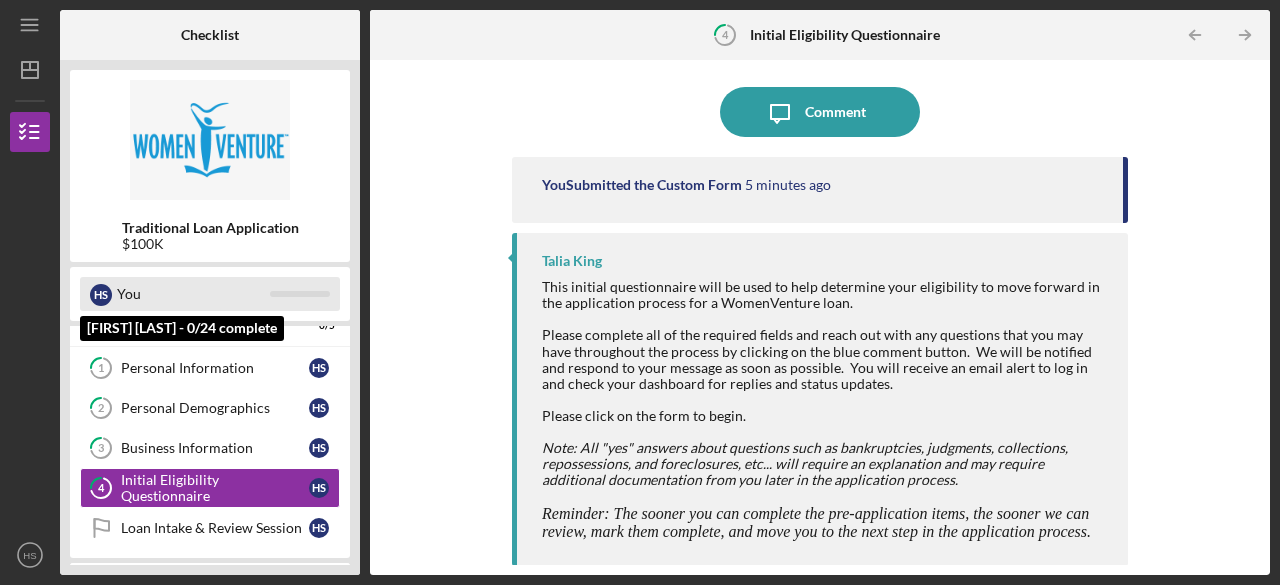 click at bounding box center (300, 294) 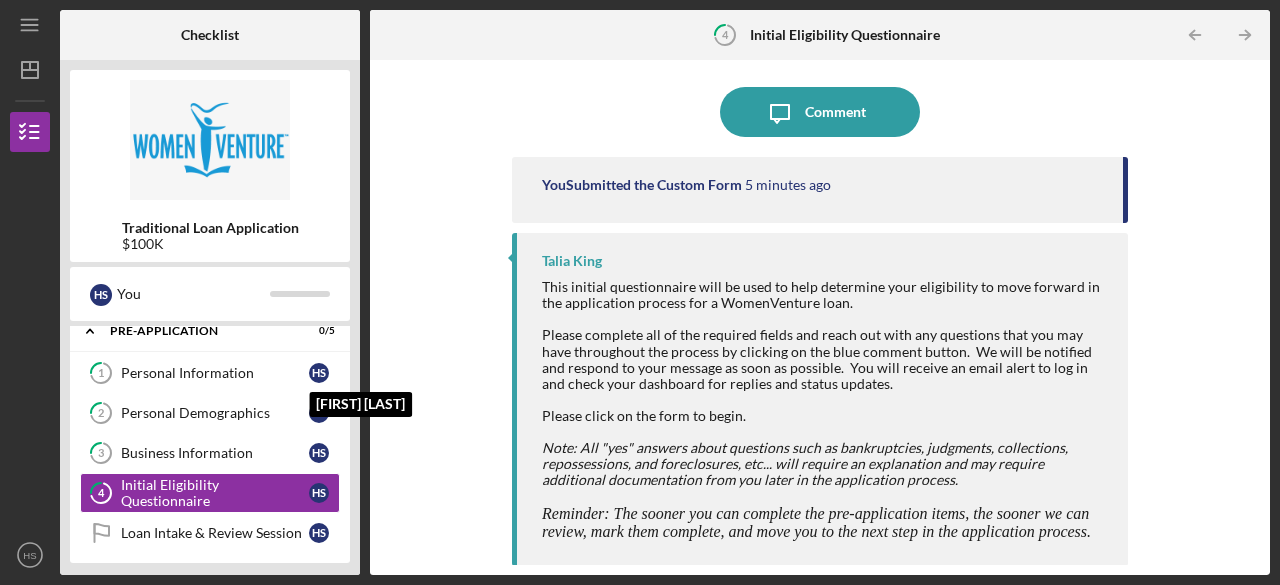scroll, scrollTop: 0, scrollLeft: 0, axis: both 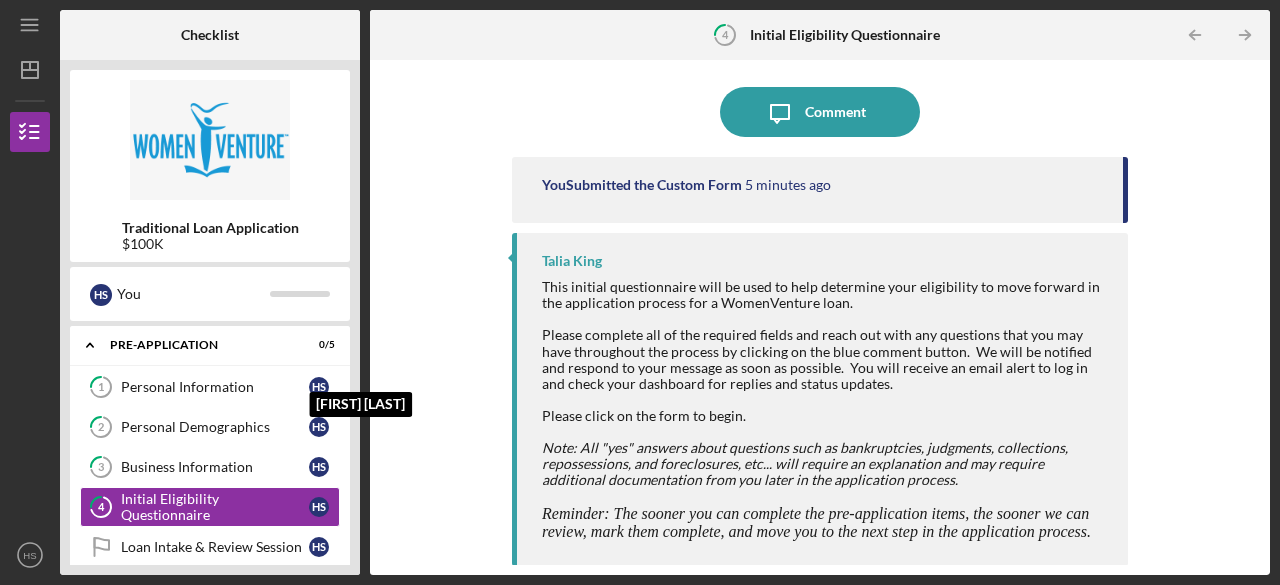 drag, startPoint x: 304, startPoint y: 294, endPoint x: 294, endPoint y: 264, distance: 31.622776 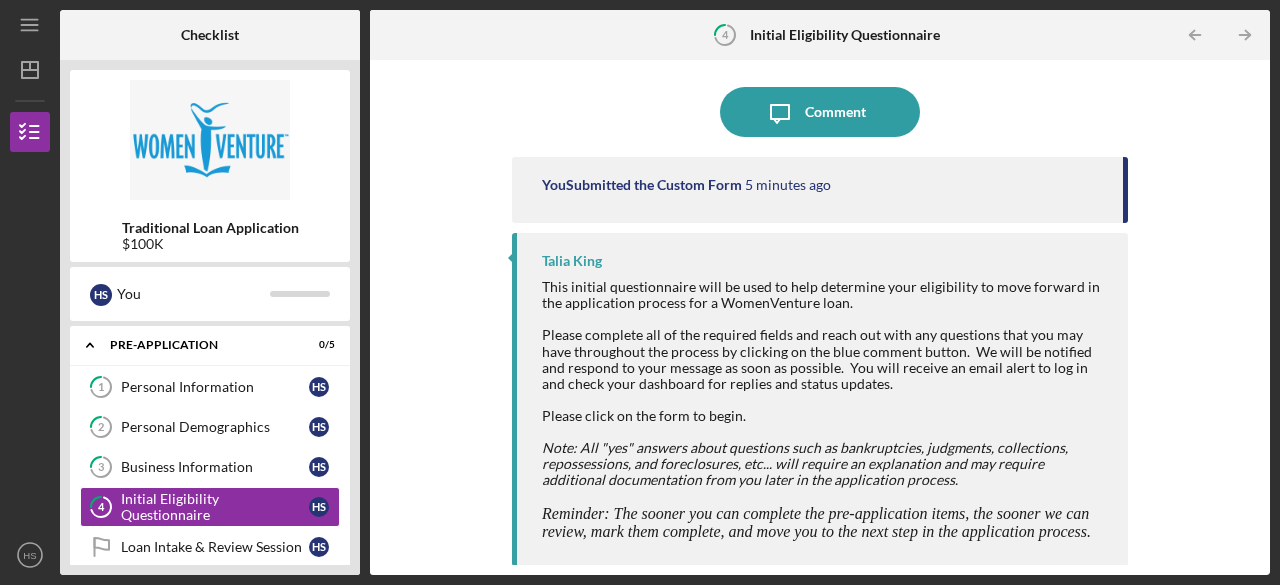click on "Complete the Form Form Icon/Message Comment You  Submitted the Custom Form   5 minutes ago [FIRST] [LAST]   This initial questionnaire will be used to help determine your eligibility to move forward in the application process for a WomenVenture loan.
Please complete all of the required fields and reach out with any questions that you may have throughout the process by clicking on the blue comment button.  We will be notified and respond to your message as soon as possible.  You will receive an email alert to log in and check your dashboard for replies and status updates.
Please click on the form to begin.
Note: All "yes" answers about questions such as bankruptcies, judgments, collections, repossessions, and foreclosures, etc... will require an explanation and may require additional documentation from you later in the application process." at bounding box center (820, 317) 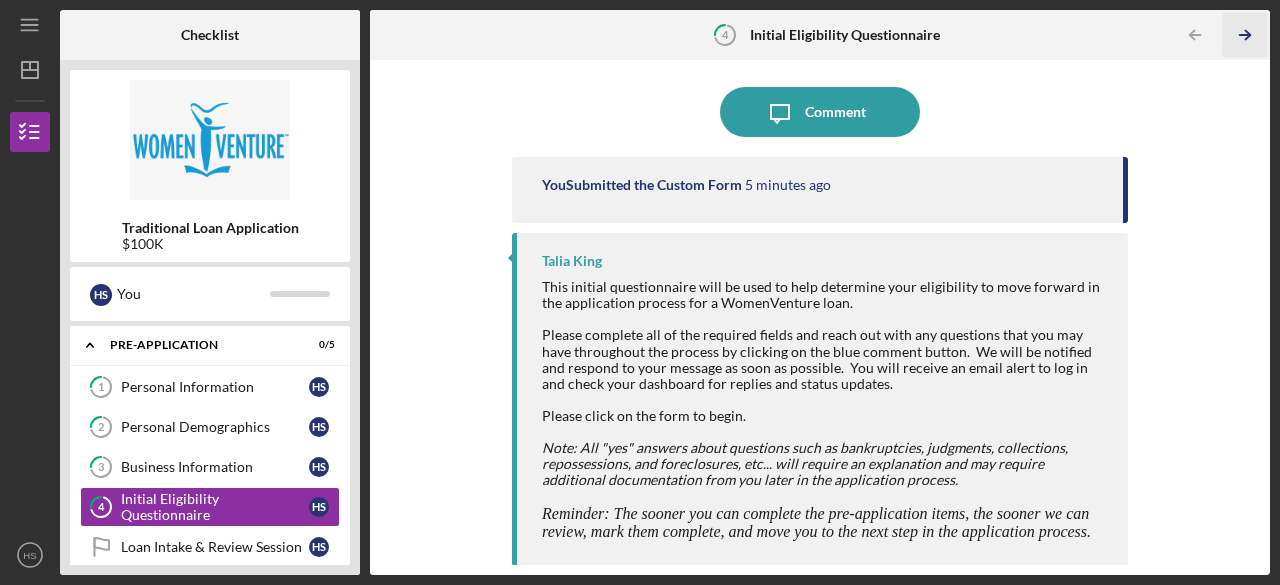 click 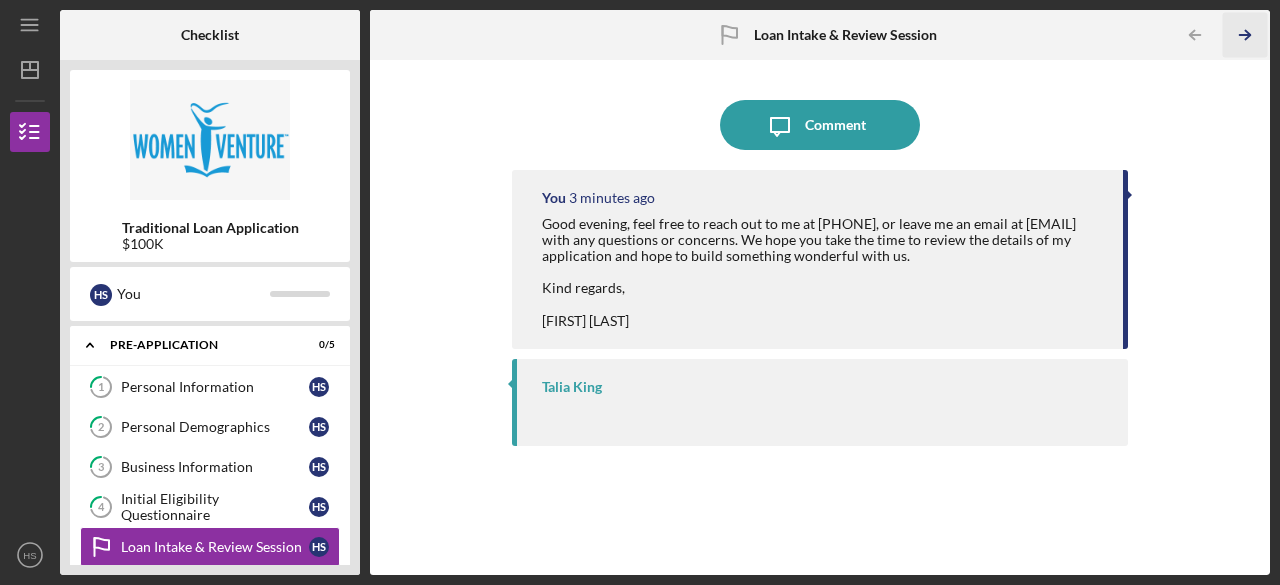 scroll, scrollTop: 0, scrollLeft: 0, axis: both 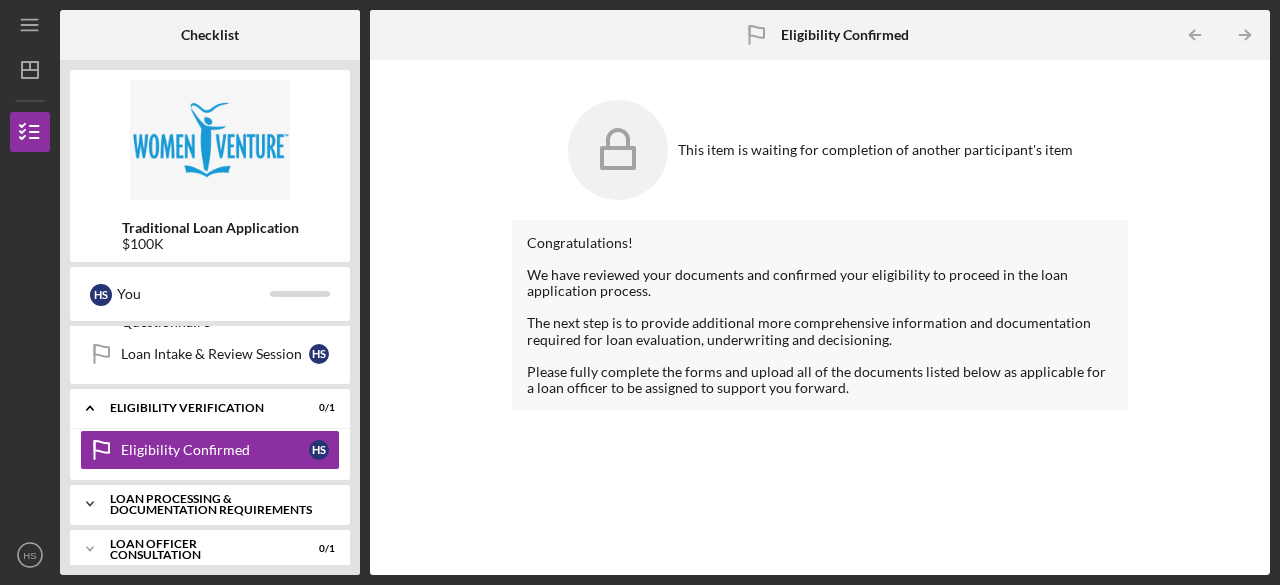 click on "Loan Processing & Documentation Requirements" at bounding box center [217, 504] 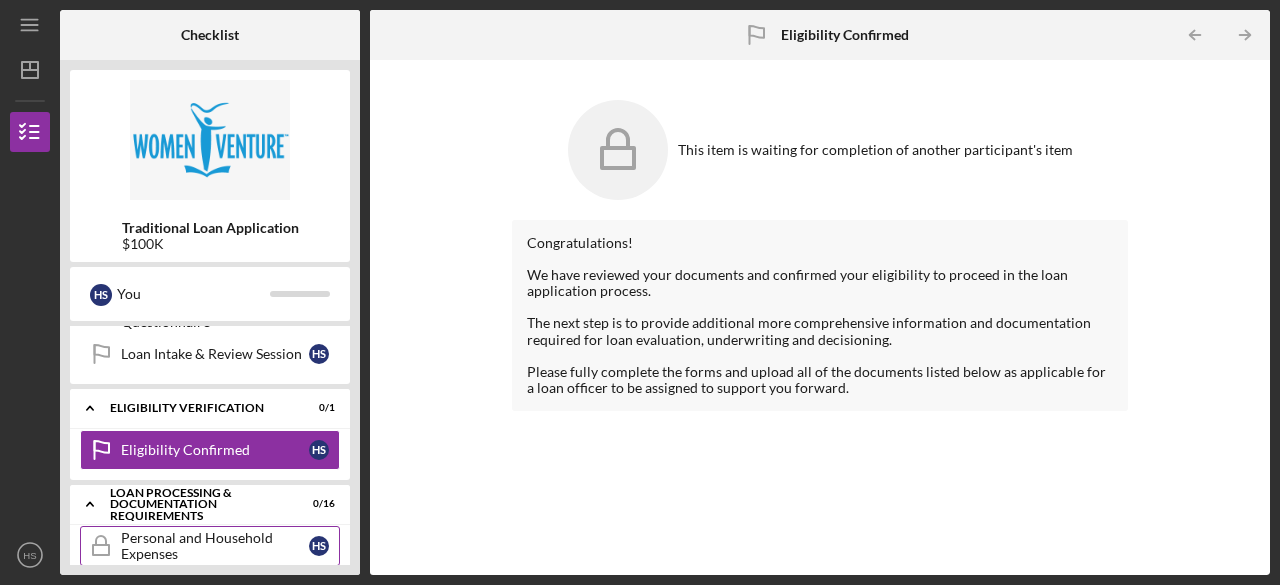 click on "Personal and Household Expenses" at bounding box center [215, 546] 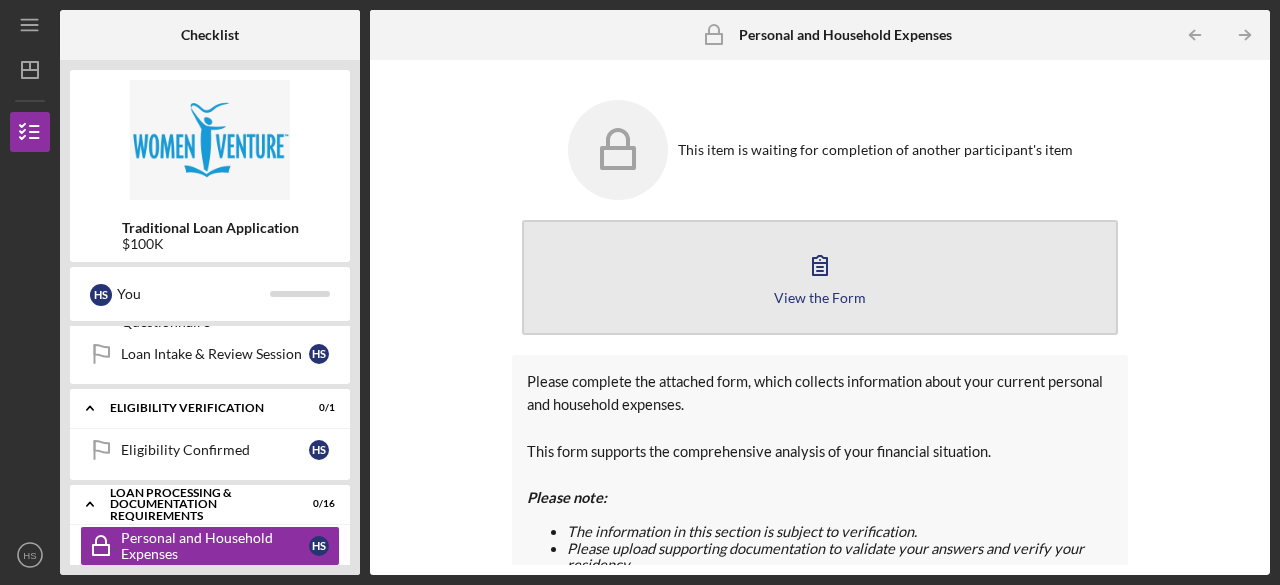 click on "View the Form Form" at bounding box center (820, 277) 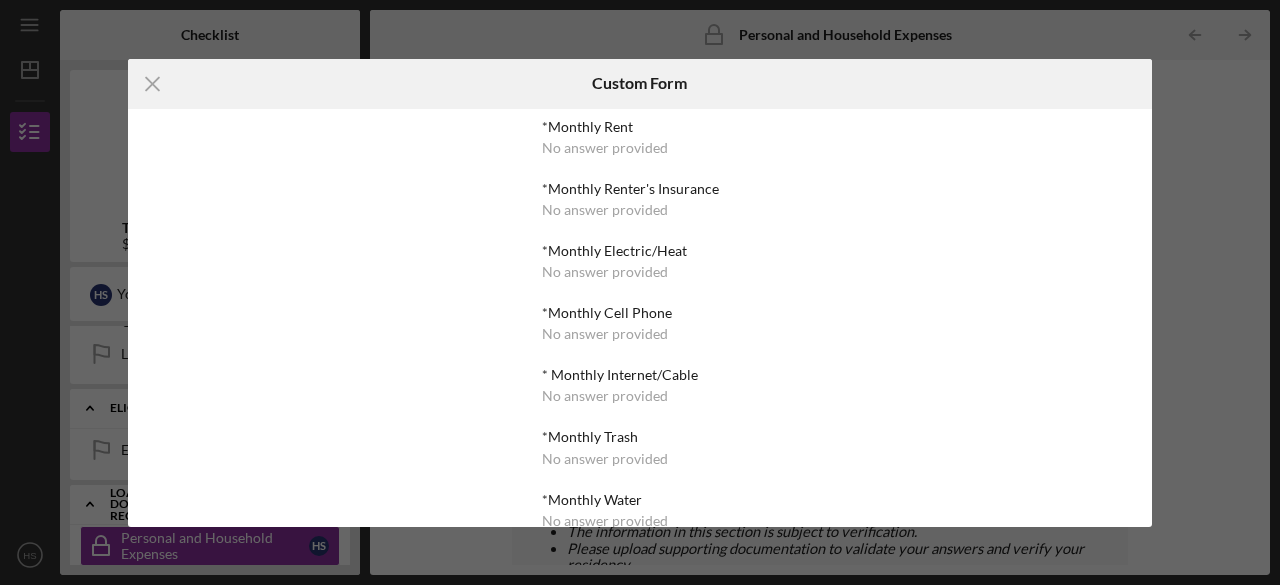 click on "*Monthly Rent No answer provided *Monthly Renter's Insurance No answer provided *Monthly Electric/Heat No answer provided *Monthly Cell Phone No answer provided * Monthly Internet/Cable No answer provided *Monthly Trash No answer provided *Monthly Water No answer provided * Monthly Food at Home No answer provided *Monthly Food away from Home No answer provided *Monthly Personal Care No answer provided *Monthly Health Insurance No answer provided *Monthly Medications/Prescriptions No answer provided *Monthly Medical/Dental out of pocket No answer provided *Monthly Childcare No answer provided *Monthly Recreation/Social/Hobbies No answer provided *Monthly Car Insurance No answer provided *Monthly Gas/Fuel Cost No answer provided *Monthly Maintenance/Repairs  No answer provided *Annual Tabs No answer provided Other  No answer provided" at bounding box center [639, 760] 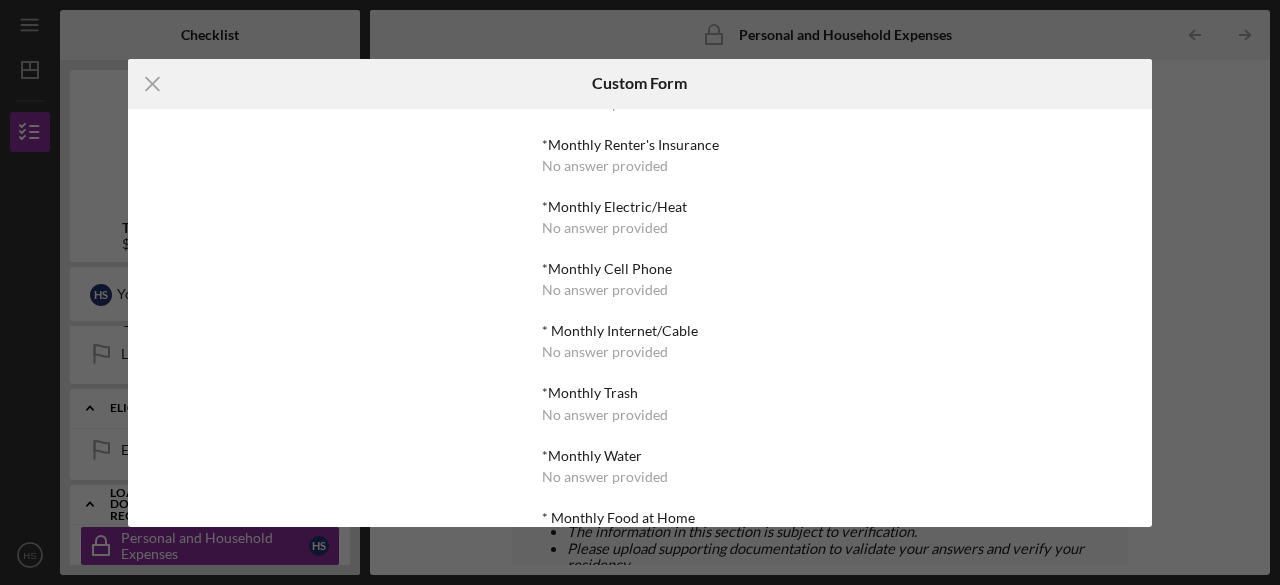 scroll, scrollTop: 0, scrollLeft: 0, axis: both 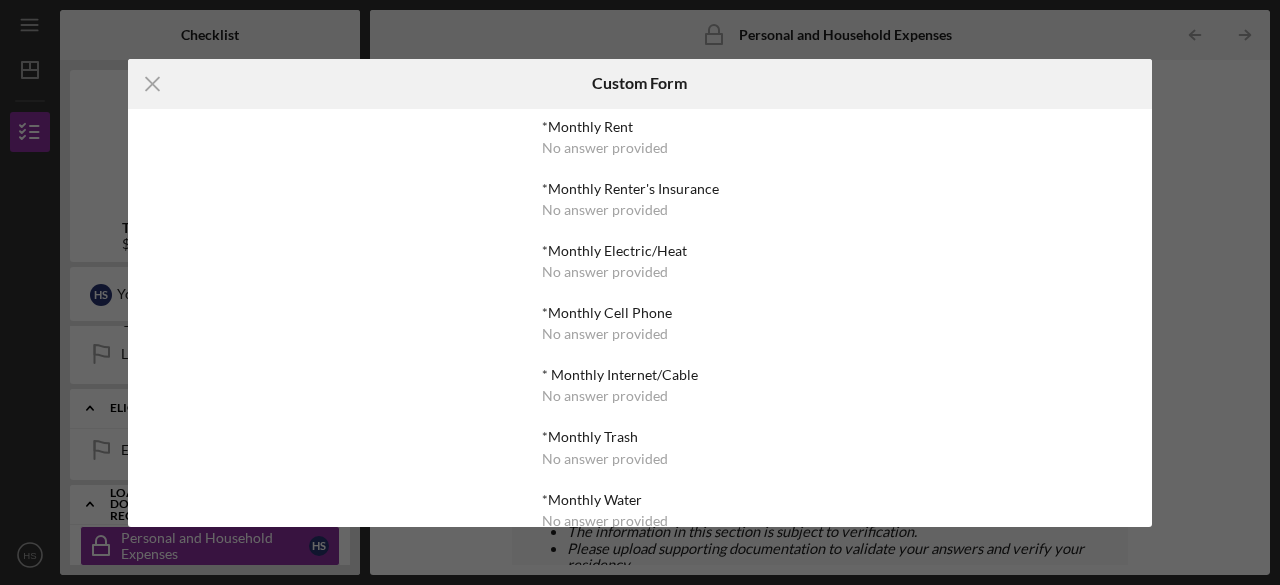 click on "*Monthly Rent" at bounding box center (639, 127) 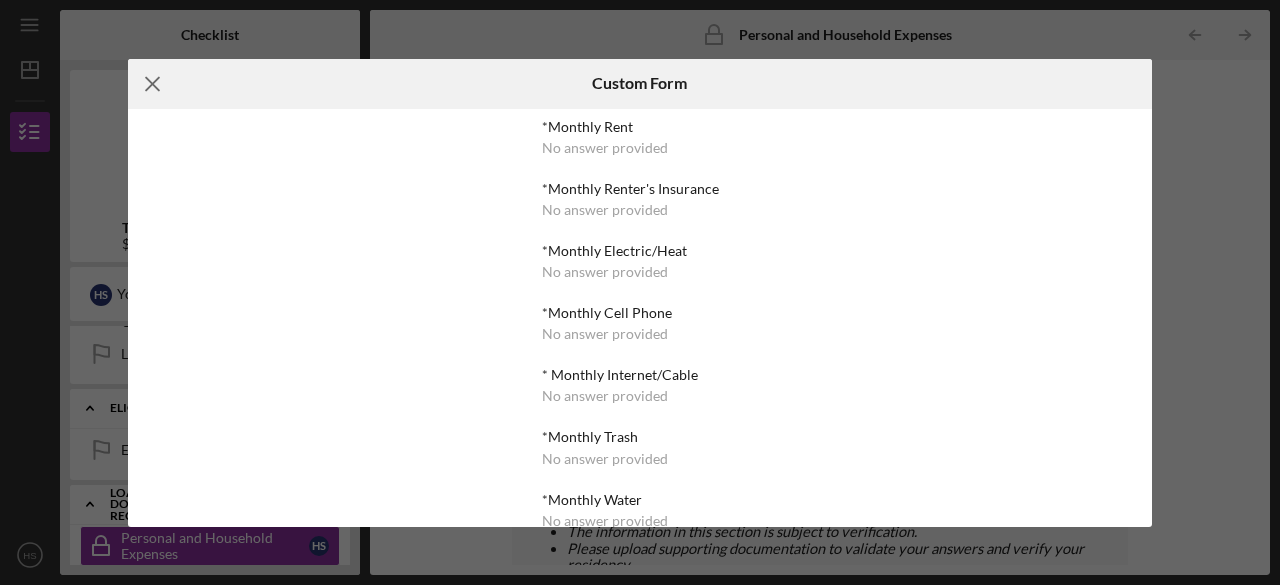 click on "Icon/Menu Close" 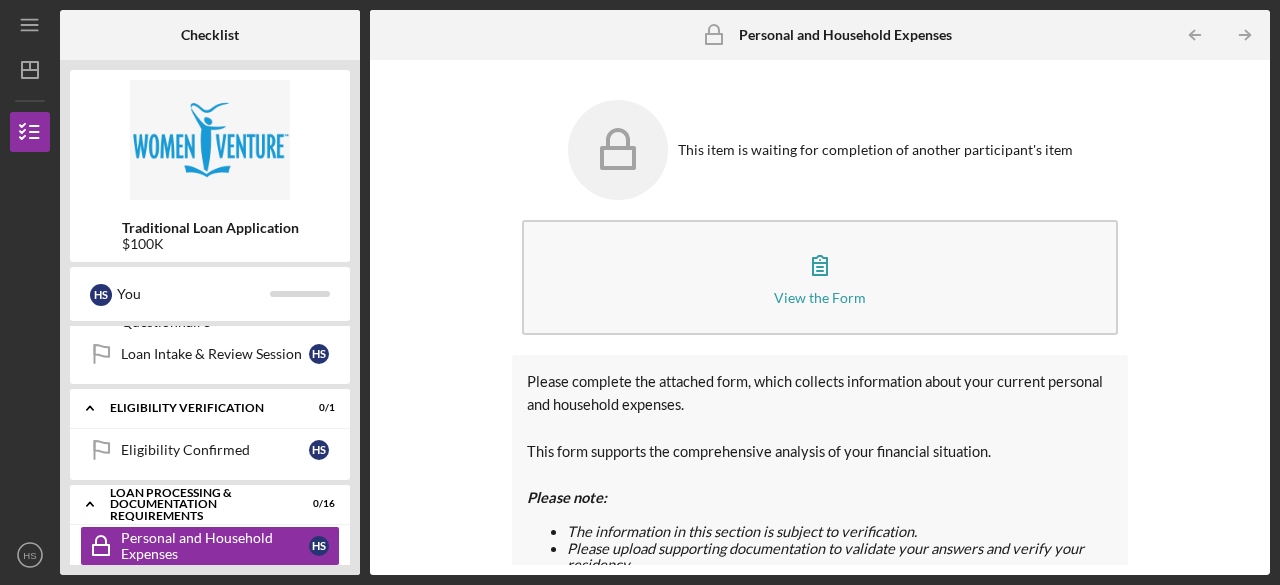 click on "This item is waiting for completion of another participant's item" at bounding box center [820, 150] 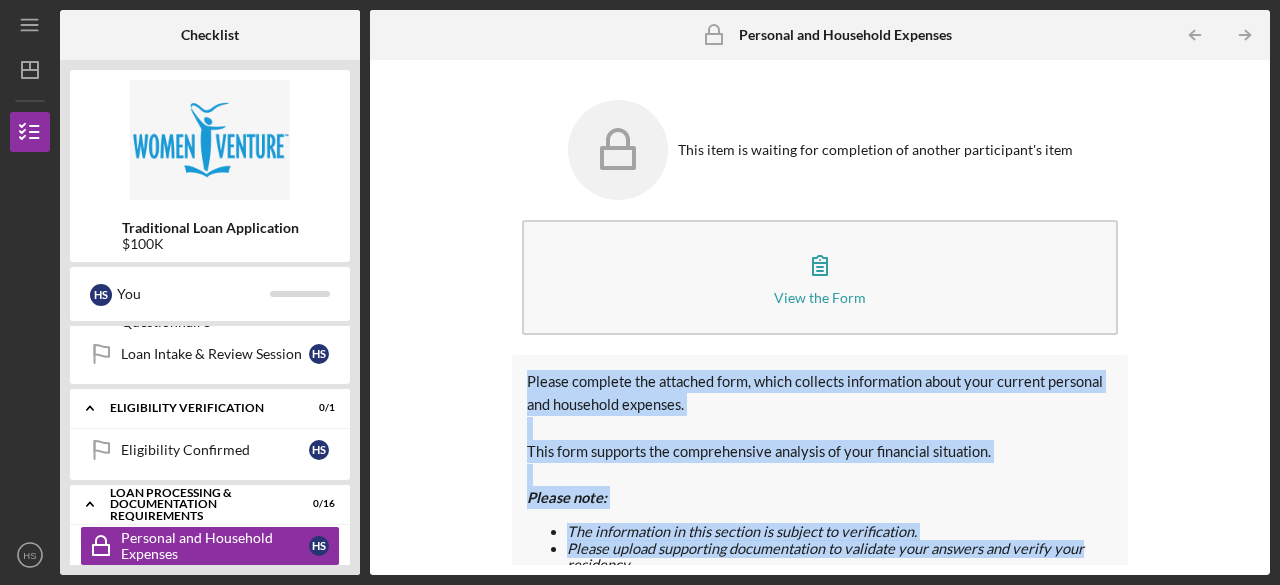 drag, startPoint x: 1252, startPoint y: 353, endPoint x: 1279, endPoint y: 549, distance: 197.85095 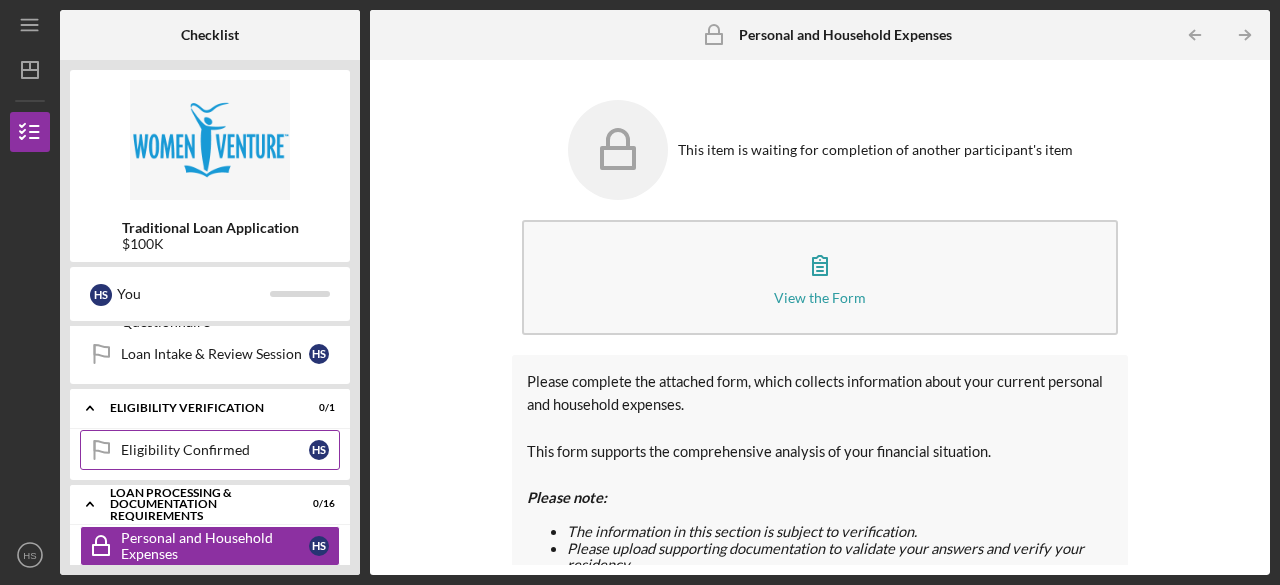 click on "Eligibility Confirmed" at bounding box center (215, 450) 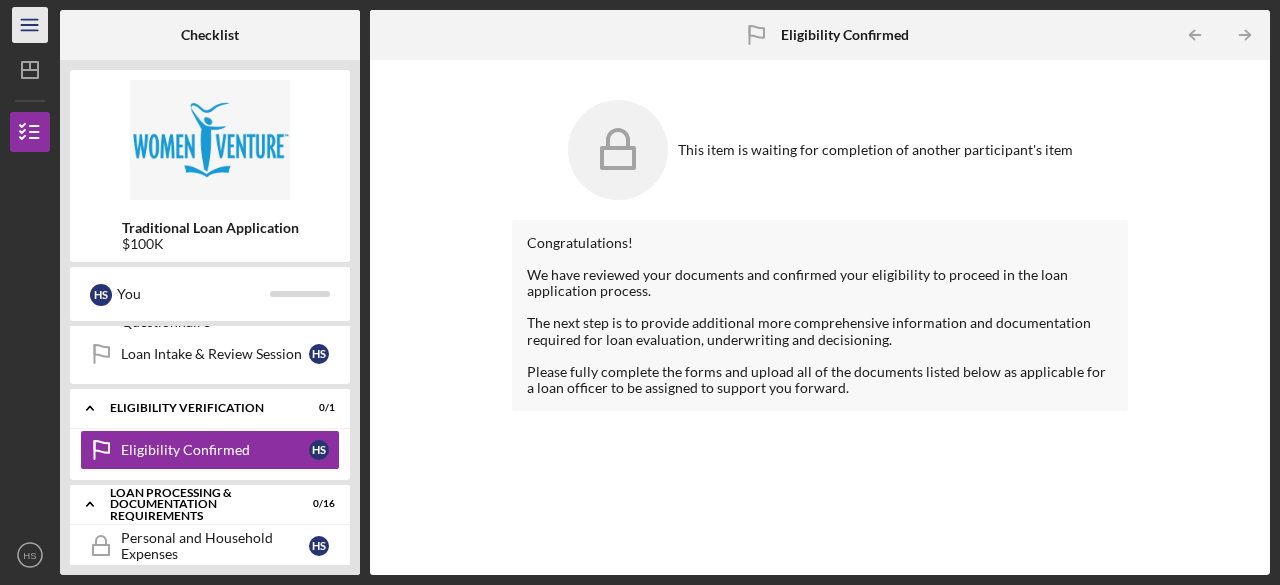 click on "Icon/Menu" 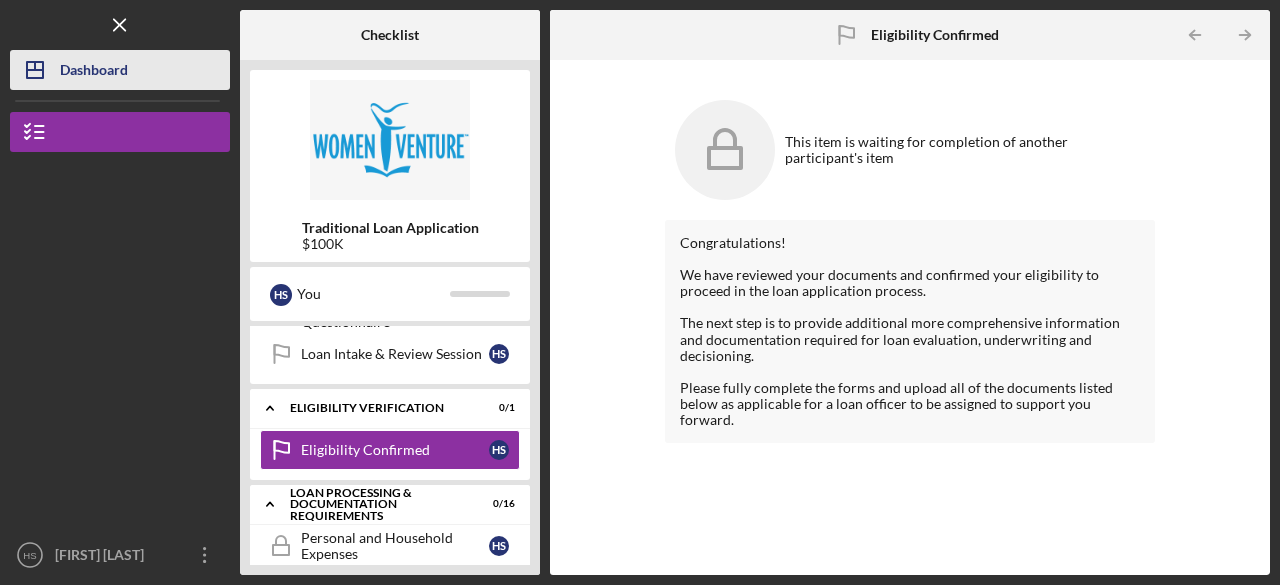 click on "Dashboard" at bounding box center [94, 72] 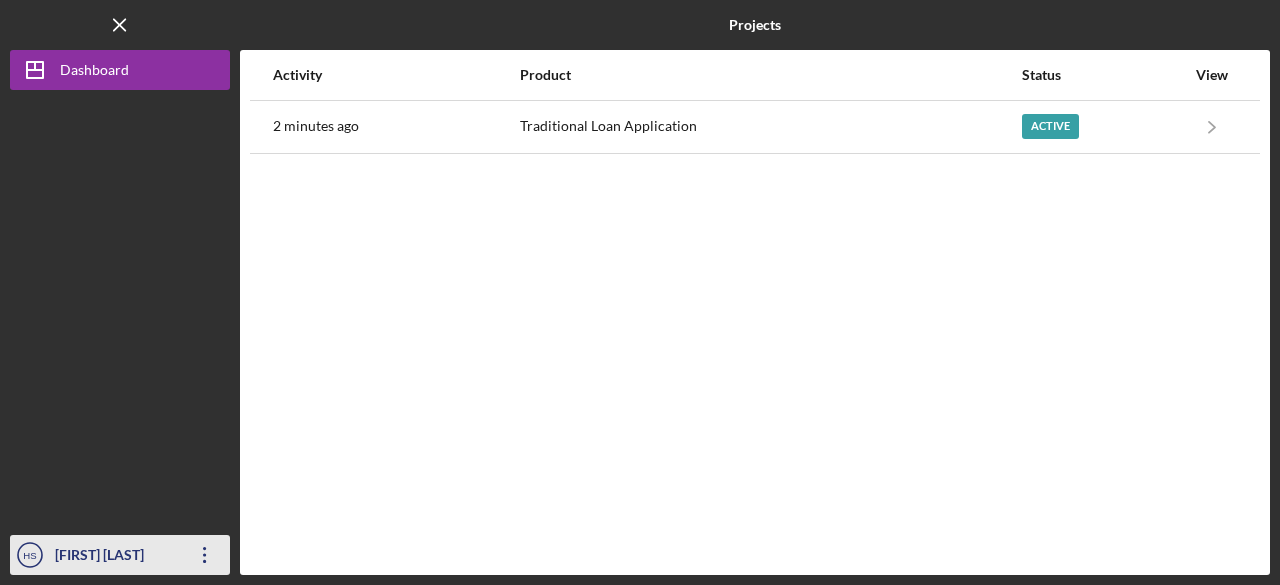 click on "Icon/Overflow" 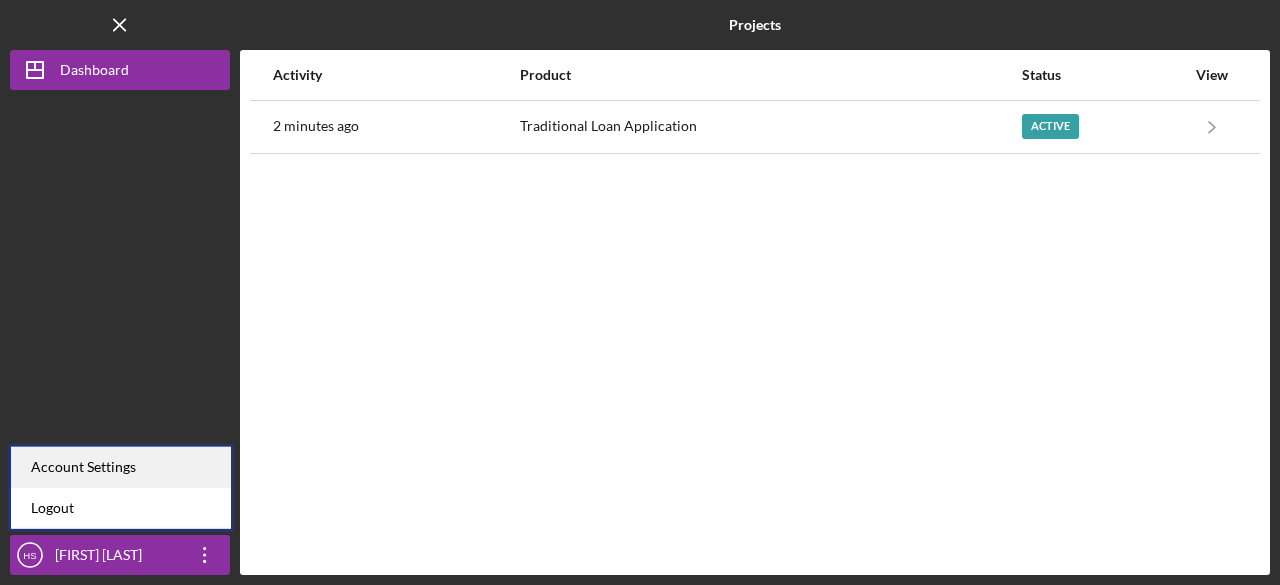 click on "Account Settings" at bounding box center [121, 467] 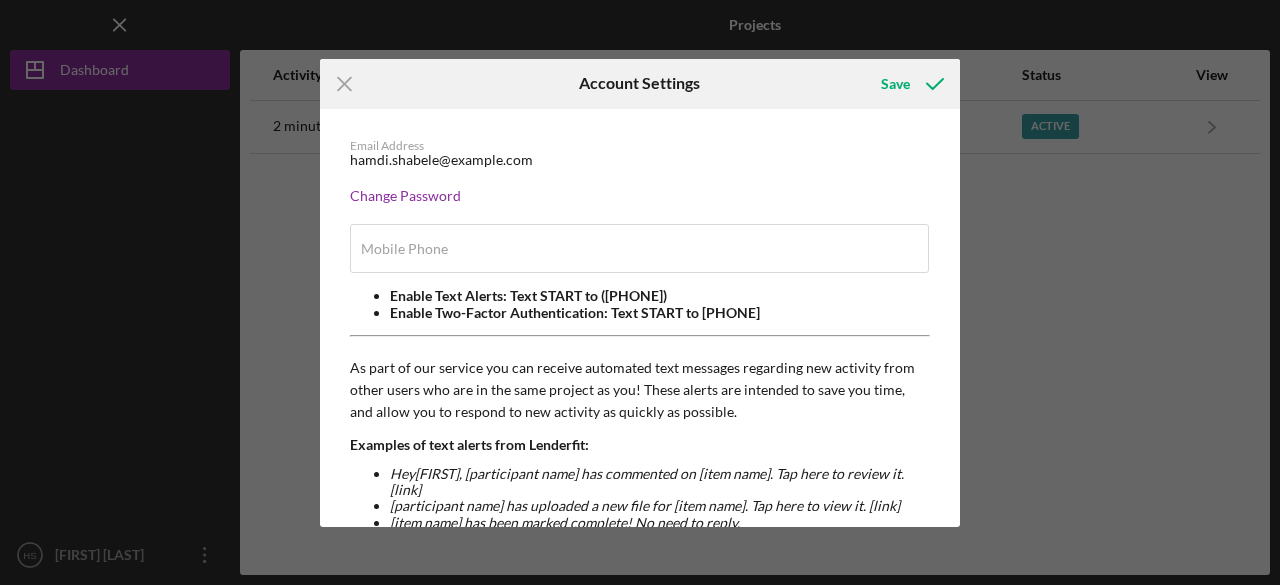 type on "[PHONE]" 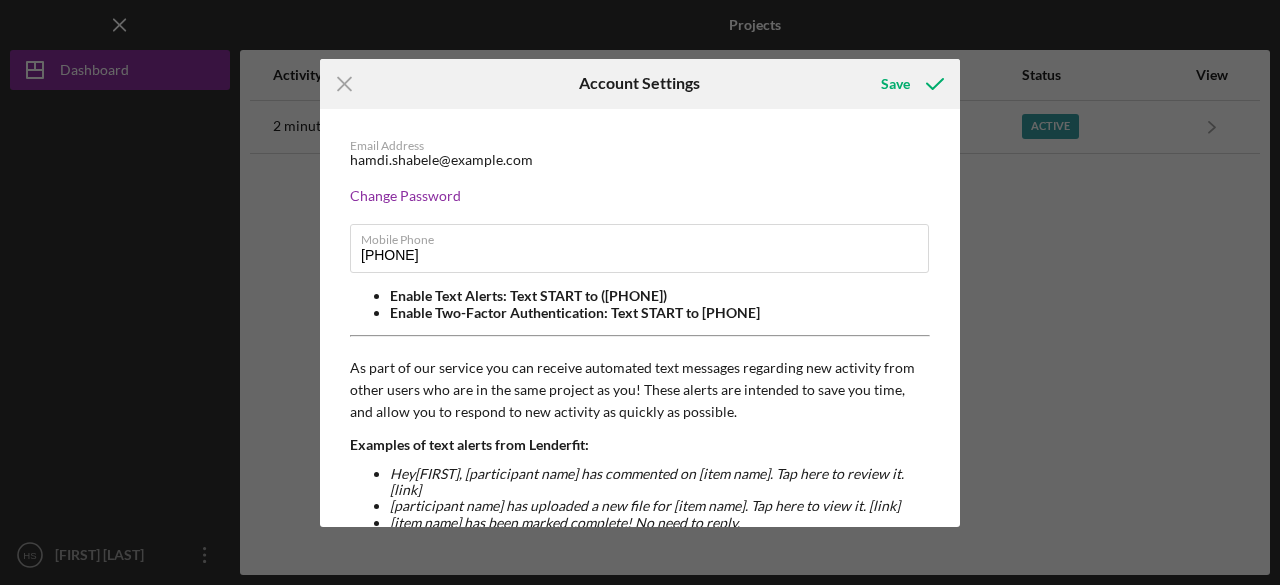 drag, startPoint x: 952, startPoint y: 306, endPoint x: 966, endPoint y: 345, distance: 41.4367 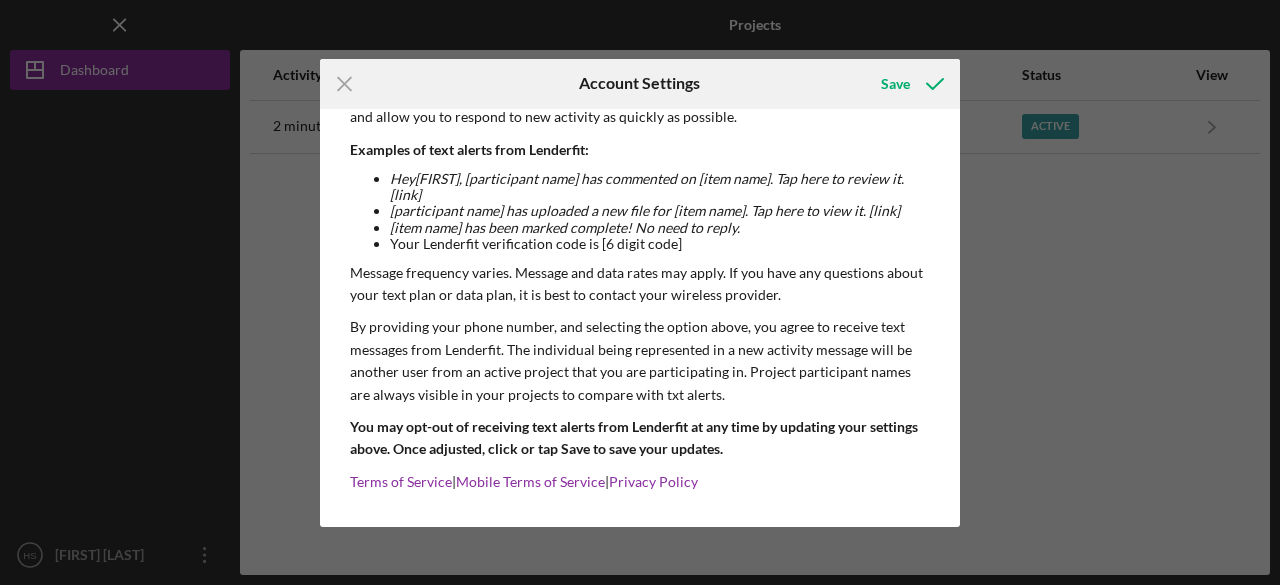 scroll, scrollTop: 300, scrollLeft: 0, axis: vertical 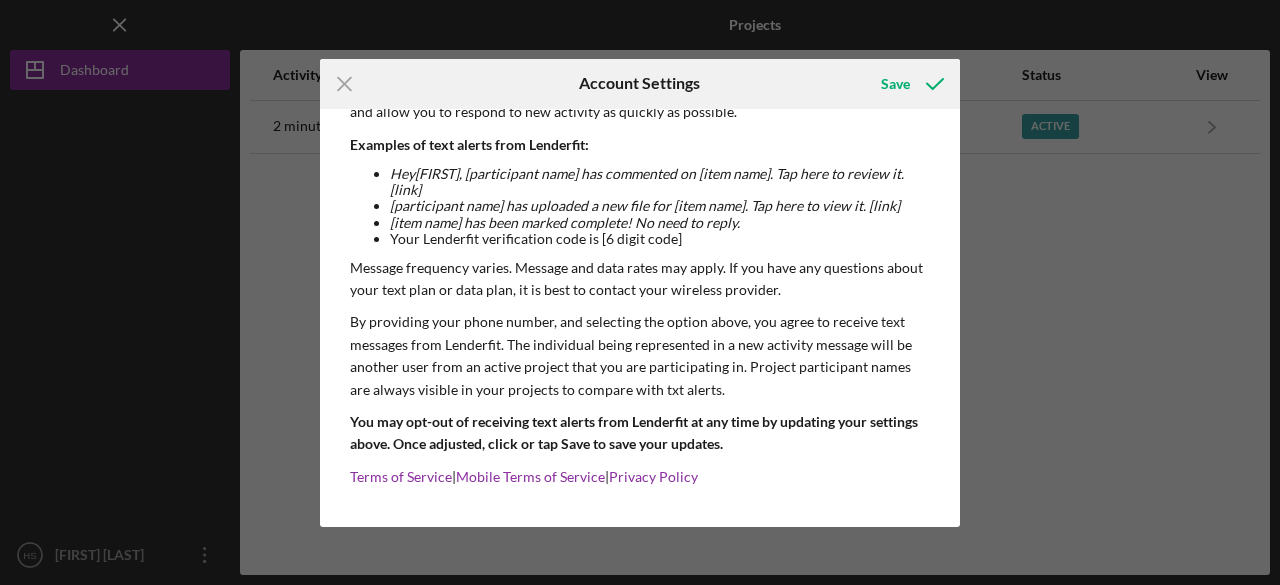 click on "Icon/Menu Close Account Settings Save Email Address [EMAIL] Change Password Mobile Phone [PHONE] Enable Text Alerts: Text START to ([PHONE]) Enable Two-Factor Authentication: Text START to ([PHONE]) As part of our service you can receive automated text messages regarding new activity from other users who are in the same project as you! These alerts are intended to save you time, and allow you to respond to new activity as quickly as possible. Examples of text alerts from Lenderfit: Hey  [FIRST] , [participant name] has commented on [item name]. Tap here to review it. [link] [participant name] has uploaded a new file for [item name]. Tap here to view it. [link] [item name] has been marked complete! No need to reply. Your Lenderfit verification code is [6 digit code] Message frequency varies. Message and data rates may apply. If you have any questions about your data plan, it is best to contact your wireless provider. Terms of Service  |  Mobile Terms of Service" at bounding box center (640, 292) 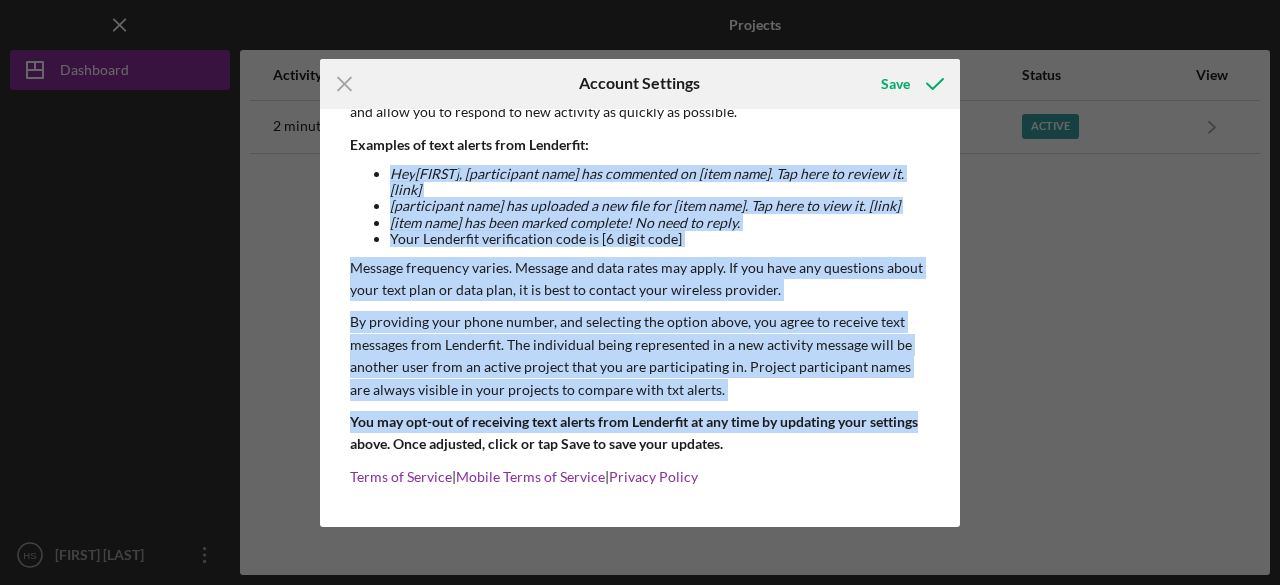 drag, startPoint x: 1108, startPoint y: 403, endPoint x: 838, endPoint y: 105, distance: 402.12436 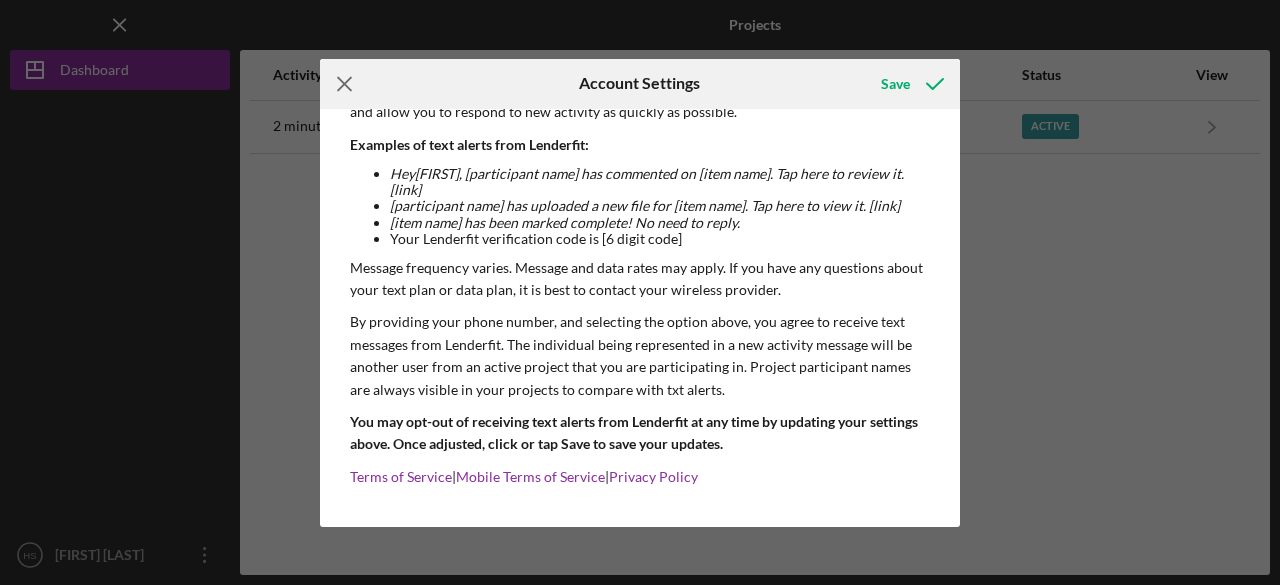 click on "Icon/Menu Close" 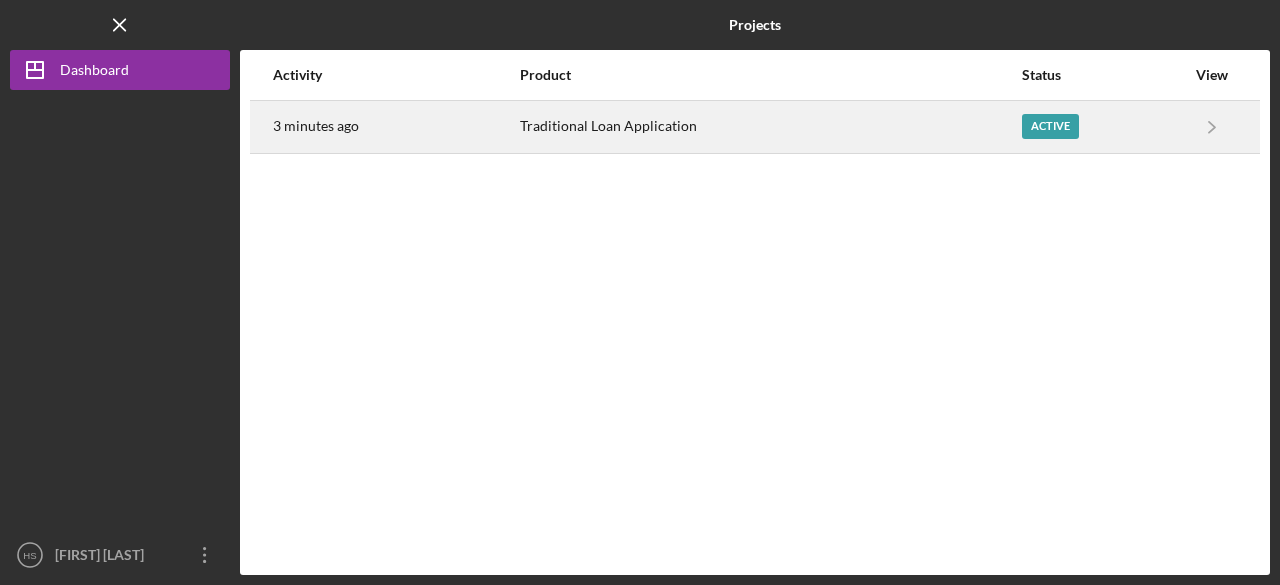 click on "Traditional Loan Application" at bounding box center [770, 127] 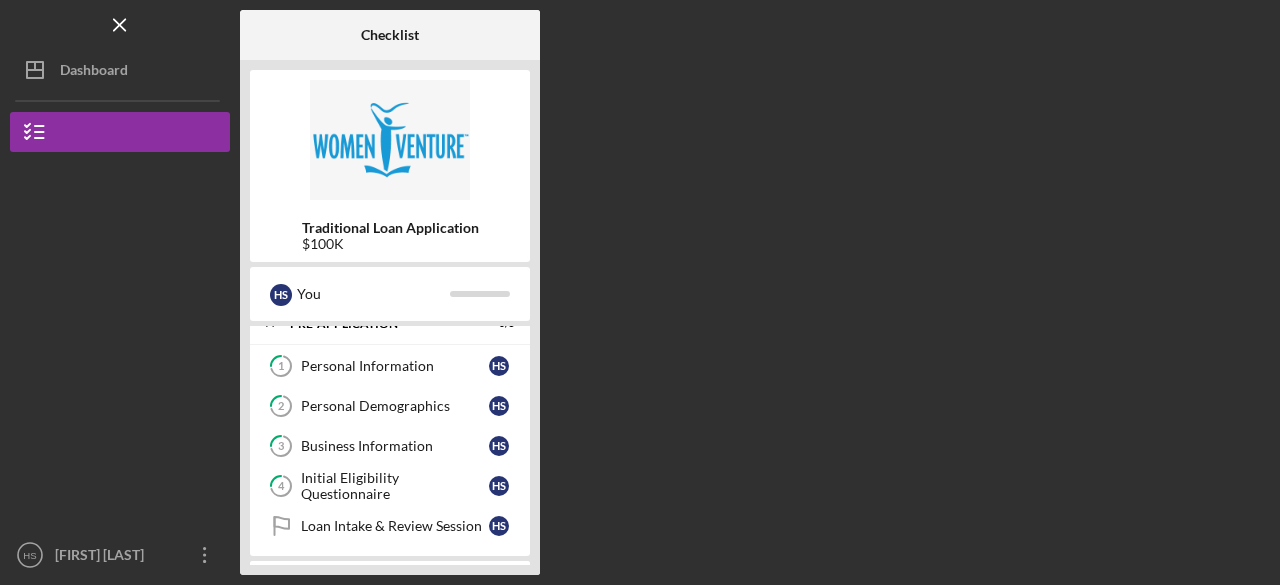 scroll, scrollTop: 23, scrollLeft: 0, axis: vertical 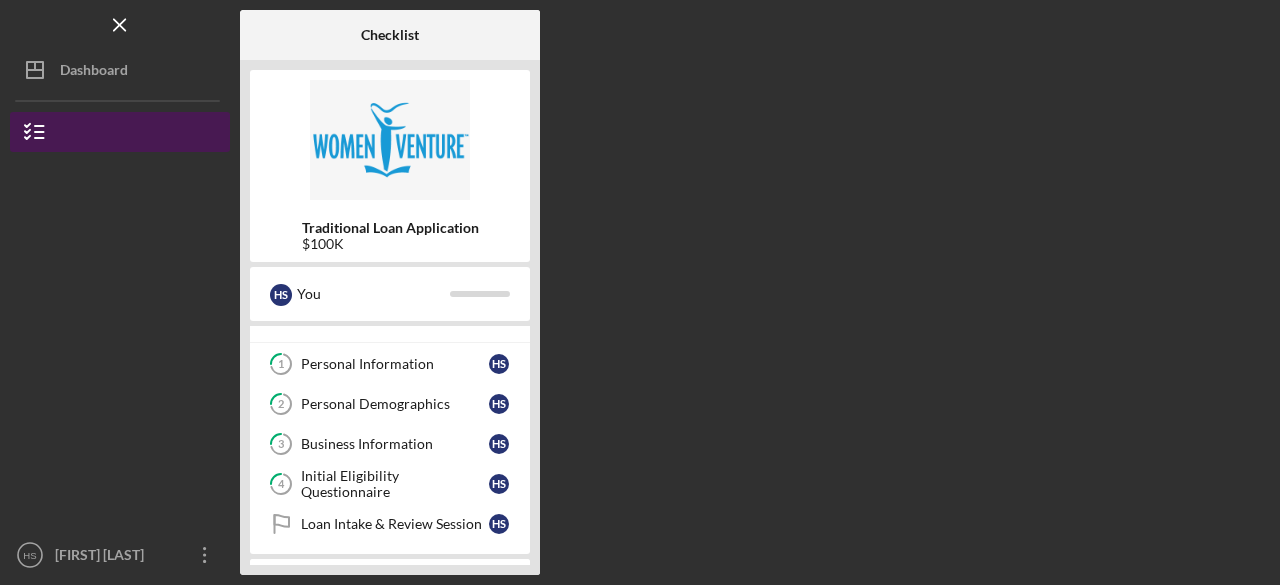 click 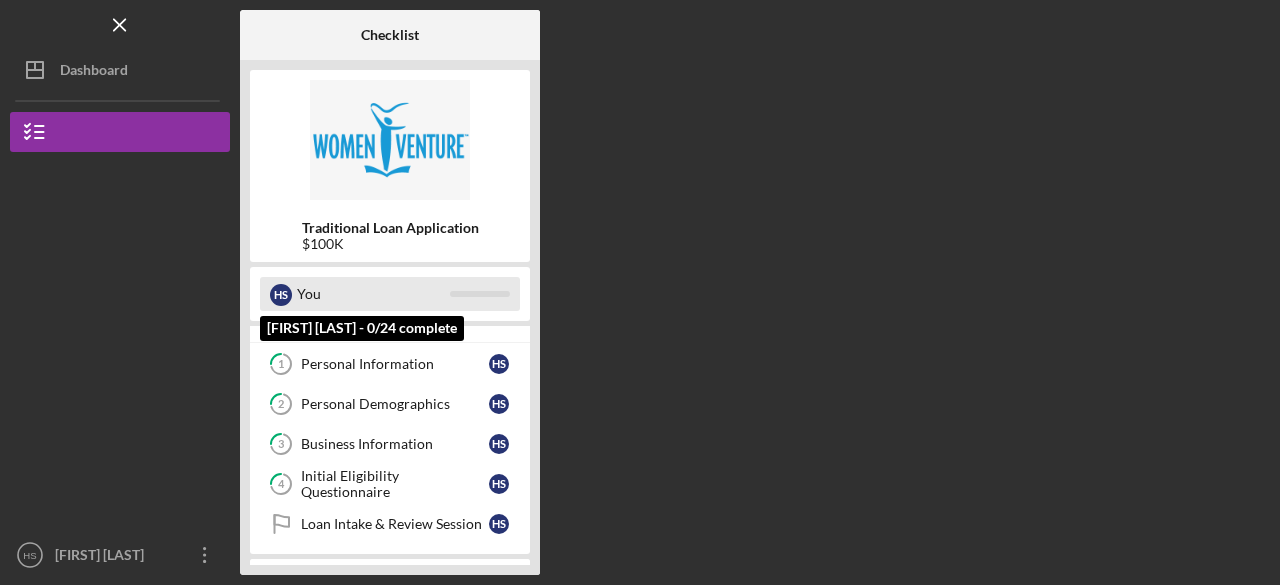 click on "H S You" at bounding box center [390, 294] 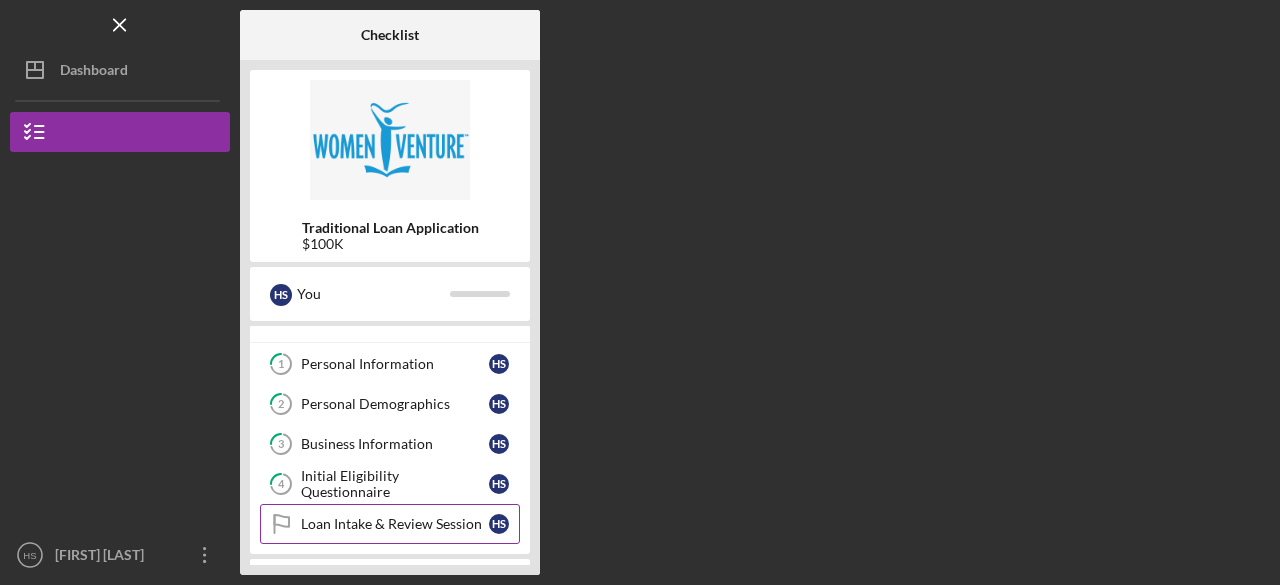drag, startPoint x: 490, startPoint y: 523, endPoint x: 405, endPoint y: 528, distance: 85.146935 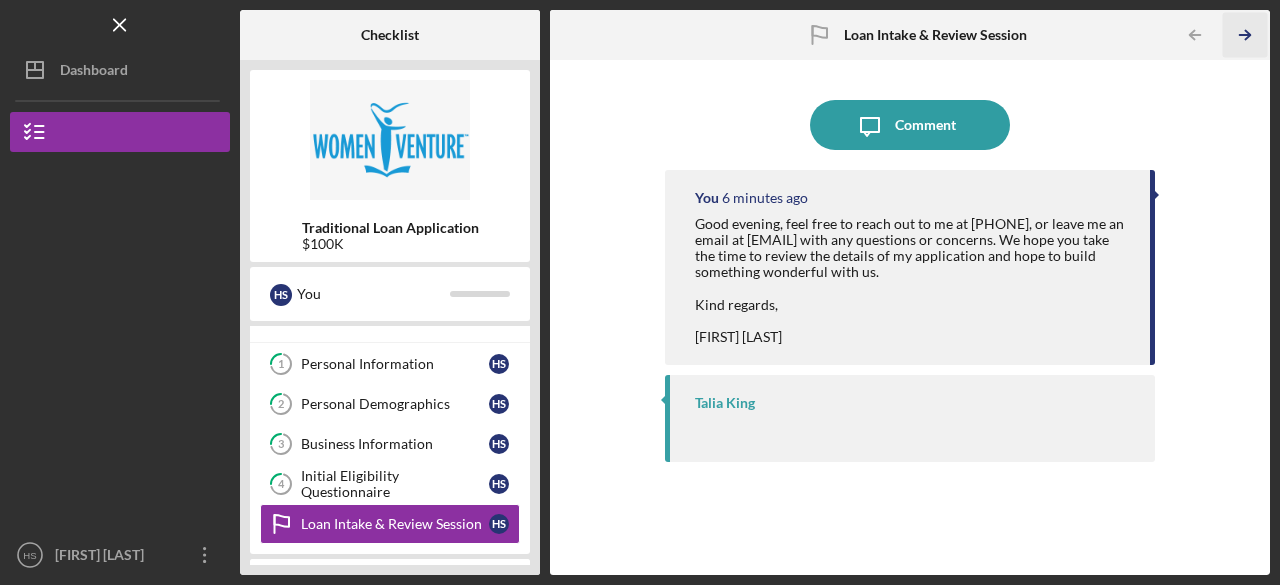 click on "Icon/Table Pagination Arrow" 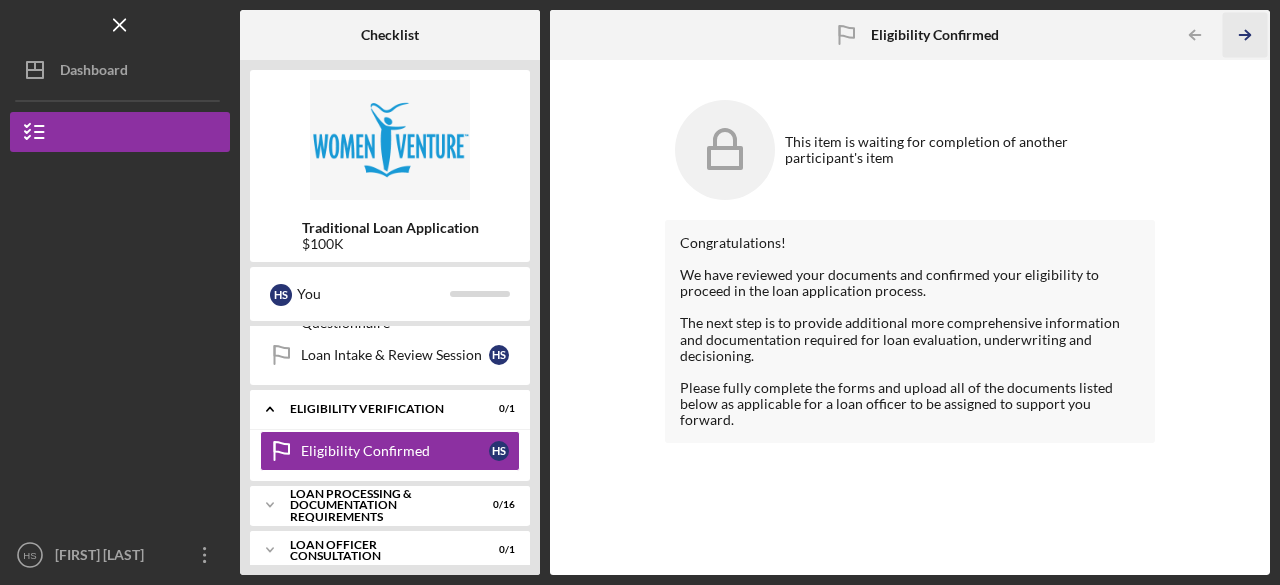 scroll, scrollTop: 193, scrollLeft: 0, axis: vertical 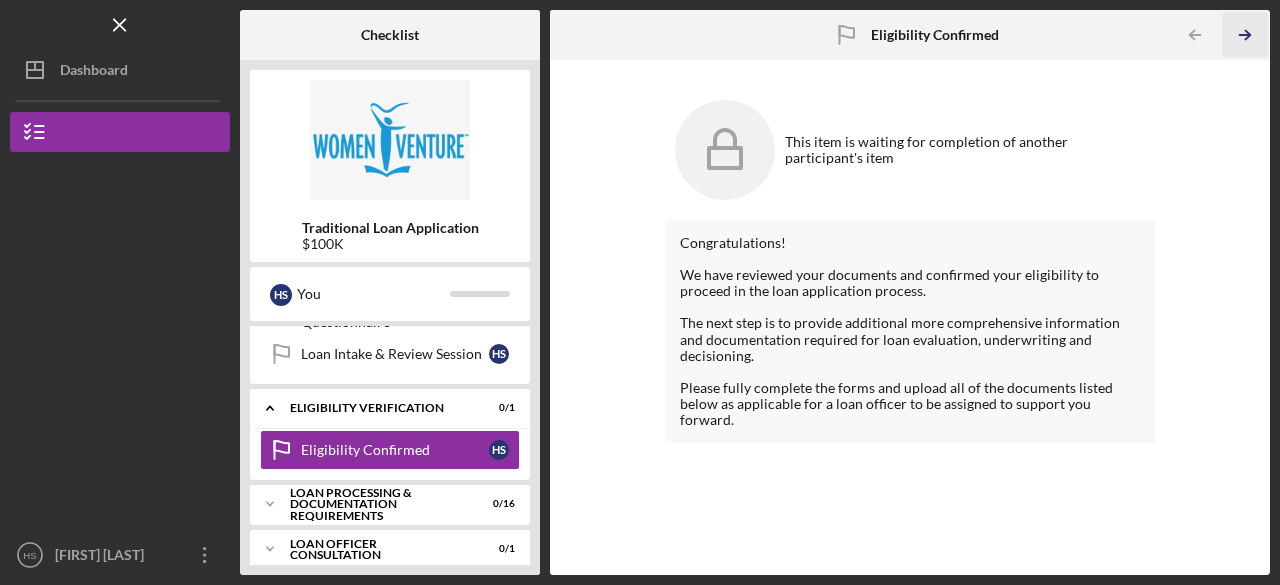click on "Icon/Table Pagination Arrow" 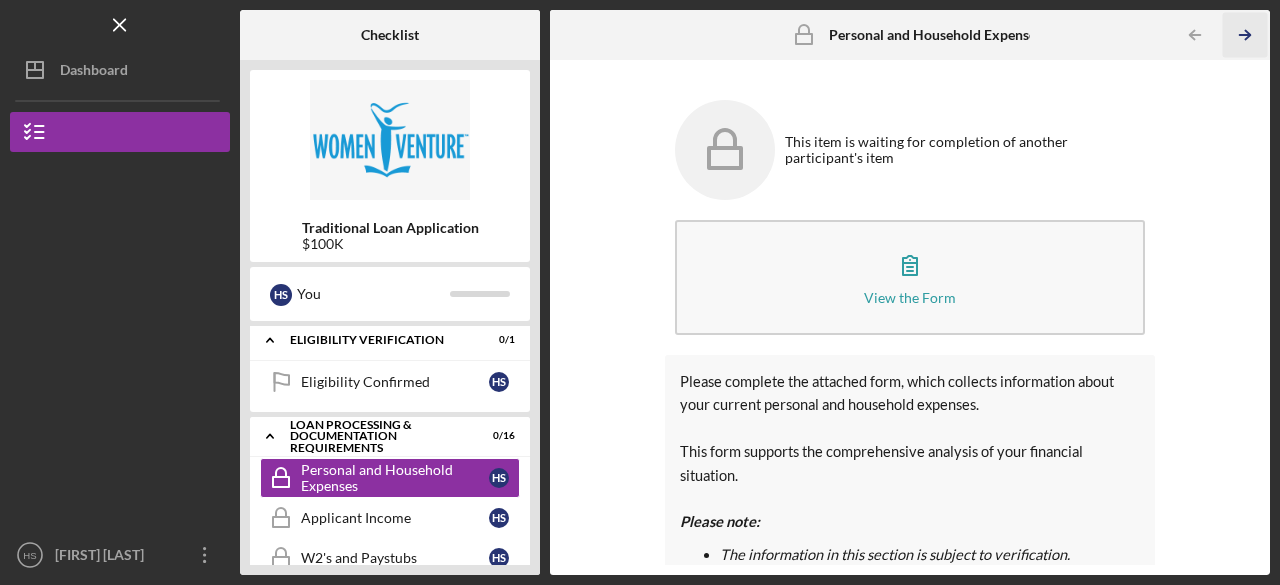 scroll, scrollTop: 288, scrollLeft: 0, axis: vertical 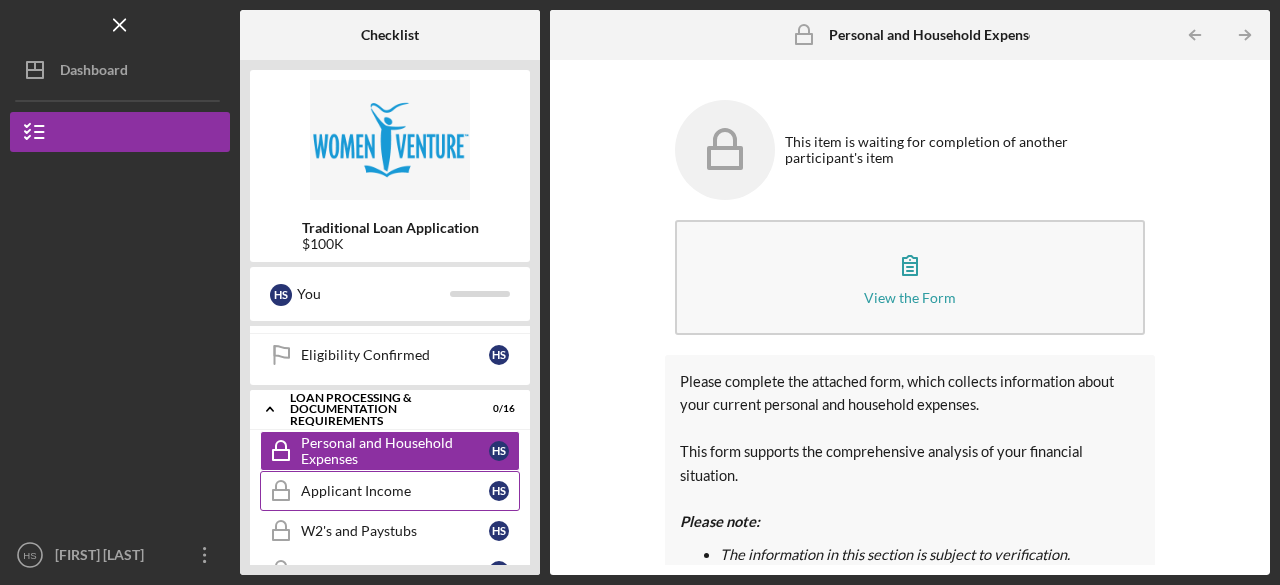 click on "Applicant Income" at bounding box center [395, 491] 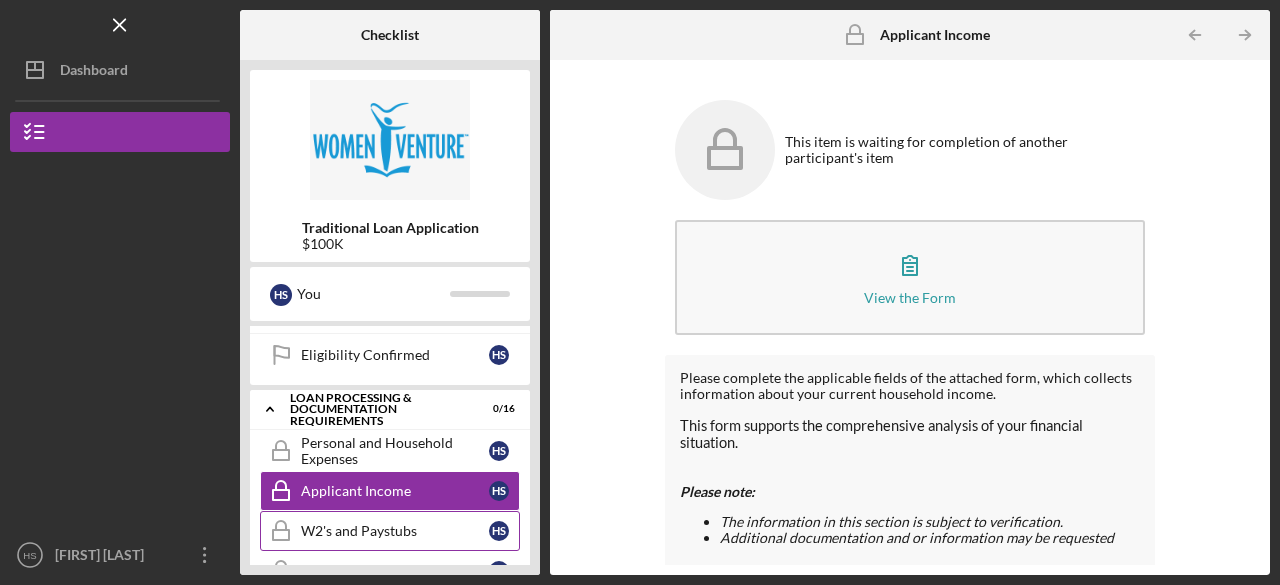 click on "W2's and Paystubs W2's and Paystubs H S" at bounding box center (390, 531) 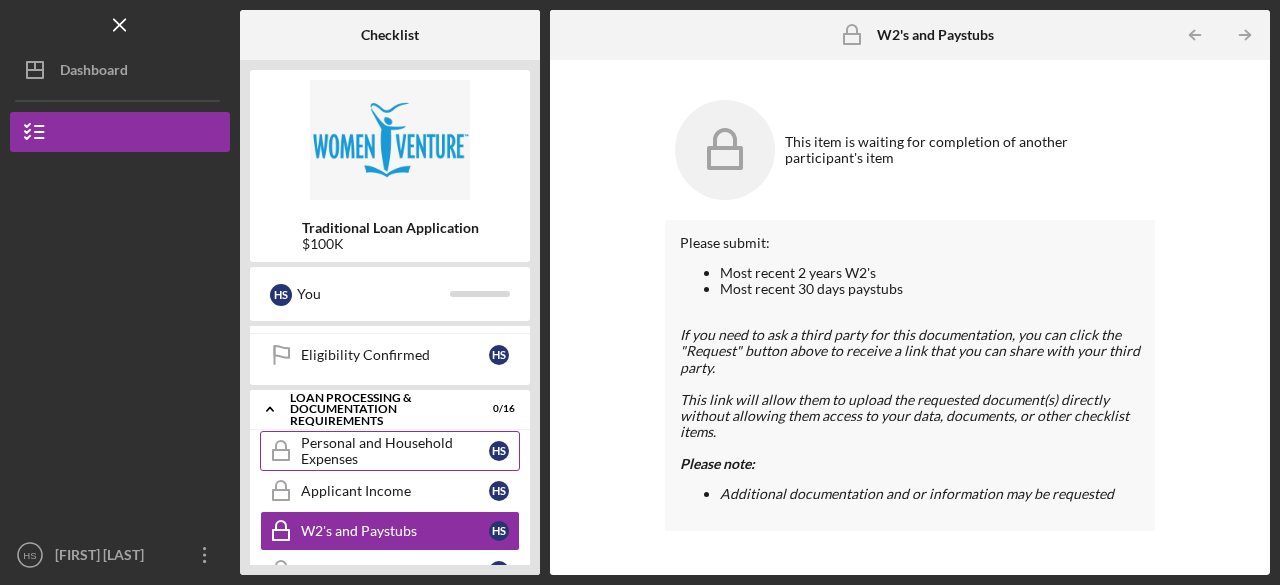 click on "Personal and Household Expenses" at bounding box center [395, 451] 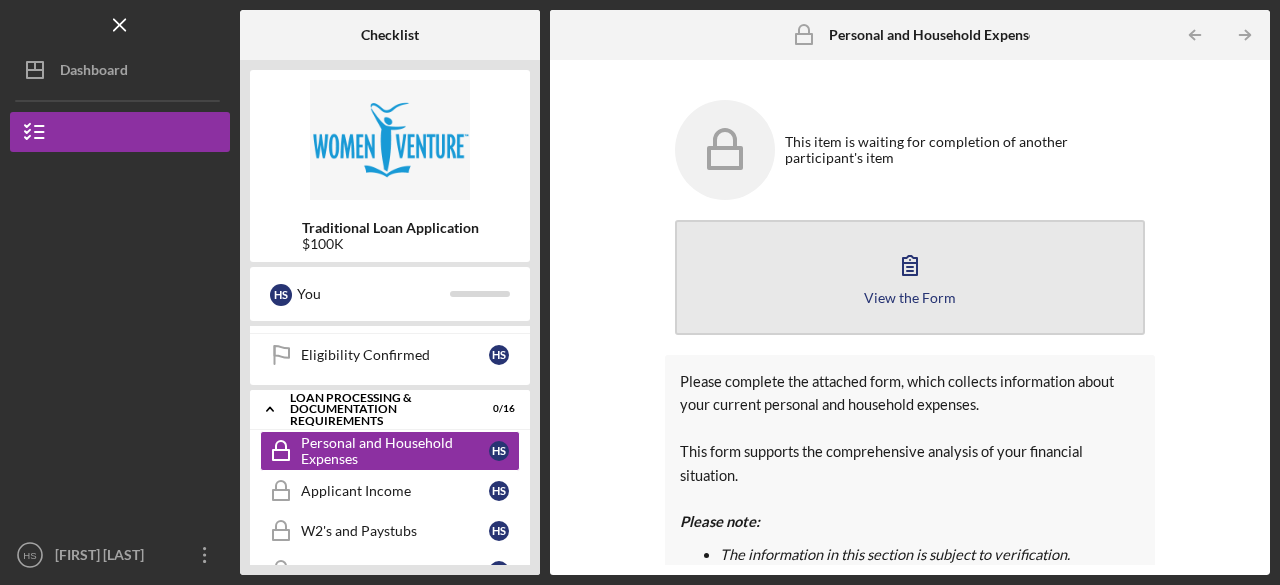 click on "View the Form Form" at bounding box center [910, 277] 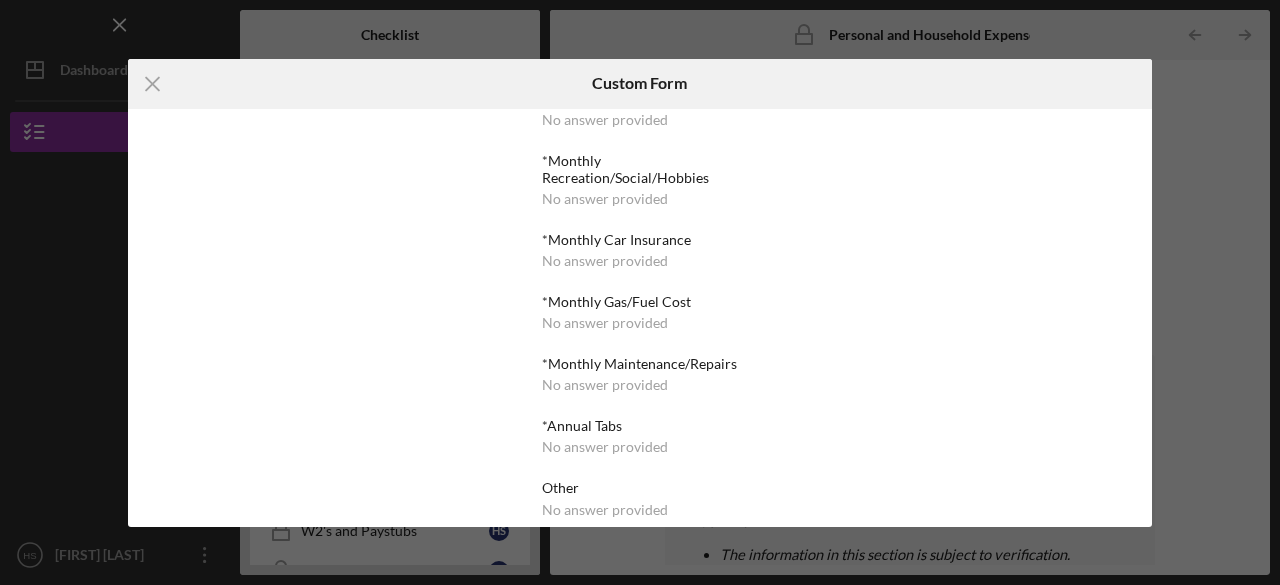 scroll, scrollTop: 921, scrollLeft: 0, axis: vertical 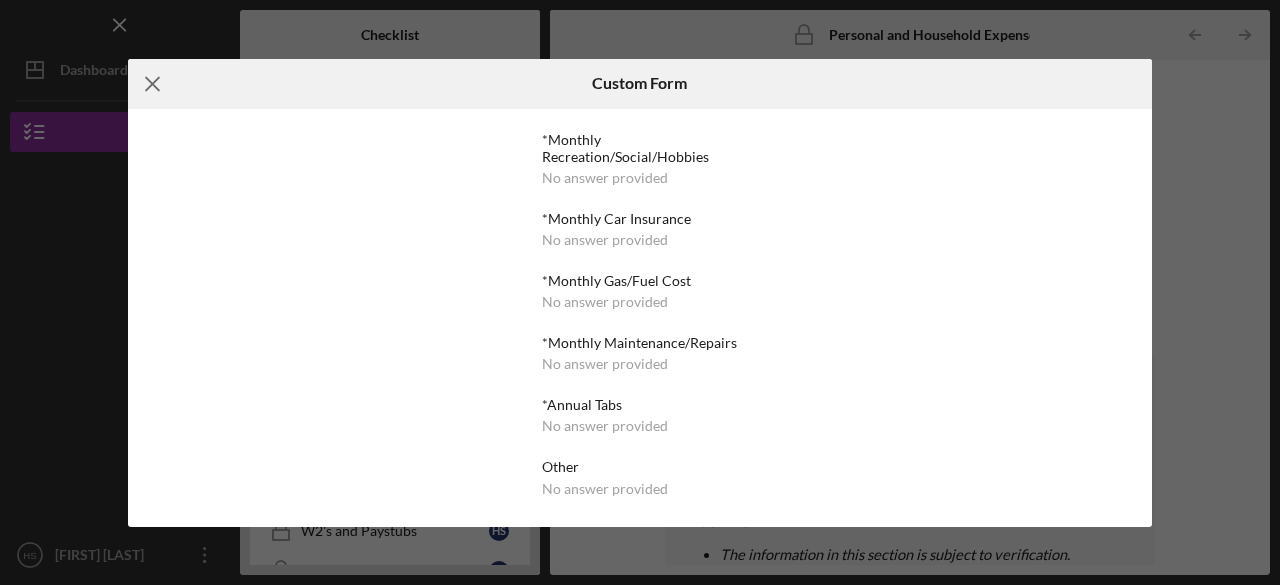 click on "Icon/Menu Close" 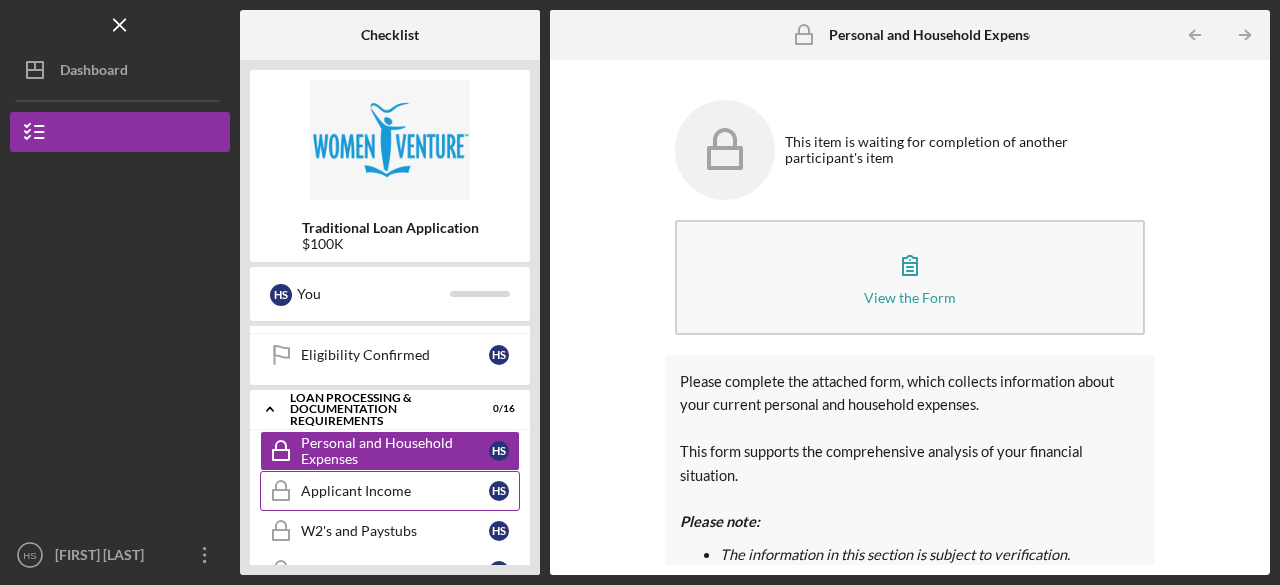 click on "Applicant Income" at bounding box center (395, 491) 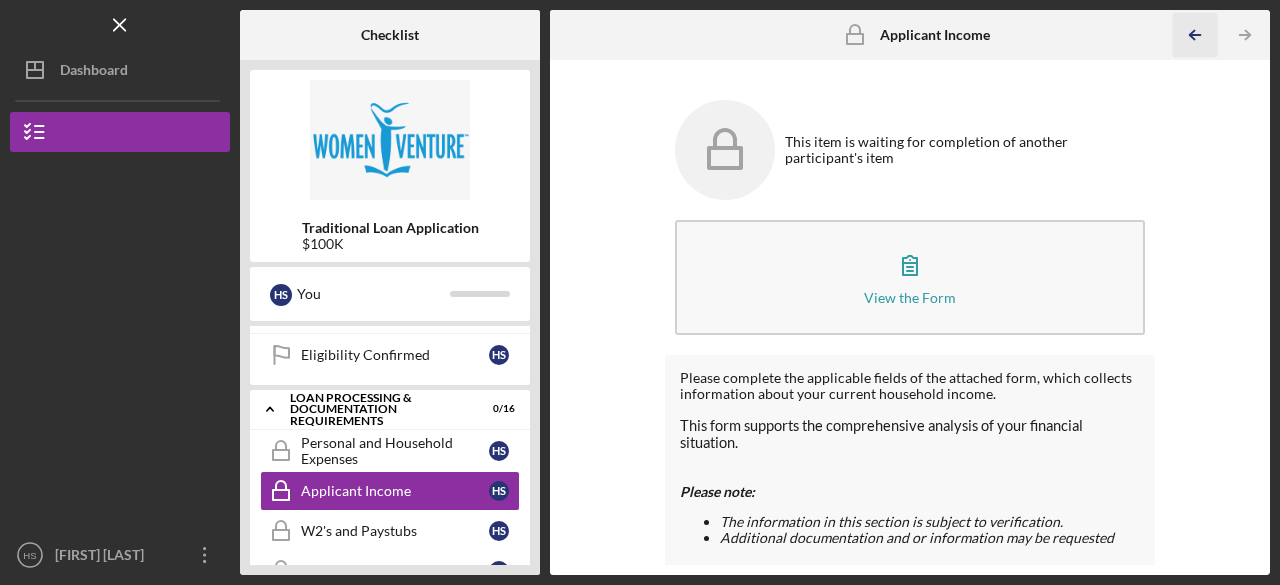 click on "Icon/Table Pagination Arrow" 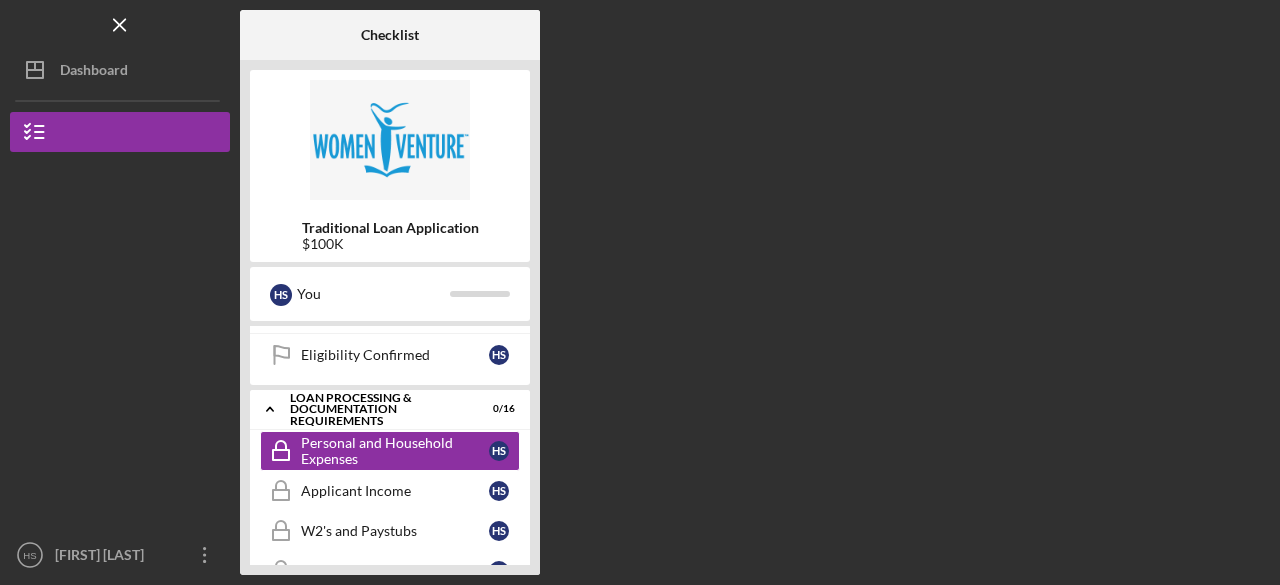 click on "Checklist Traditional Loan Application $100K H S You Icon/Expander Pre-Application 0 / 5 1 Personal Information H S 2 Personal Demographics H S 3 Business Information H S 4 Initial Eligibility Questionnaire H S Loan Intake  & Review Session Loan Intake  & Review Session H S Icon/Expander Eligibility Verification 0 / 1 Eligibility Confirmed Eligibility Confirmed H S Icon/Expander Loan Processing  & Documentation Requirements 0 / 16 Personal and Household Expenses   Personal and Household Expenses   H S Applicant Income Applicant Income H S W2's and Paystubs W2's and Paystubs H S Personal Tax Returns (2 Years) Personal Tax Returns (2 Years) H S Business Tax Returns (2yrs) Business Tax Returns (2yrs) H S Business Income Verifications   Business Income Verifications   H S Personal Assets Personal Assets H S Business Bank Statements (3mos) Business Bank Statements (3mos) H S Business Licenses Business Licenses H S Business Plan Business Plan H S Business Projections Business Projections H S H S Sources  & Uses   H S H S H" at bounding box center [755, 292] 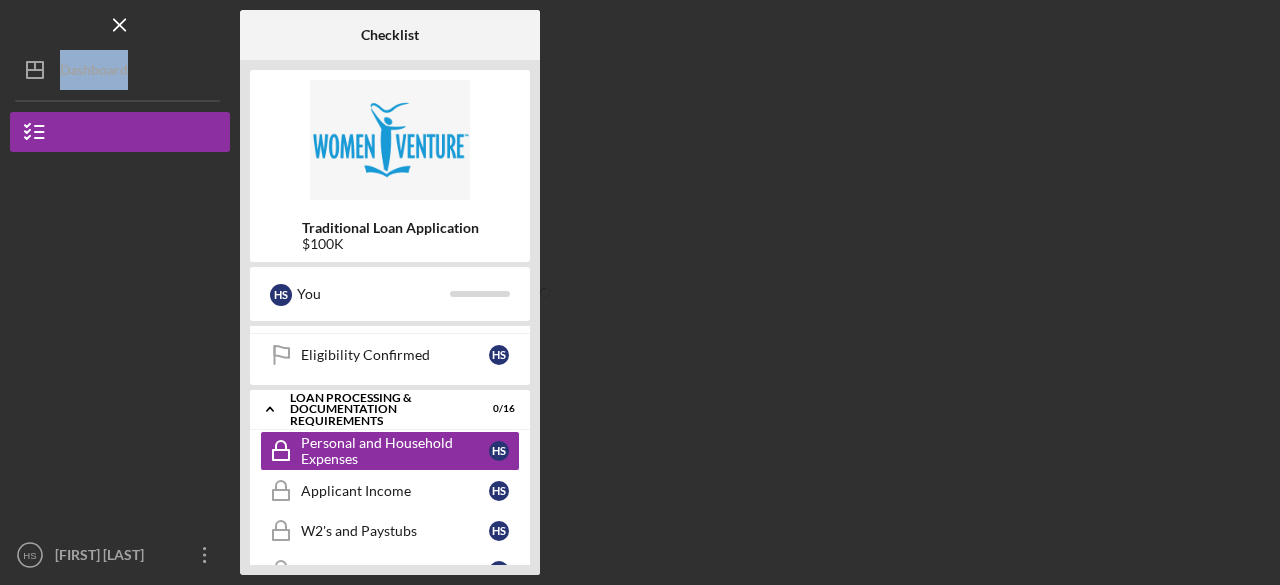 click on "Checklist Traditional Loan Application $100K H S You Icon/Expander Pre-Application 0 / 5 1 Personal Information H S 2 Personal Demographics H S 3 Business Information H S 4 Initial Eligibility Questionnaire H S Loan Intake  & Review Session Loan Intake  & Review Session H S Icon/Expander Eligibility Verification 0 / 1 Eligibility Confirmed Eligibility Confirmed H S Icon/Expander Loan Processing  & Documentation Requirements 0 / 16 Personal and Household Expenses   Personal and Household Expenses   H S Applicant Income Applicant Income H S W2's and Paystubs W2's and Paystubs H S Personal Tax Returns (2 Years) Personal Tax Returns (2 Years) H S Business Tax Returns (2yrs) Business Tax Returns (2yrs) H S Business Income Verifications   Business Income Verifications   H S Personal Assets Personal Assets H S Business Bank Statements (3mos) Business Bank Statements (3mos) H S Business Licenses Business Licenses H S Business Plan Business Plan H S Business Projections Business Projections H S H S Sources  & Uses   H S H S H" at bounding box center [755, 292] 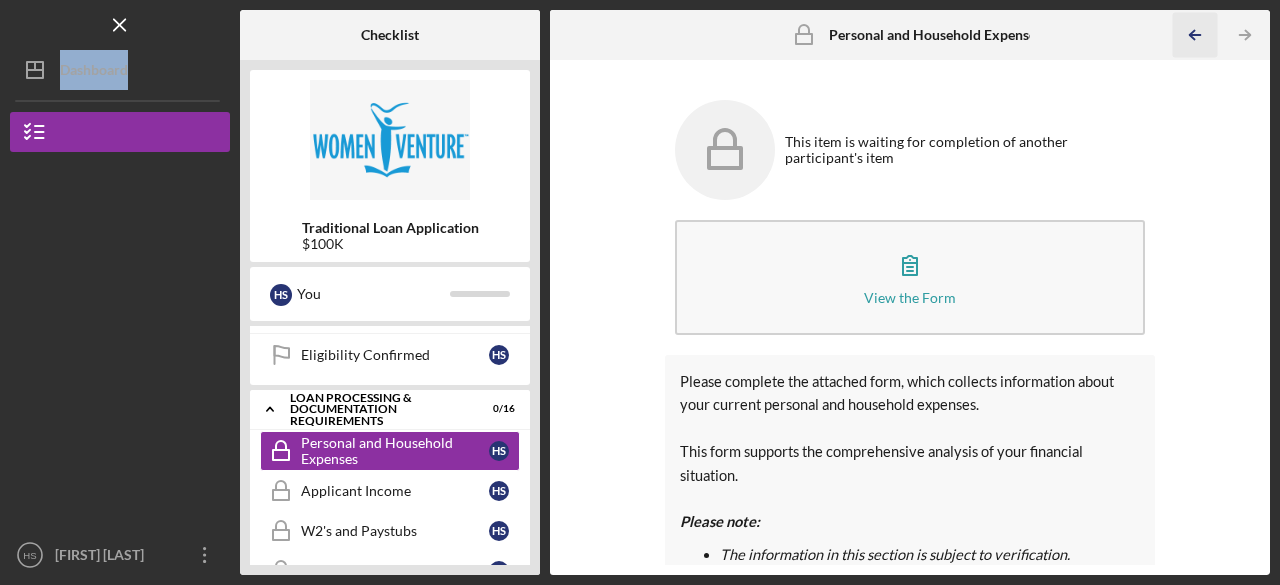 click on "Icon/Table Pagination Arrow" 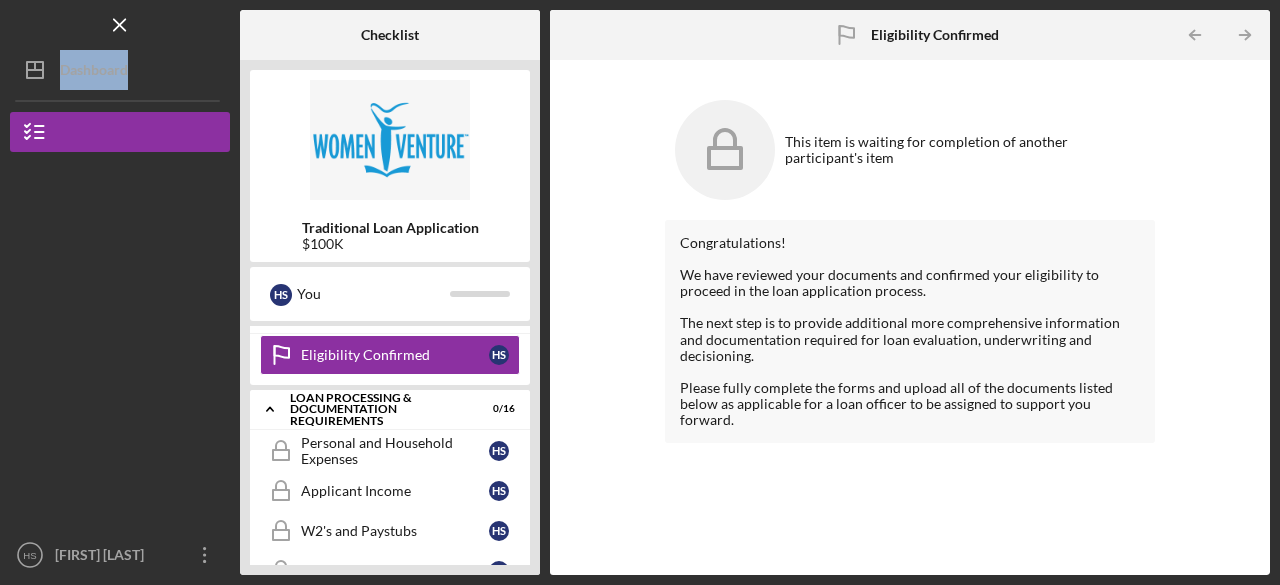 click on "Icon/Table Pagination Arrow" 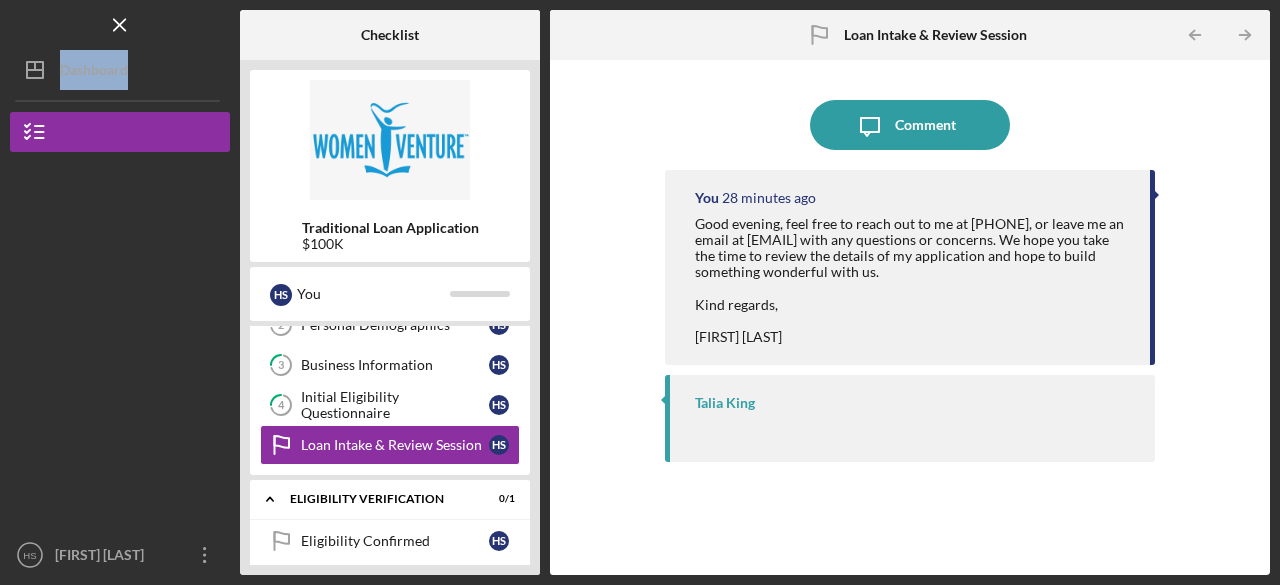 scroll, scrollTop: 98, scrollLeft: 0, axis: vertical 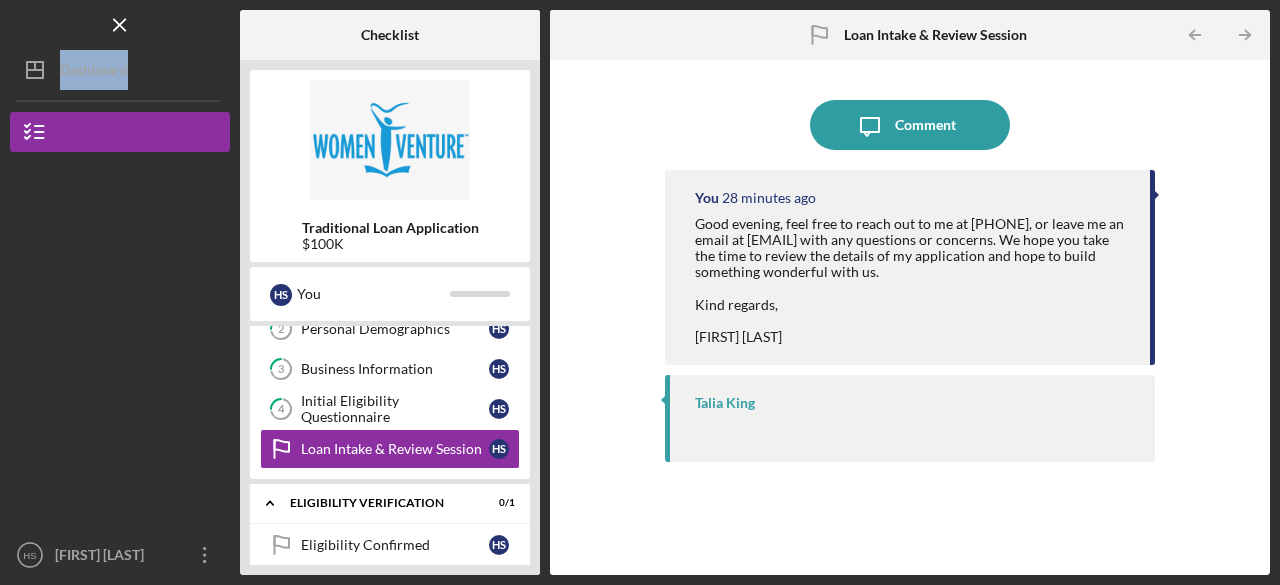 click on "Icon/Table Pagination Arrow" 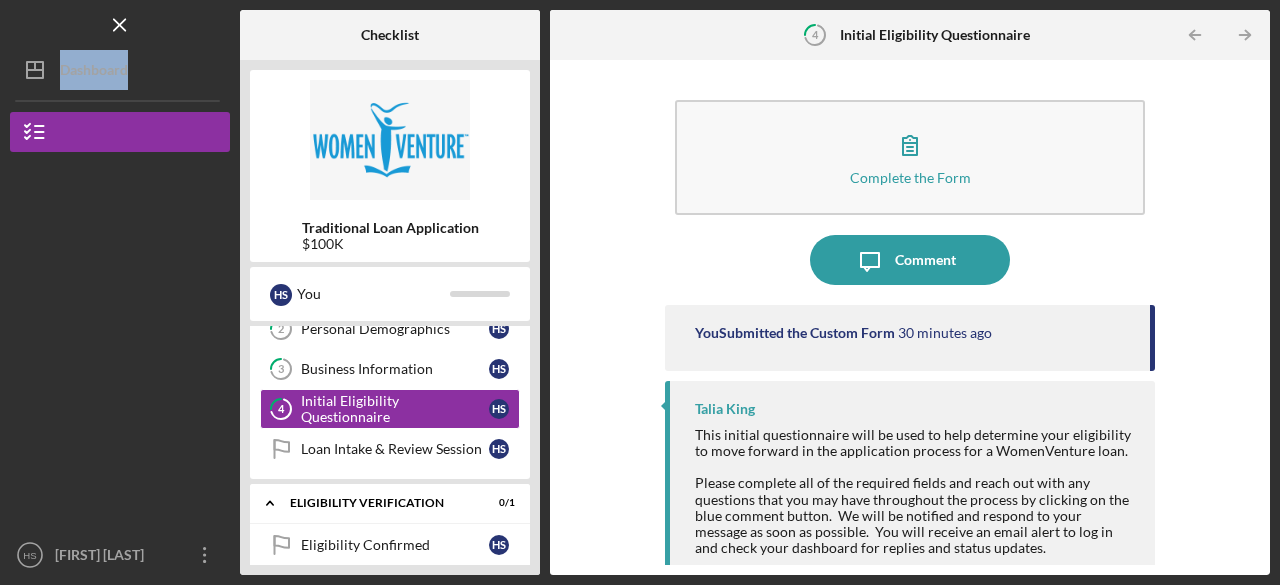 click on "Icon/Table Pagination Arrow" 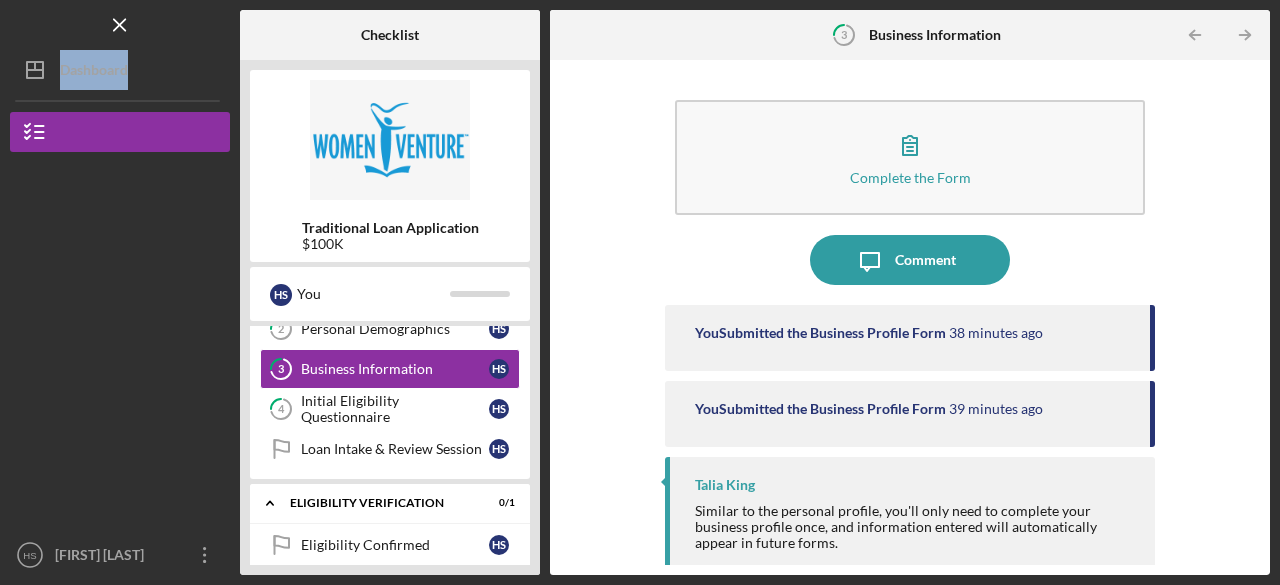 click on "Icon/Table Pagination Arrow" 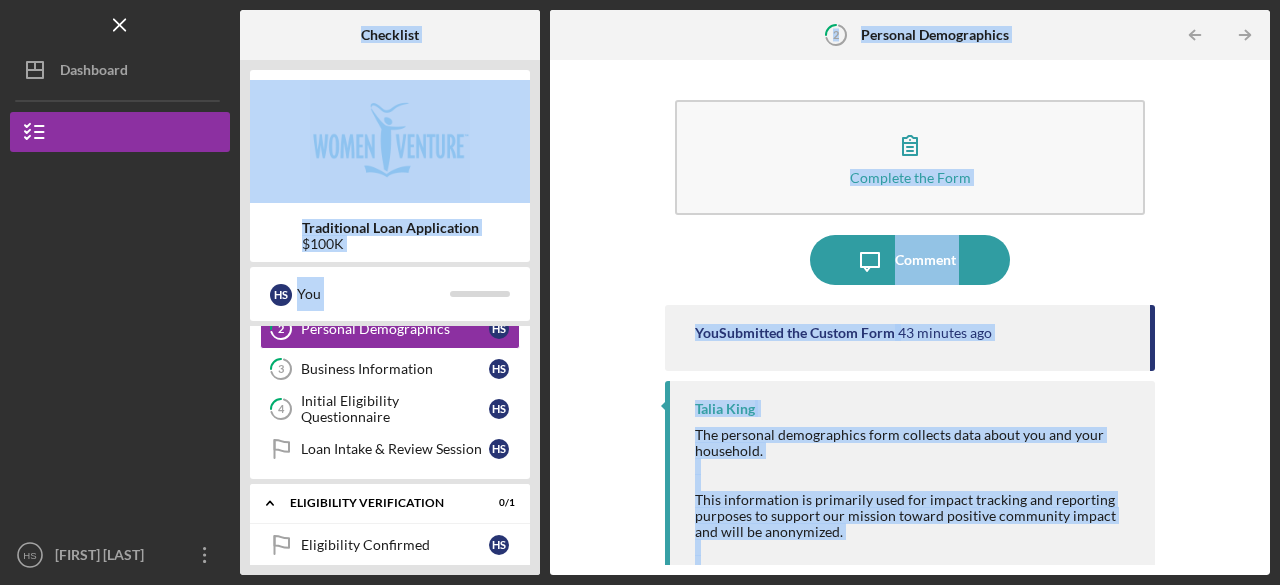 click on "Checklist Traditional Loan Application $100K H S You Icon/Expander Pre-Application 0 / 5 1 Personal Information H S 2 Personal Demographics H S 3 Business Information H S 4 Initial Eligibility Questionnaire H S Loan Intake  & Review Session Loan Intake  & Review Session H S Icon/Expander Eligibility Verification 0 / 1 Eligibility Confirmed Eligibility Confirmed H S Icon/Expander Loan Processing  & Documentation Requirements 0 / 16 Personal and Household Expenses   Personal and Household Expenses   H S Applicant Income Applicant Income H S W2's and Paystubs W2's and Paystubs H S Personal Tax Returns (2 Years) Personal Tax Returns (2 Years) H S Business Tax Returns (2yrs) Business Tax Returns (2yrs) H S Business Income Verifications   Business Income Verifications   H S Personal Assets Personal Assets H S Business Bank Statements (3mos) Business Bank Statements (3mos) H S Business Licenses Business Licenses H S Business Plan Business Plan H S Business Projections Business Projections H S H S Sources  & Uses   H S H S H" at bounding box center (755, 292) 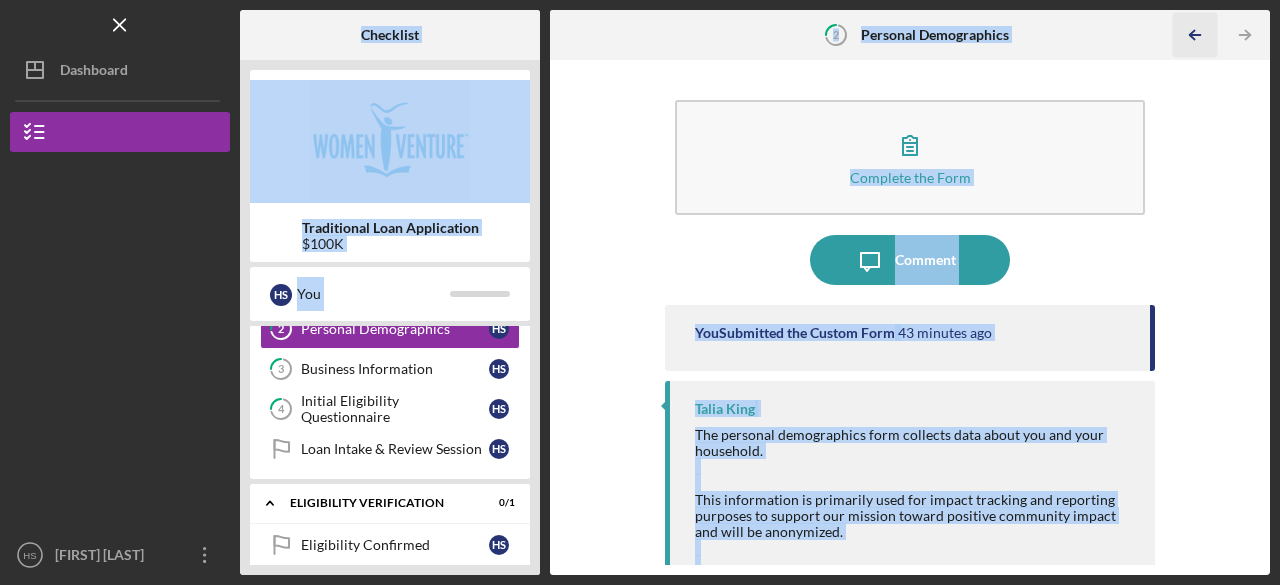 click on "Icon/Table Pagination Arrow" 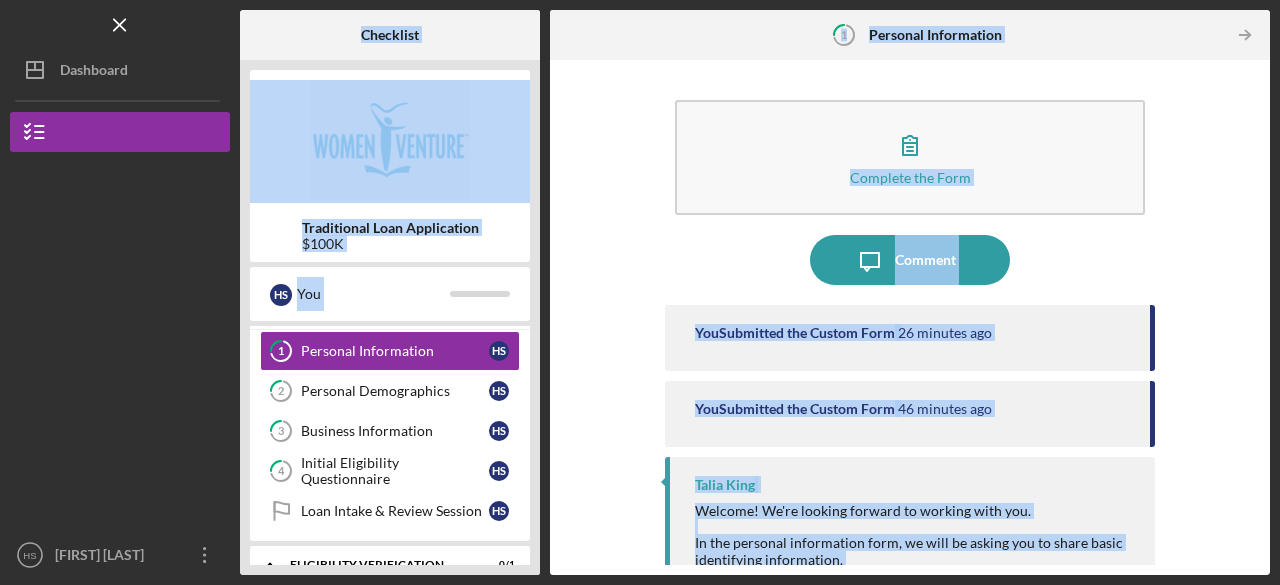scroll, scrollTop: 0, scrollLeft: 0, axis: both 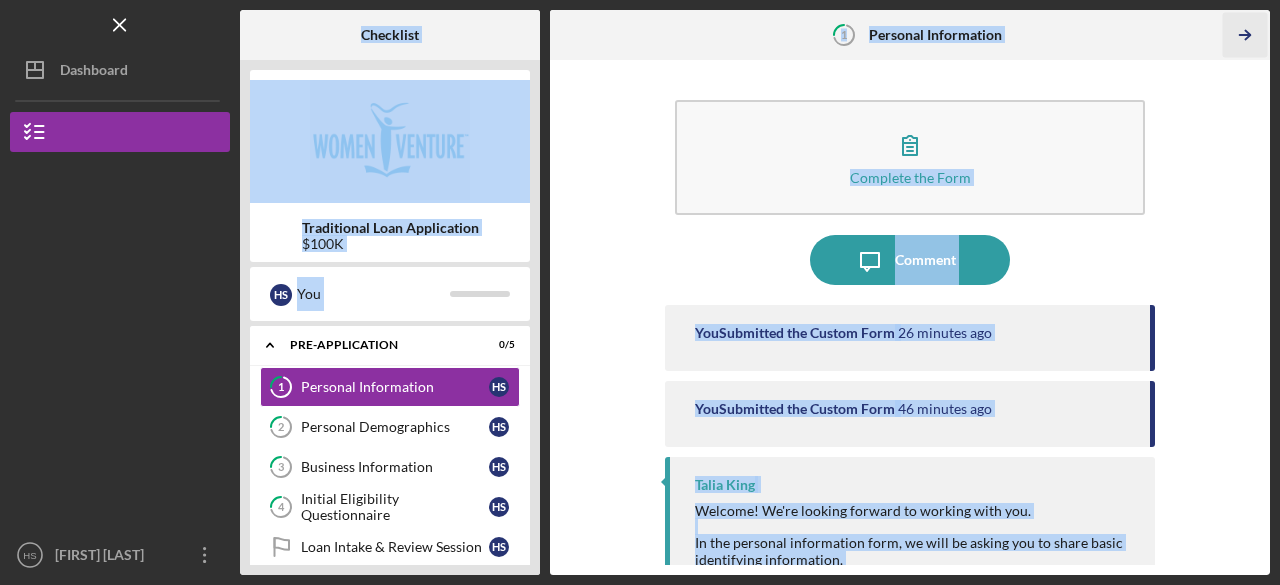 drag, startPoint x: 1239, startPoint y: 96, endPoint x: 1229, endPoint y: 37, distance: 59.841457 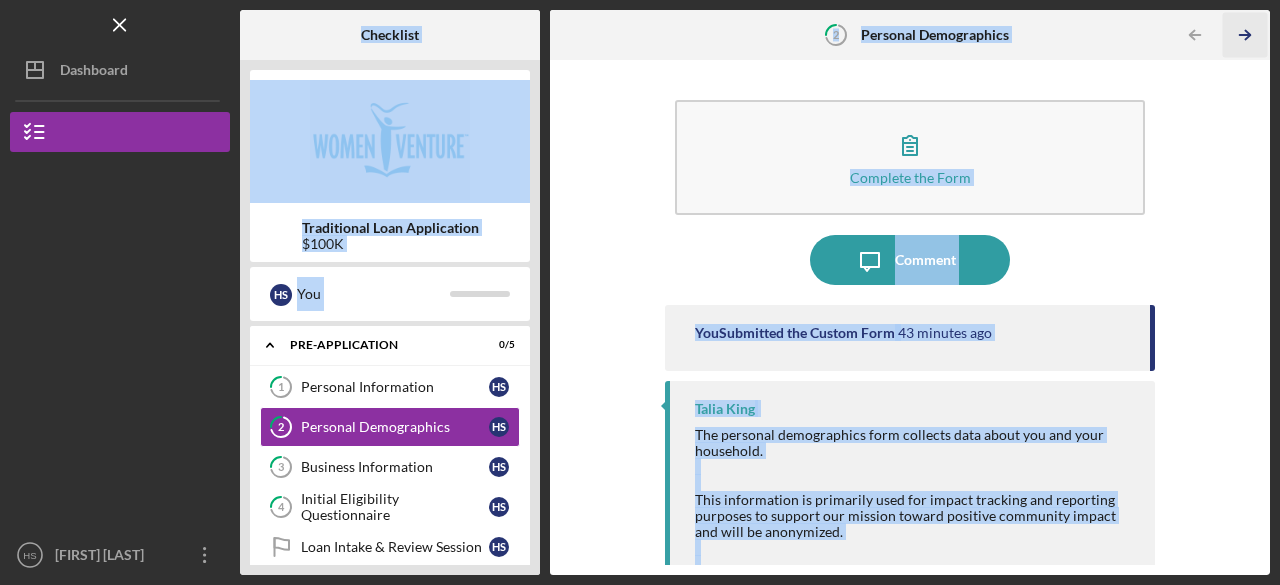 click on "Icon/Table Pagination Arrow" 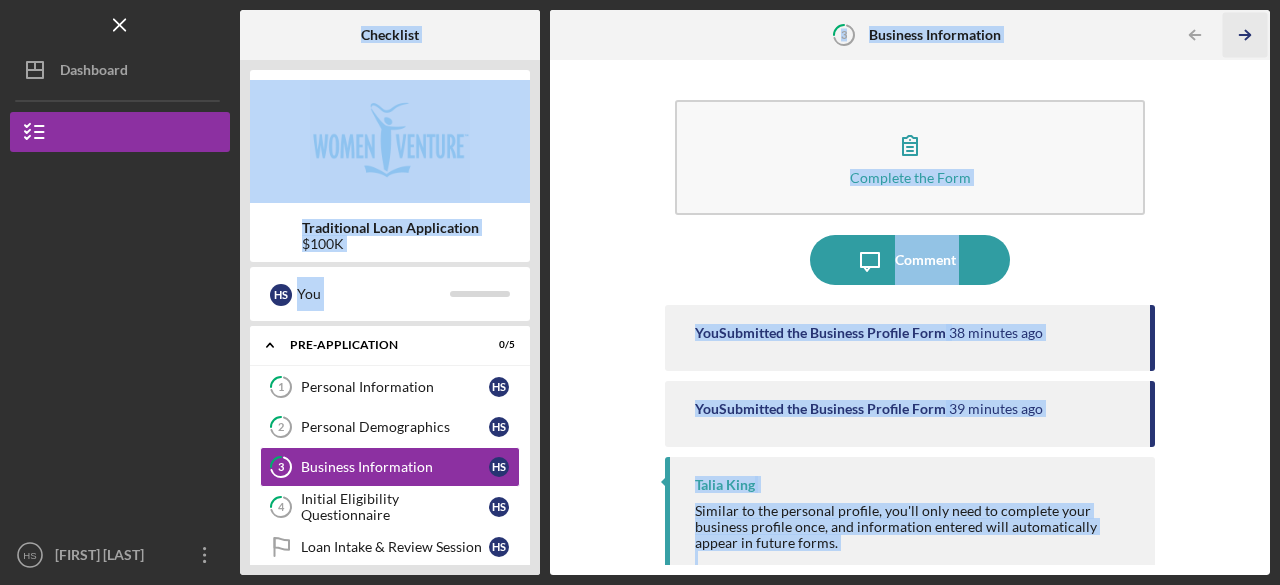 click on "Icon/Table Pagination Arrow" 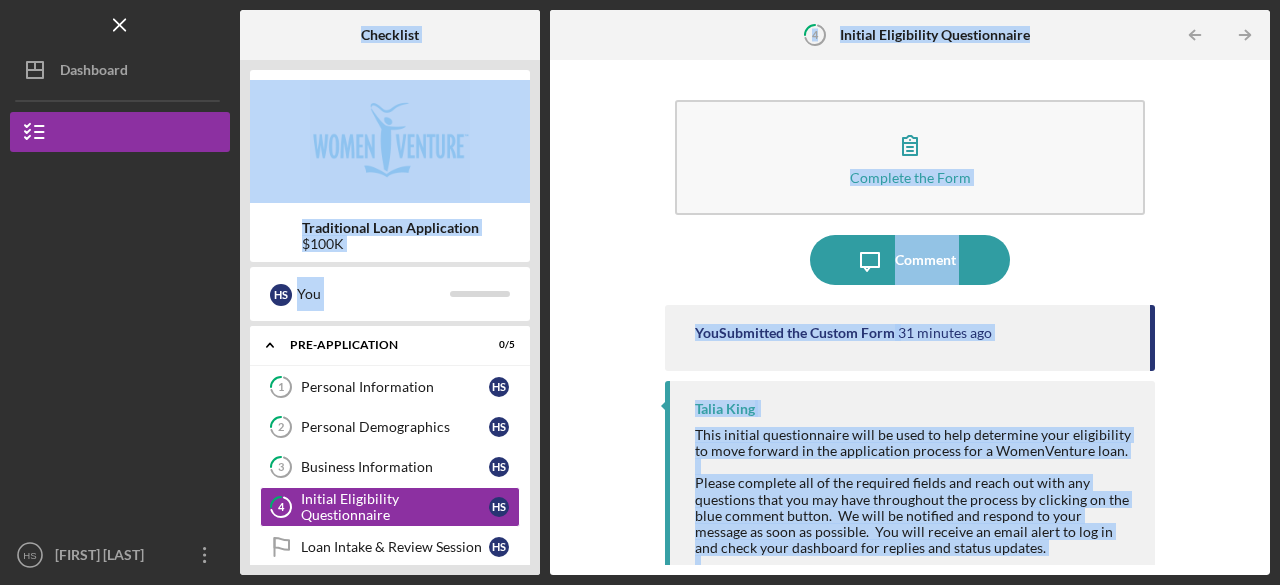click on "Complete the Form Form Icon/Message Comment You  Submitted the Custom Form   31 minutes ago [FIRST] [LAST]   This initial questionnaire will be used to help determine your eligibility to move forward in the application process for a WomenVenture loan.
Please complete all of the required fields and reach out with any questions that you may have throughout the process by clicking on the blue comment button.  We will be notified and respond to your message as soon as possible.  You will receive an email alert to log in and check your dashboard for replies and status updates.
Please click on the form to begin.
Note: All "yes" answers about questions such as bankruptcies, judgments, collections, repossessions, and foreclosures, etc... will require an explanation and may require additional documentation from you later in the application process." at bounding box center (910, 317) 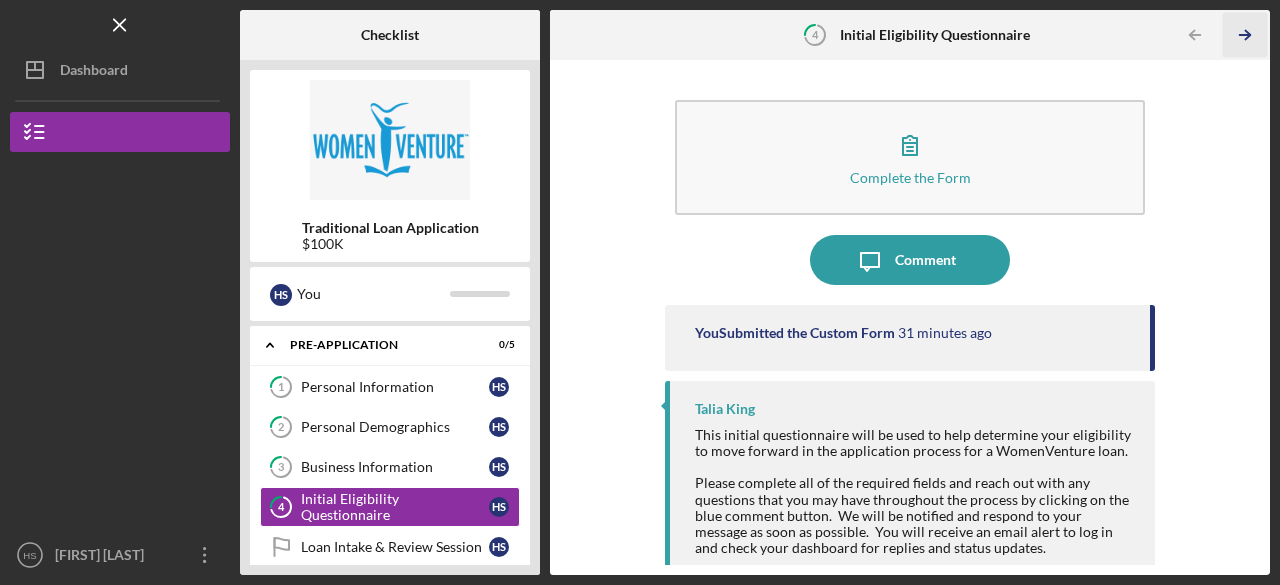click on "Icon/Table Pagination Arrow" 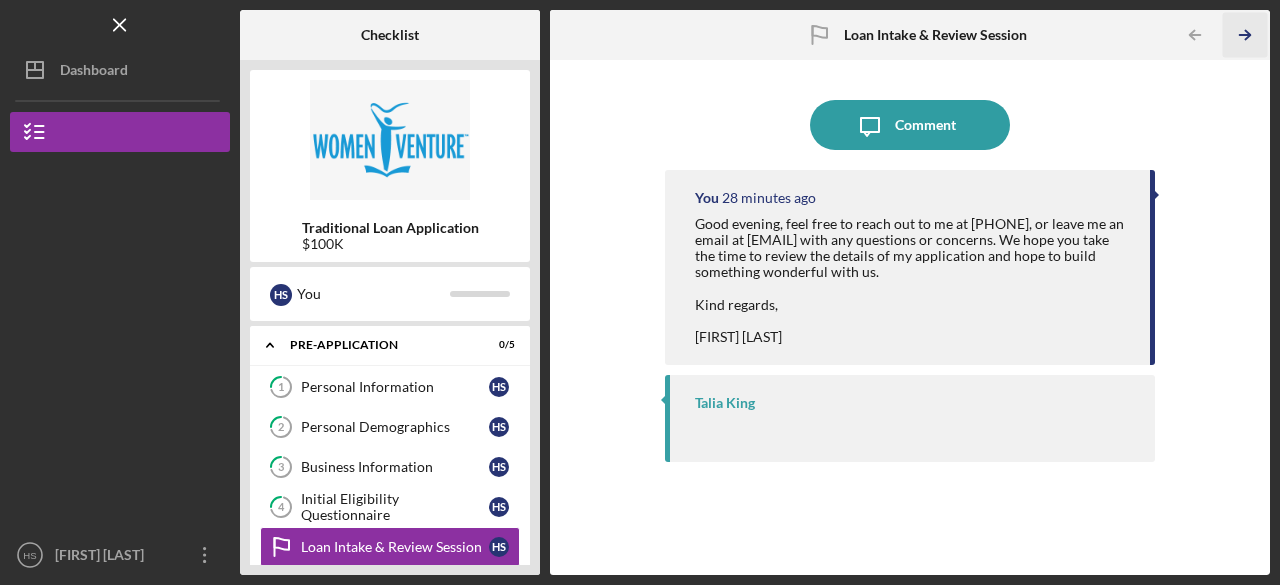 click on "Icon/Table Pagination Arrow" 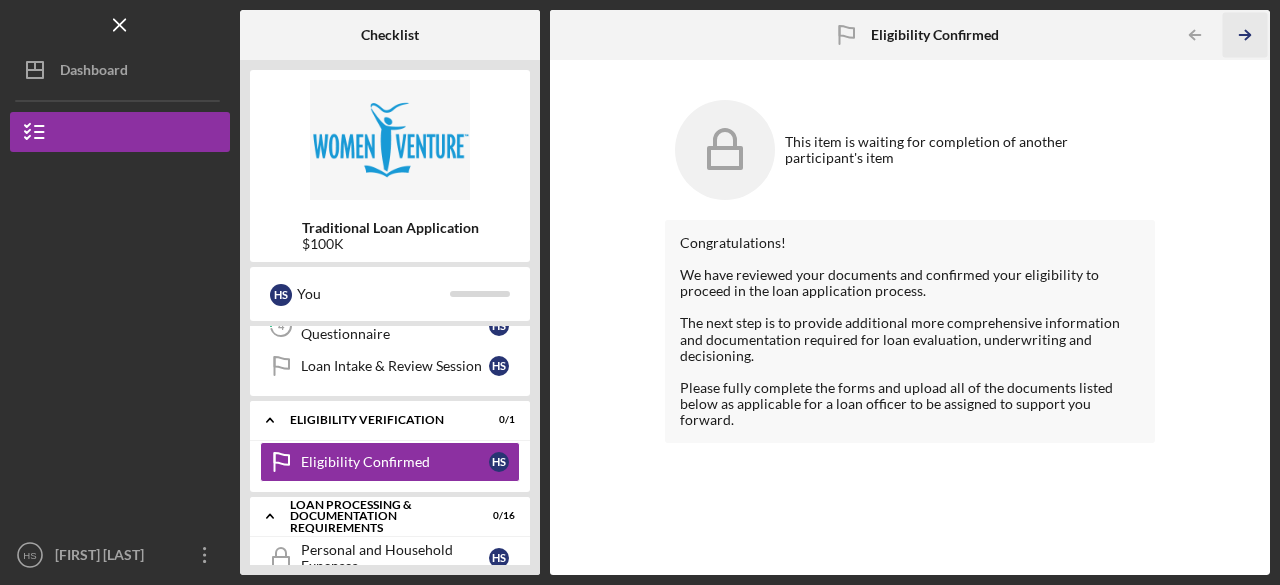 scroll, scrollTop: 193, scrollLeft: 0, axis: vertical 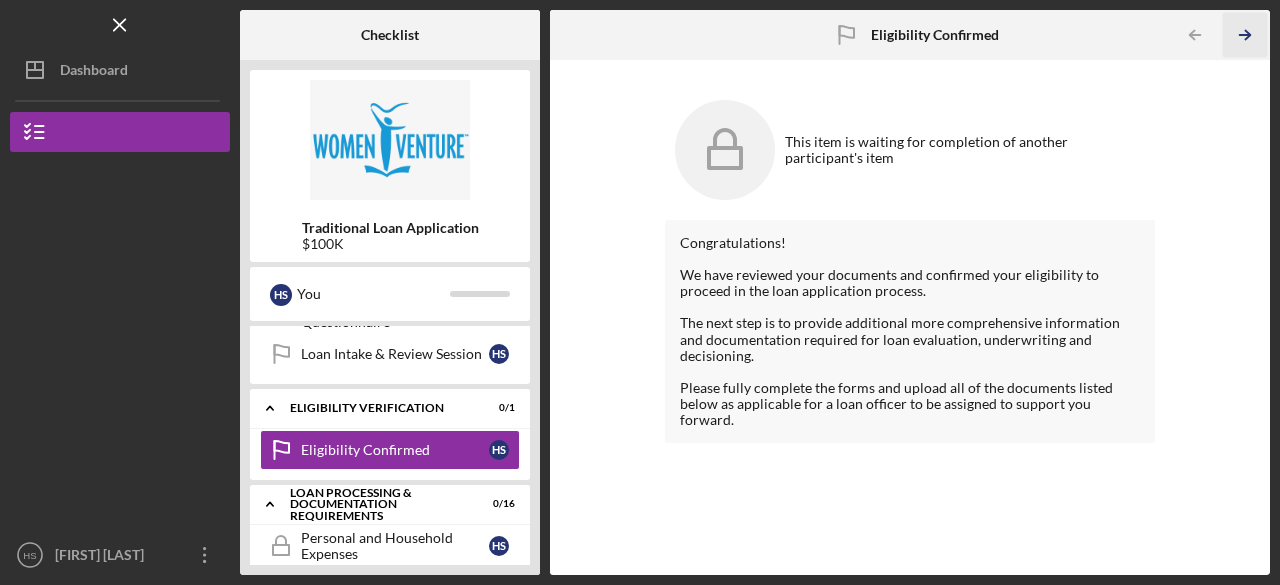 click on "Icon/Table Pagination Arrow" 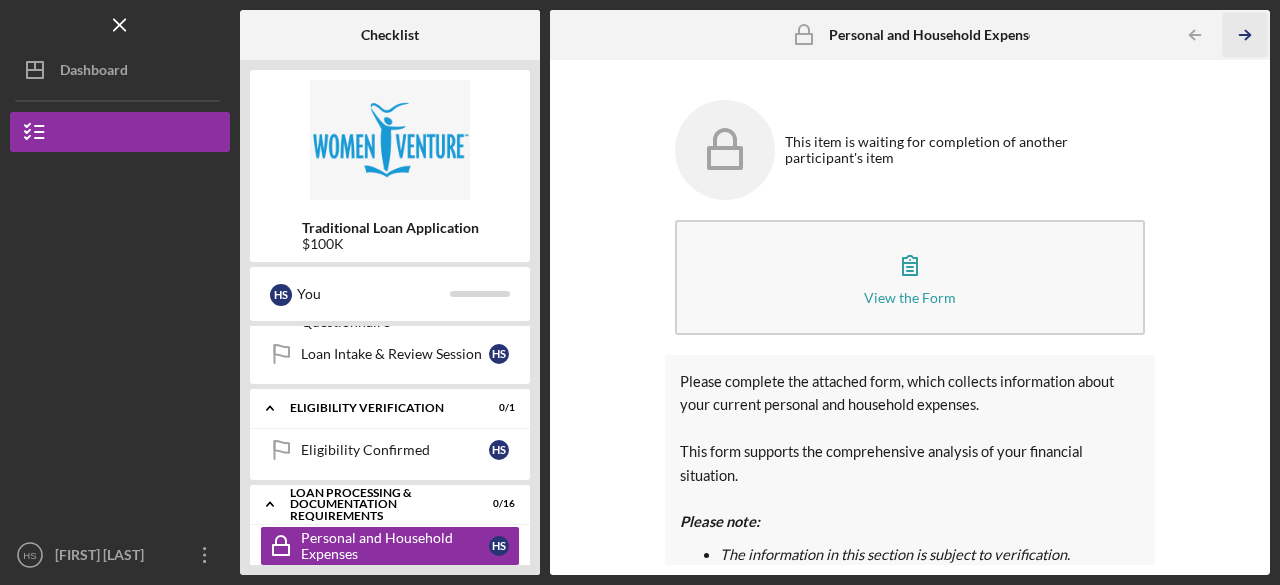 click on "Icon/Table Pagination Arrow" 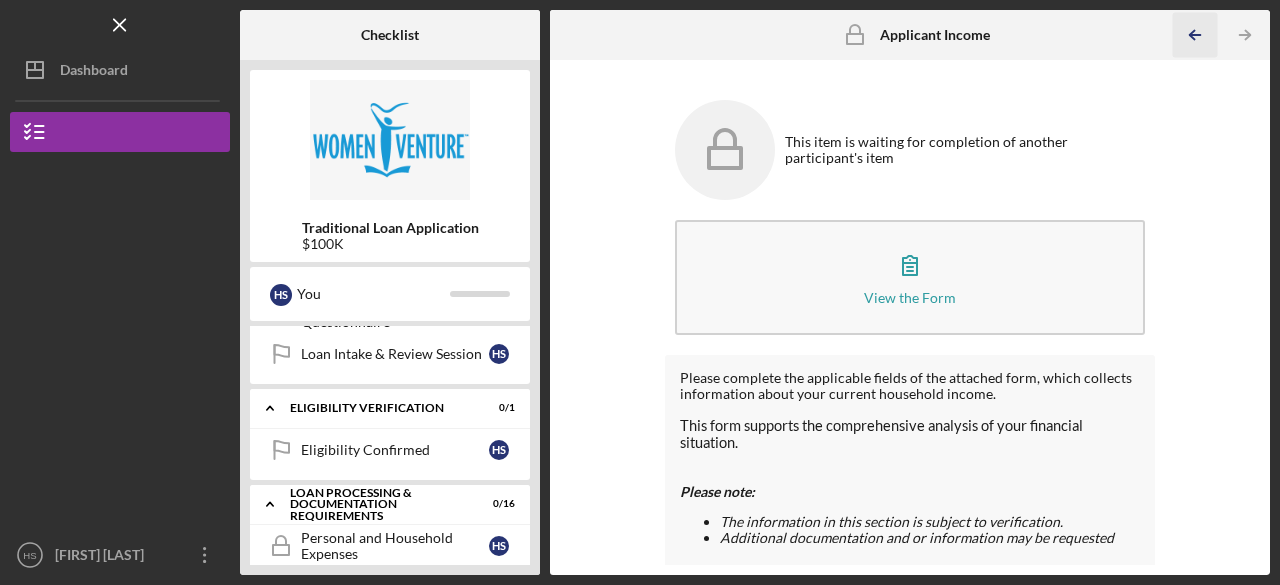 click on "Icon/Table Pagination Arrow" 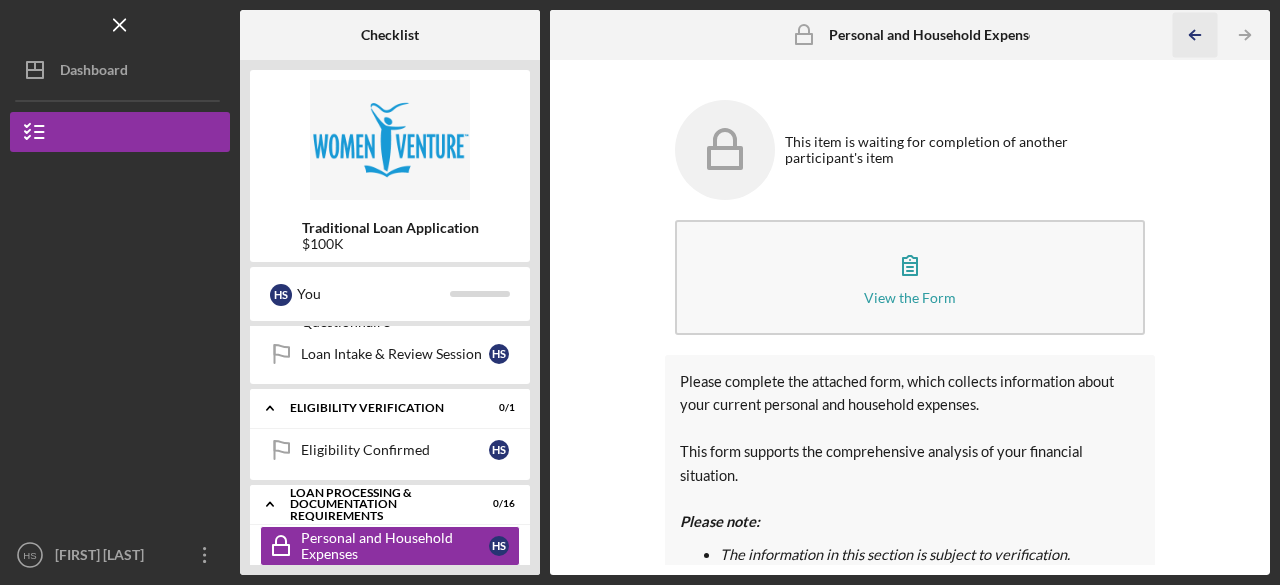 click on "Icon/Table Pagination Arrow" 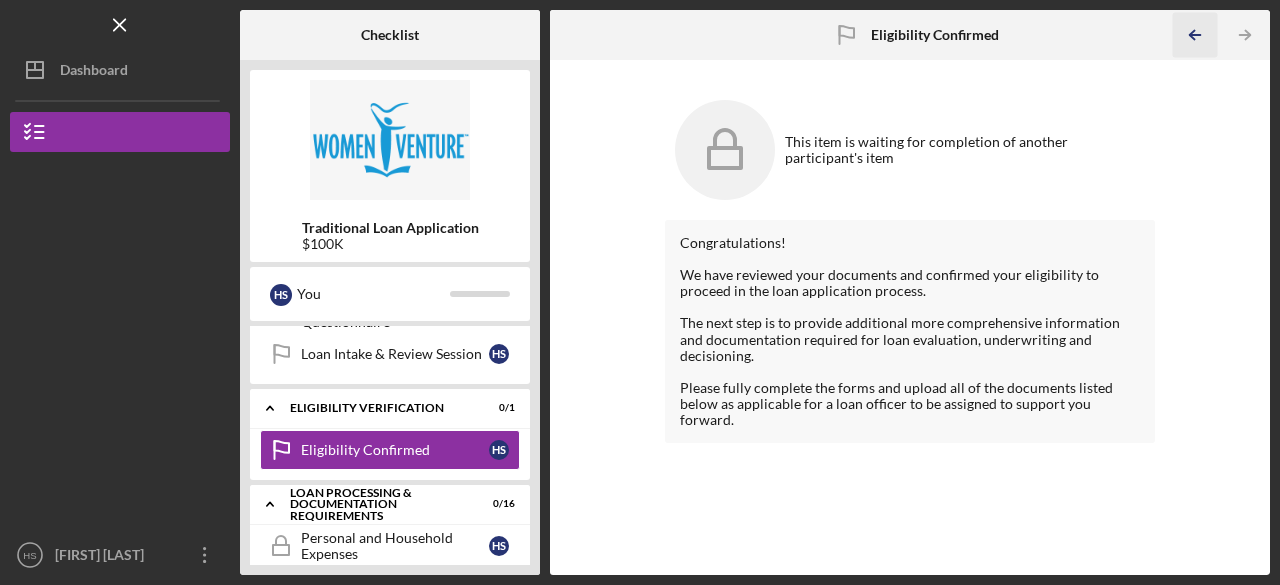 click on "Icon/Table Pagination Arrow" 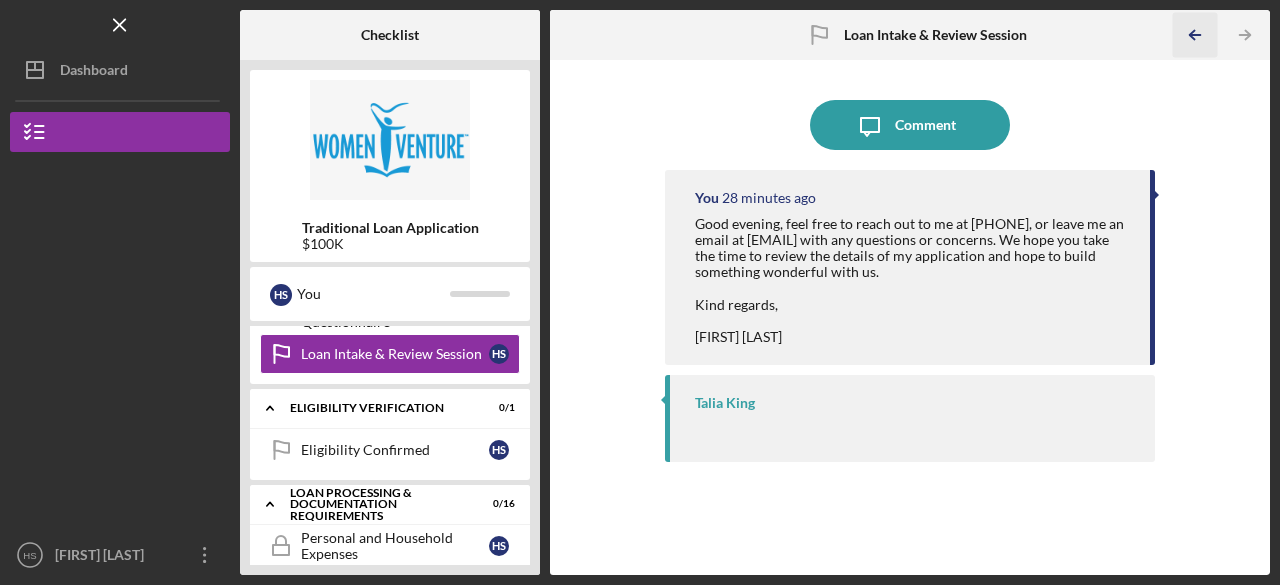 click on "Icon/Table Pagination Arrow" 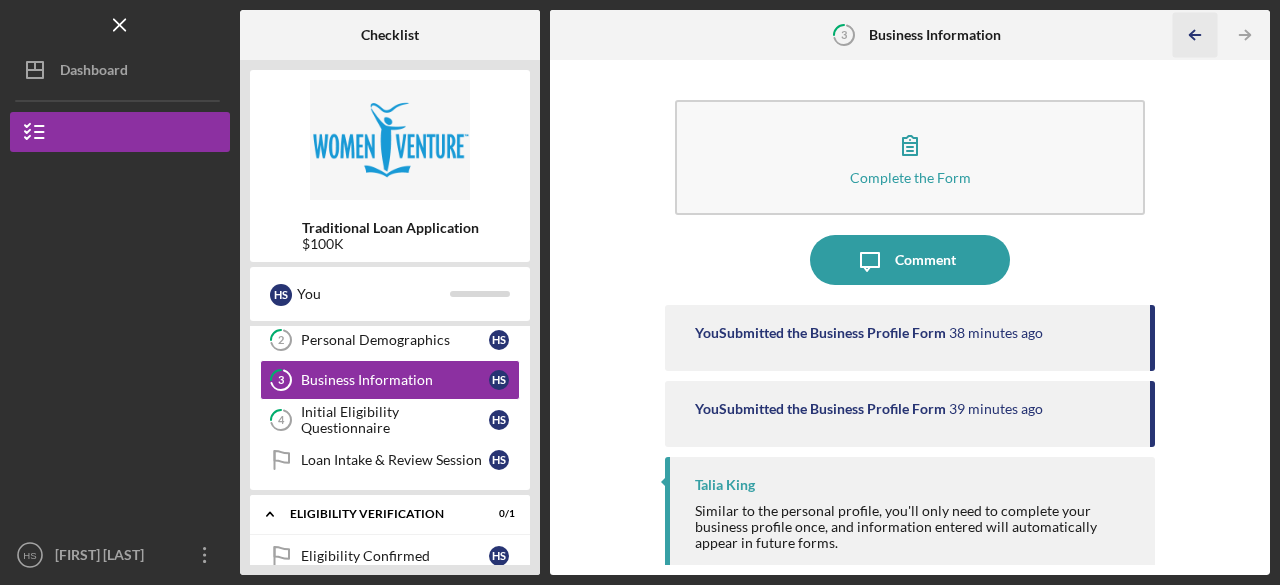 click on "Icon/Table Pagination Arrow" 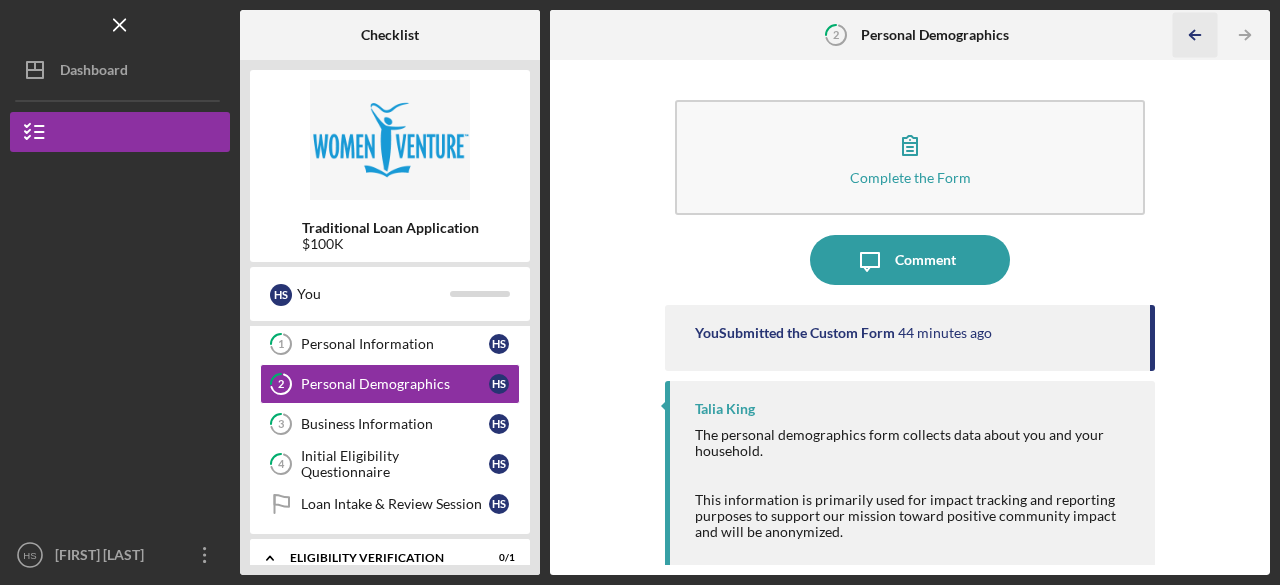 scroll, scrollTop: 19, scrollLeft: 0, axis: vertical 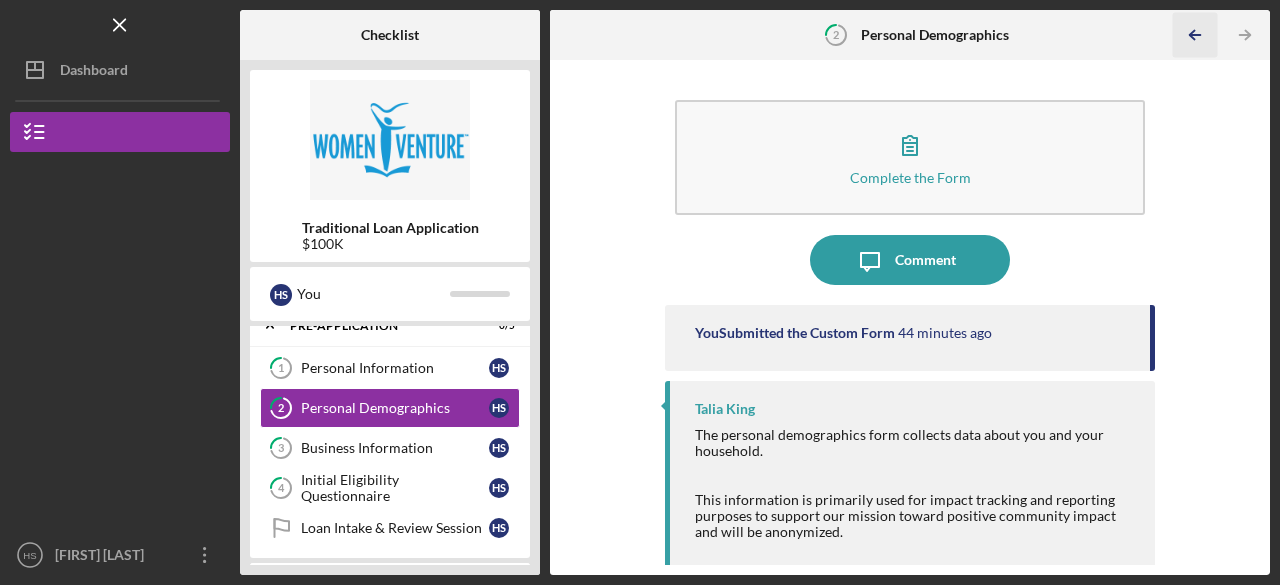 click on "Icon/Table Pagination Arrow" 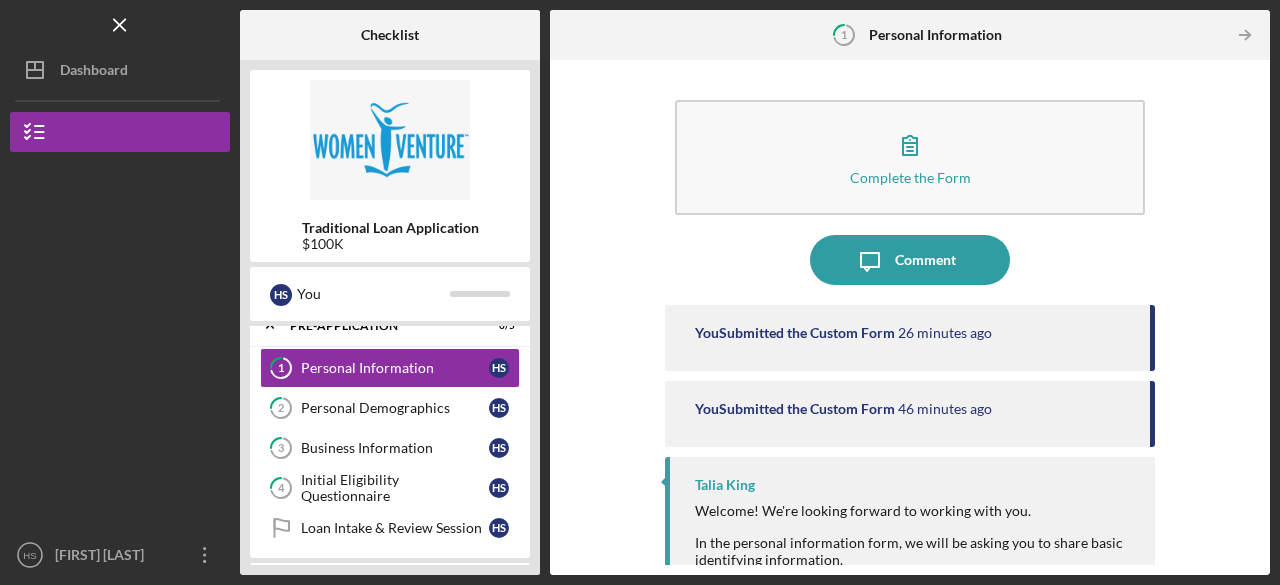 click at bounding box center [1200, 35] 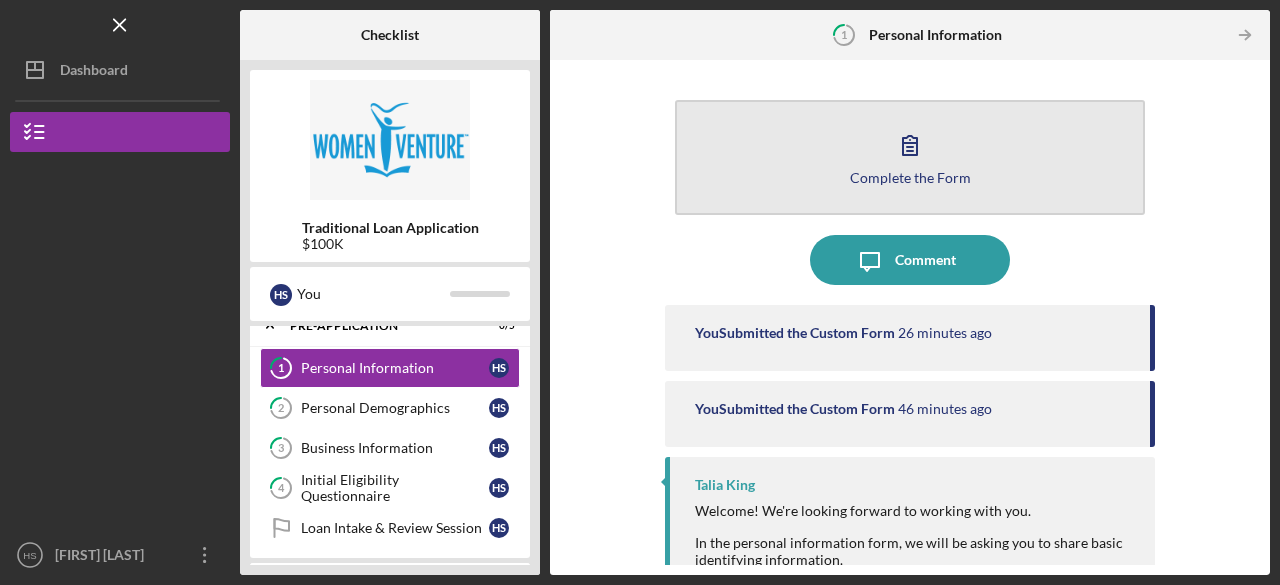 click on "Complete the Form Form" at bounding box center [910, 157] 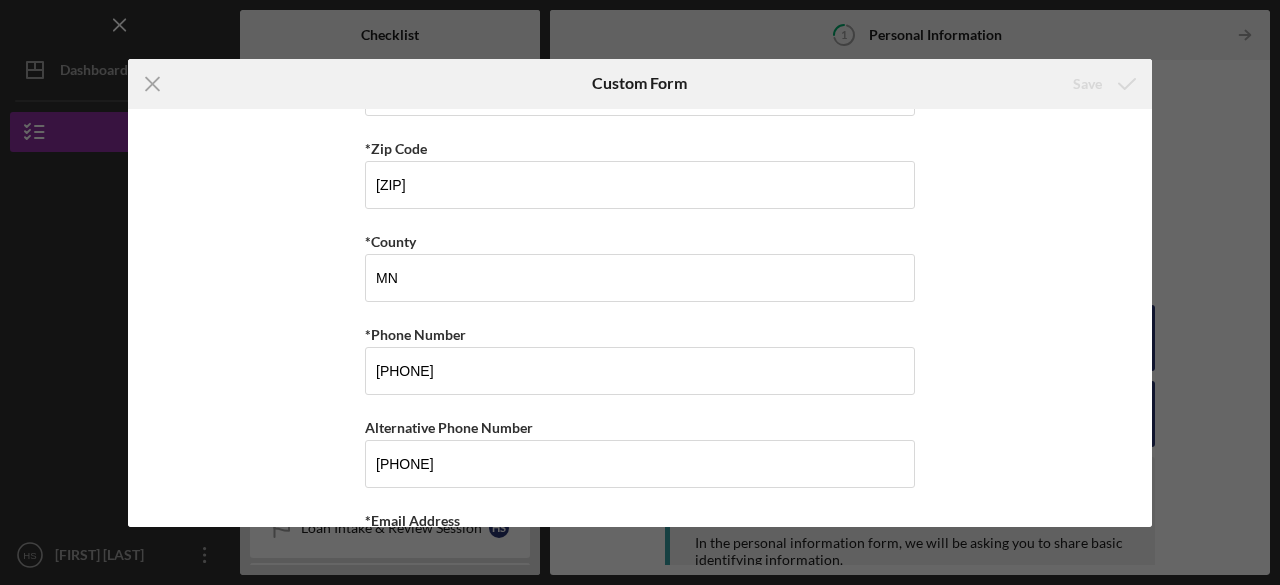 scroll, scrollTop: 731, scrollLeft: 0, axis: vertical 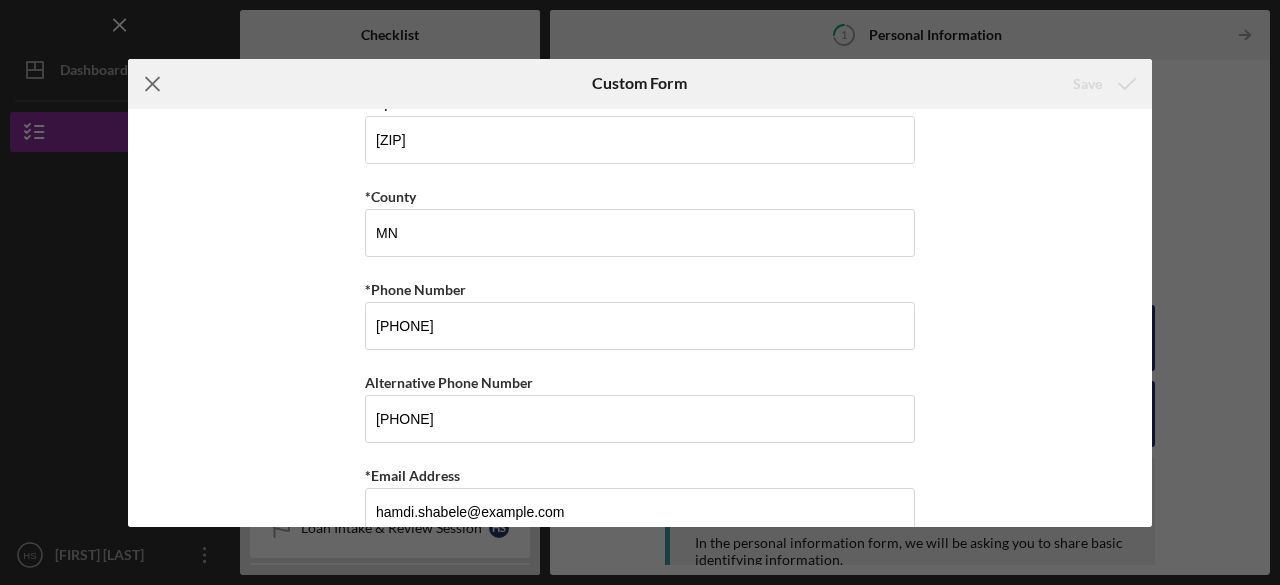 click on "Icon/Menu Close" 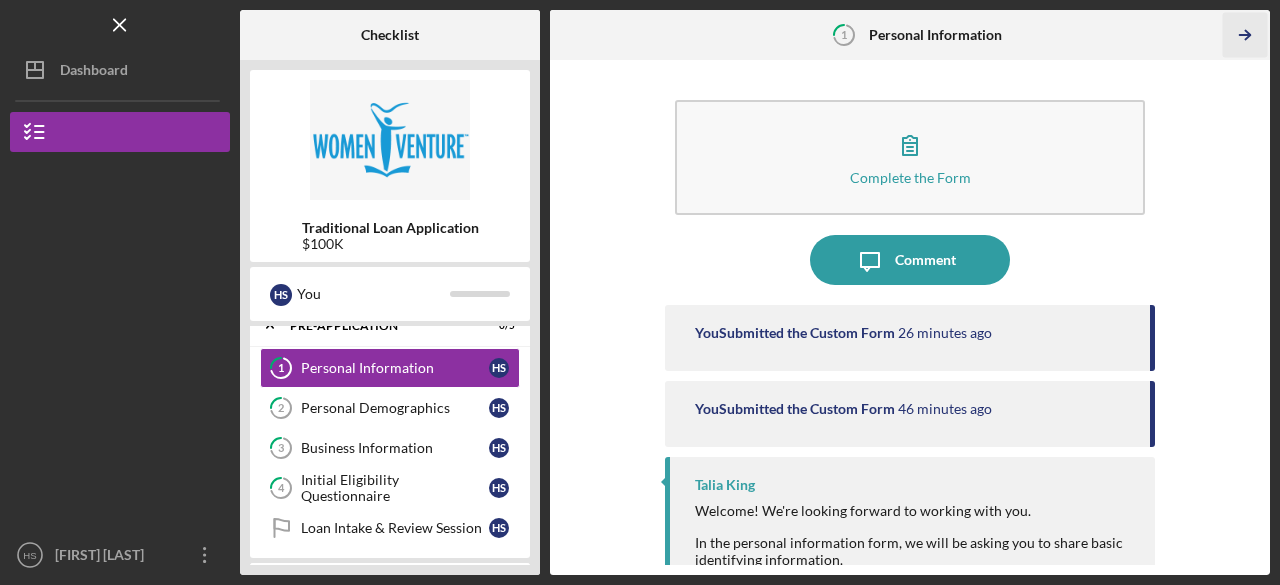 click on "Icon/Table Pagination Arrow" 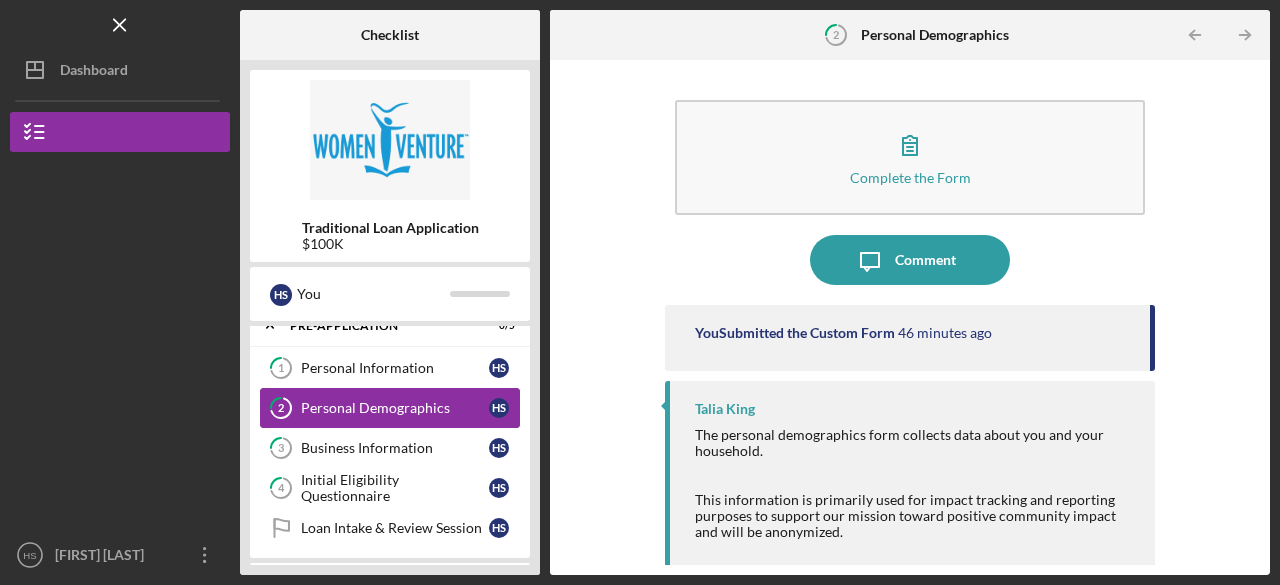 scroll, scrollTop: 0, scrollLeft: 0, axis: both 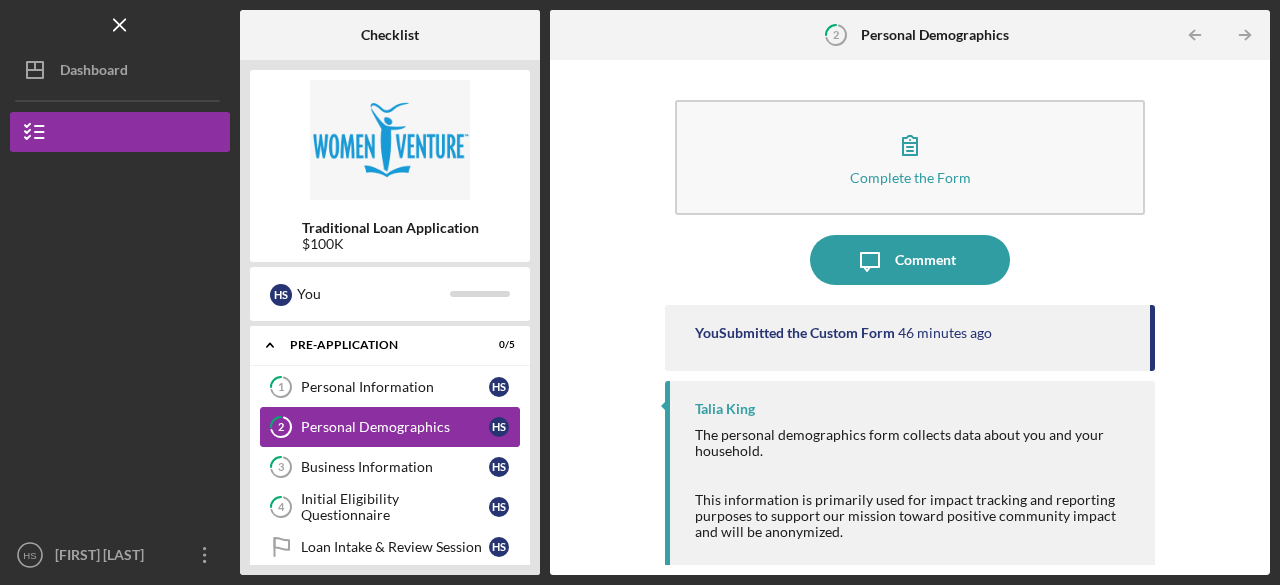 click on "Personal Demographics" at bounding box center (395, 427) 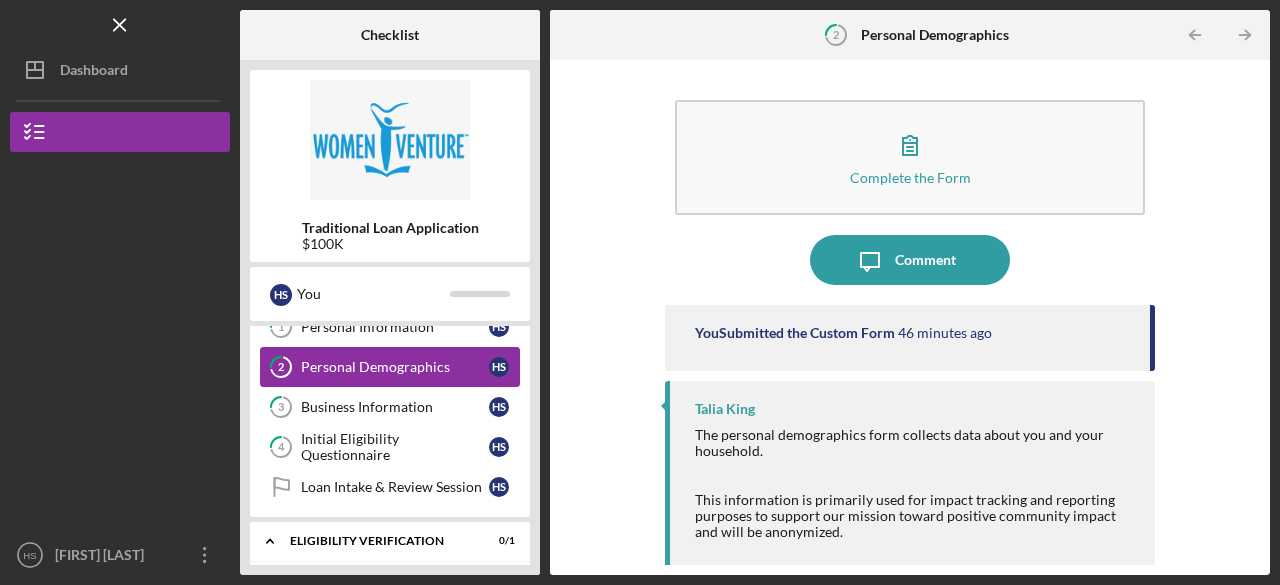 scroll, scrollTop: 0, scrollLeft: 0, axis: both 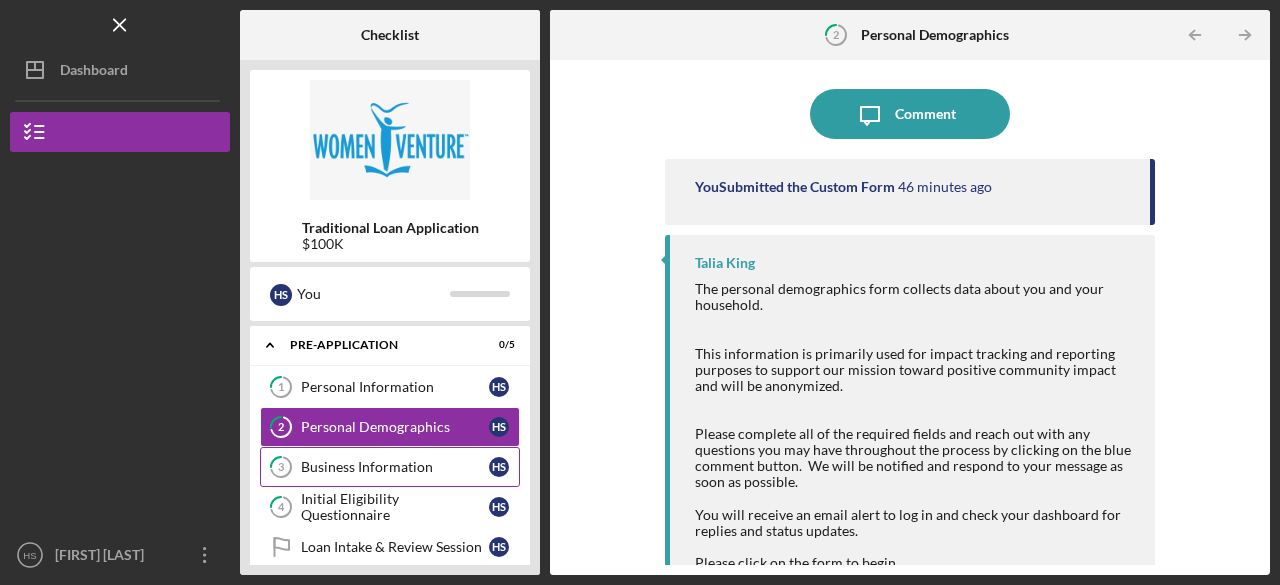 click on "Business Information" at bounding box center [395, 467] 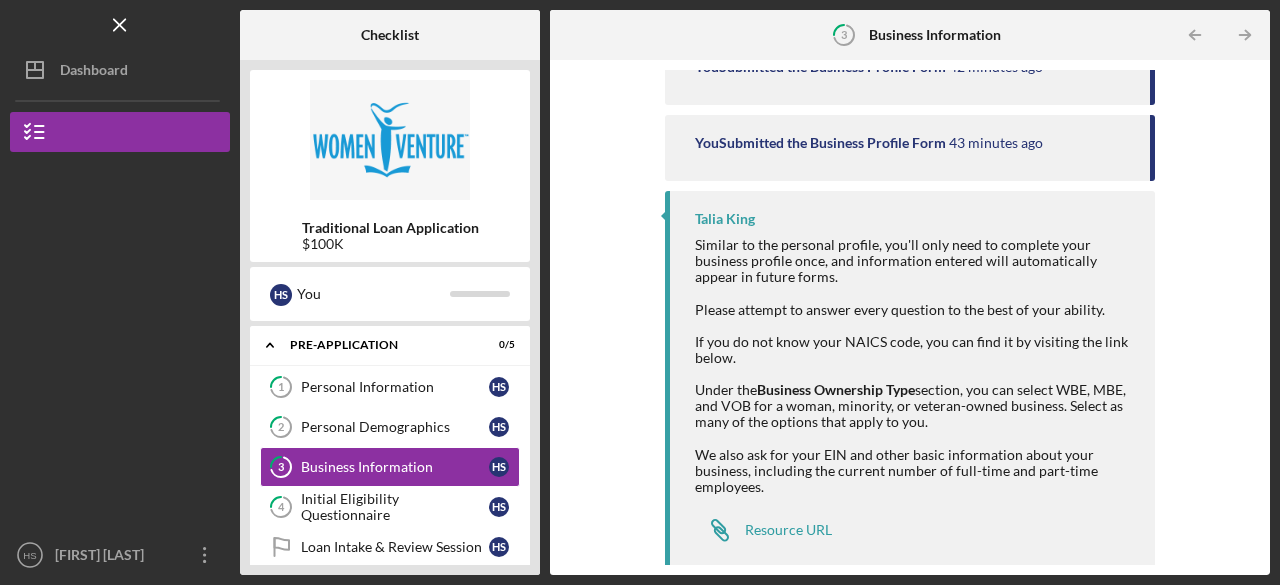 scroll, scrollTop: 268, scrollLeft: 0, axis: vertical 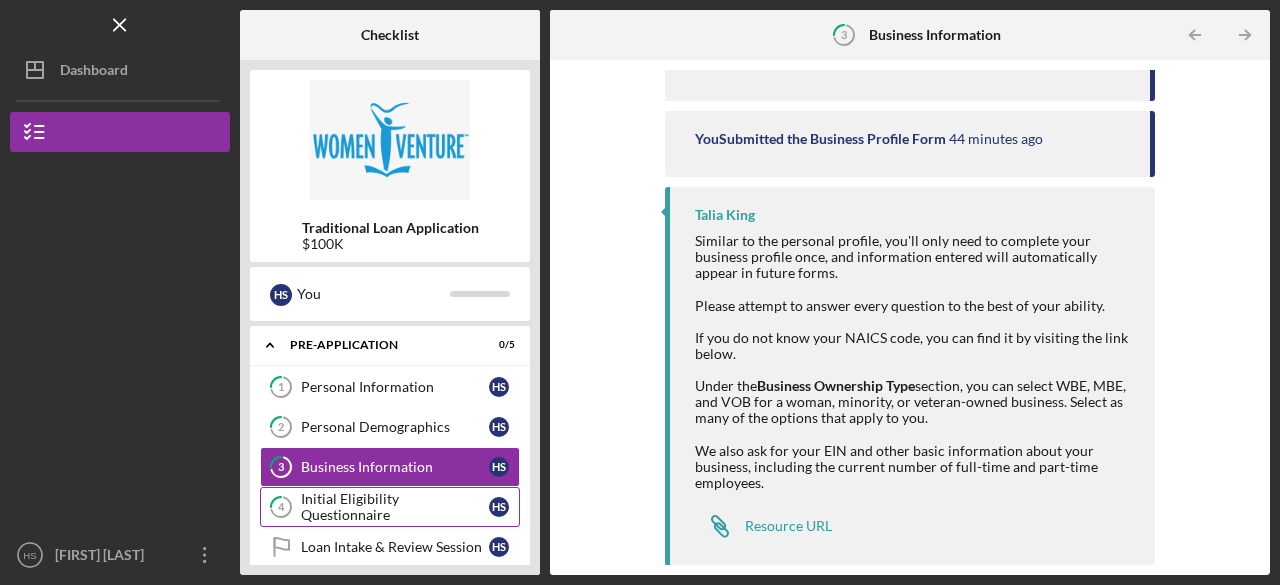 click on "Initial Eligibility Questionnaire" at bounding box center (395, 507) 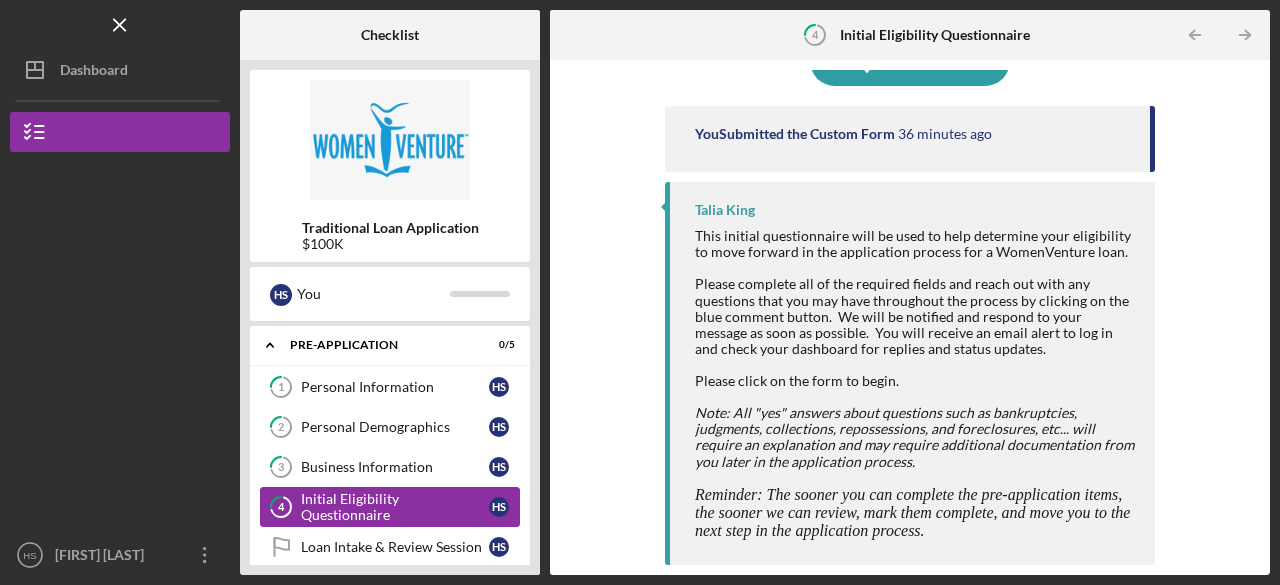scroll, scrollTop: 0, scrollLeft: 0, axis: both 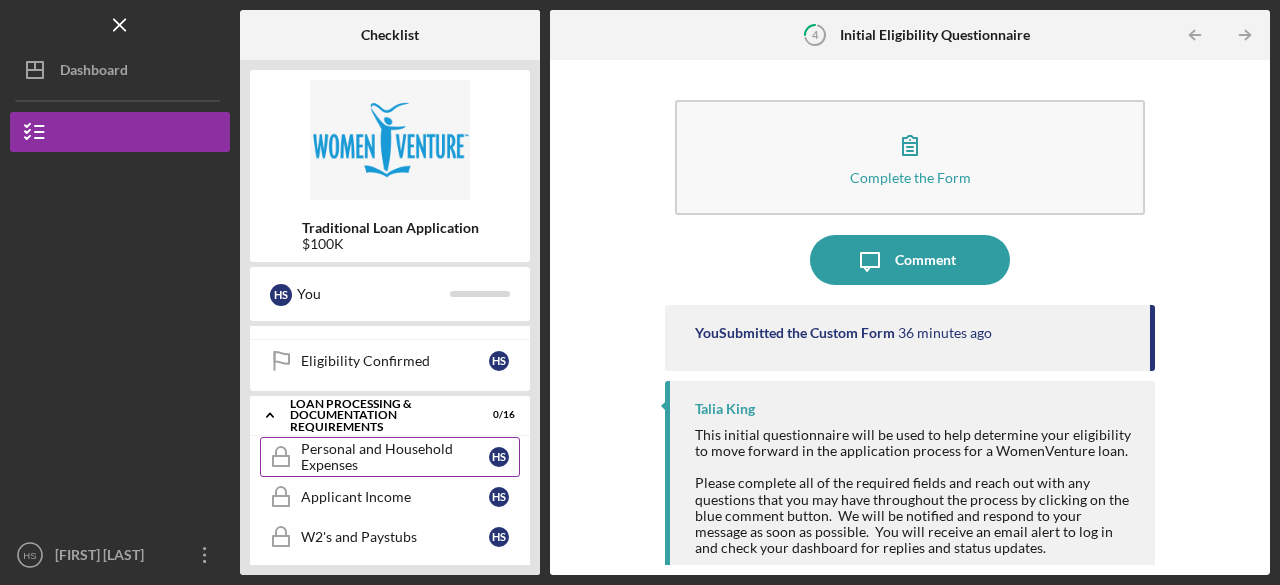 click on "Personal and Household Expenses" at bounding box center [395, 457] 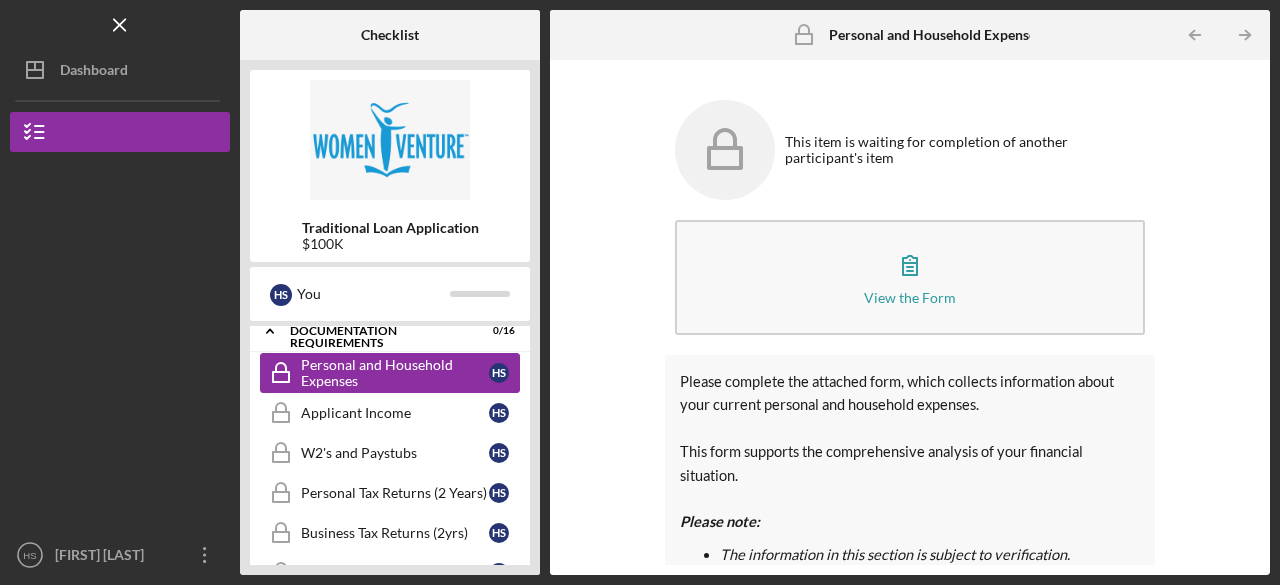 scroll, scrollTop: 367, scrollLeft: 0, axis: vertical 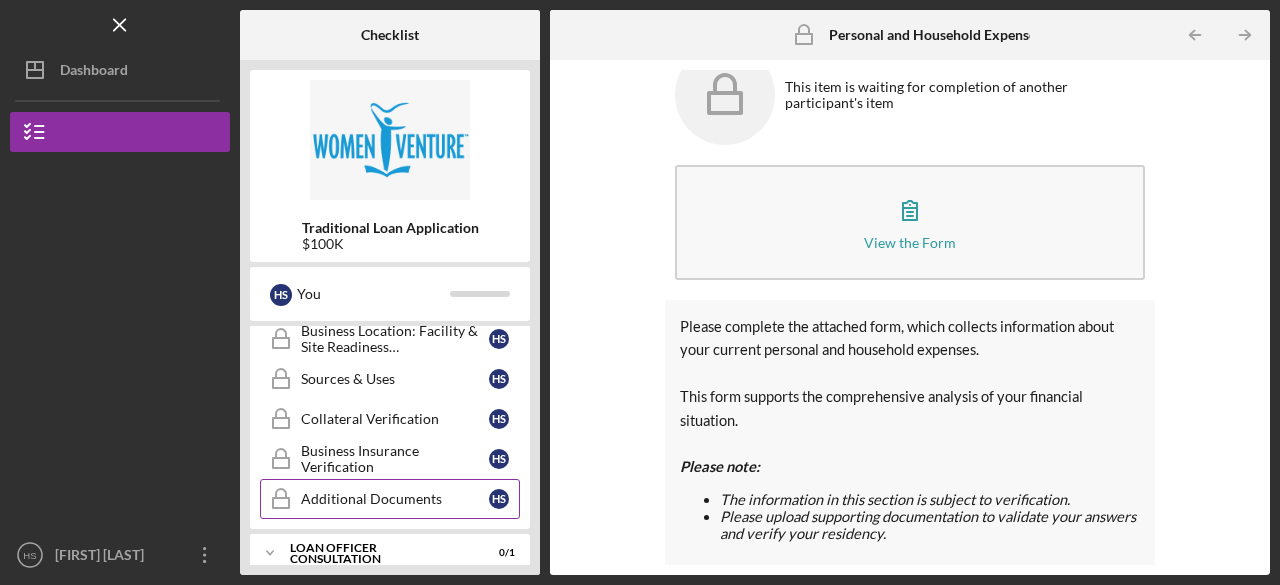 click on "Additional Documents" at bounding box center [395, 499] 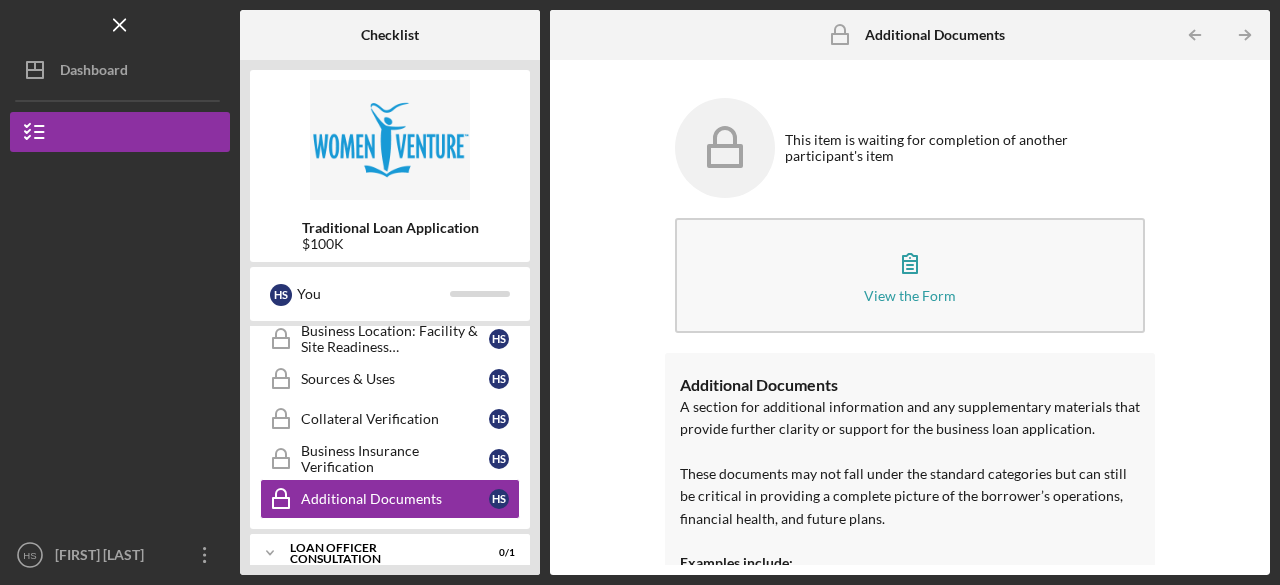 scroll, scrollTop: 0, scrollLeft: 0, axis: both 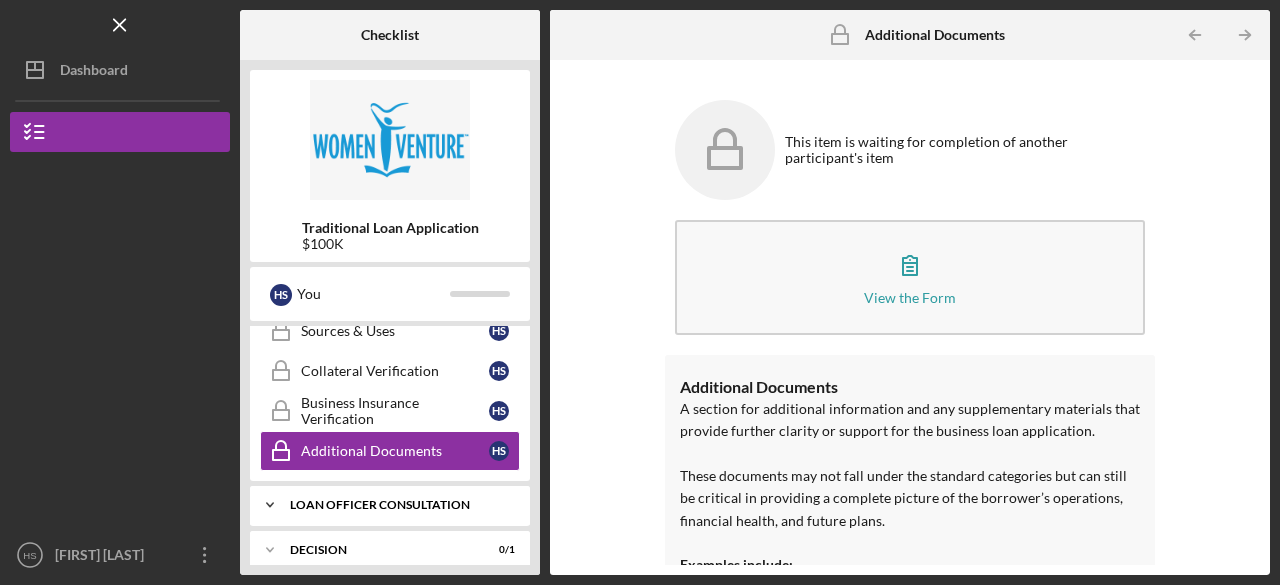 click on "Loan Officer Consultation" at bounding box center [397, 505] 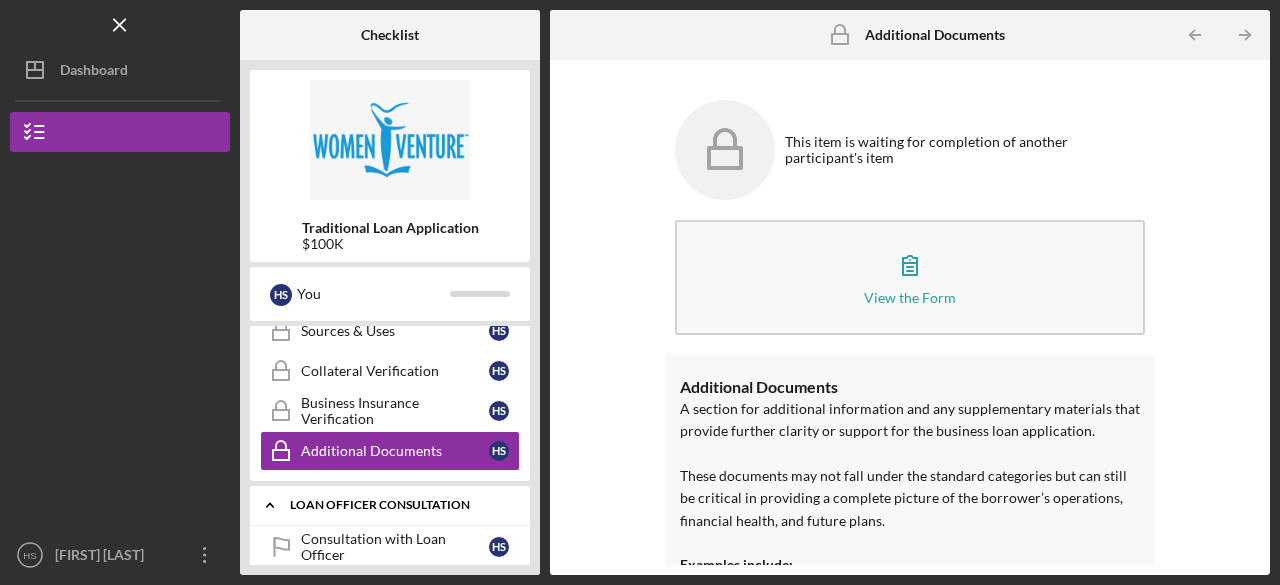 click on "Loan Officer Consultation" at bounding box center (397, 505) 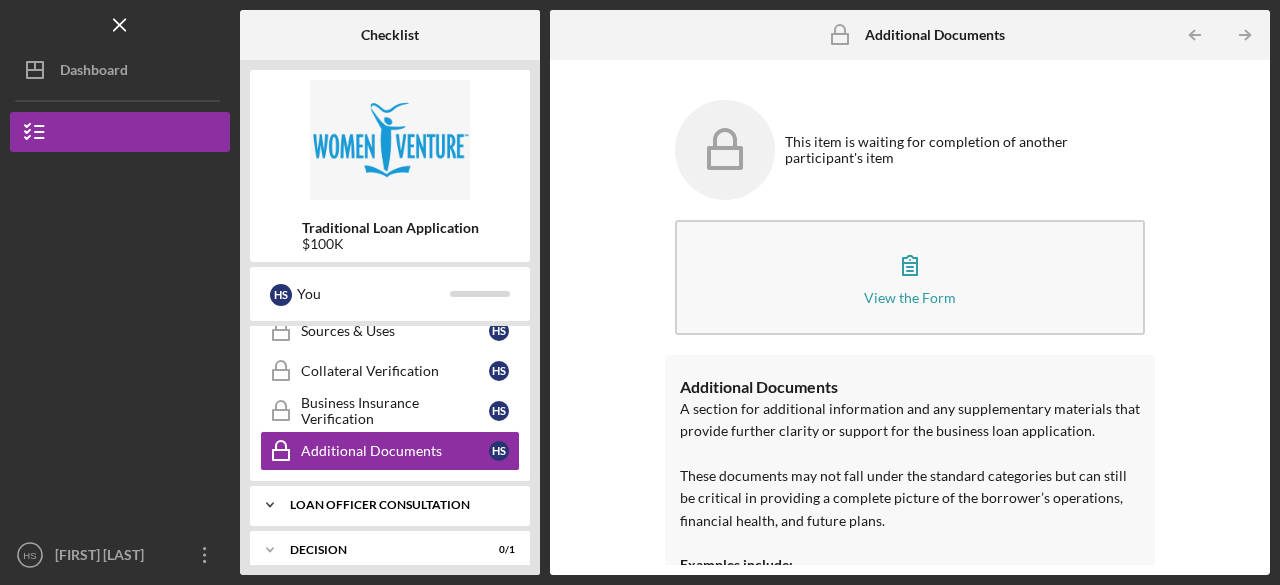 click on "Loan Officer Consultation" at bounding box center (397, 505) 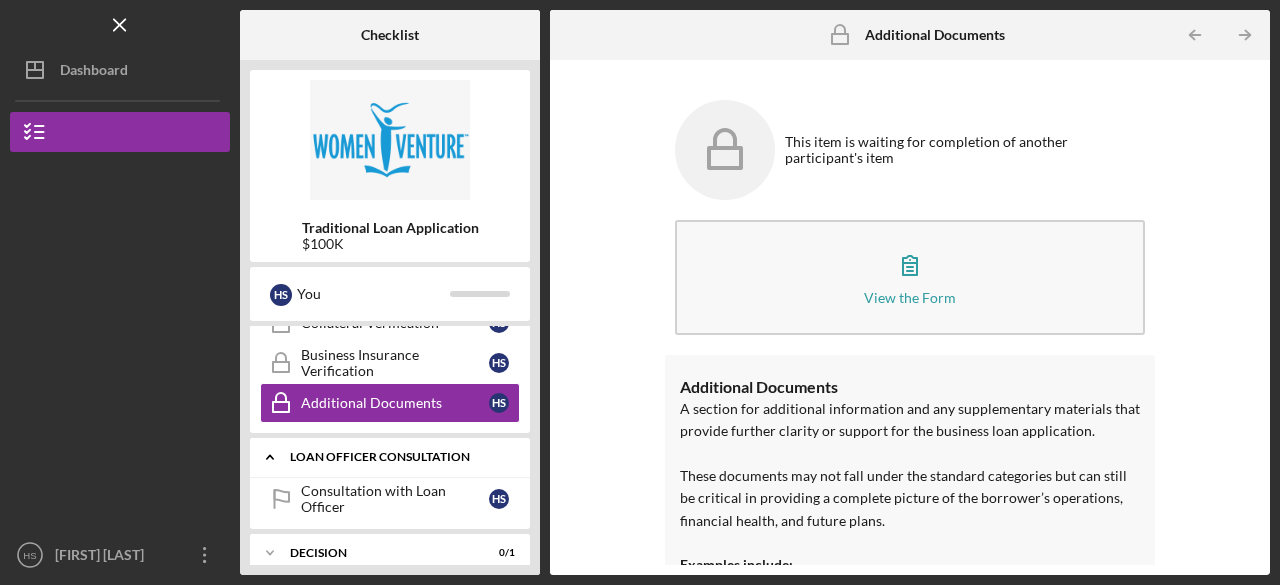 scroll, scrollTop: 938, scrollLeft: 0, axis: vertical 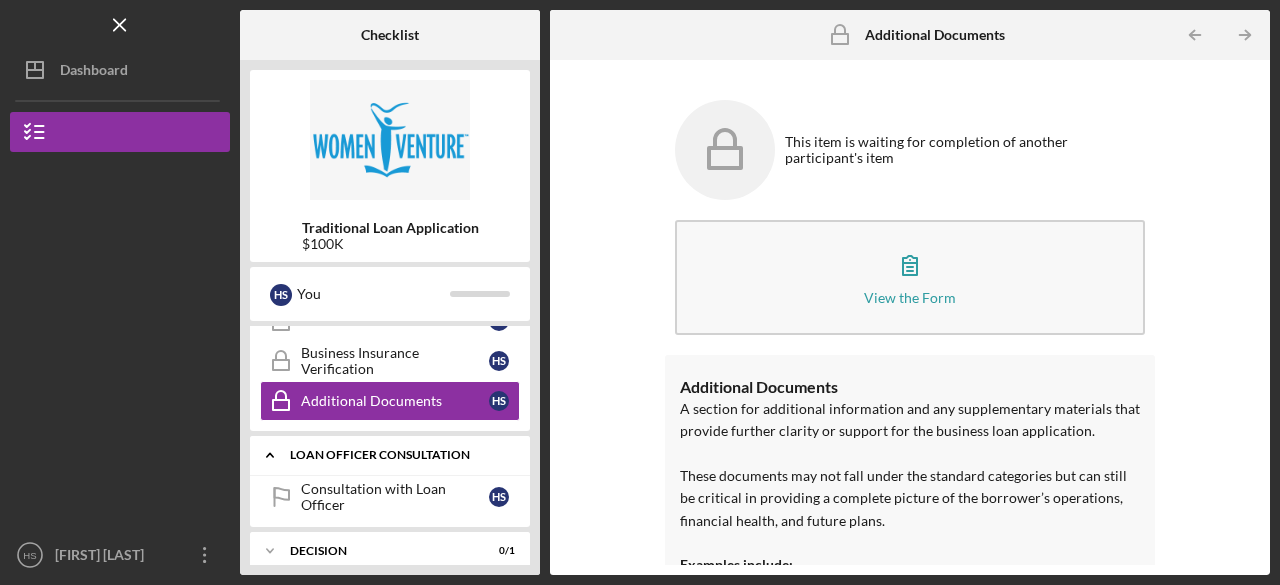 click on "Loan Officer Consultation" at bounding box center (397, 455) 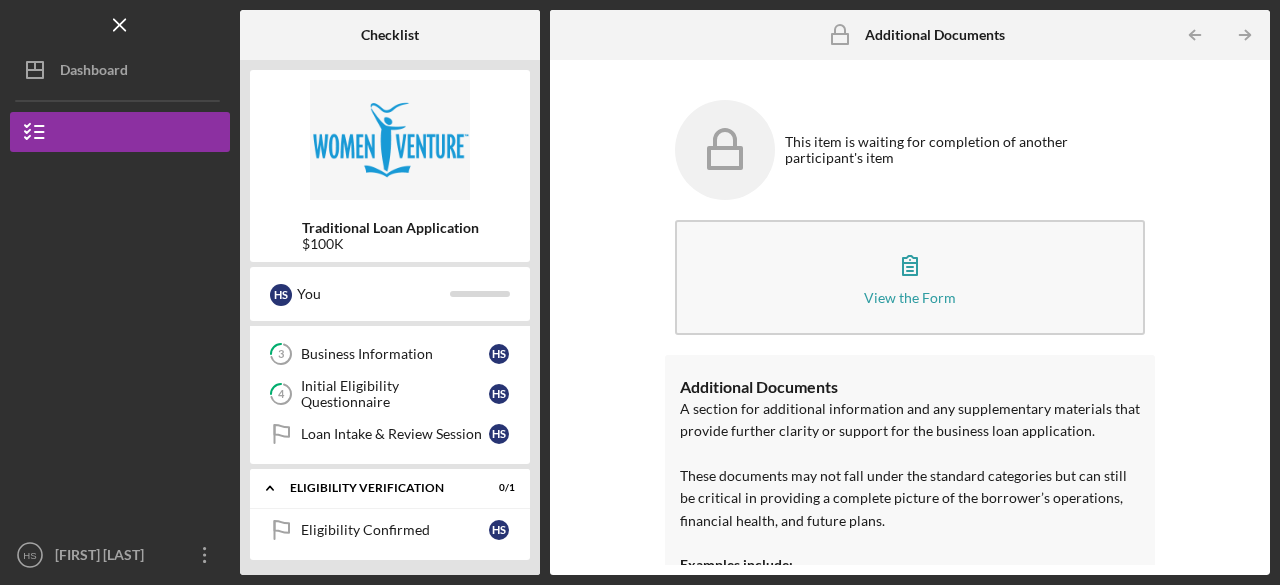 scroll, scrollTop: 130, scrollLeft: 0, axis: vertical 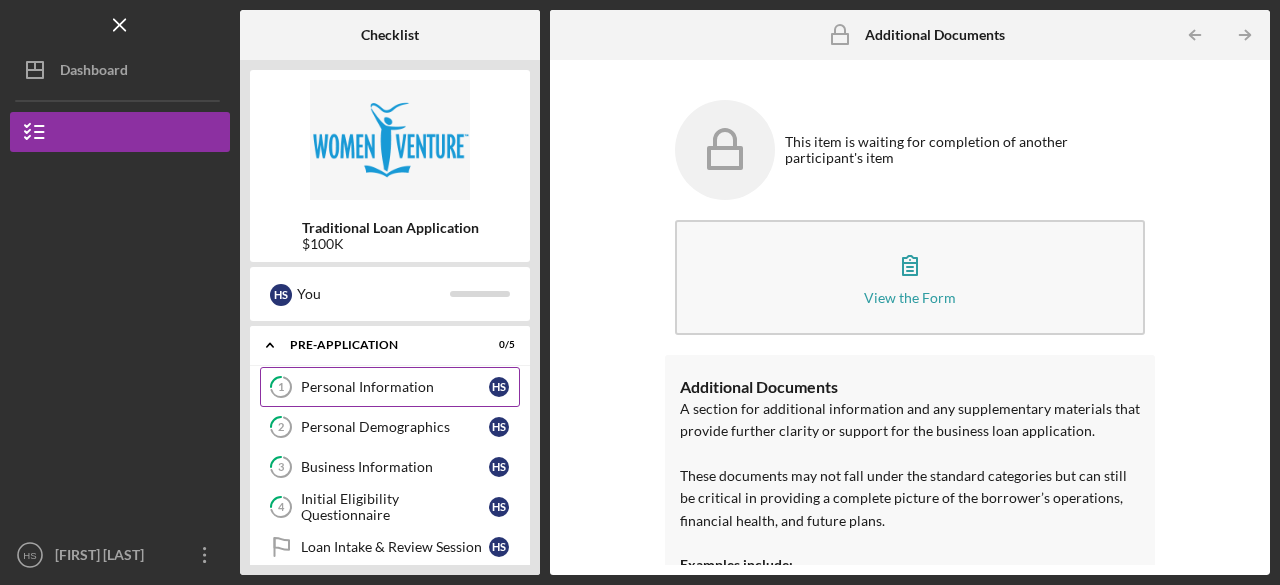 click on "Personal Information" at bounding box center [395, 387] 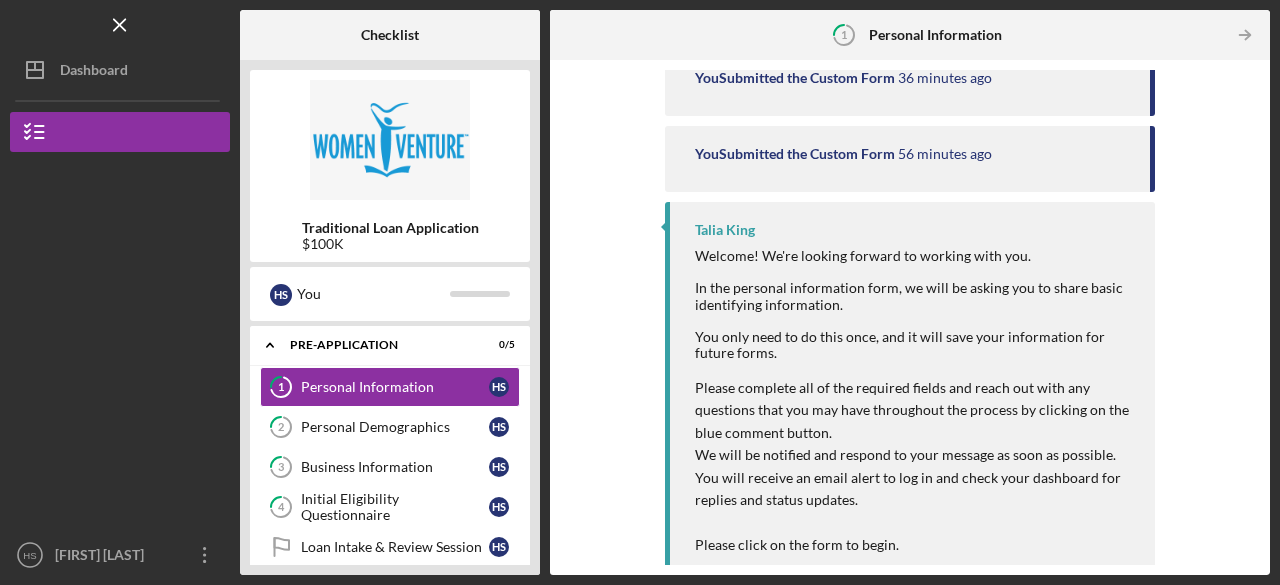 scroll, scrollTop: 0, scrollLeft: 0, axis: both 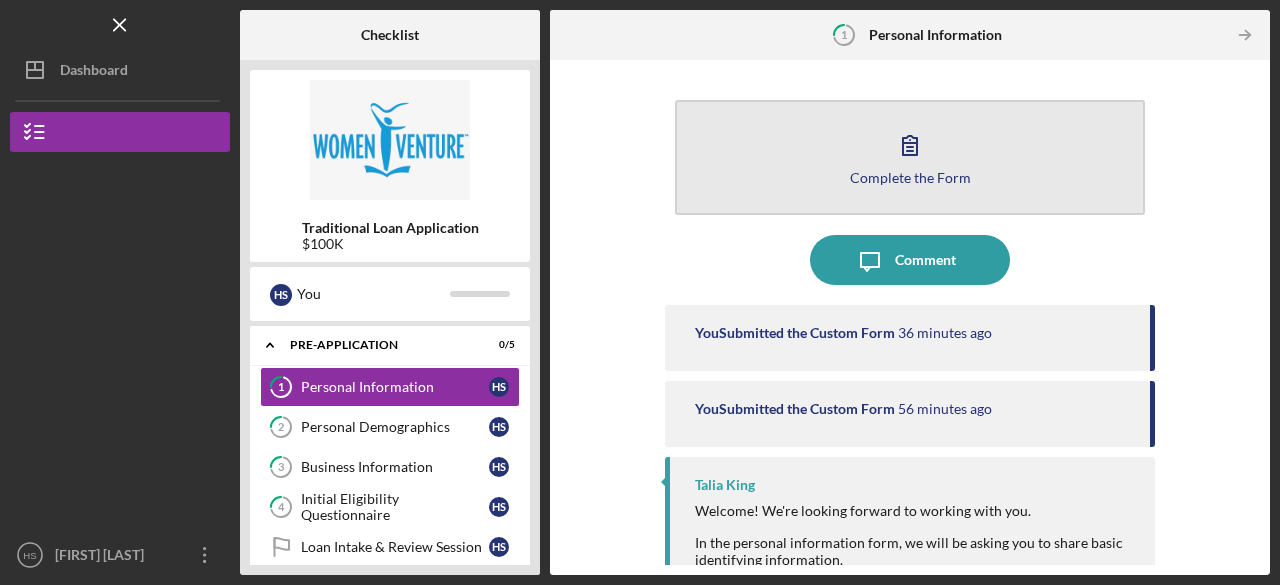 click on "Complete the Form Form" at bounding box center (910, 157) 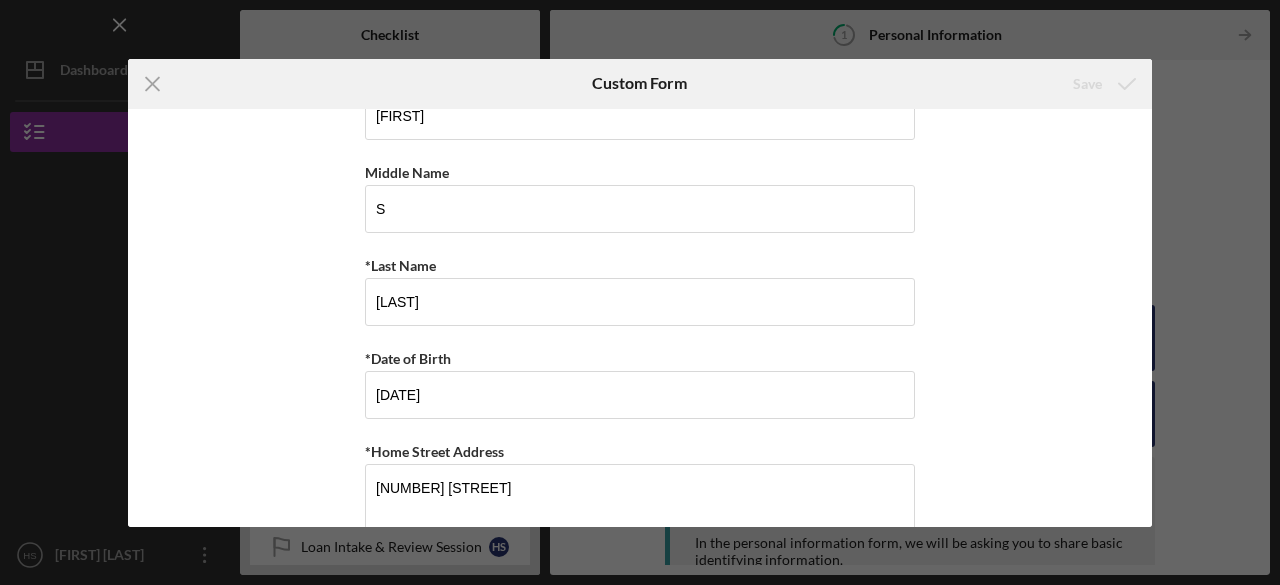 scroll, scrollTop: 0, scrollLeft: 0, axis: both 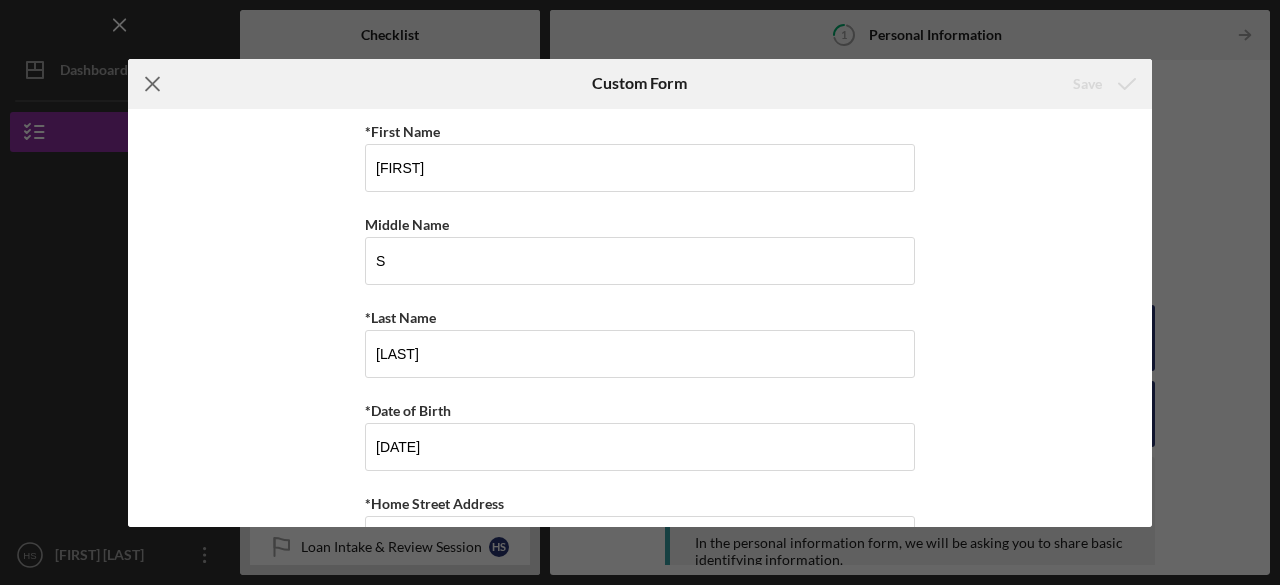 click on "Icon/Menu Close" 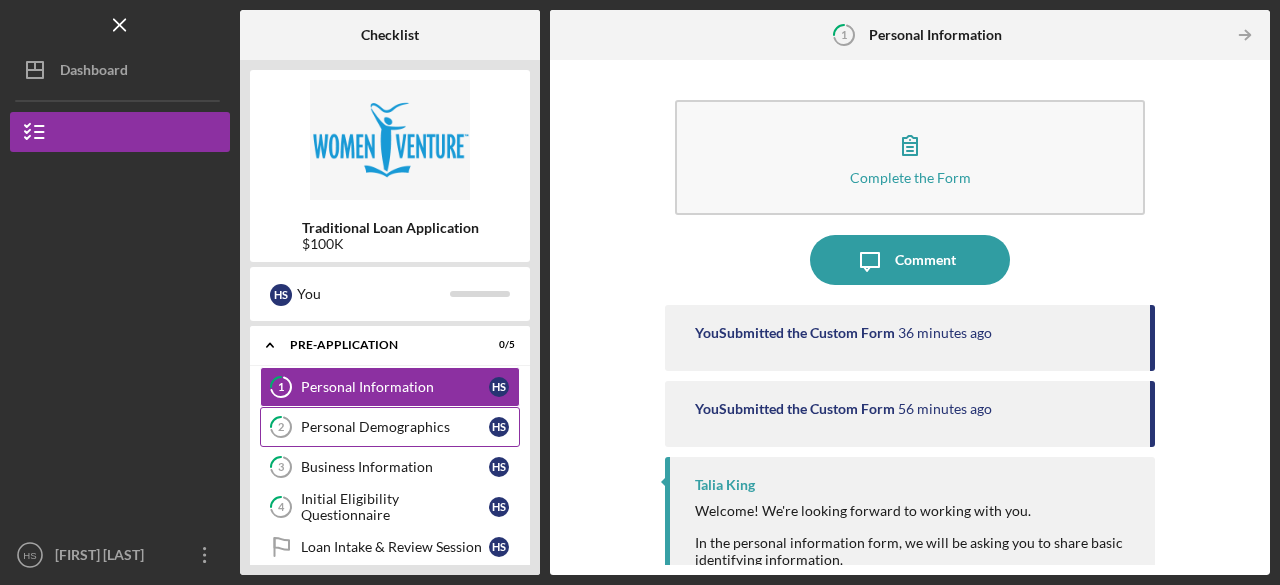 click on "Personal Demographics" at bounding box center (395, 427) 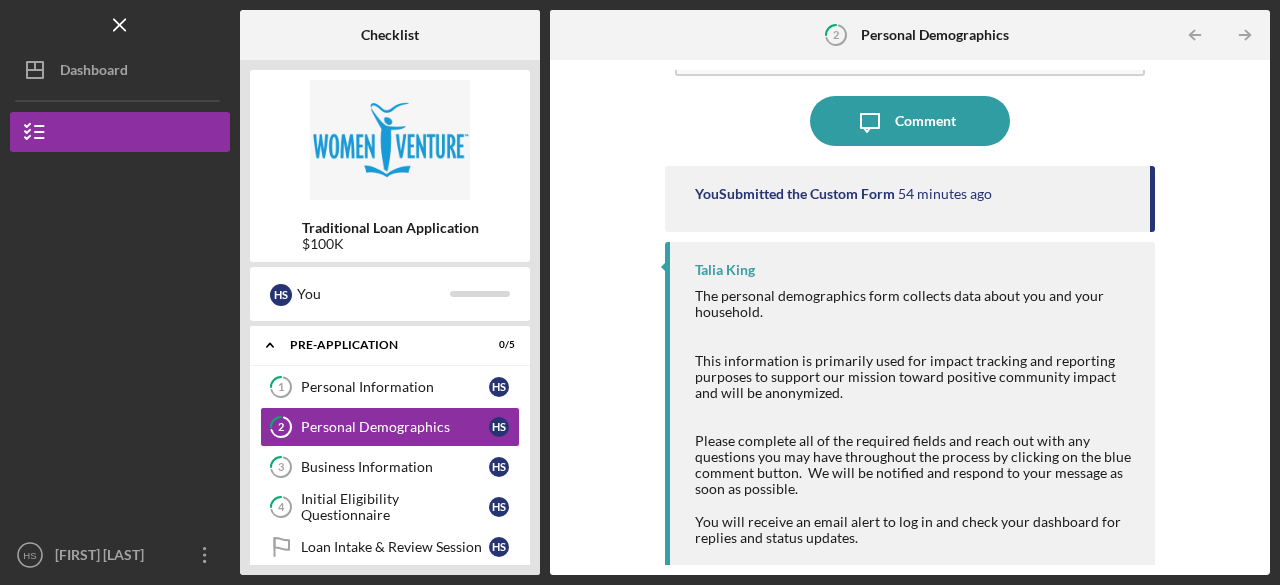 scroll, scrollTop: 0, scrollLeft: 0, axis: both 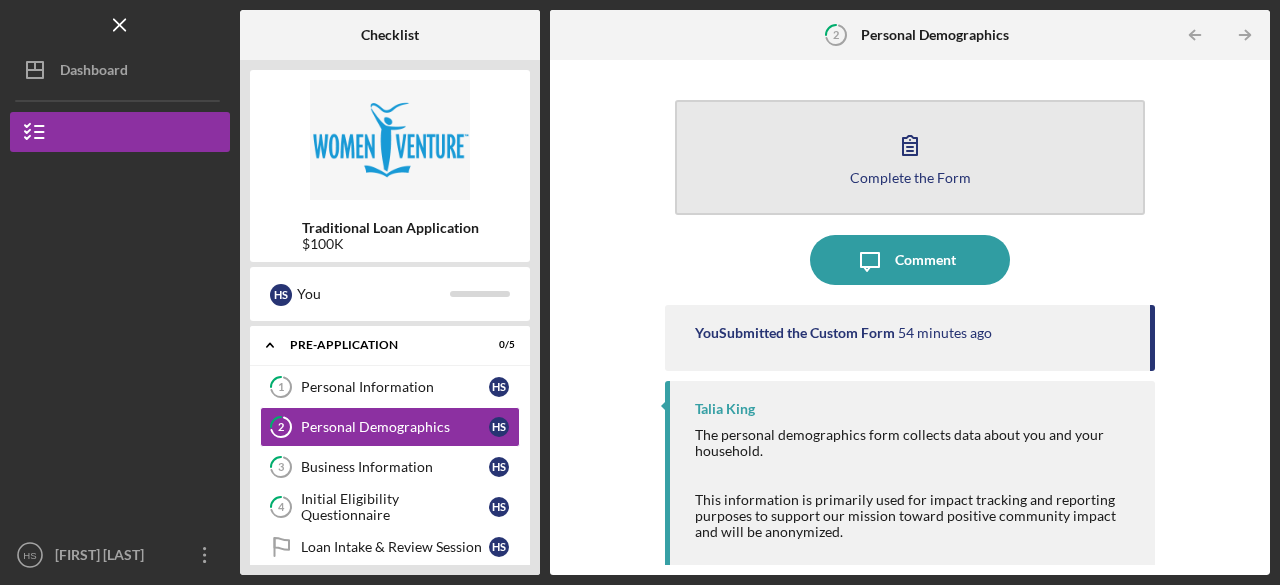 click 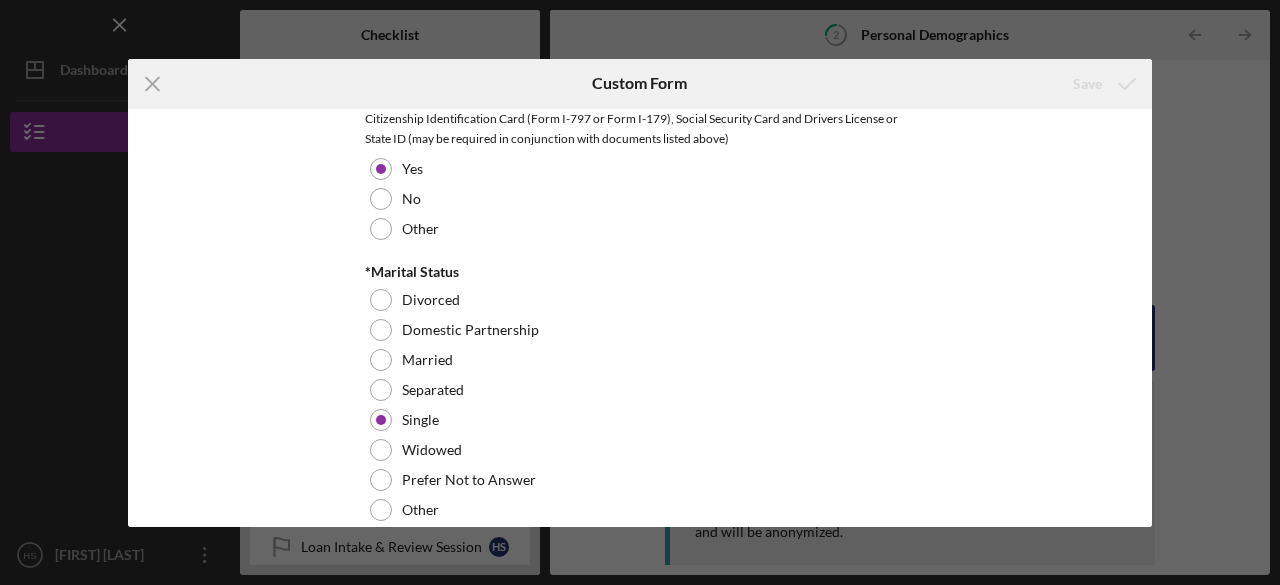 scroll, scrollTop: 1254, scrollLeft: 0, axis: vertical 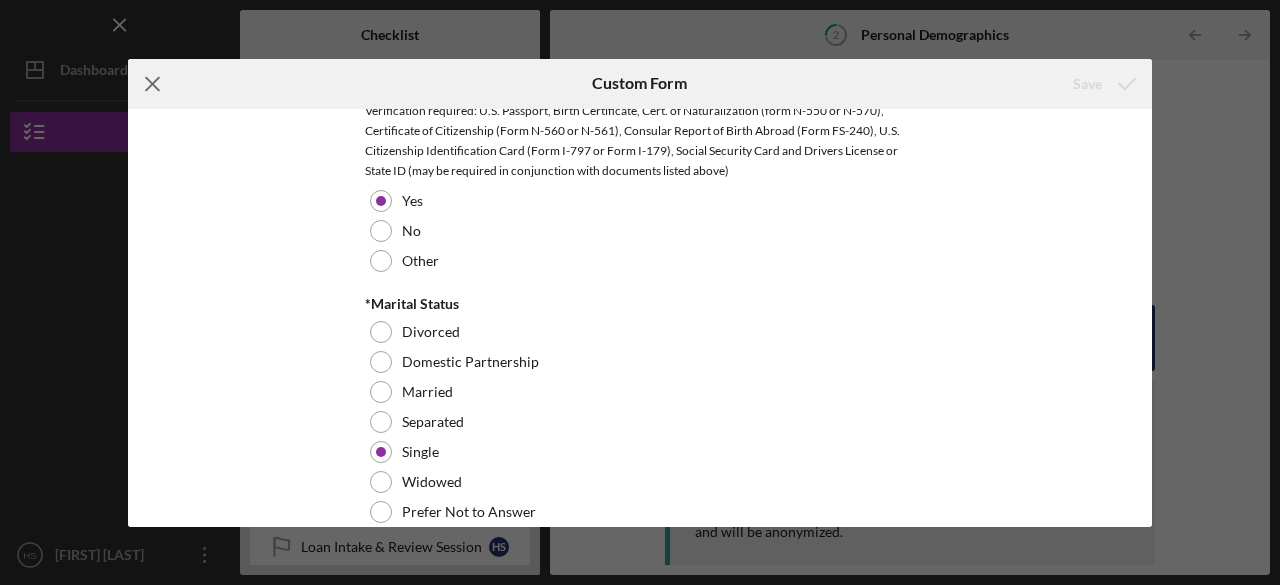 click 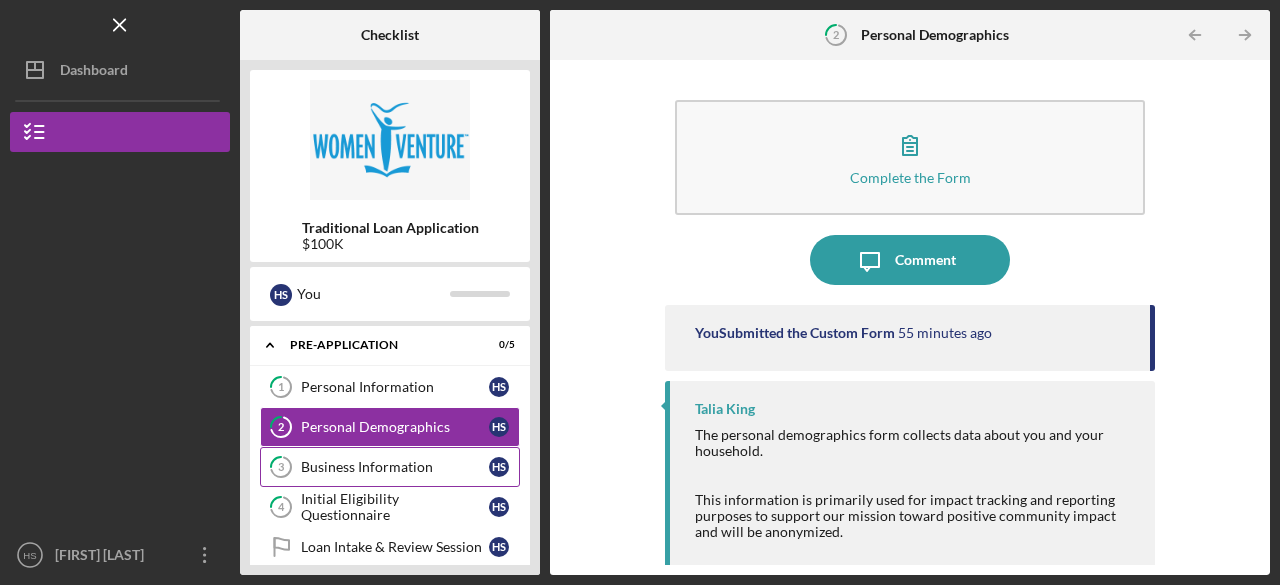 click on "Business Information" at bounding box center [395, 467] 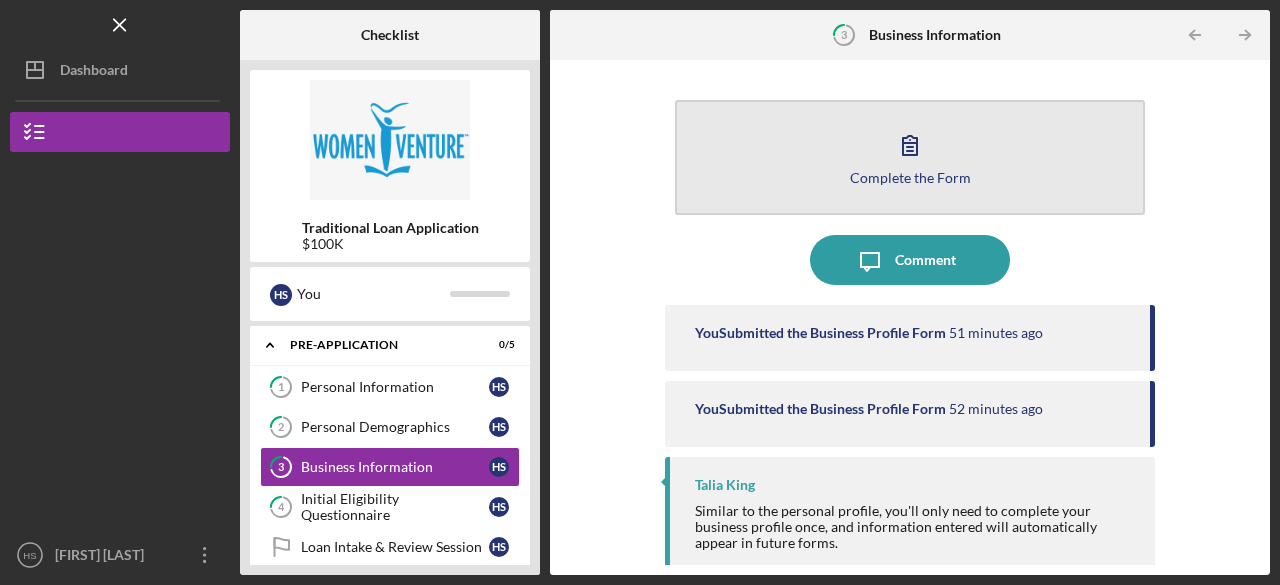 click on "Complete the Form Form" at bounding box center [910, 157] 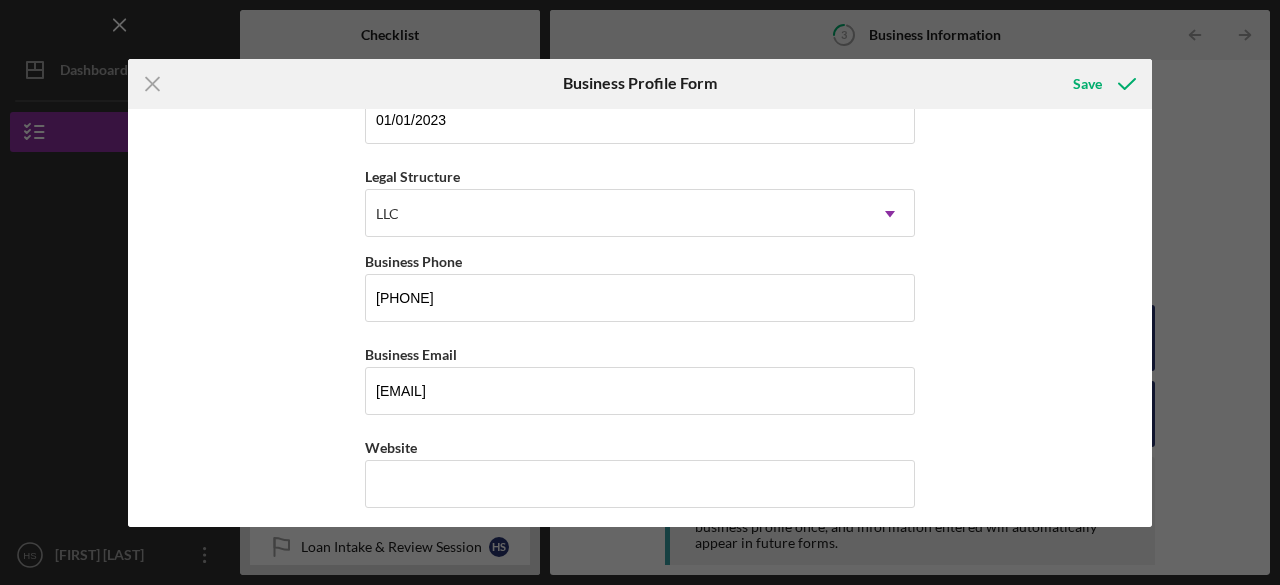 scroll, scrollTop: 0, scrollLeft: 0, axis: both 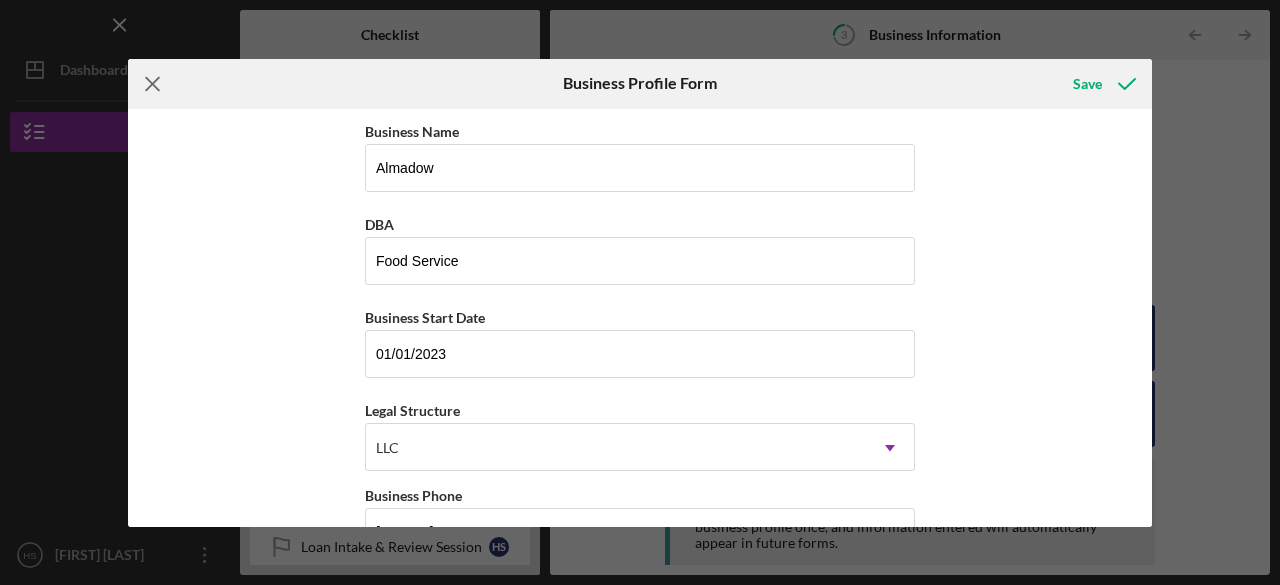 click on "Icon/Menu Close" 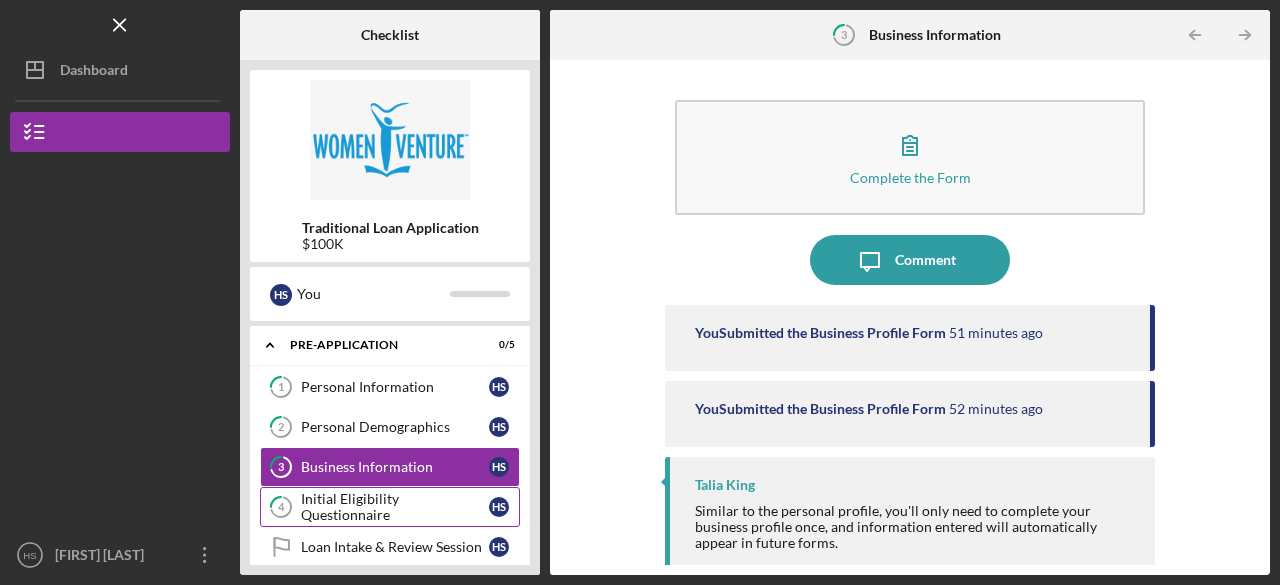 click on "Initial Eligibility Questionnaire" at bounding box center [395, 507] 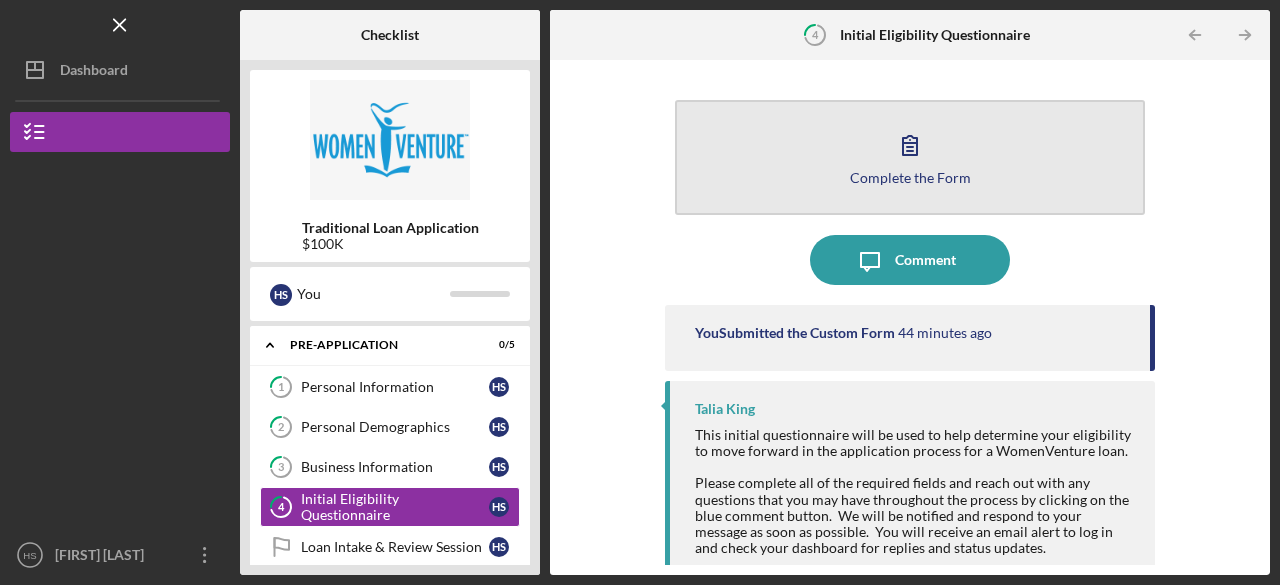 click on "Complete the Form Form" at bounding box center (910, 157) 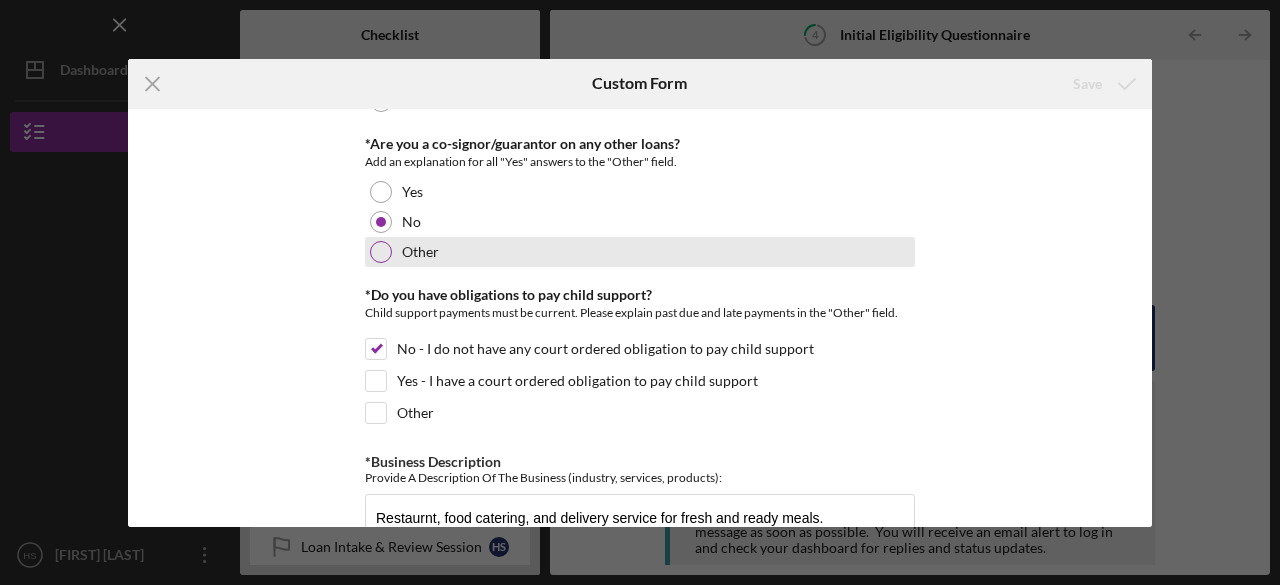 scroll, scrollTop: 2768, scrollLeft: 0, axis: vertical 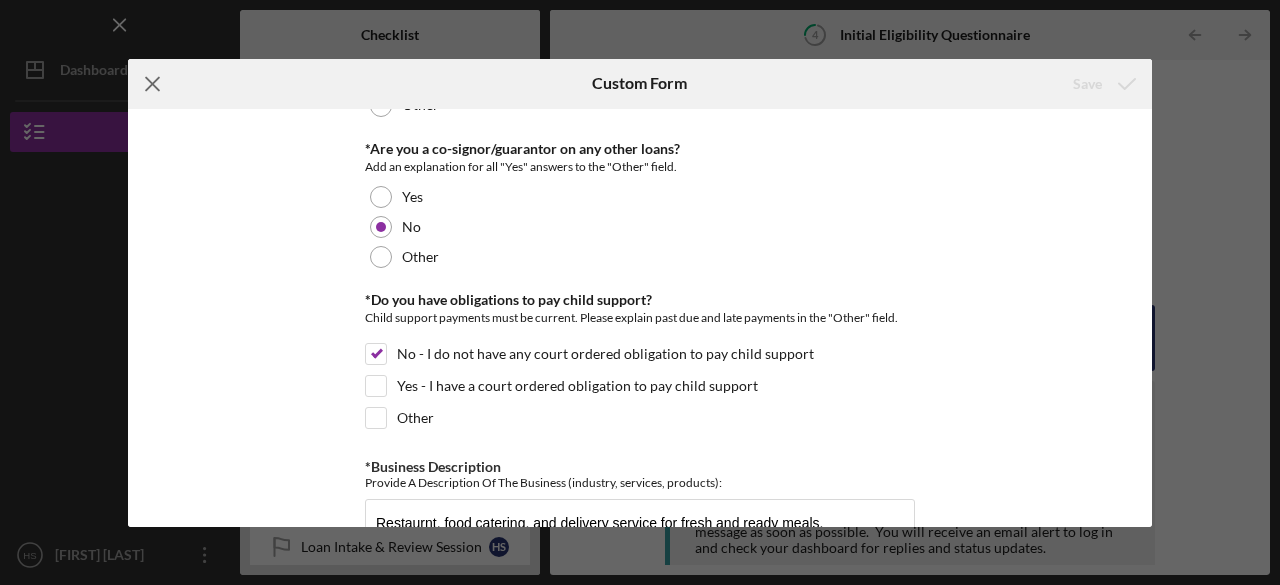 click 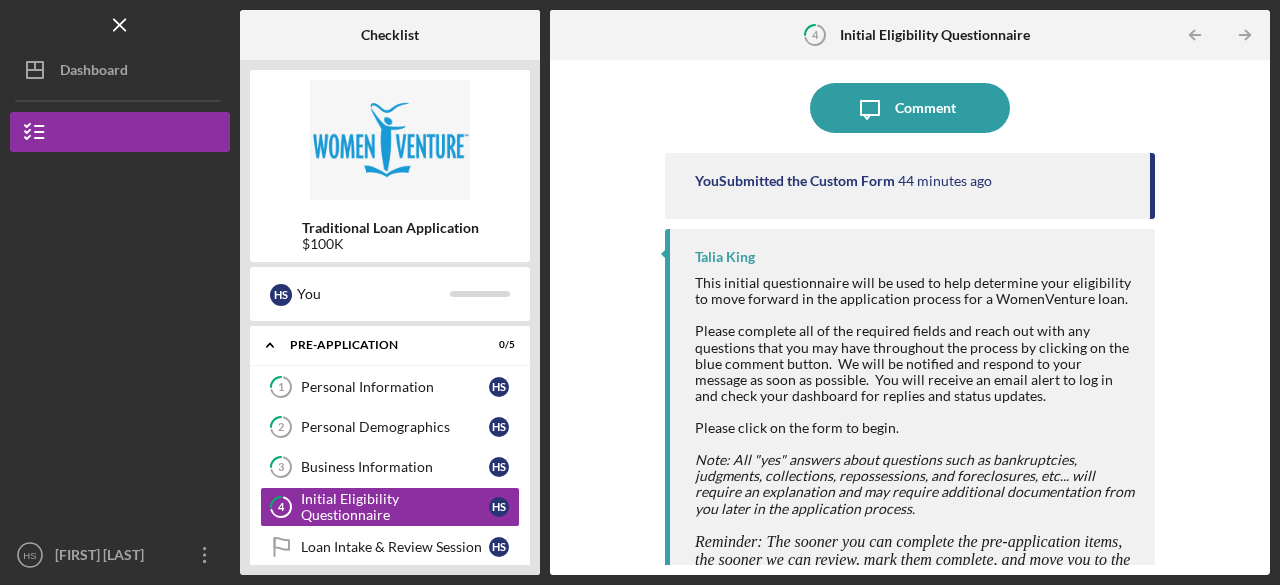 scroll, scrollTop: 158, scrollLeft: 0, axis: vertical 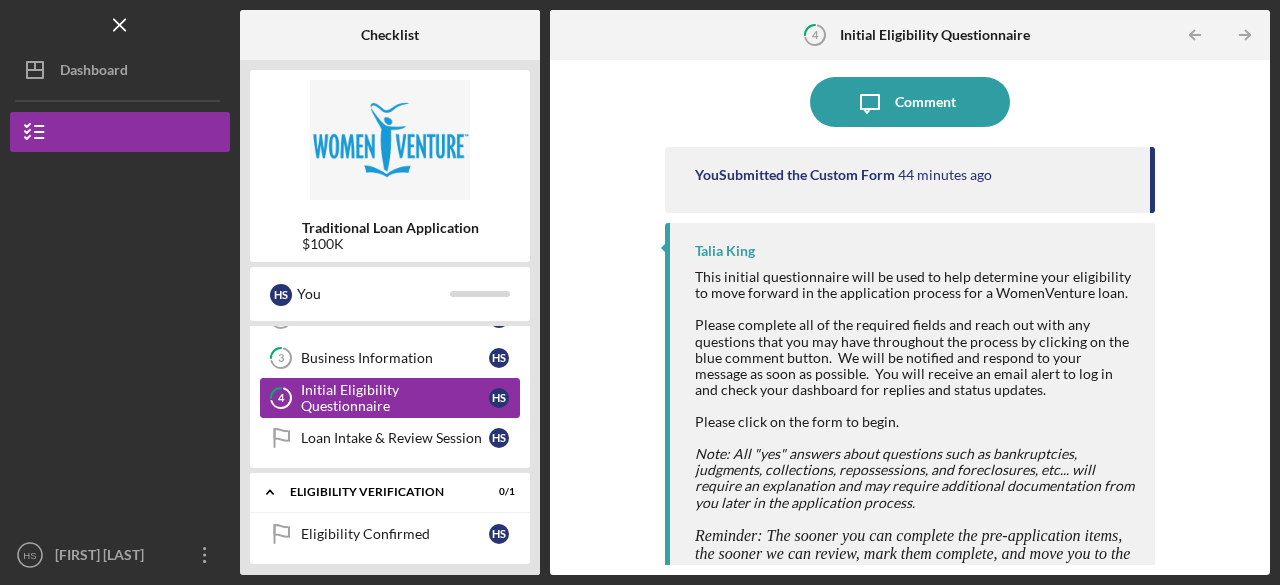 drag, startPoint x: 619, startPoint y: 240, endPoint x: 374, endPoint y: 398, distance: 291.52872 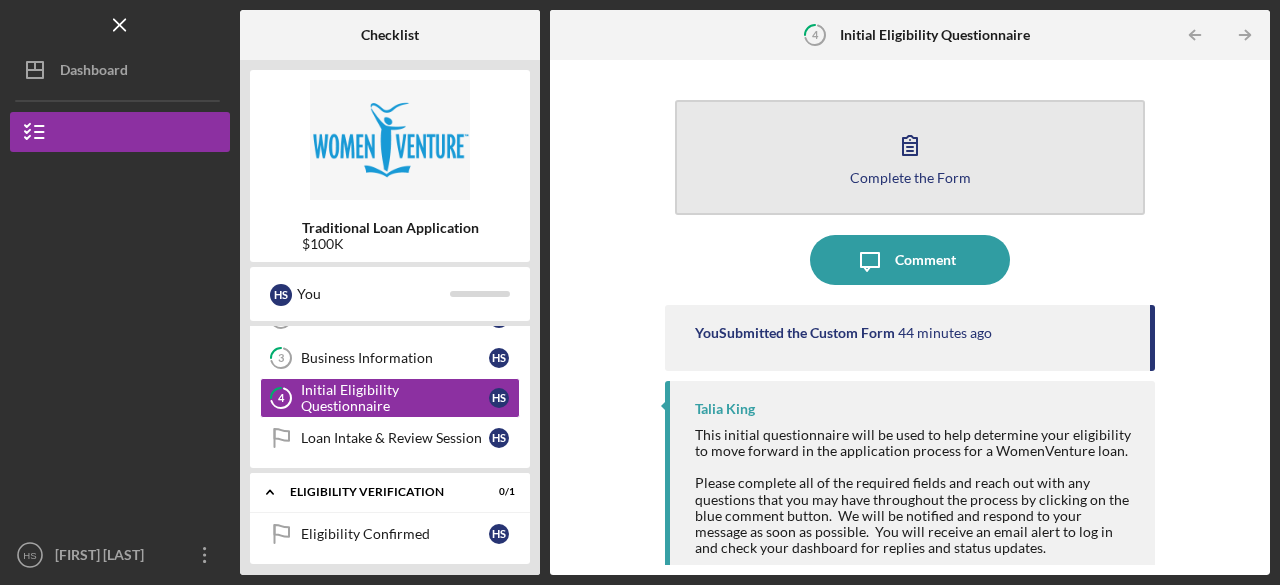 click on "Complete the Form" at bounding box center [910, 177] 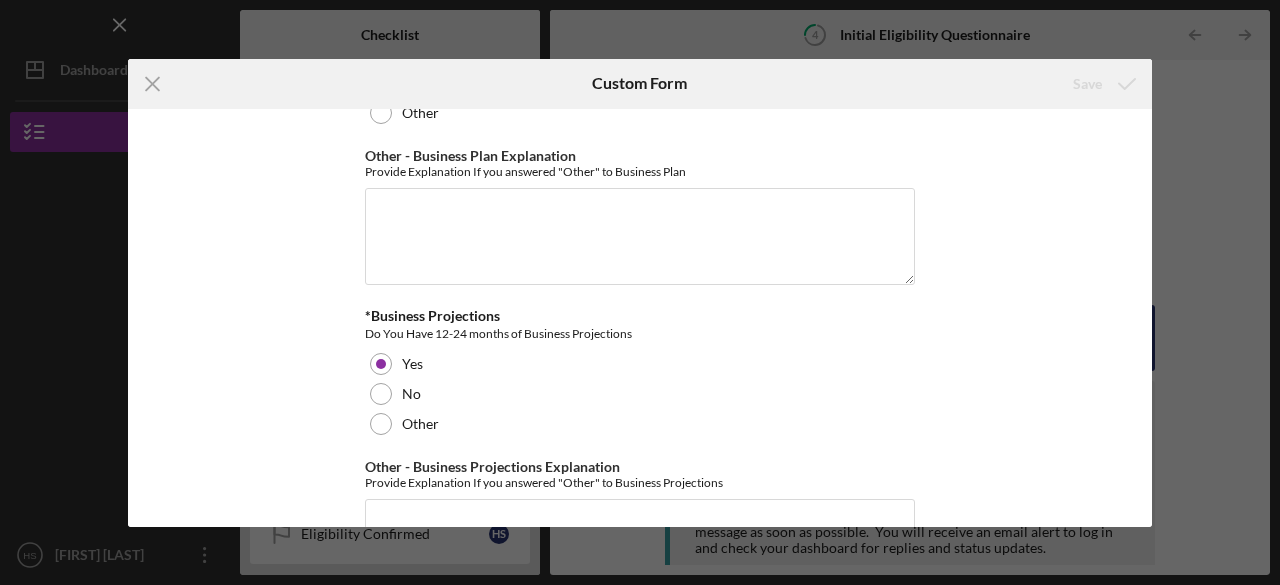 scroll, scrollTop: 3622, scrollLeft: 0, axis: vertical 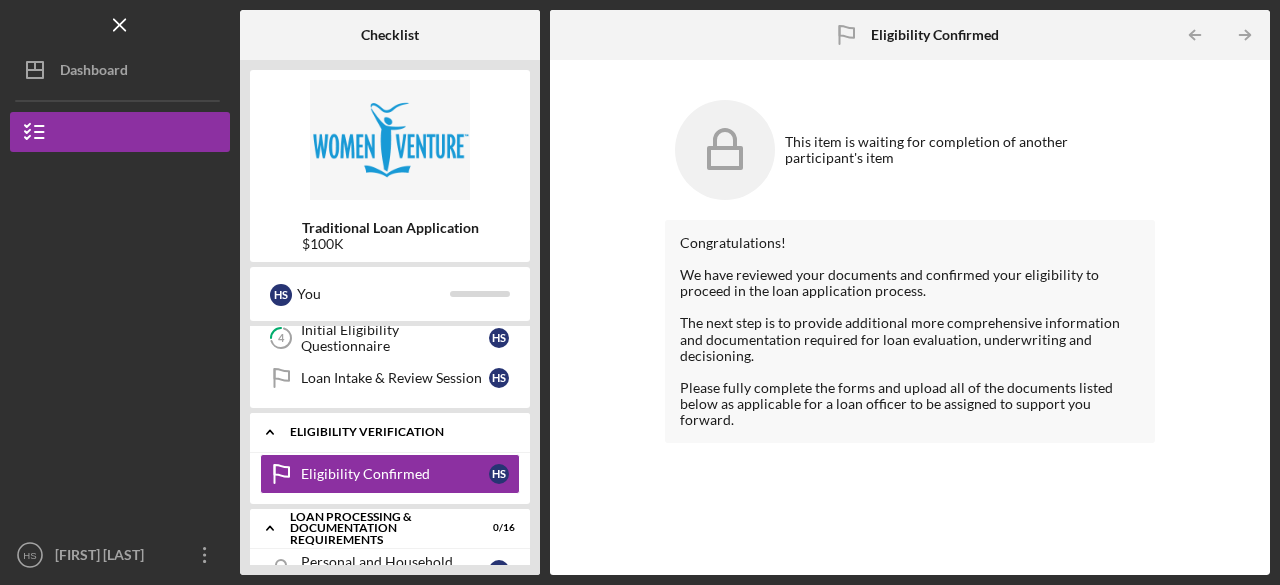 click on "Eligibility Verification" at bounding box center (397, 432) 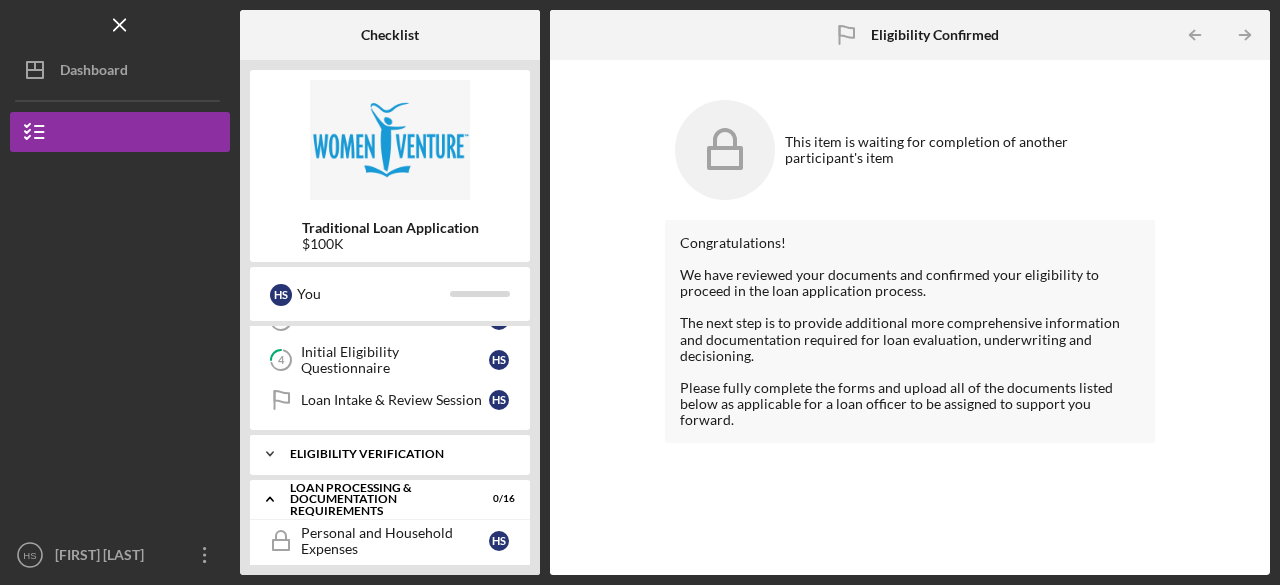 scroll, scrollTop: 130, scrollLeft: 0, axis: vertical 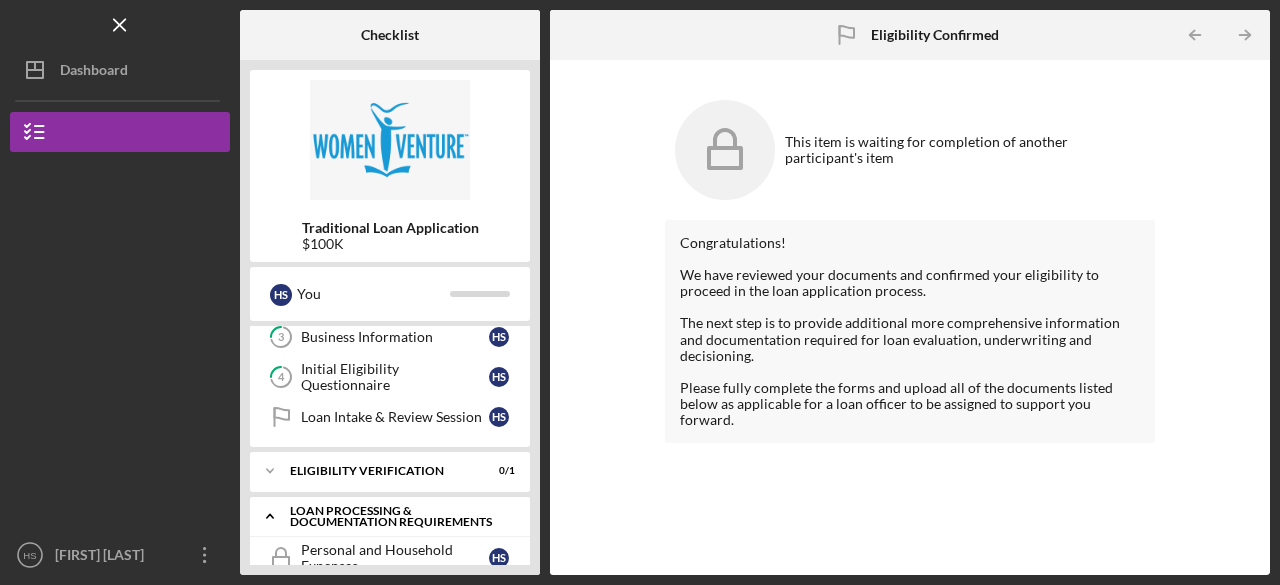 click on "Loan Processing & Documentation Requirements" at bounding box center [397, 516] 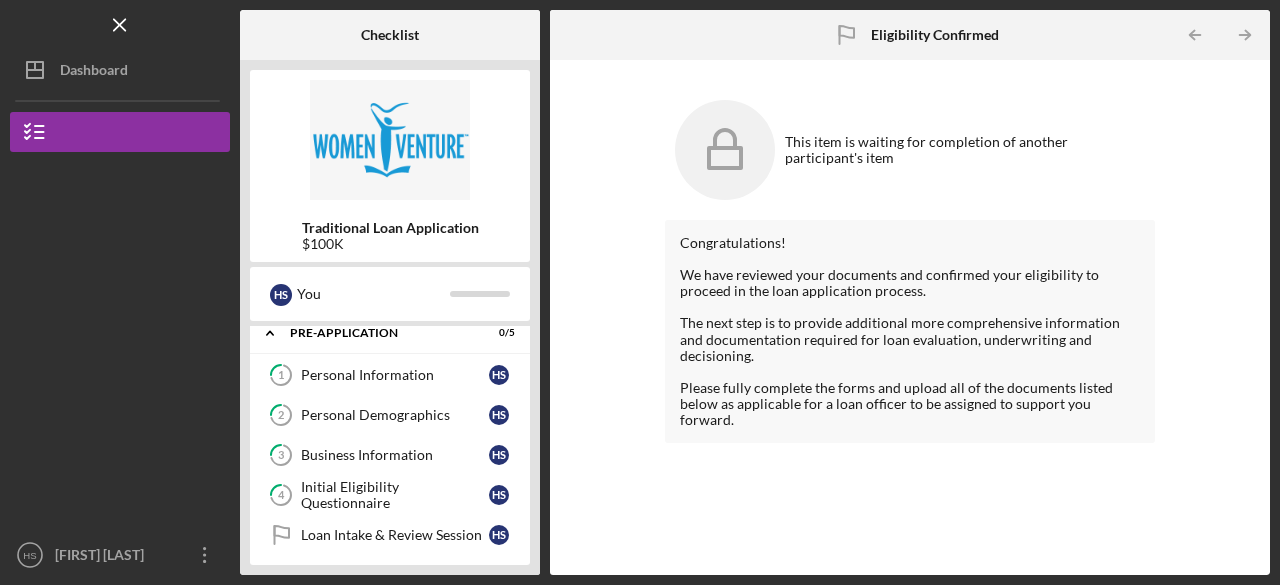 scroll, scrollTop: 11, scrollLeft: 0, axis: vertical 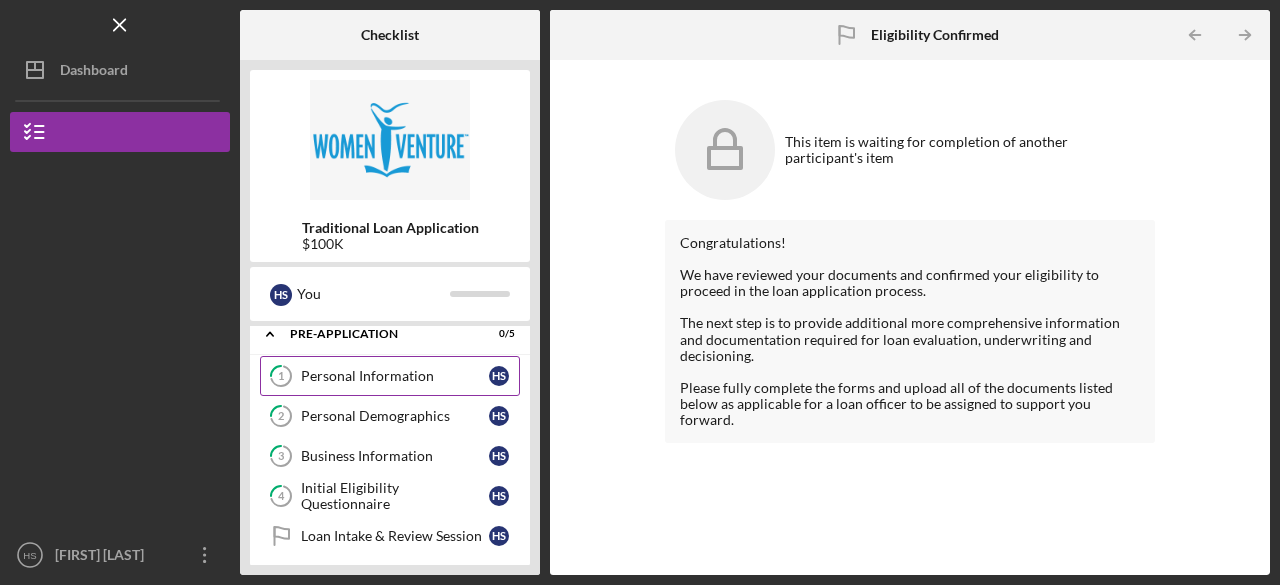click on "Personal Information" at bounding box center [395, 376] 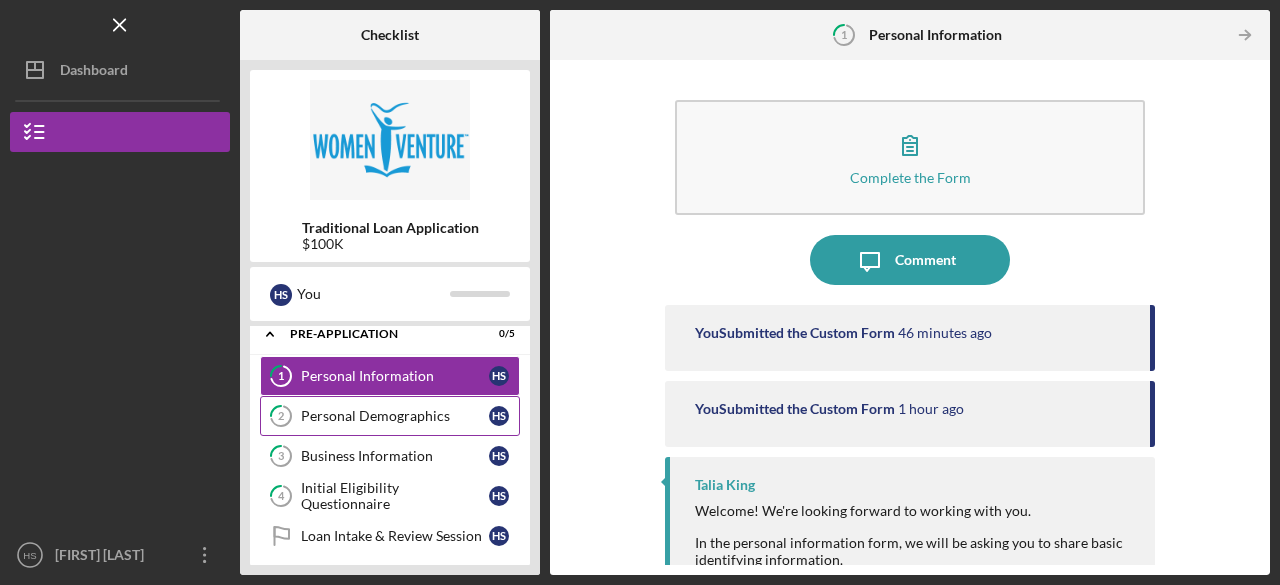 click on "Personal Demographics" at bounding box center (395, 416) 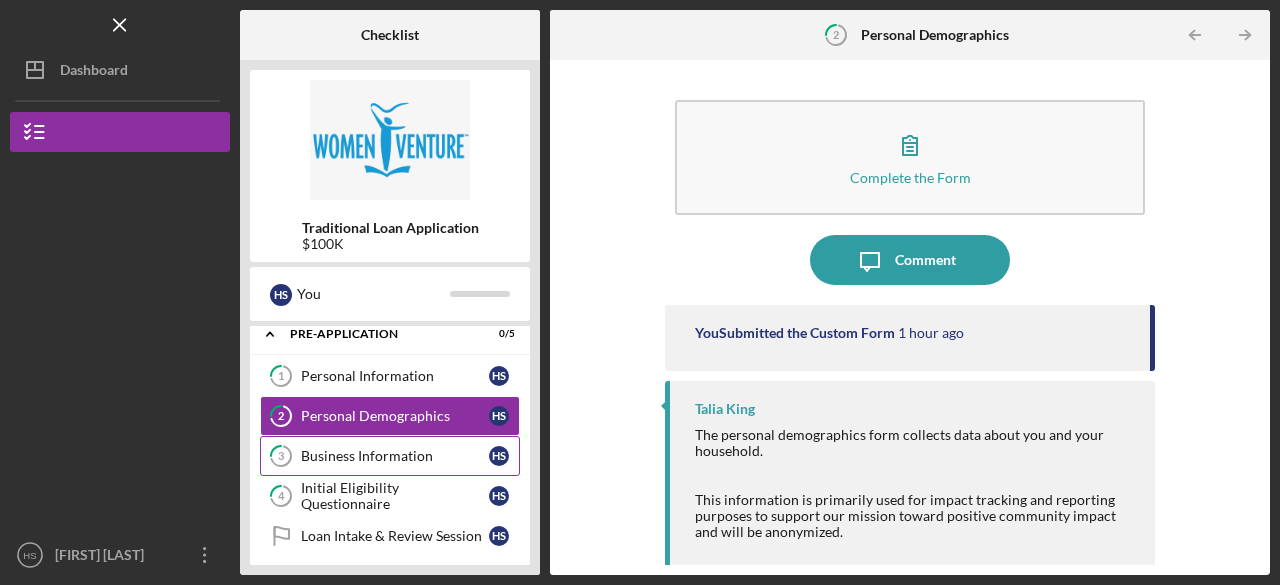 click on "Business Information" at bounding box center [395, 456] 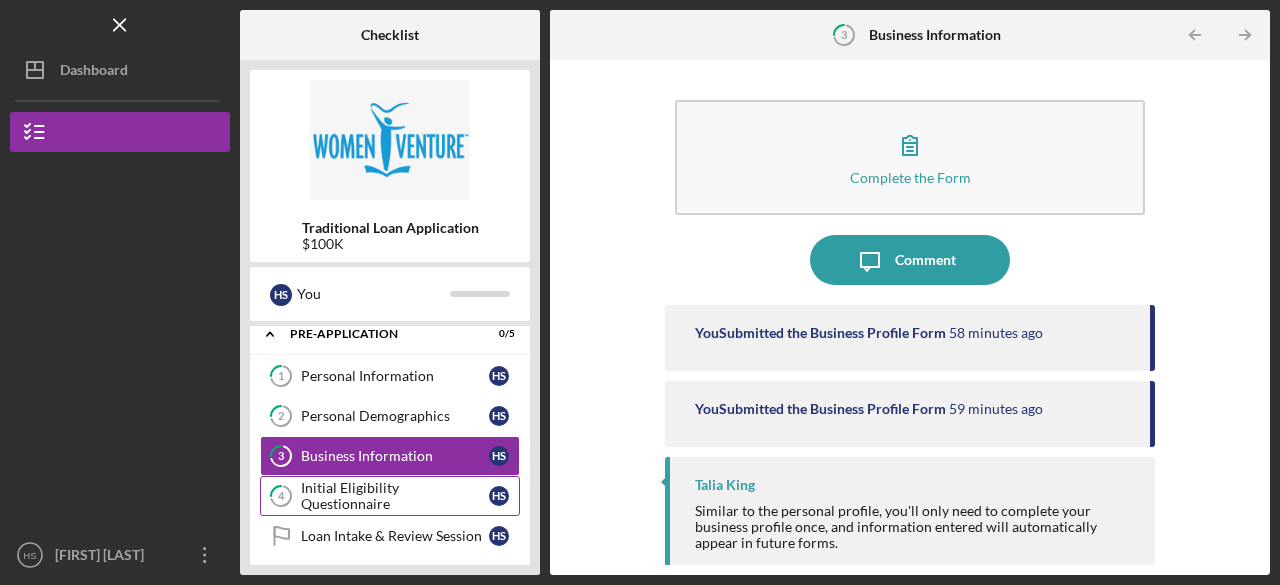click on "Initial Eligibility Questionnaire" at bounding box center (395, 496) 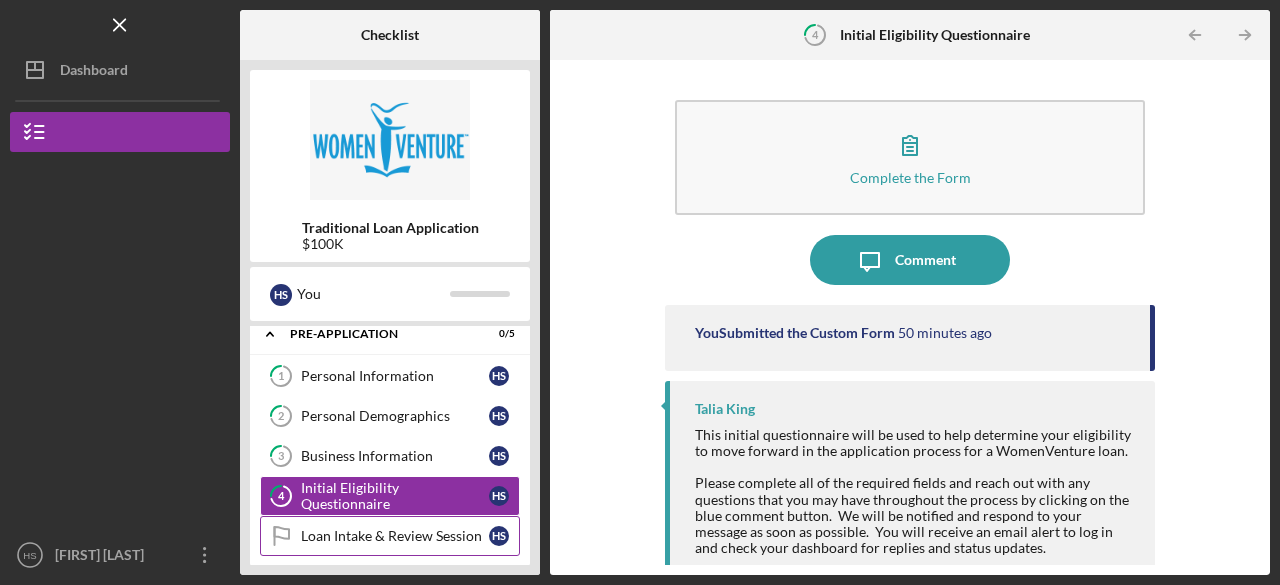 click on "Loan Intake & Review Session" at bounding box center (395, 536) 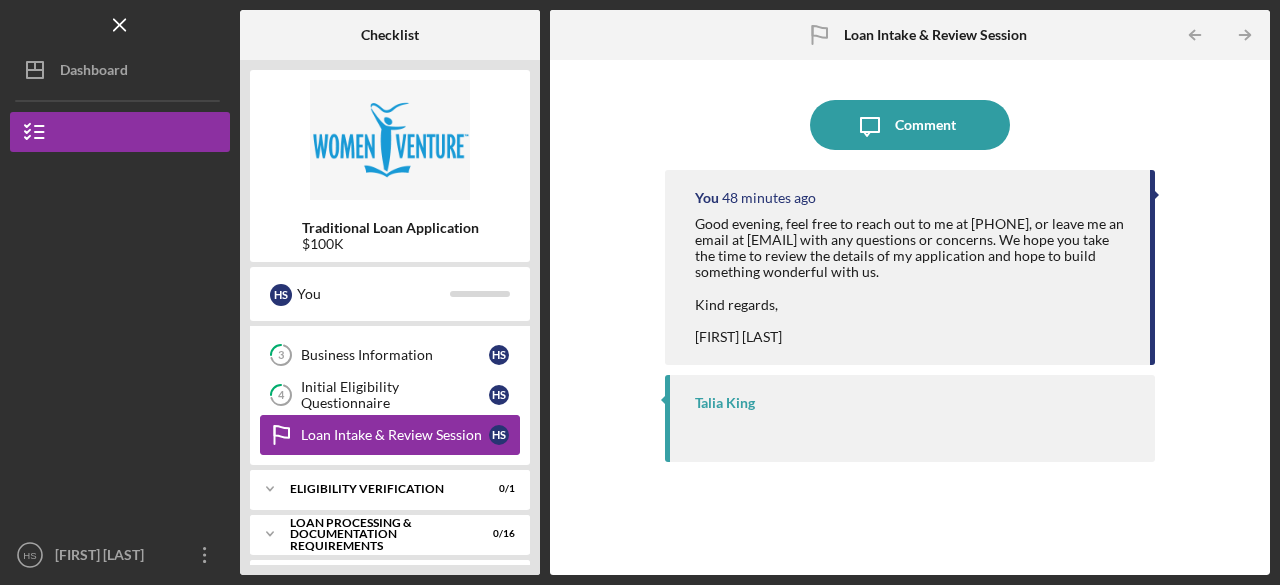scroll, scrollTop: 113, scrollLeft: 0, axis: vertical 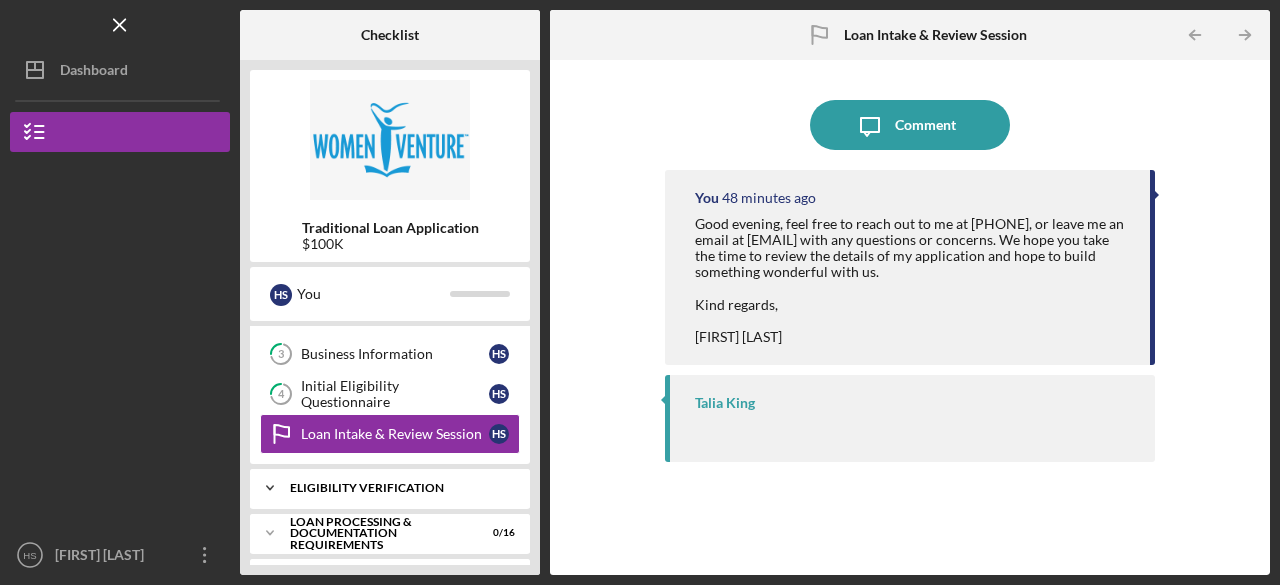 click on "Icon/Expander Eligibility Verification 0 / 1" at bounding box center (390, 488) 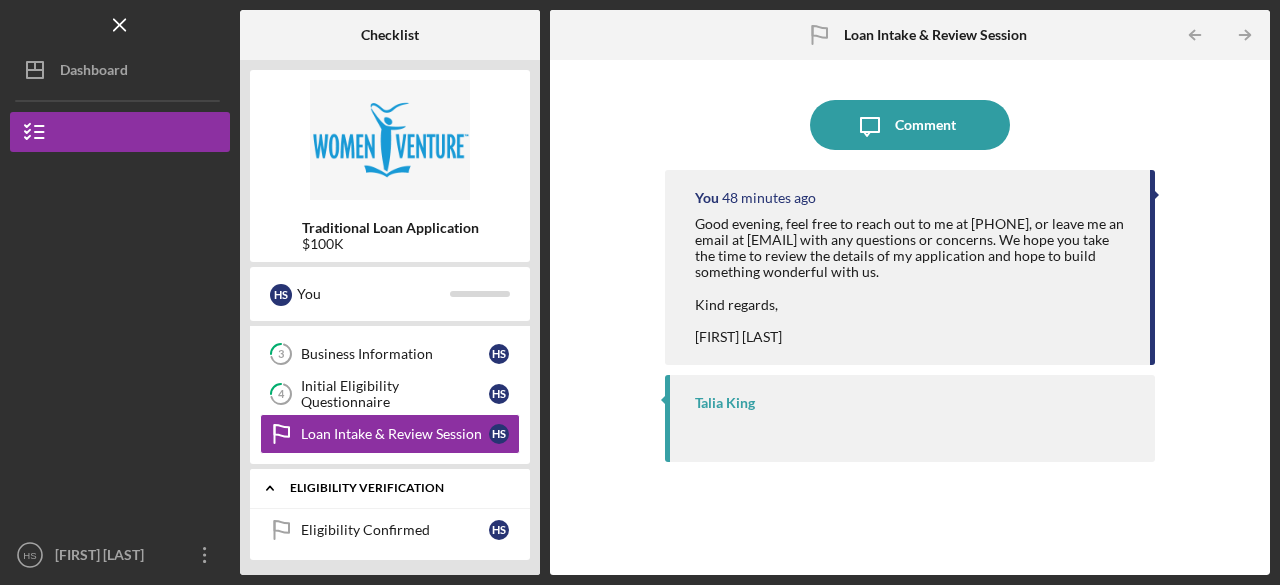 click on "Icon/Expander Eligibility Verification 0 / 1" at bounding box center (390, 488) 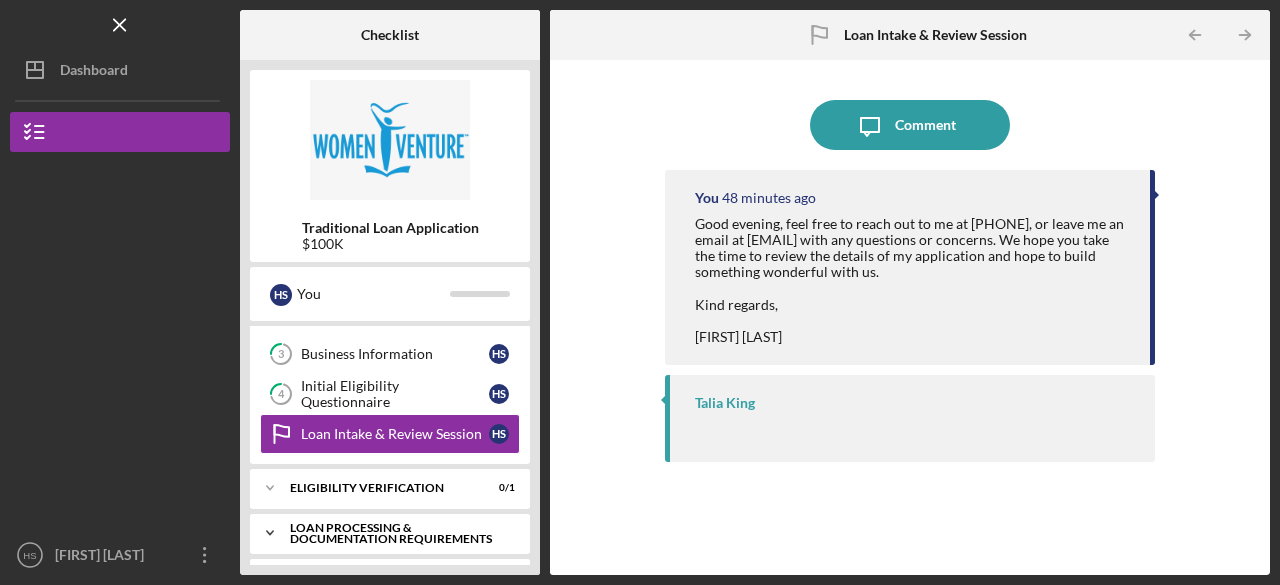 click on "Loan Processing & Documentation Requirements" at bounding box center (397, 533) 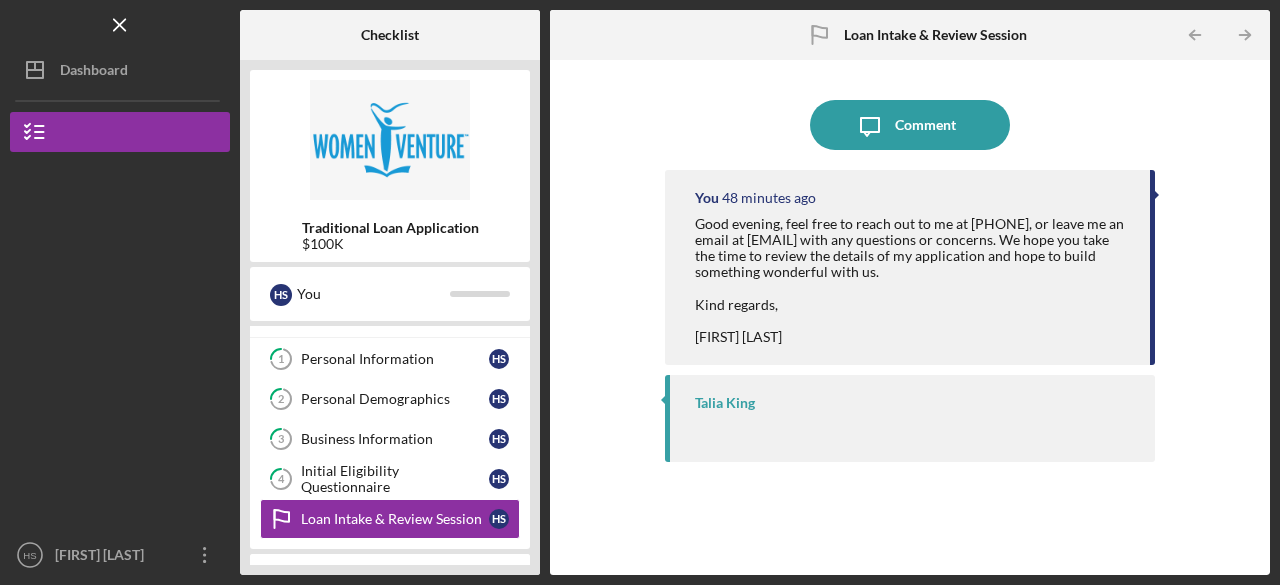 scroll, scrollTop: 14, scrollLeft: 0, axis: vertical 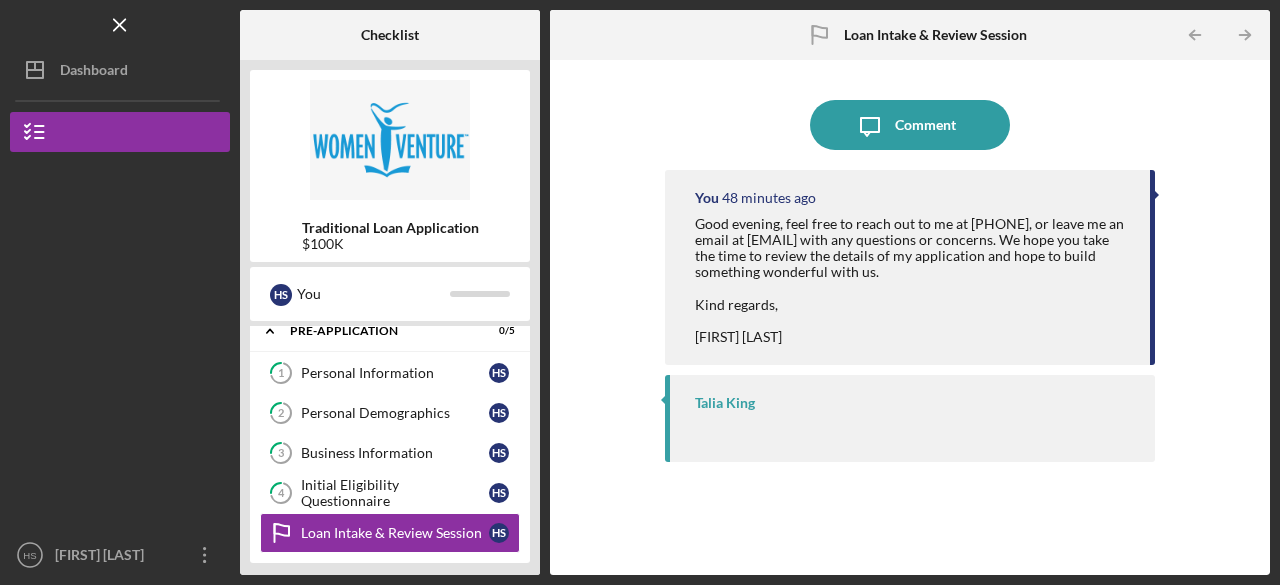 click on "Loan Intake & Review Session" at bounding box center (395, 533) 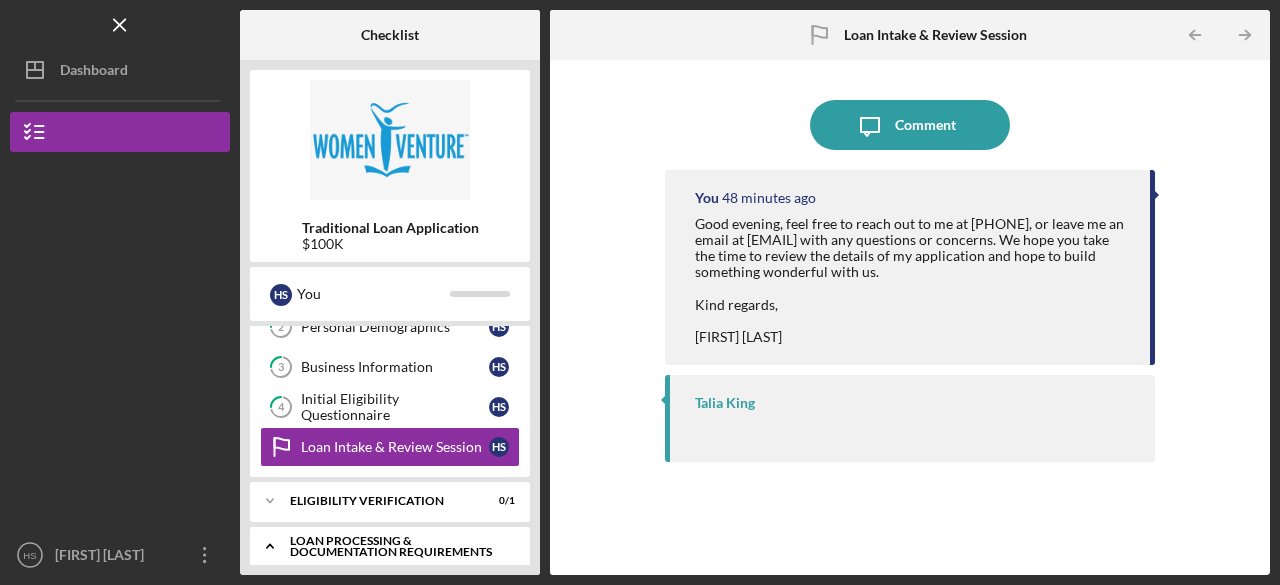 scroll, scrollTop: 108, scrollLeft: 0, axis: vertical 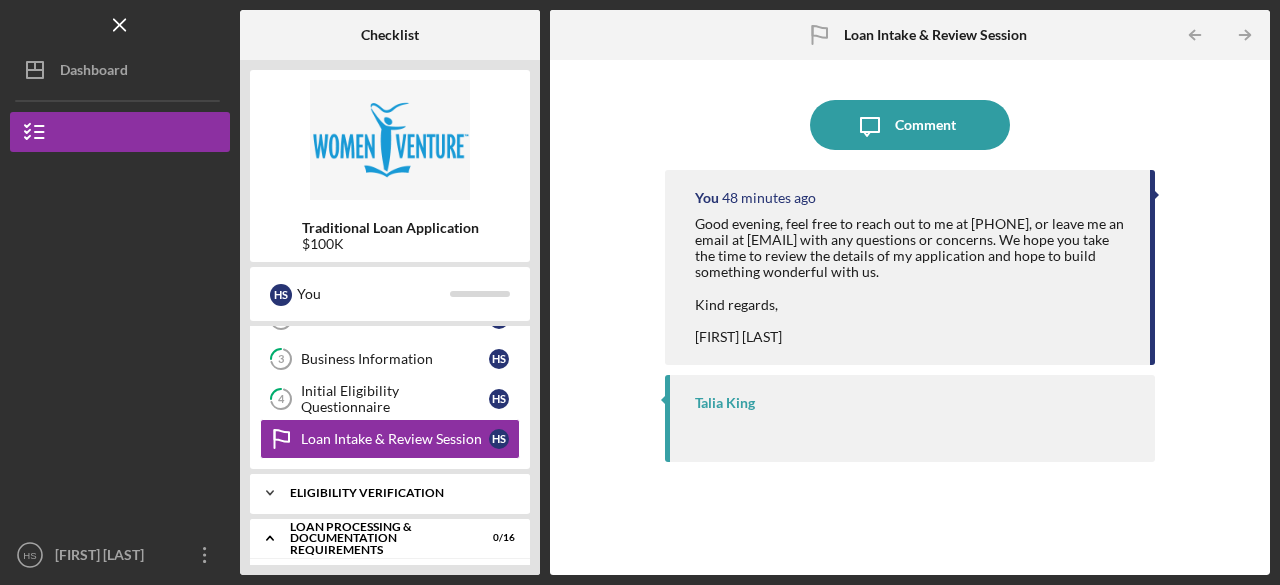 click on "Eligibility Verification" at bounding box center [397, 493] 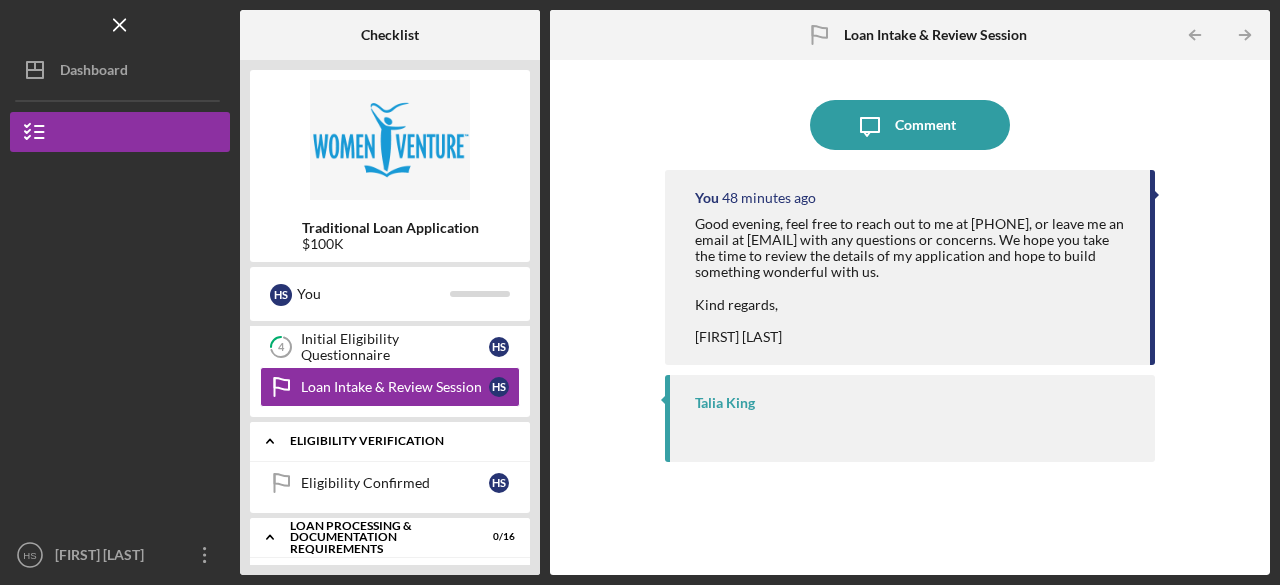 scroll, scrollTop: 166, scrollLeft: 0, axis: vertical 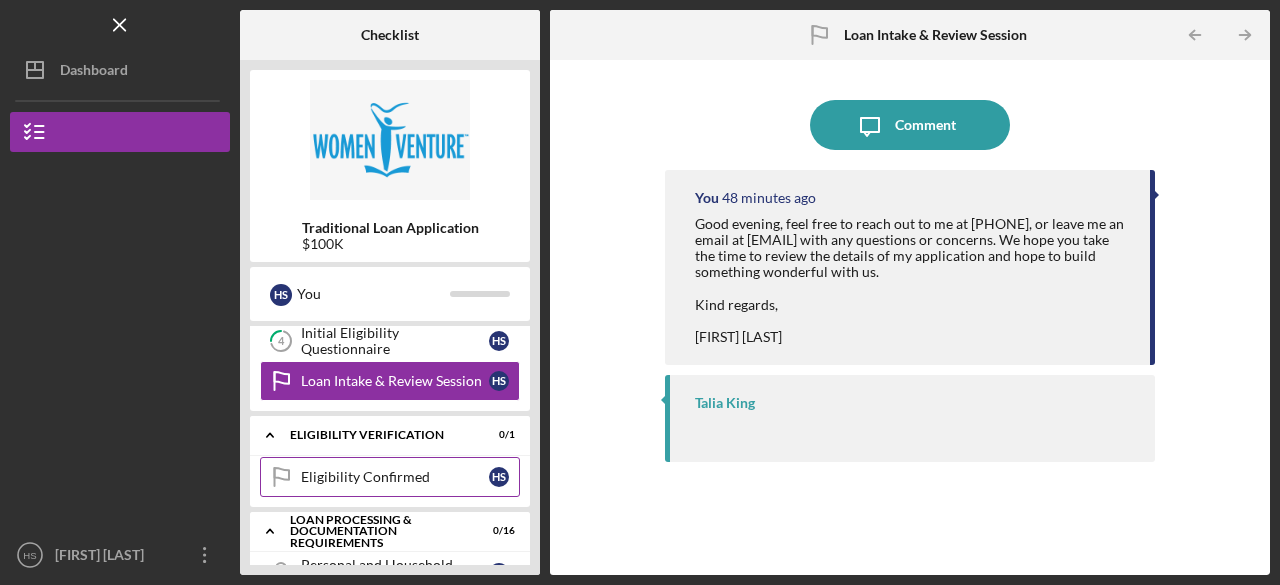 click on "Eligibility Confirmed" at bounding box center [395, 477] 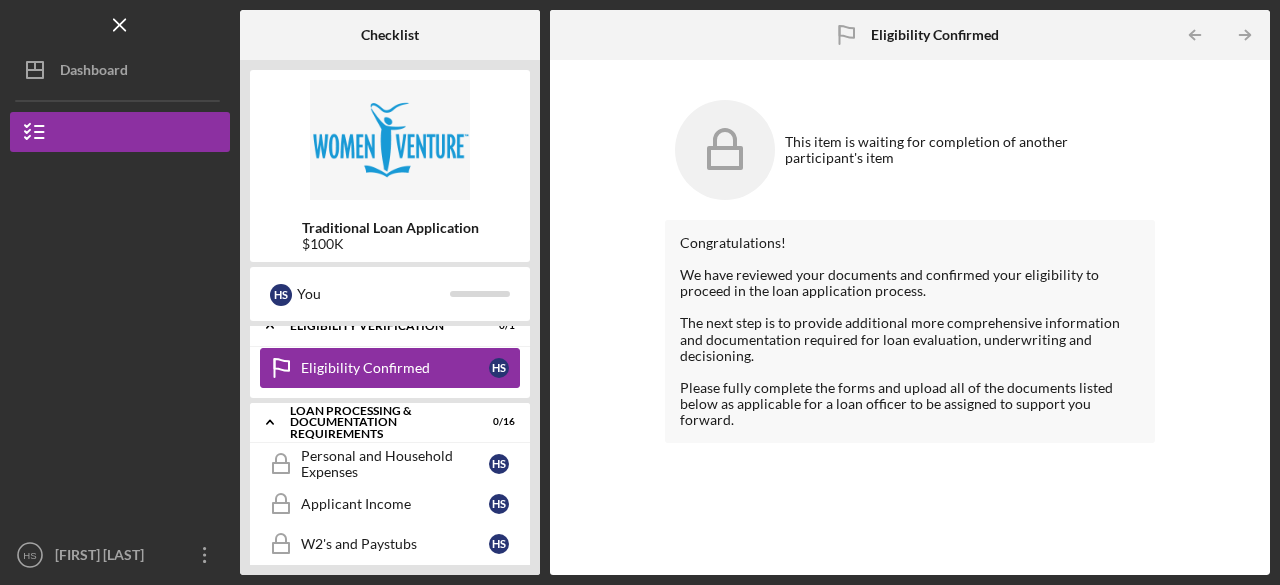scroll, scrollTop: 0, scrollLeft: 0, axis: both 